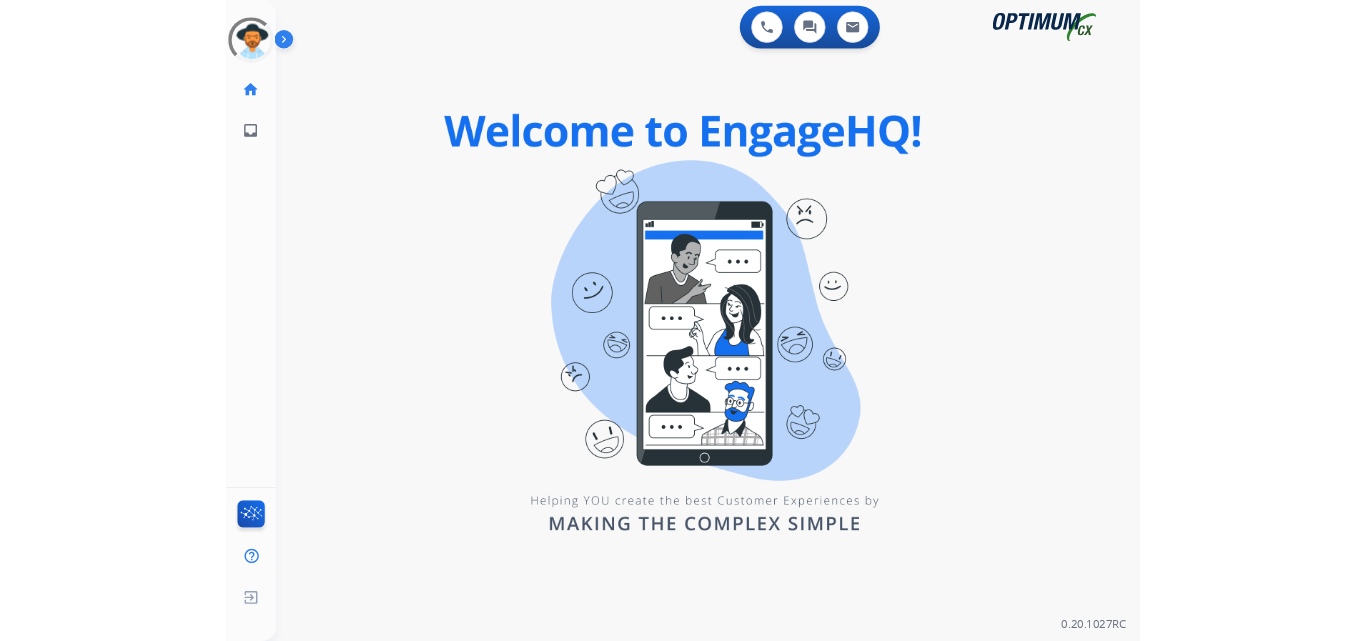 scroll, scrollTop: 0, scrollLeft: 0, axis: both 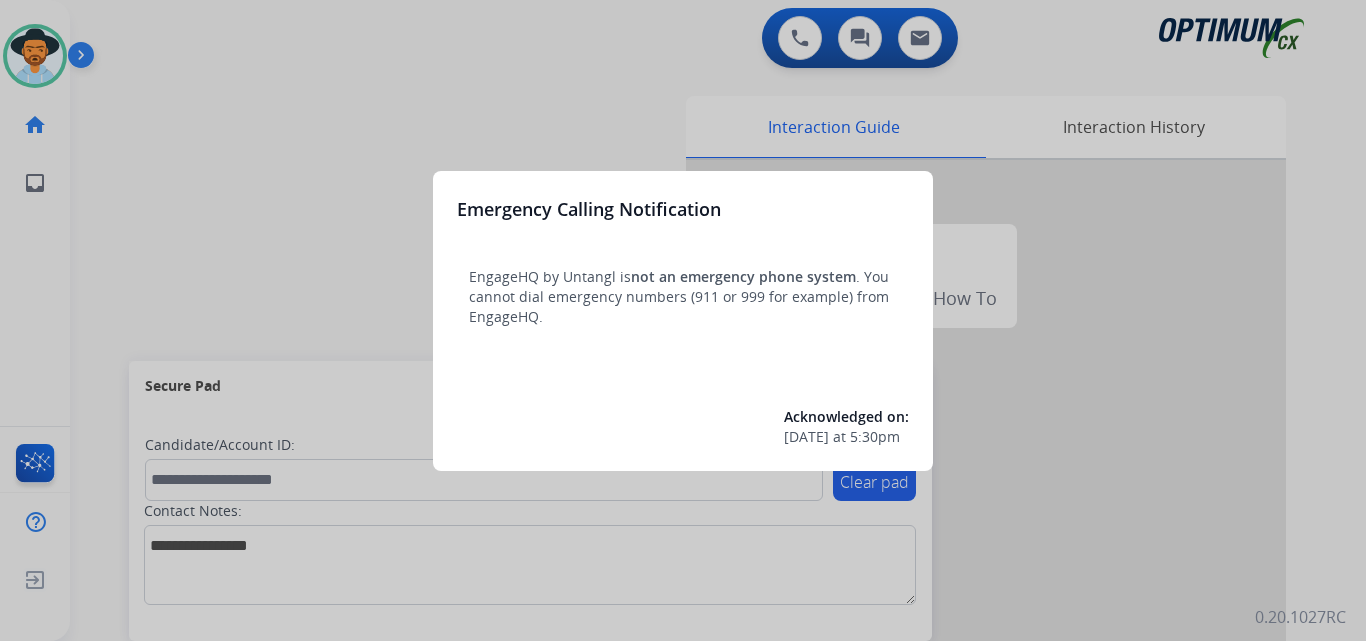 click at bounding box center [683, 320] 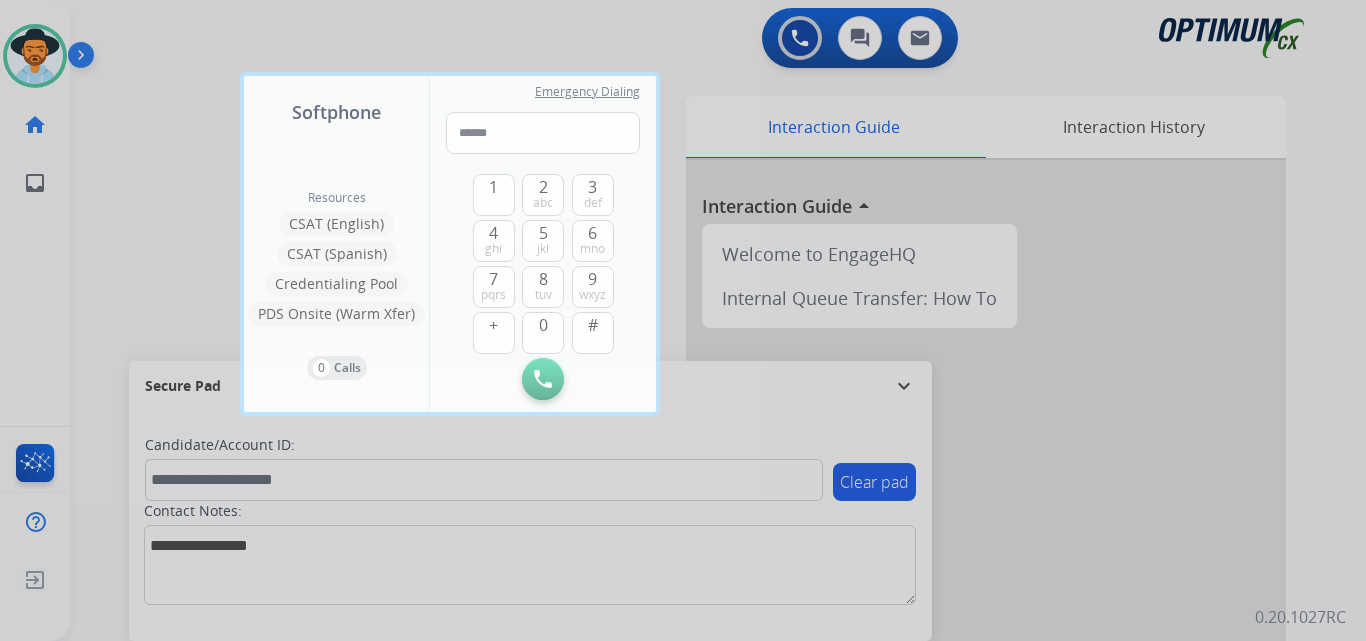 click at bounding box center (683, 320) 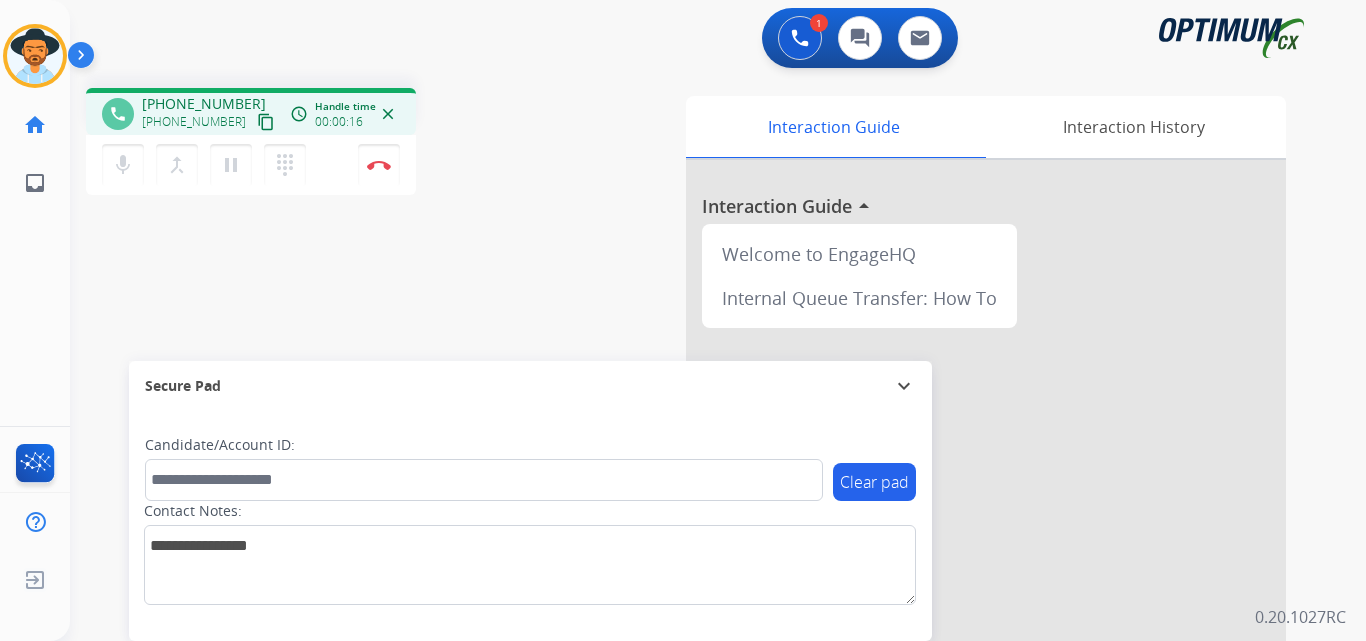click on "+18167883340" at bounding box center [204, 104] 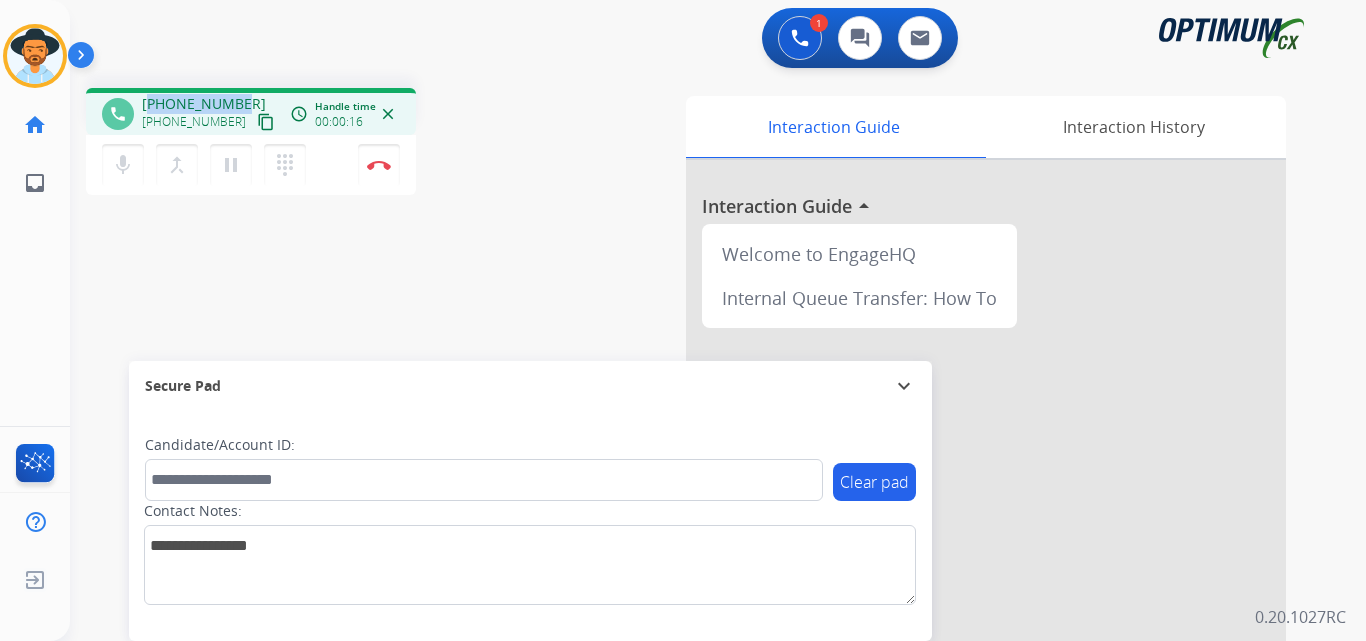 click on "+18167883340" at bounding box center [204, 104] 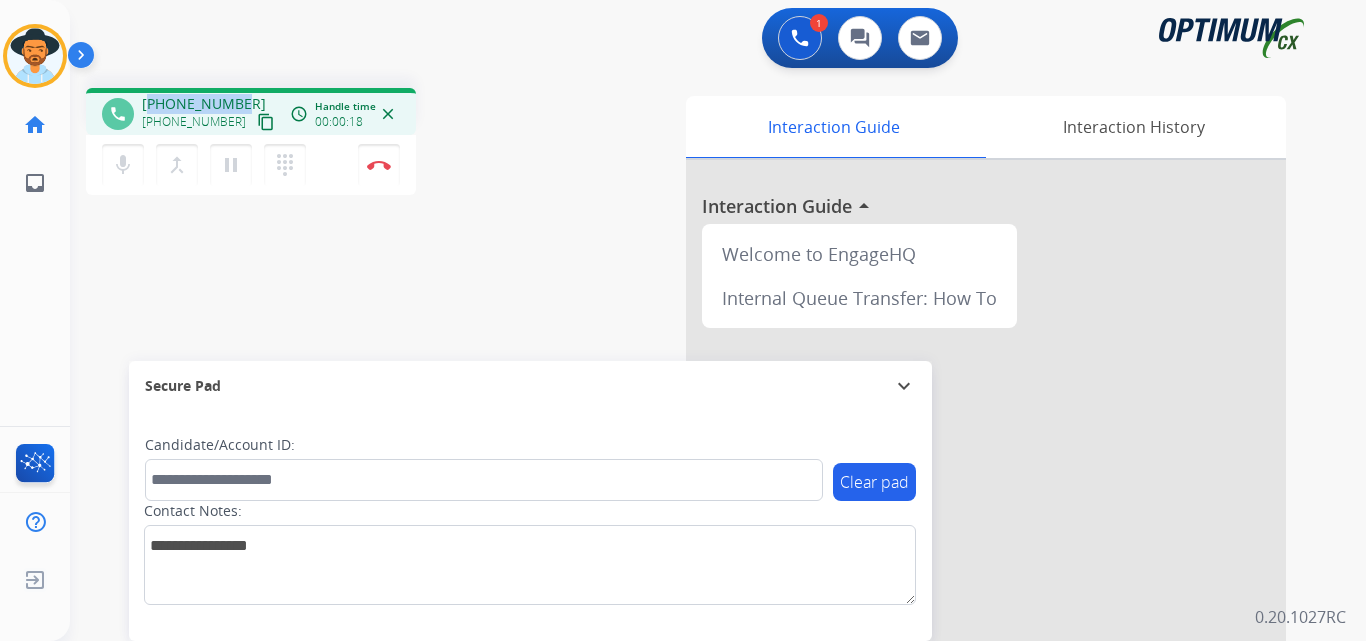 copy on "18167883340" 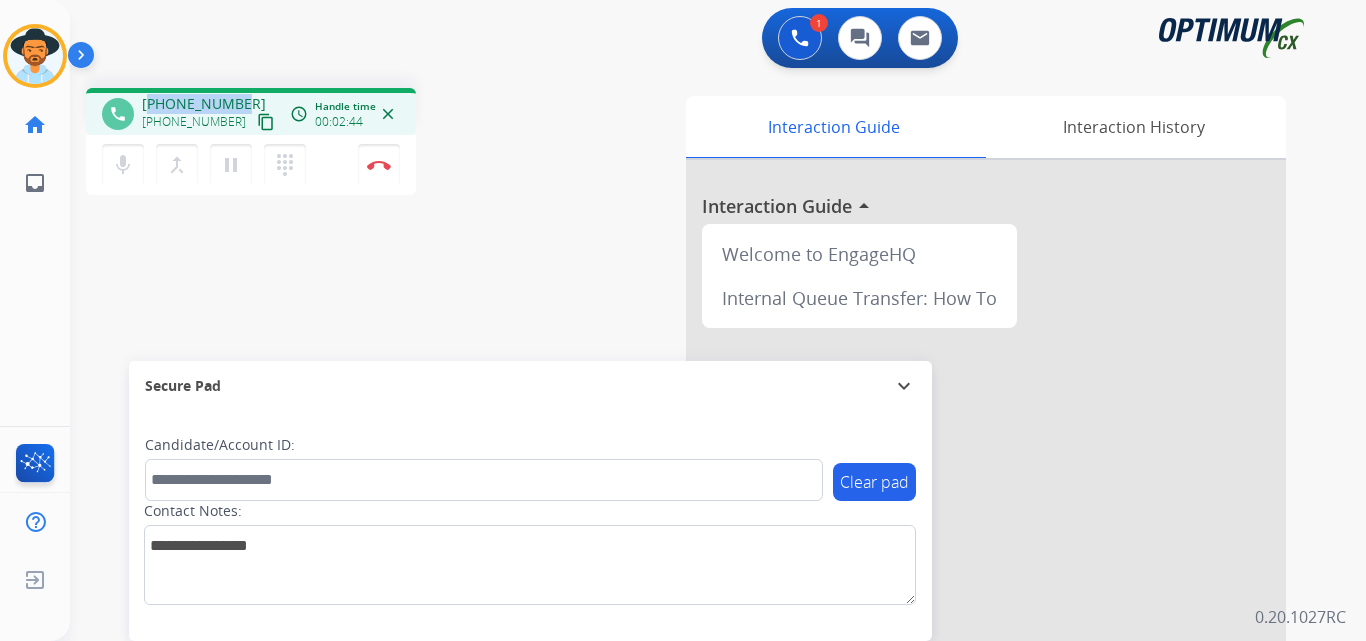 click on "+18167883340" at bounding box center (204, 104) 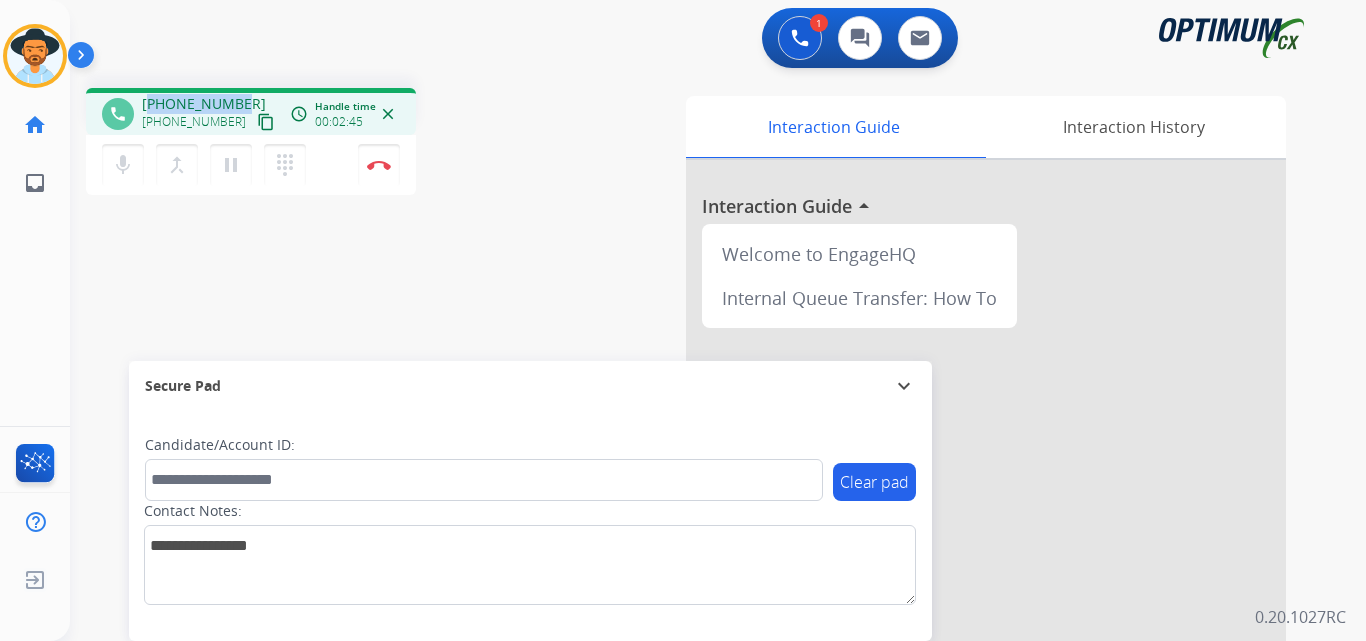 click on "+18167883340" at bounding box center [204, 104] 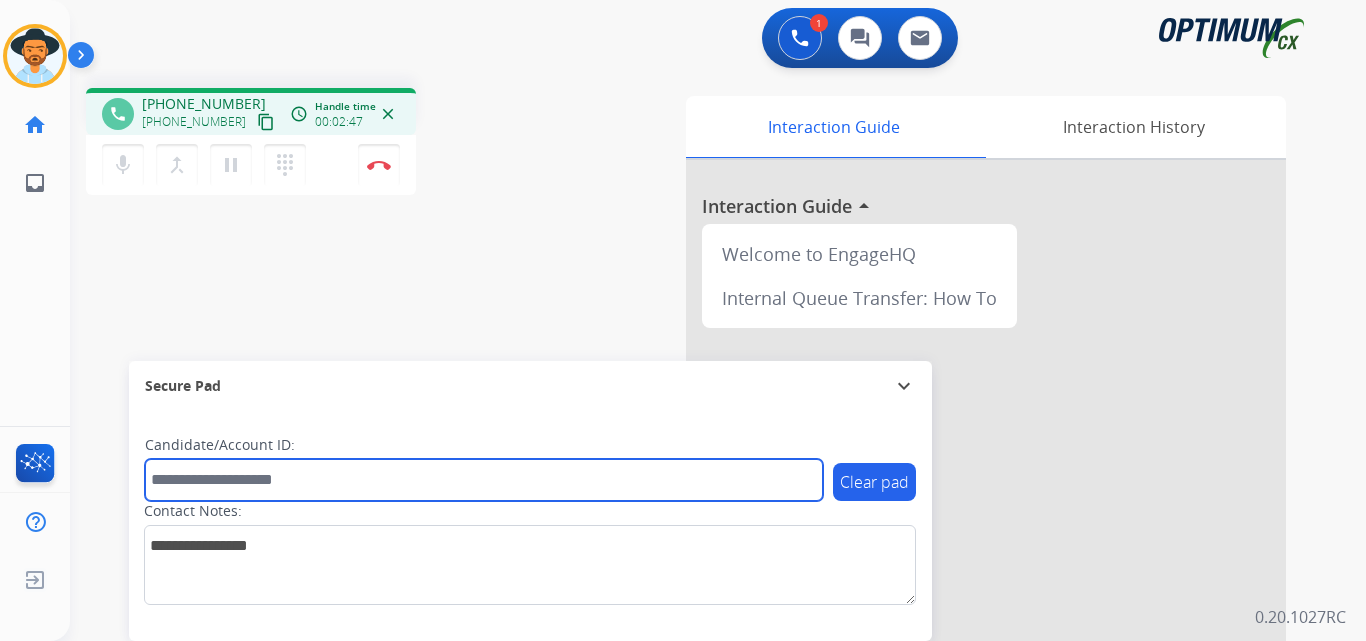 click at bounding box center [484, 480] 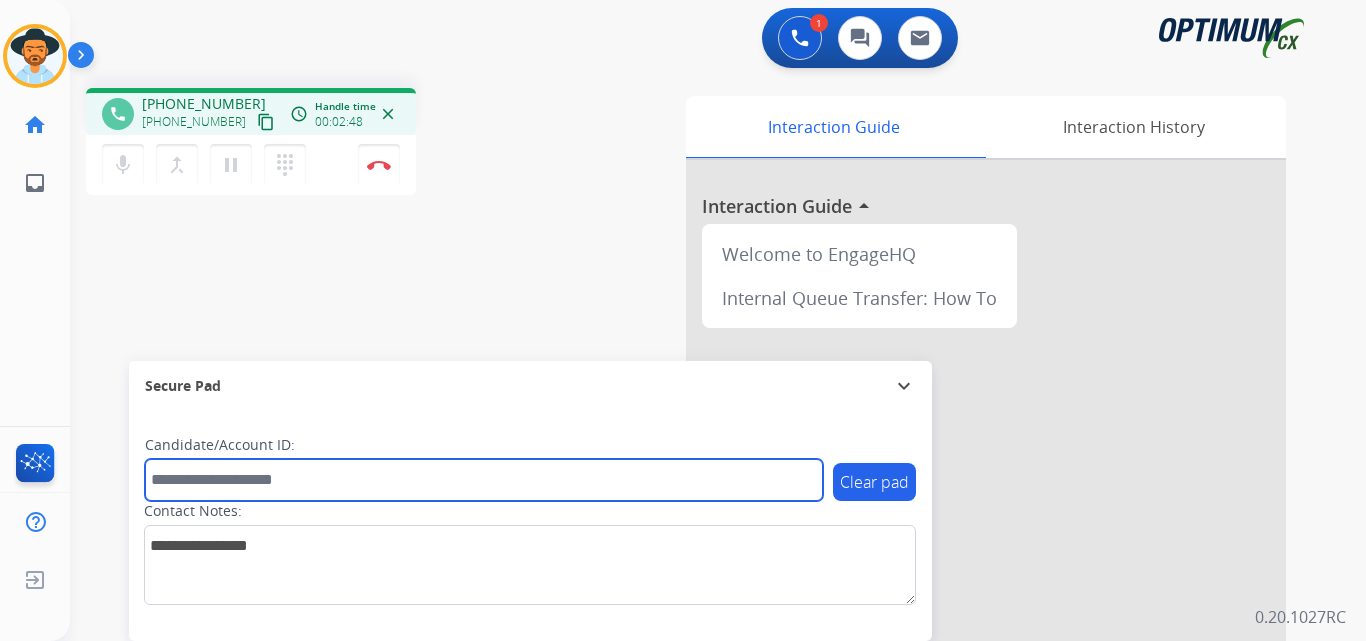 paste on "**********" 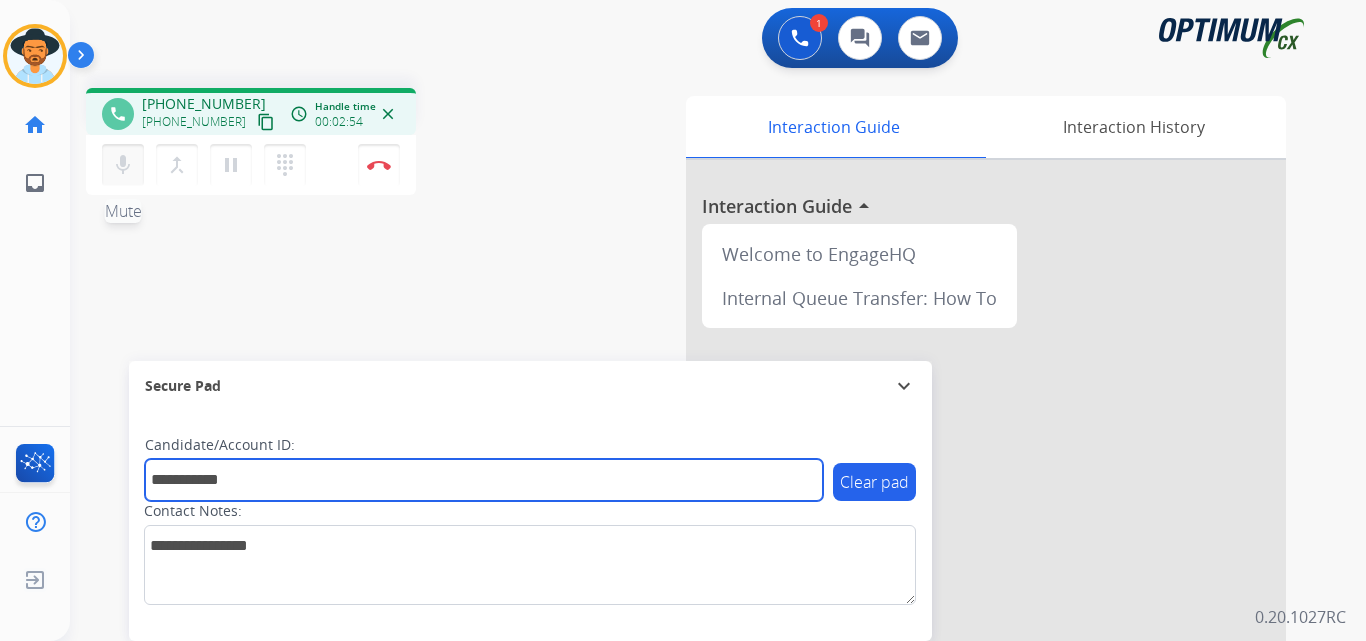type on "**********" 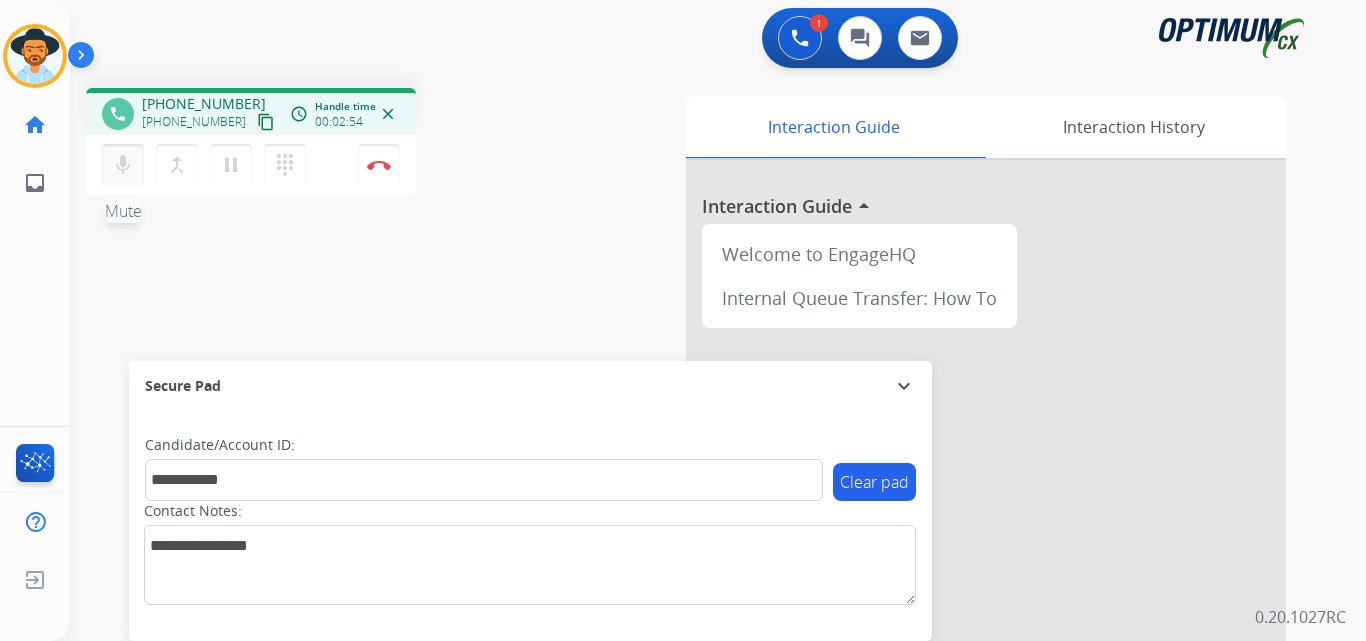click on "mic" at bounding box center (123, 165) 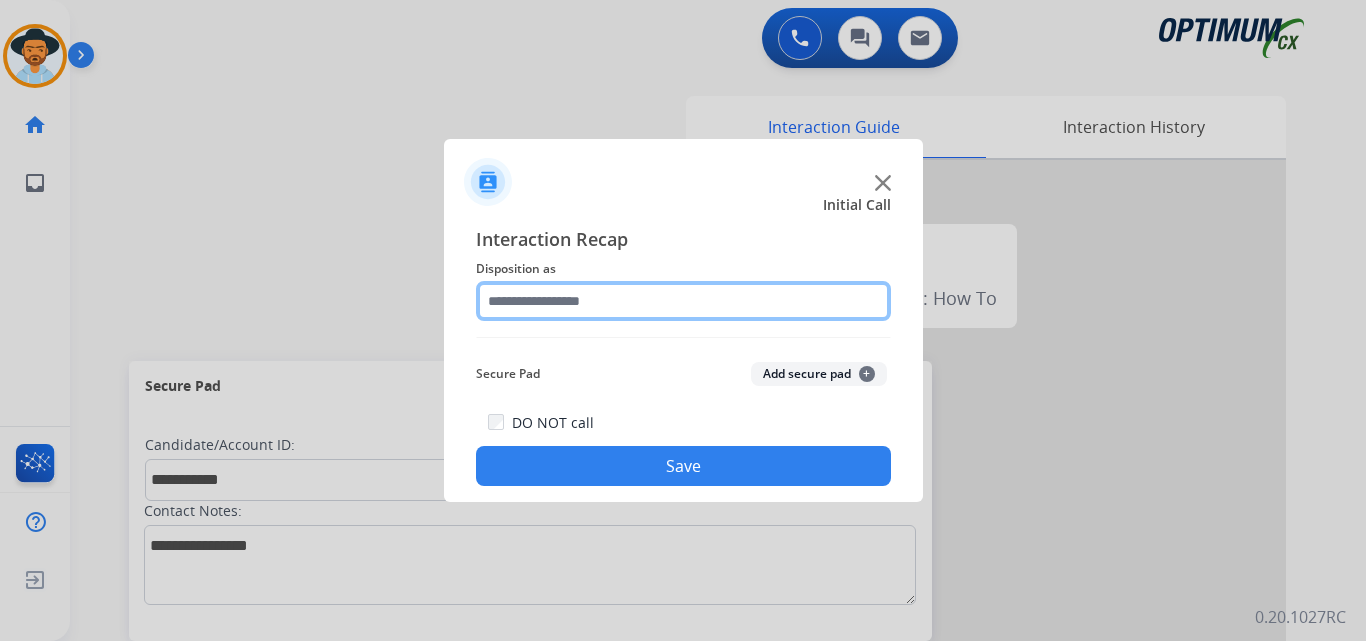 drag, startPoint x: 751, startPoint y: 300, endPoint x: 629, endPoint y: 299, distance: 122.0041 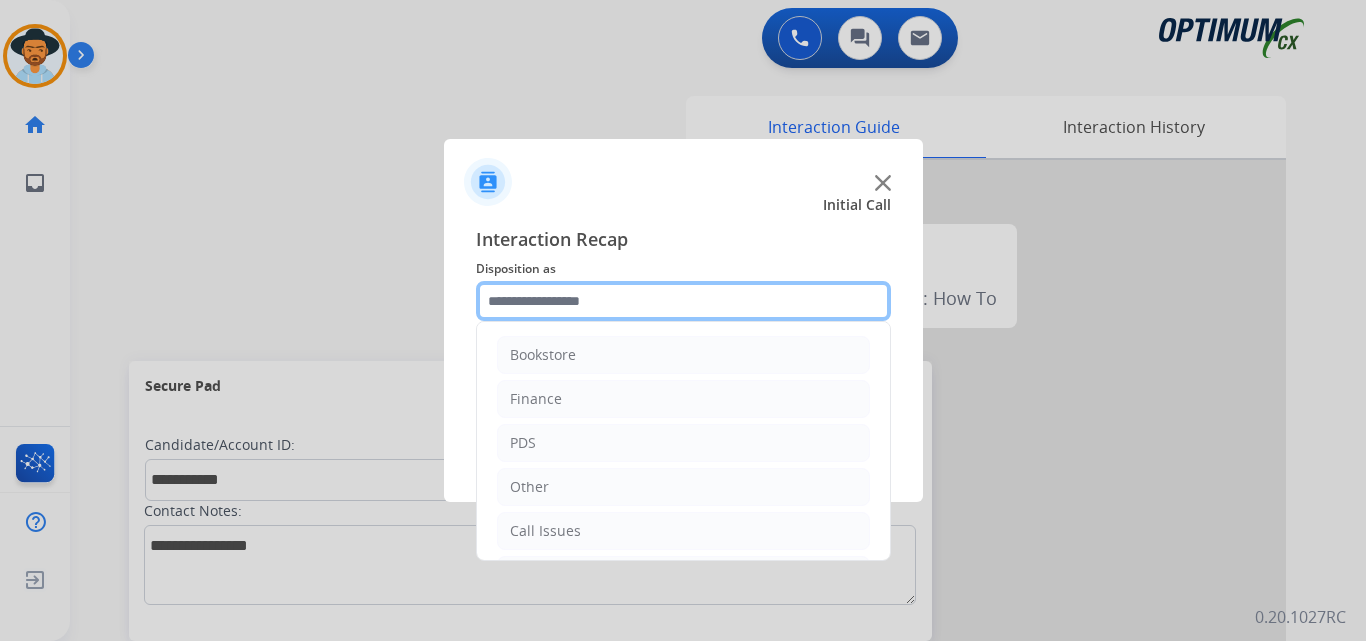 scroll, scrollTop: 136, scrollLeft: 0, axis: vertical 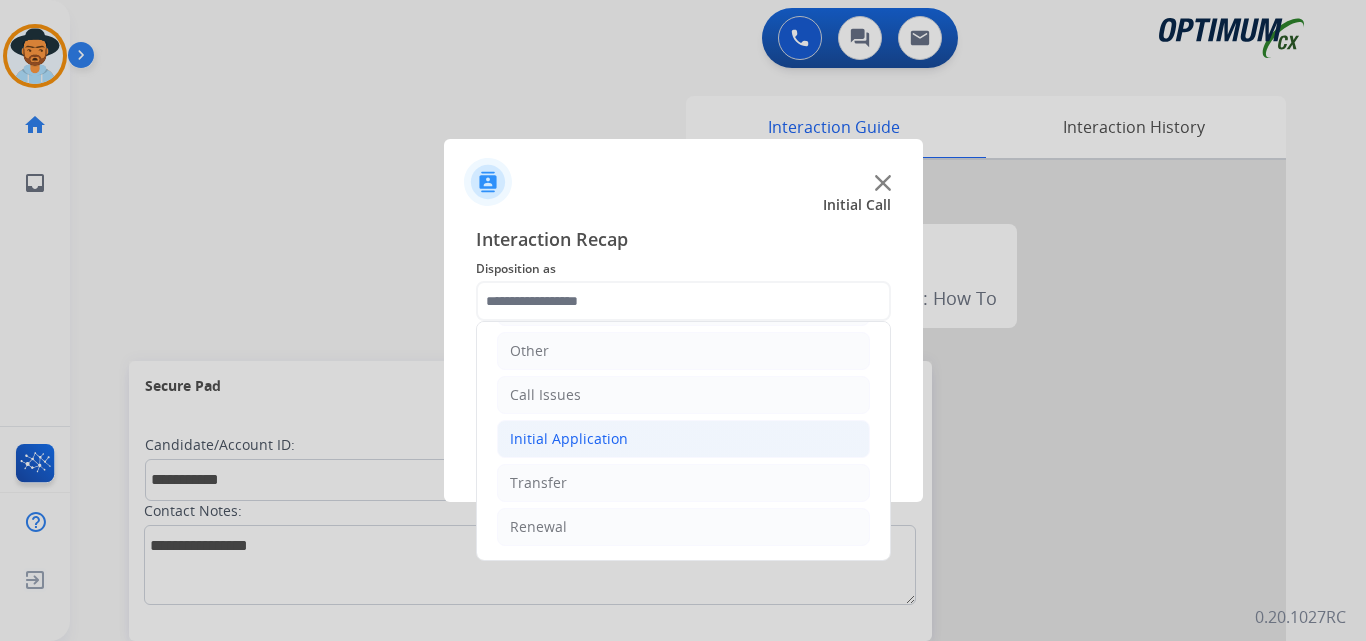 click on "Initial Application" 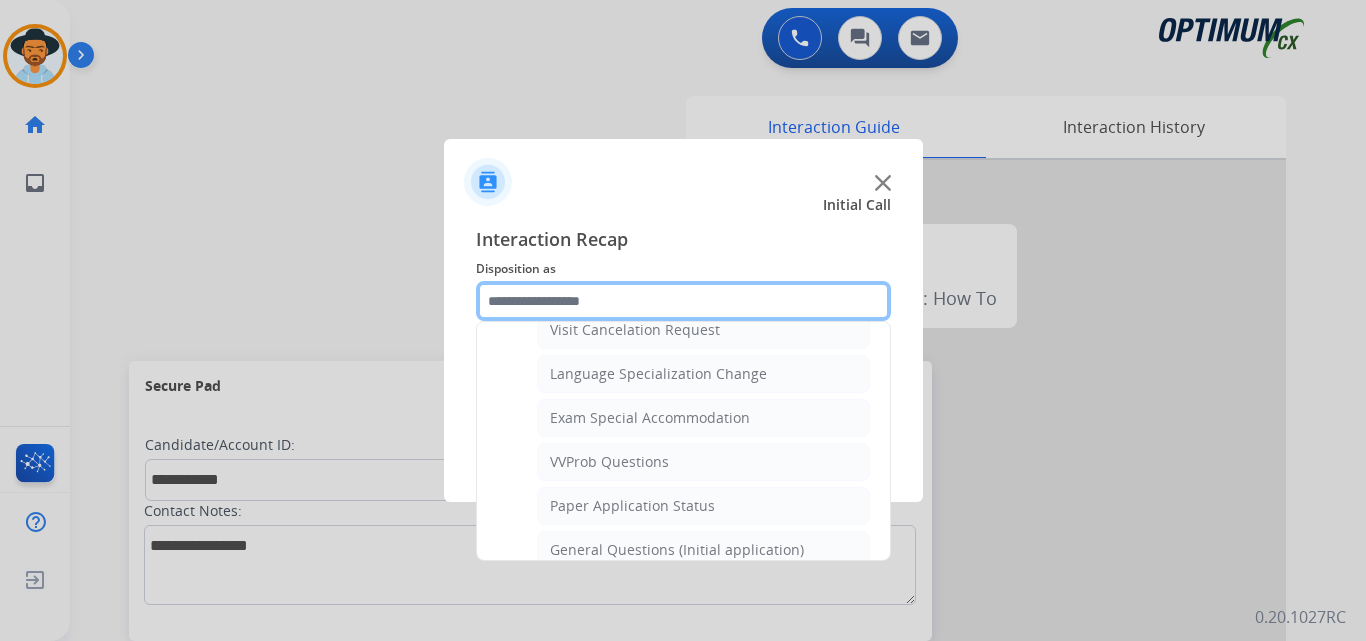 scroll, scrollTop: 1136, scrollLeft: 0, axis: vertical 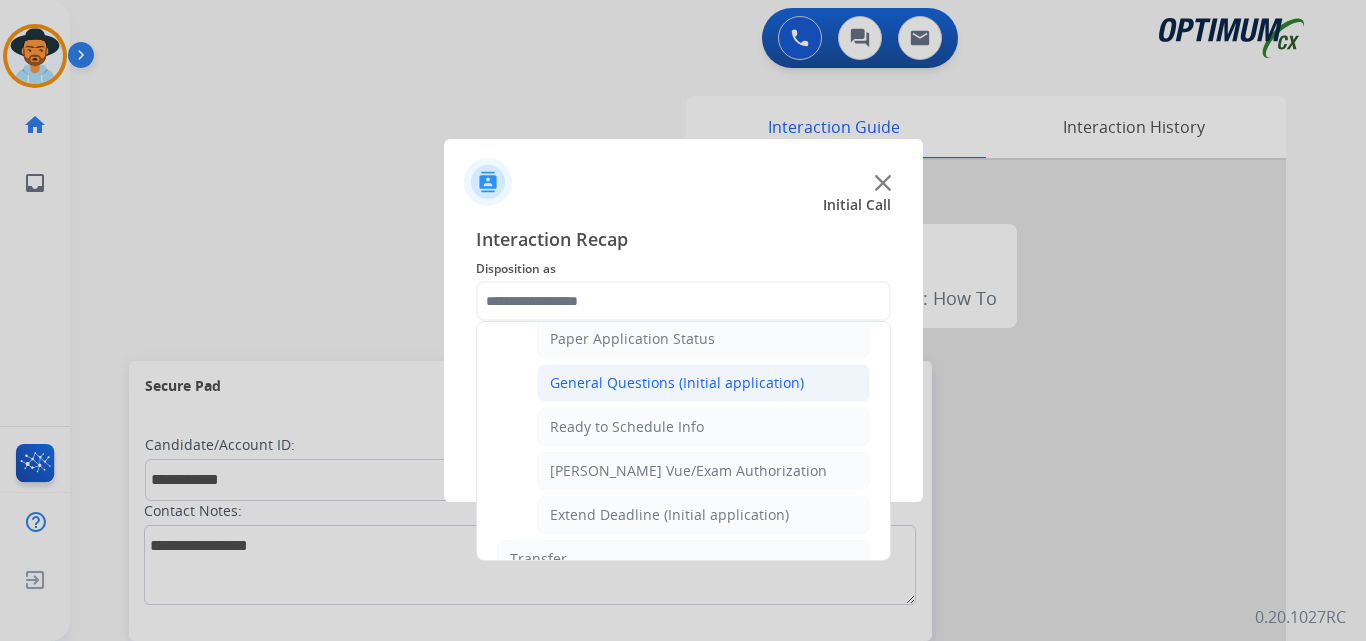 click on "General Questions (Initial application)" 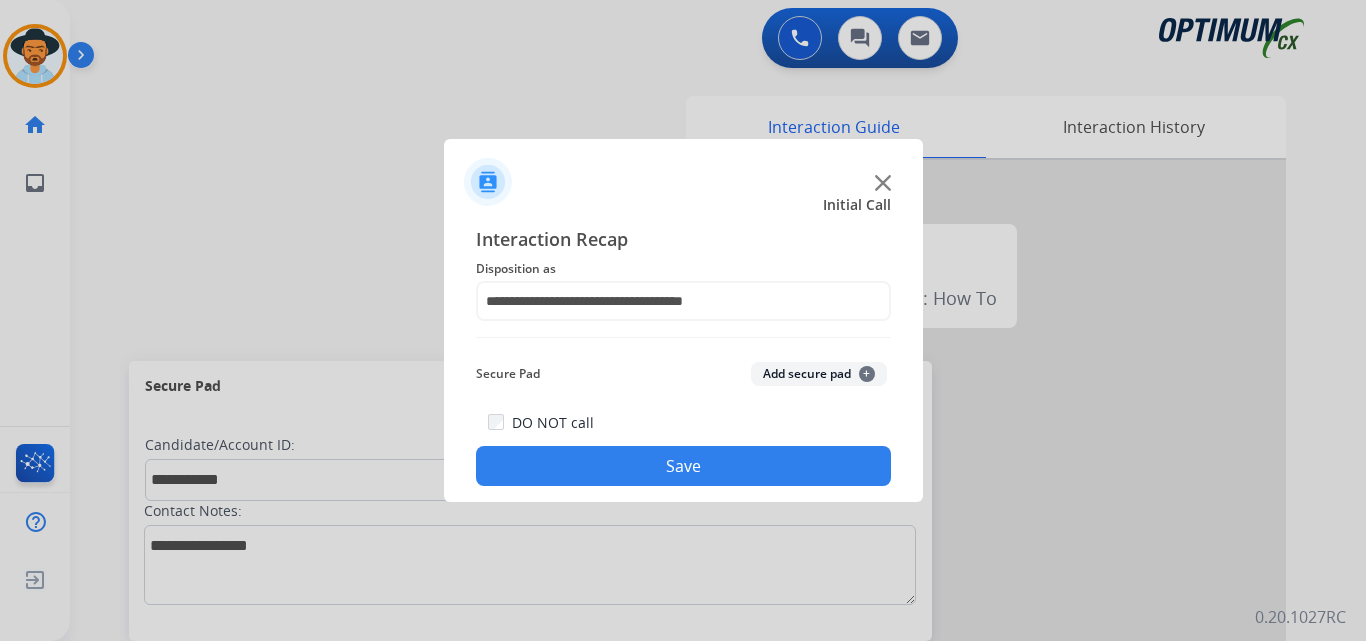 click on "Save" 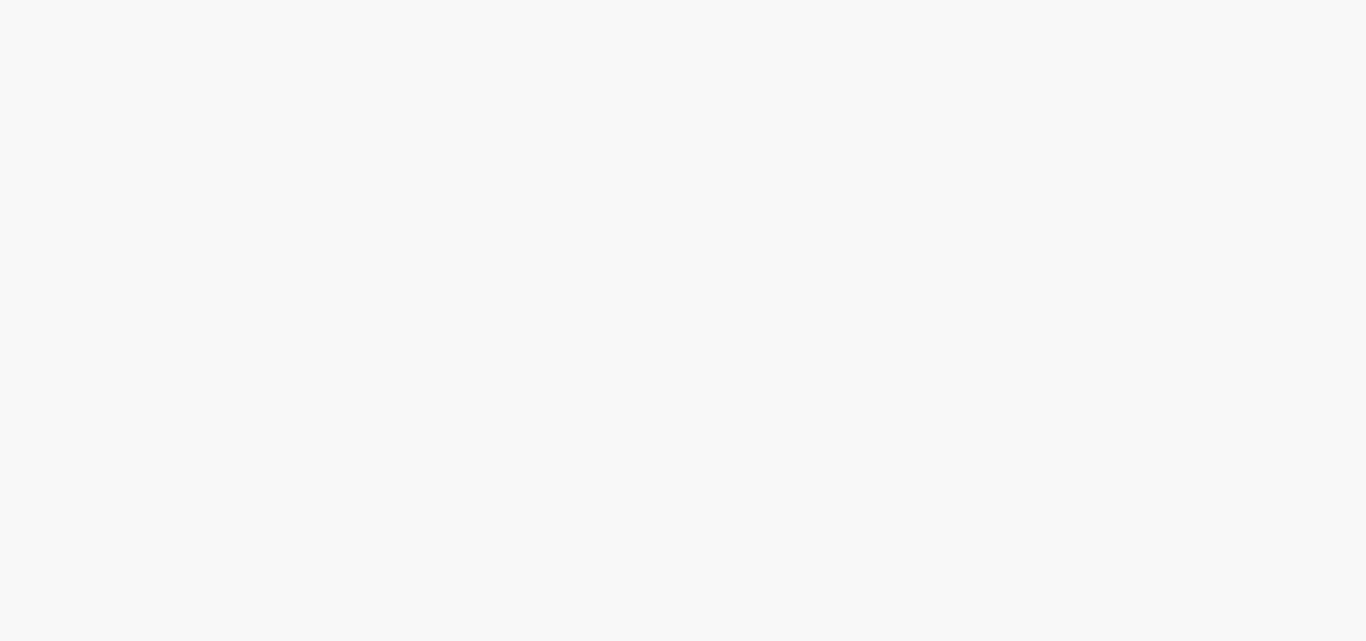 scroll, scrollTop: 0, scrollLeft: 0, axis: both 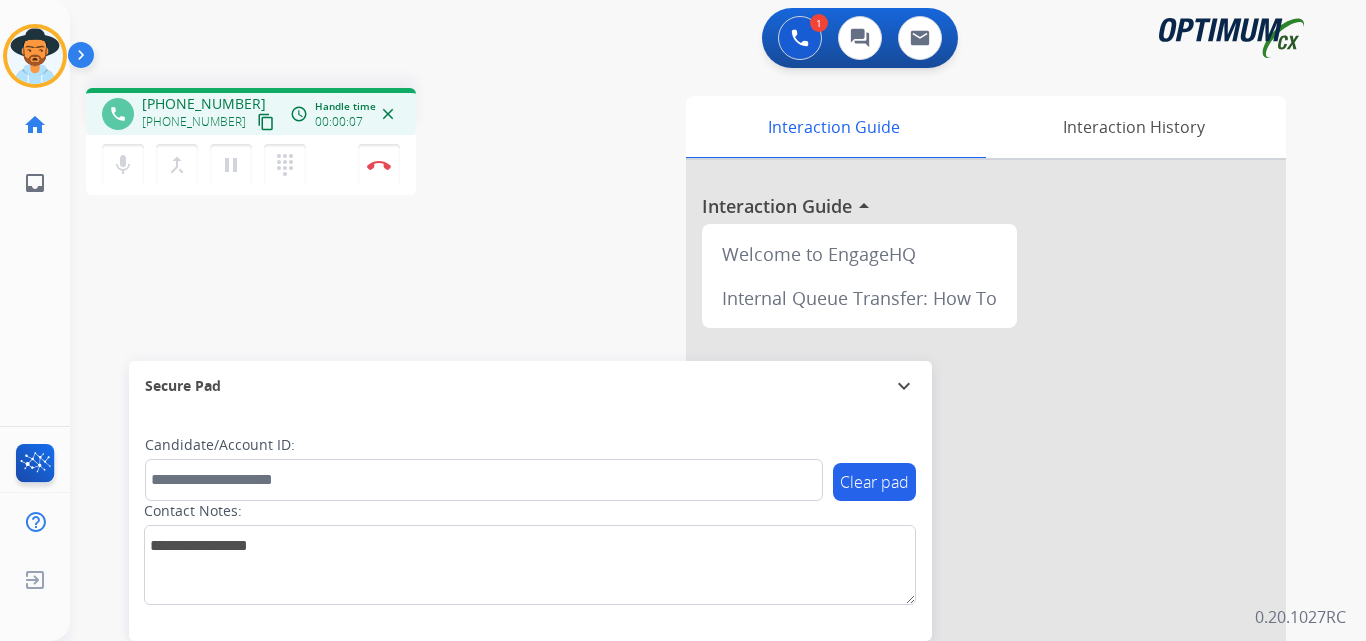 click on "+17714744754" at bounding box center [204, 104] 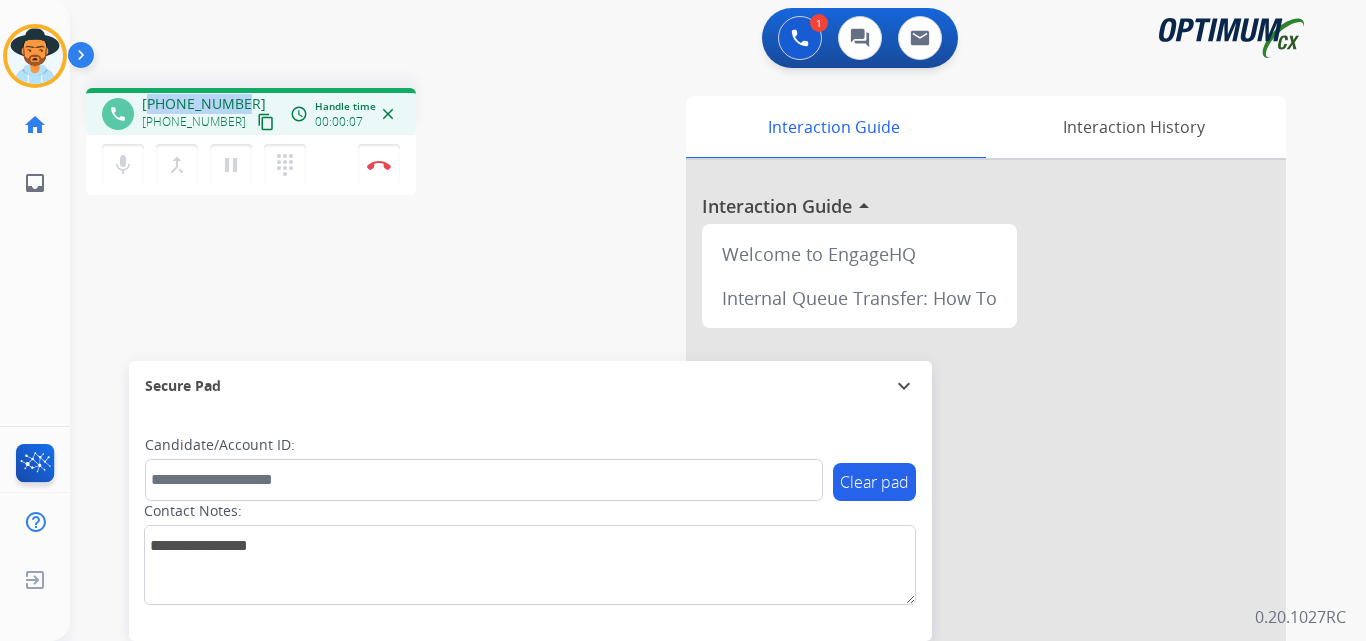 click on "+17714744754" at bounding box center [204, 104] 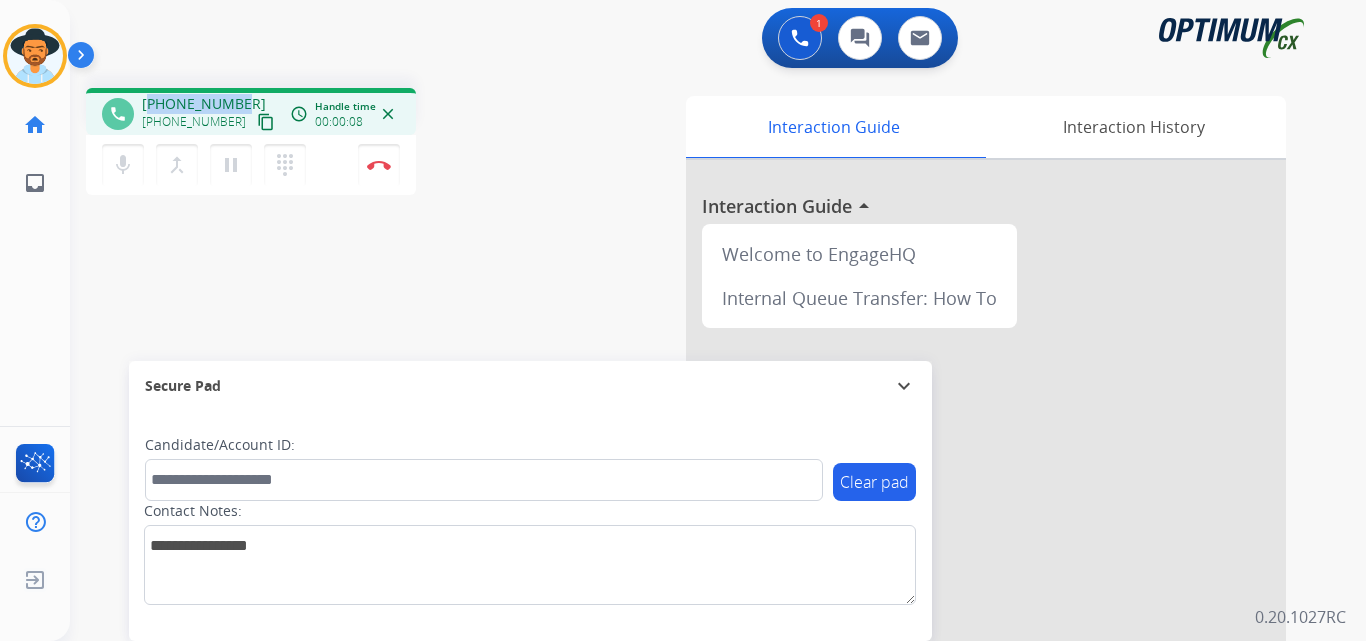 copy on "17714744754" 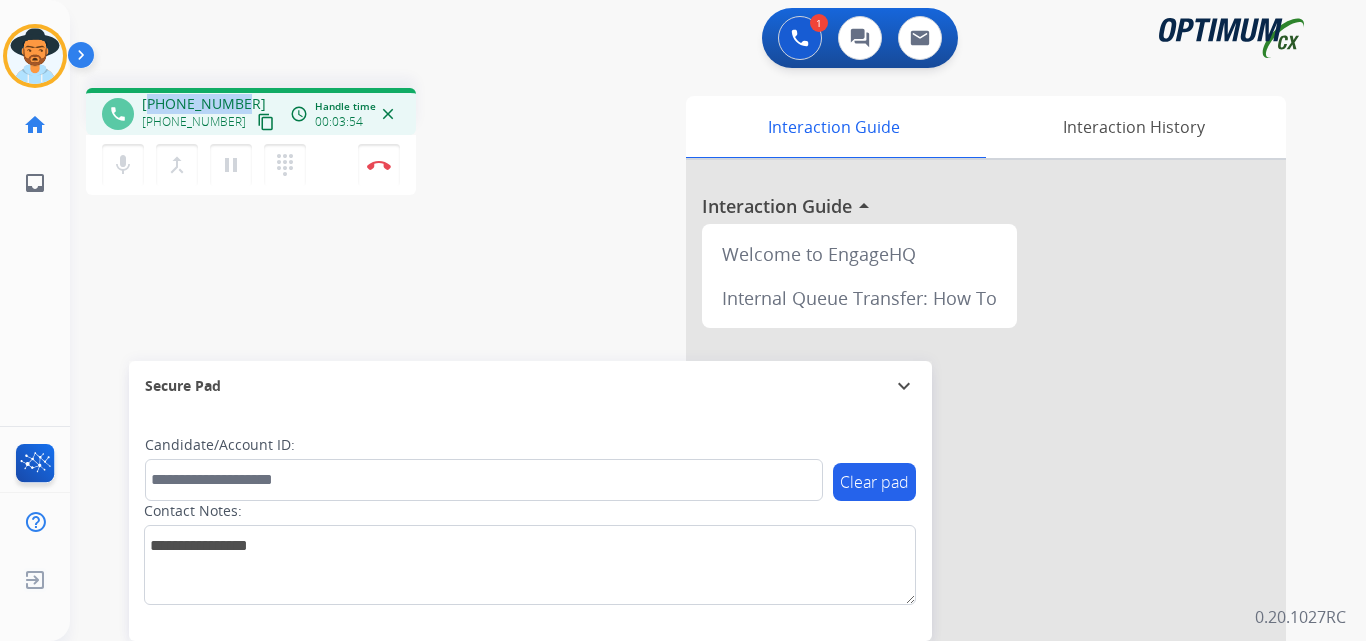 click on "+17714744754" at bounding box center (204, 104) 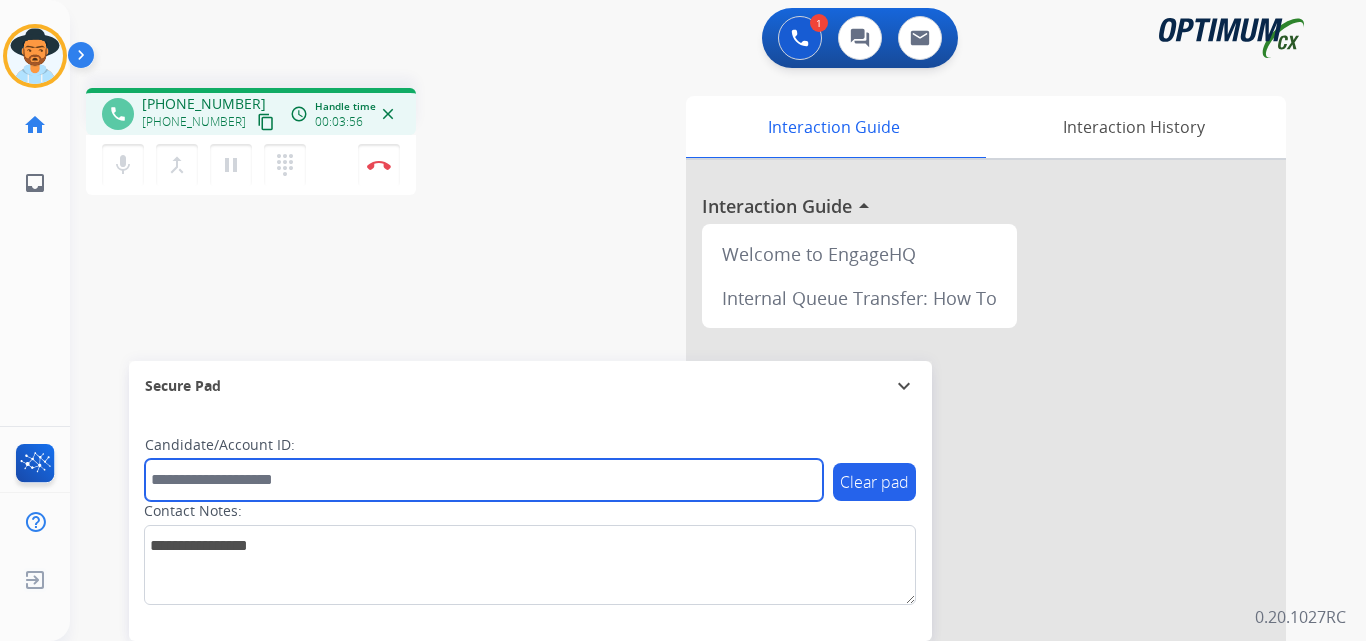 click at bounding box center [484, 480] 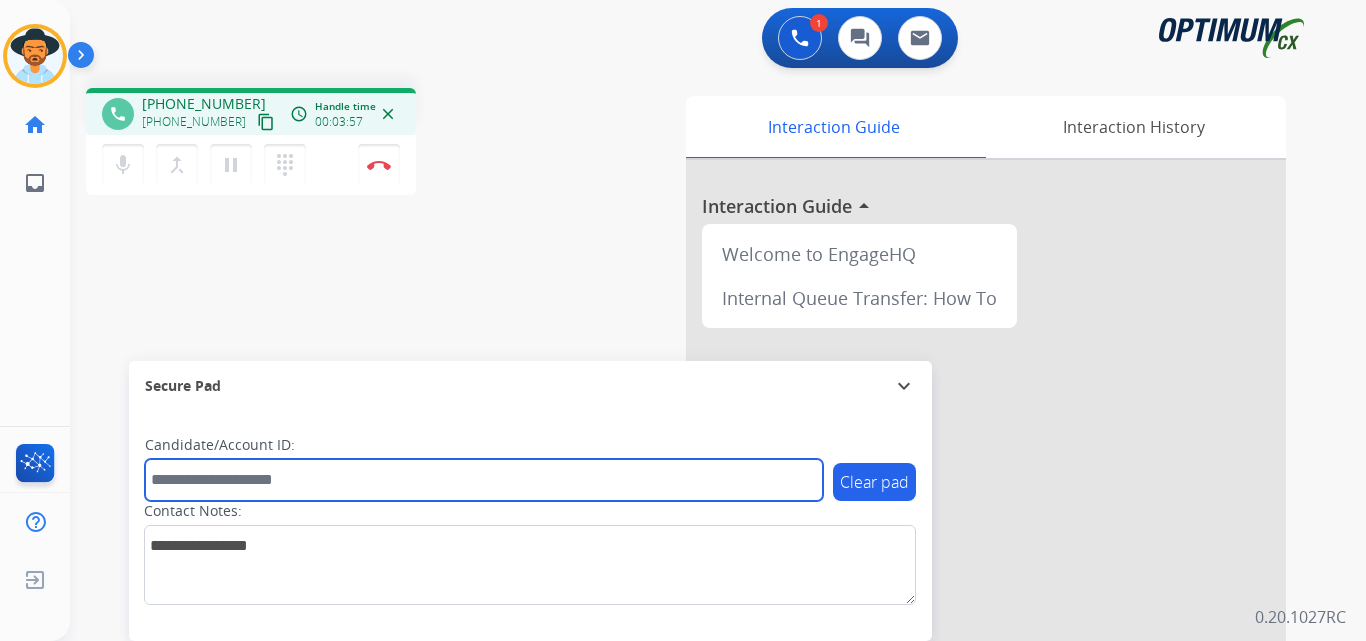 paste on "**********" 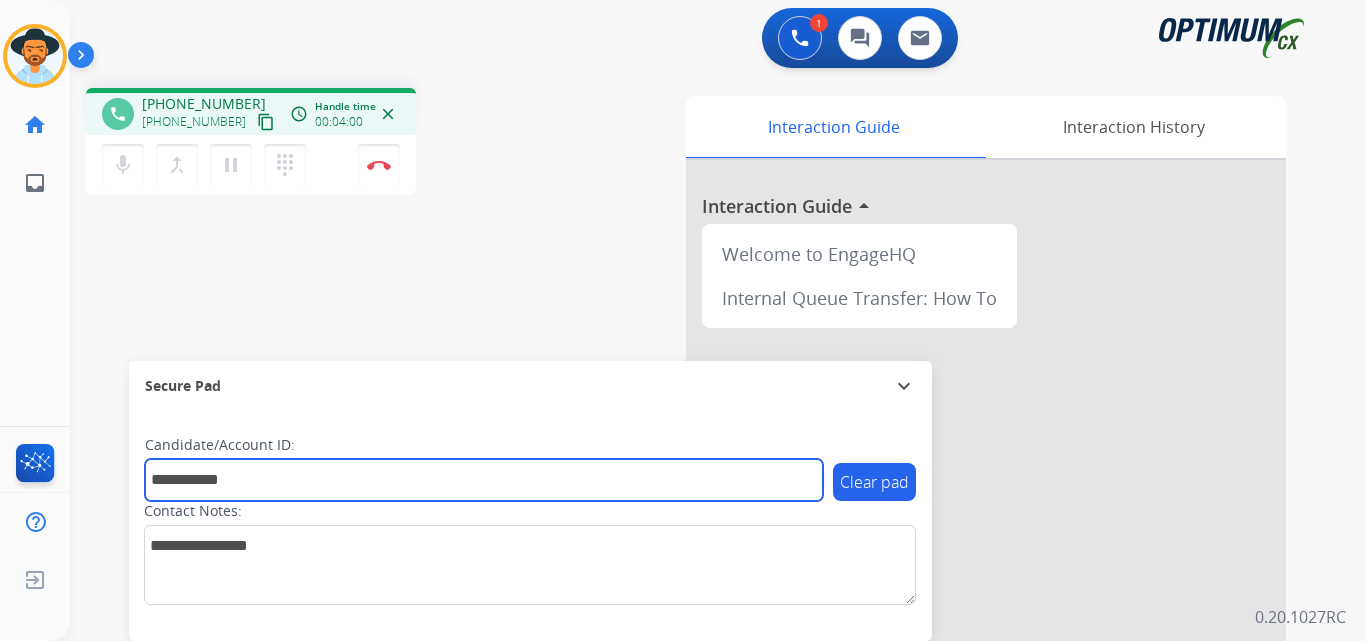 click on "**********" at bounding box center [484, 480] 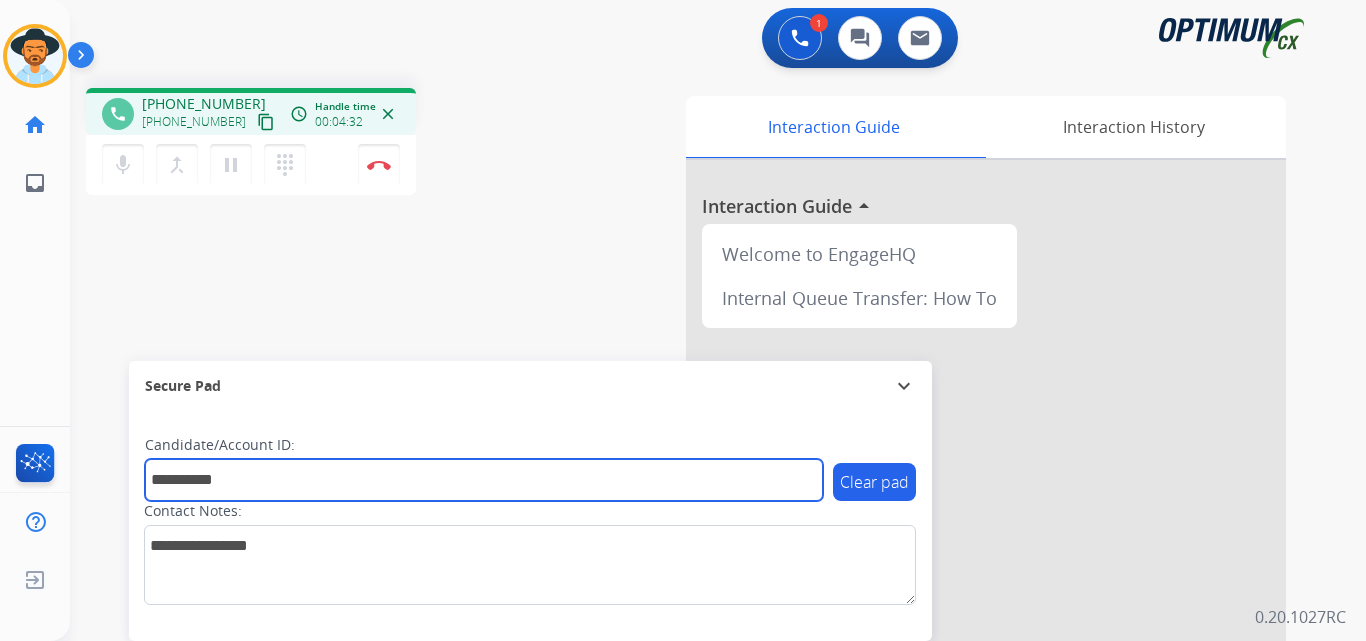 click on "**********" at bounding box center [484, 480] 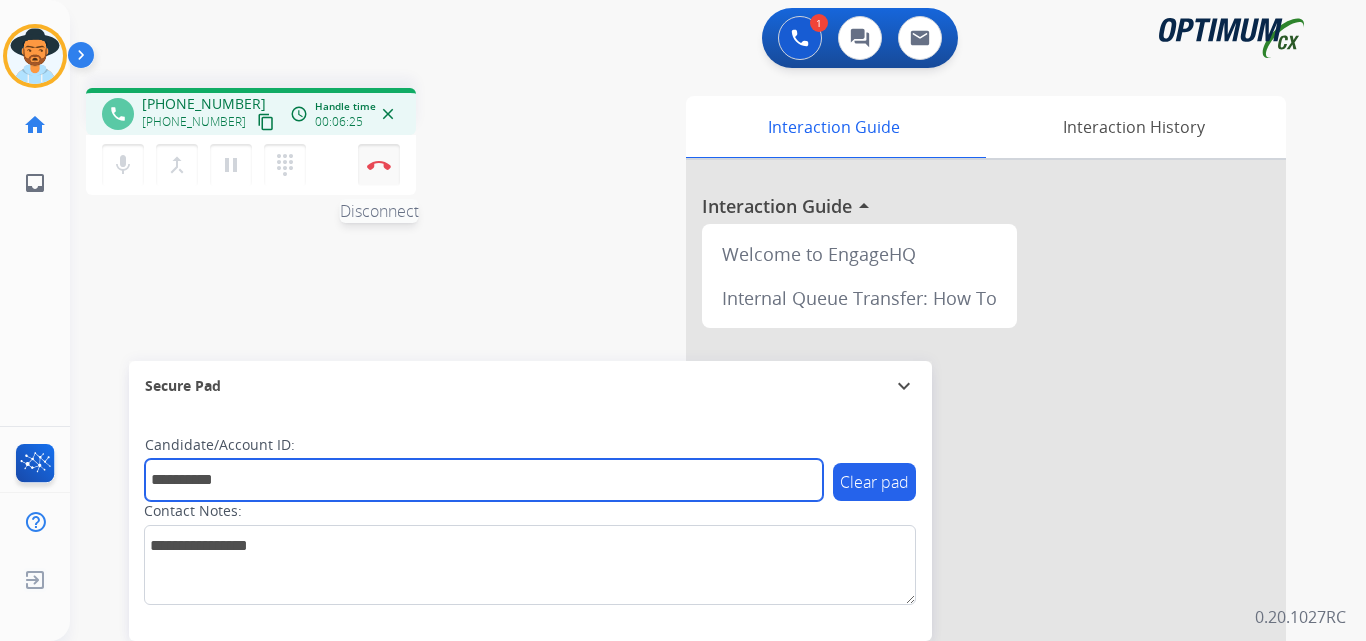 type on "**********" 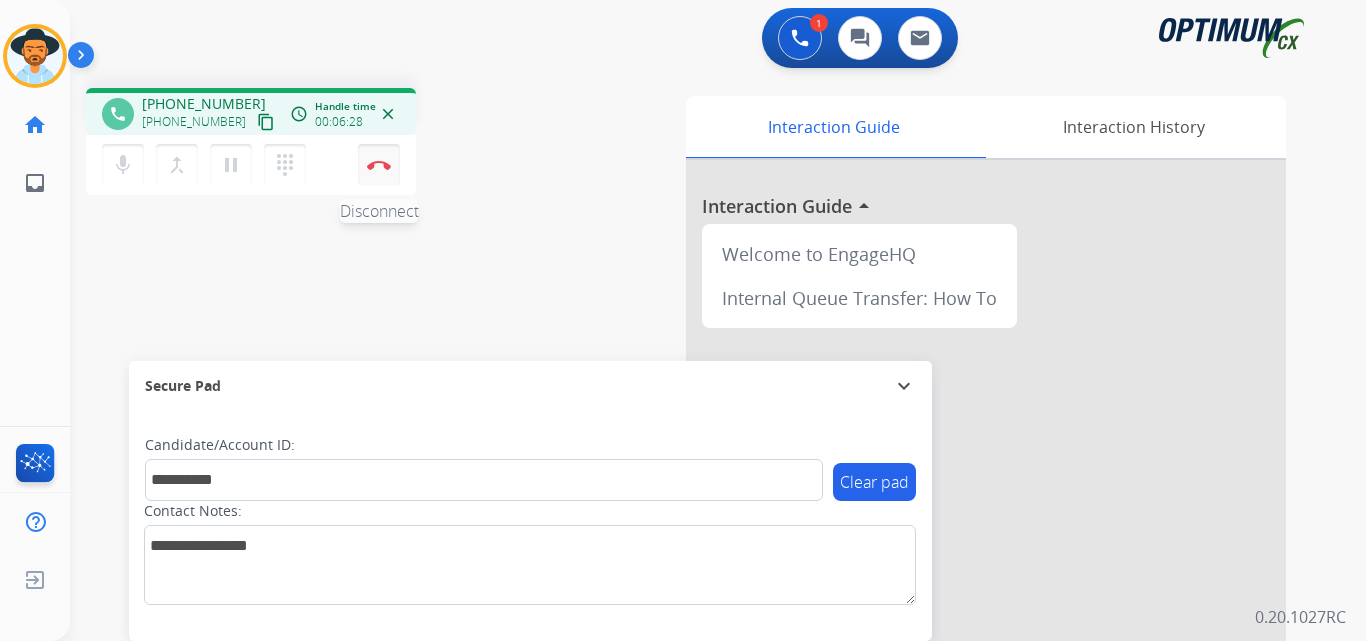 click at bounding box center (379, 165) 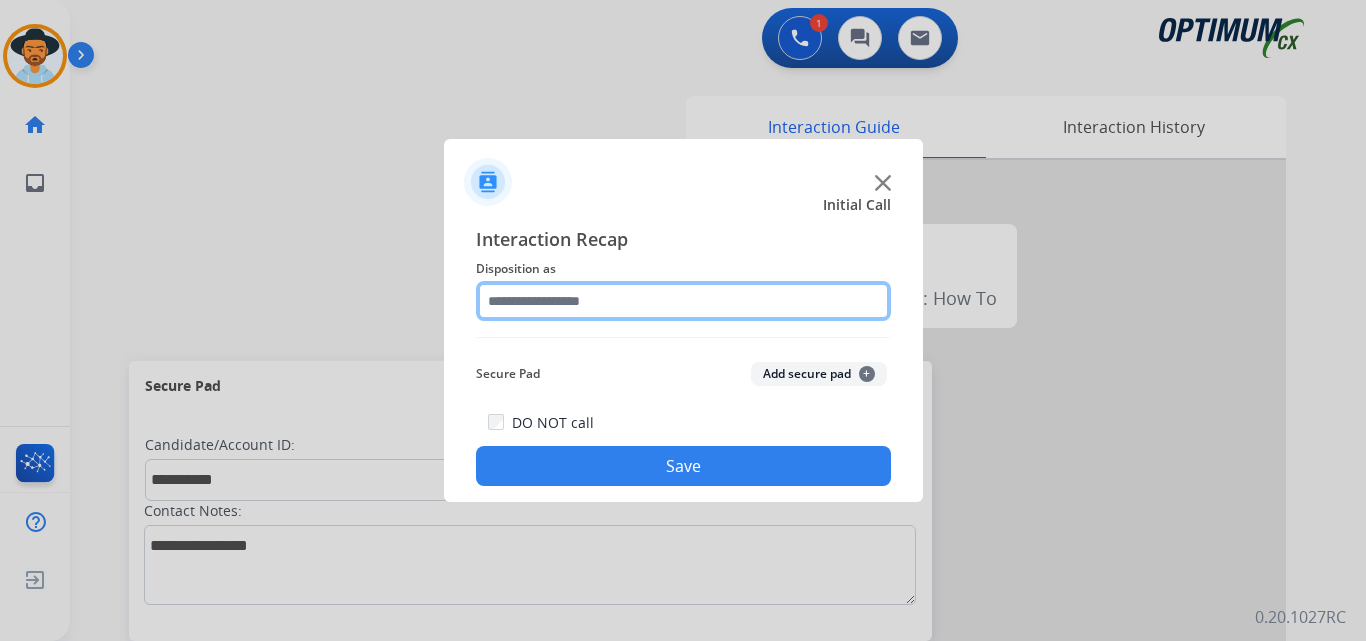 click 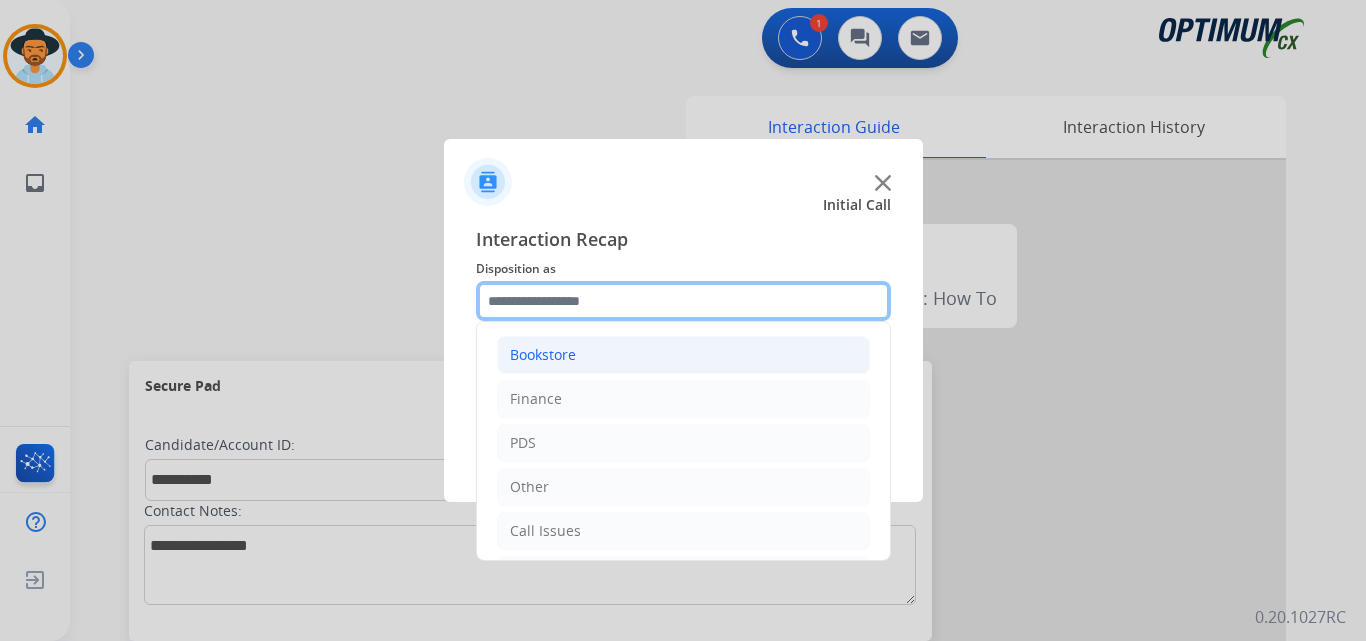 scroll, scrollTop: 136, scrollLeft: 0, axis: vertical 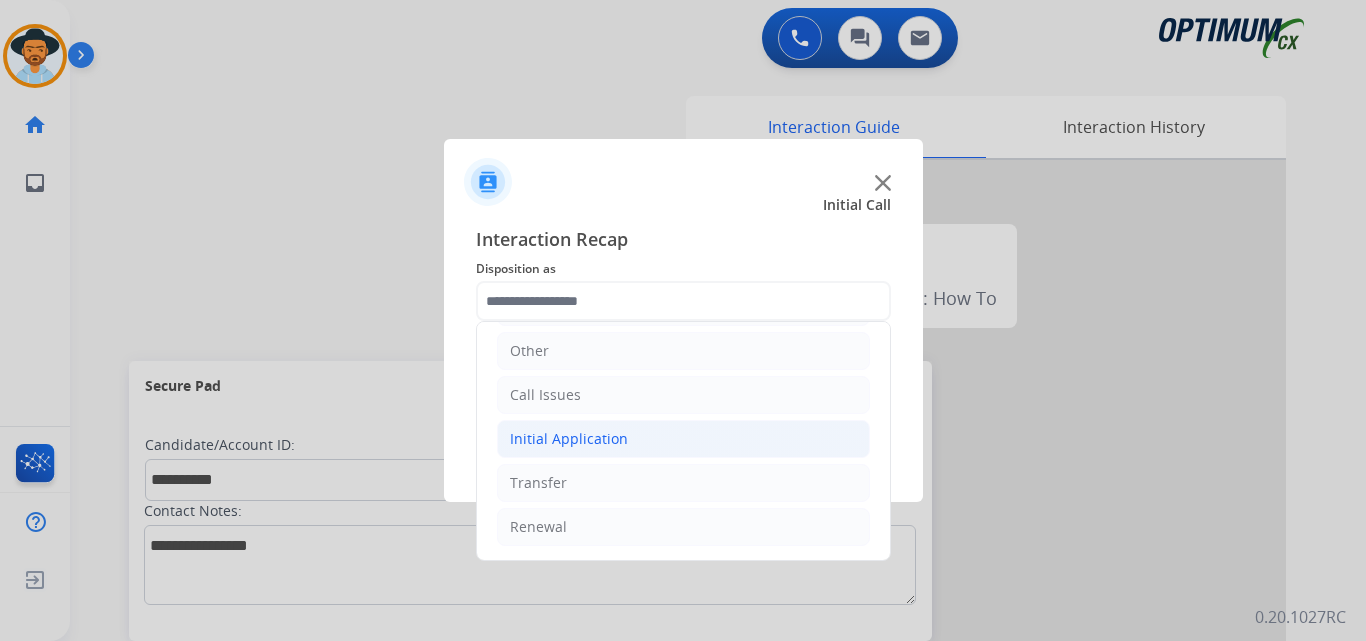 click on "Initial Application" 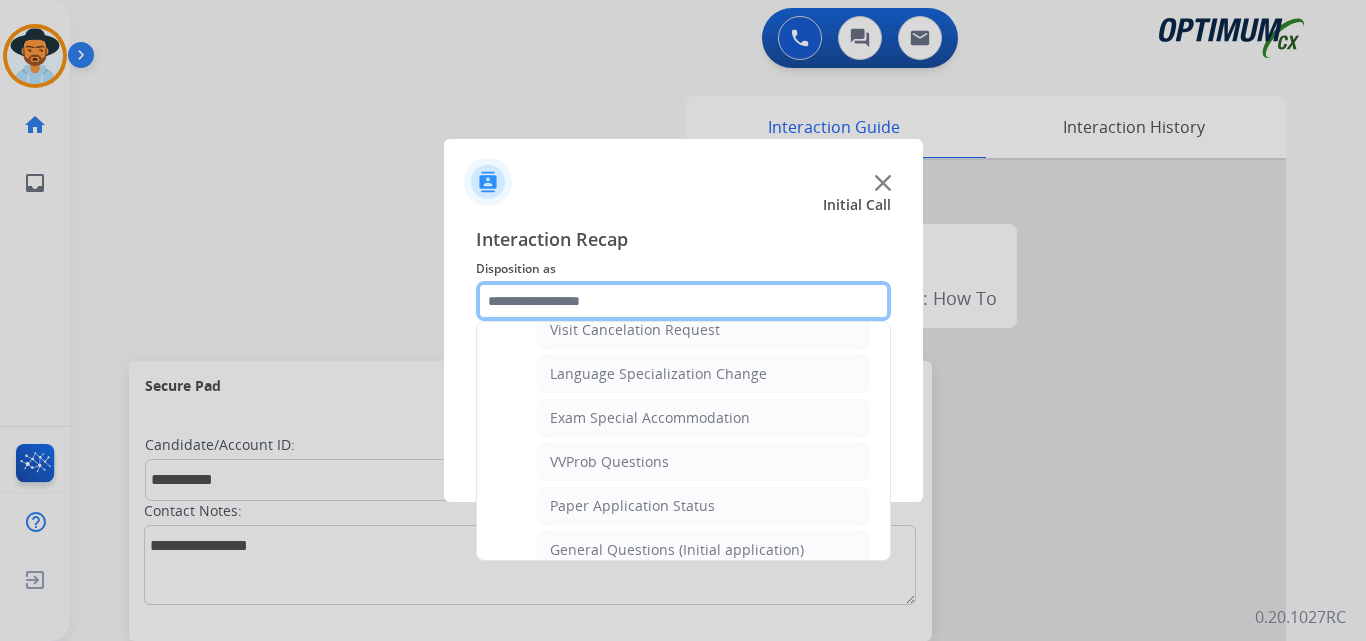 scroll, scrollTop: 1136, scrollLeft: 0, axis: vertical 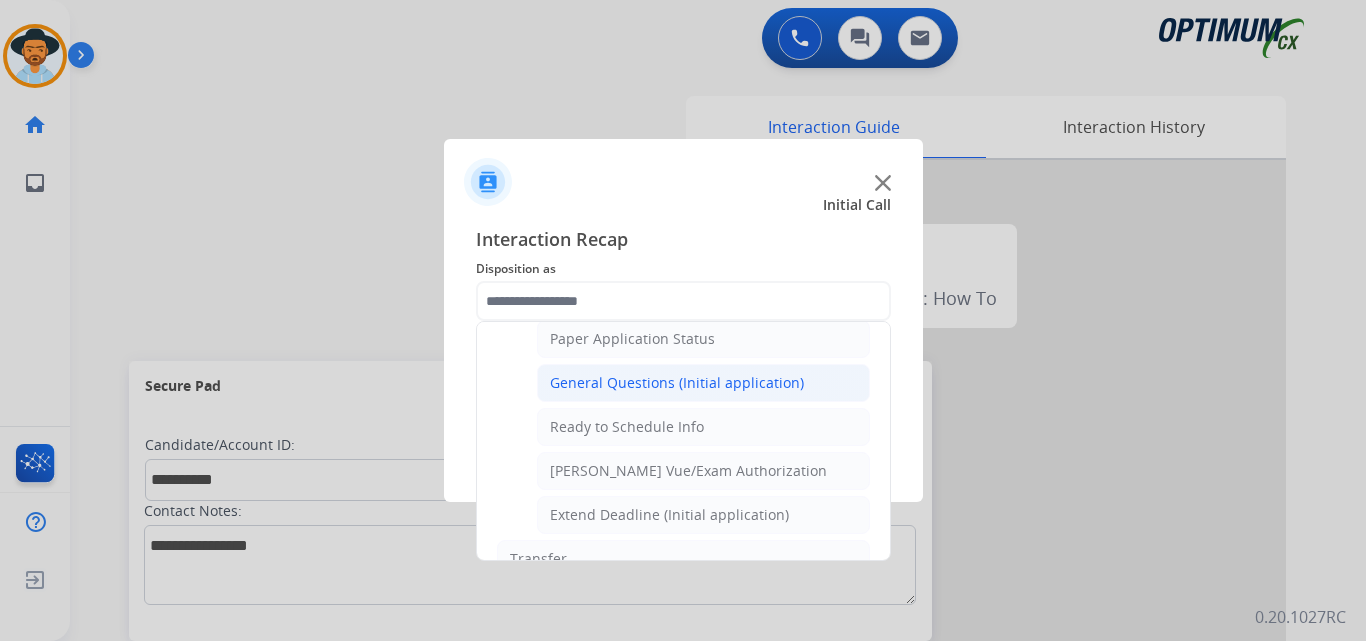 click on "General Questions (Initial application)" 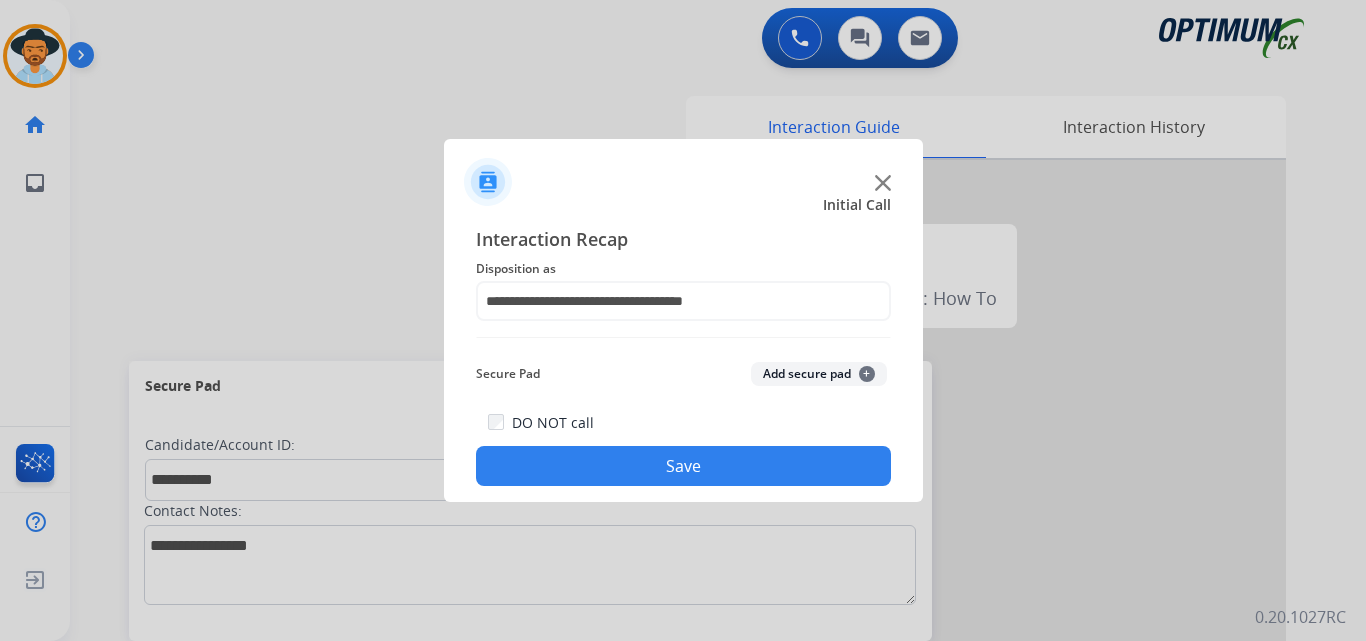 click on "Save" 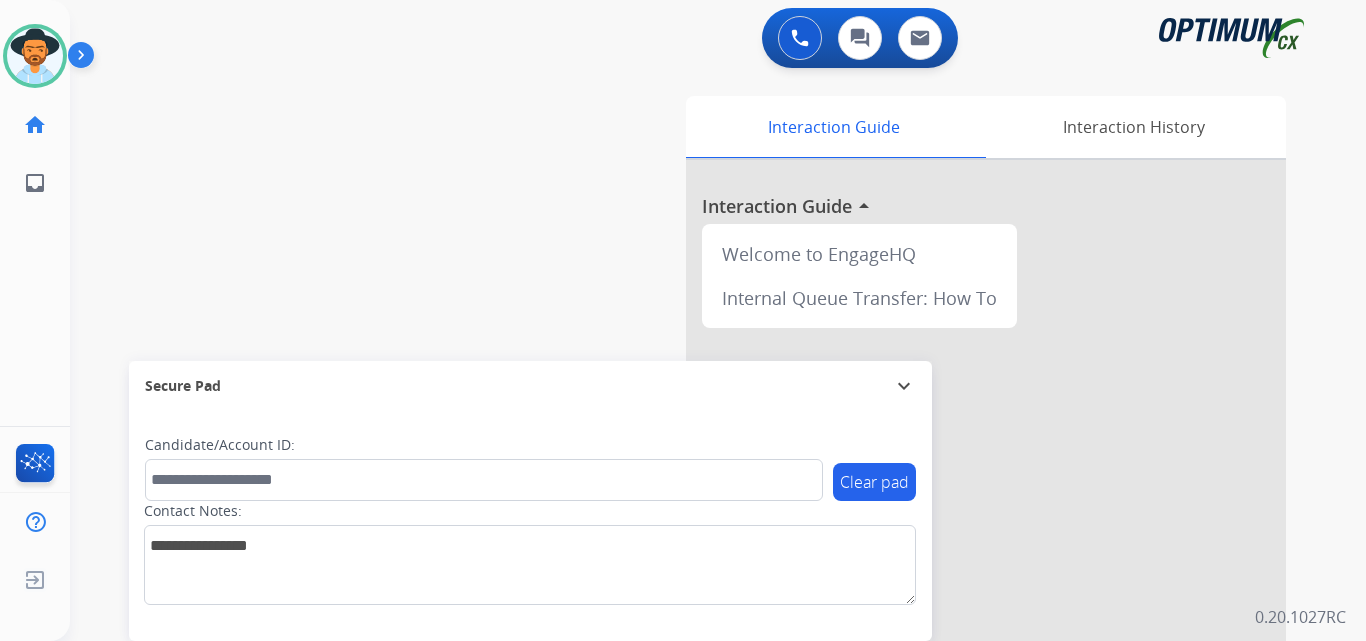 click on "swap_horiz Break voice bridge close_fullscreen Connect 3-Way Call merge_type Separate 3-Way Call  Interaction Guide   Interaction History  Interaction Guide arrow_drop_up  Welcome to EngageHQ   Internal Queue Transfer: How To  Secure Pad expand_more Clear pad Candidate/Account ID: Contact Notes:" at bounding box center (694, 489) 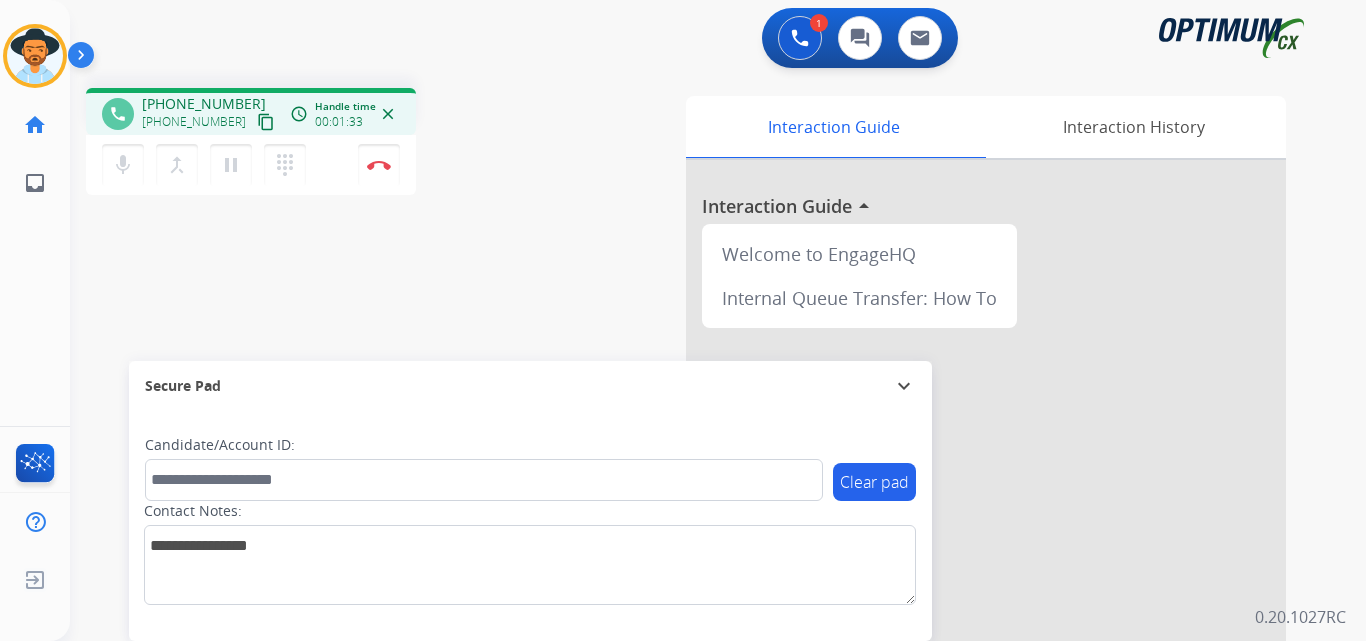 click on "+14342272531" at bounding box center (204, 104) 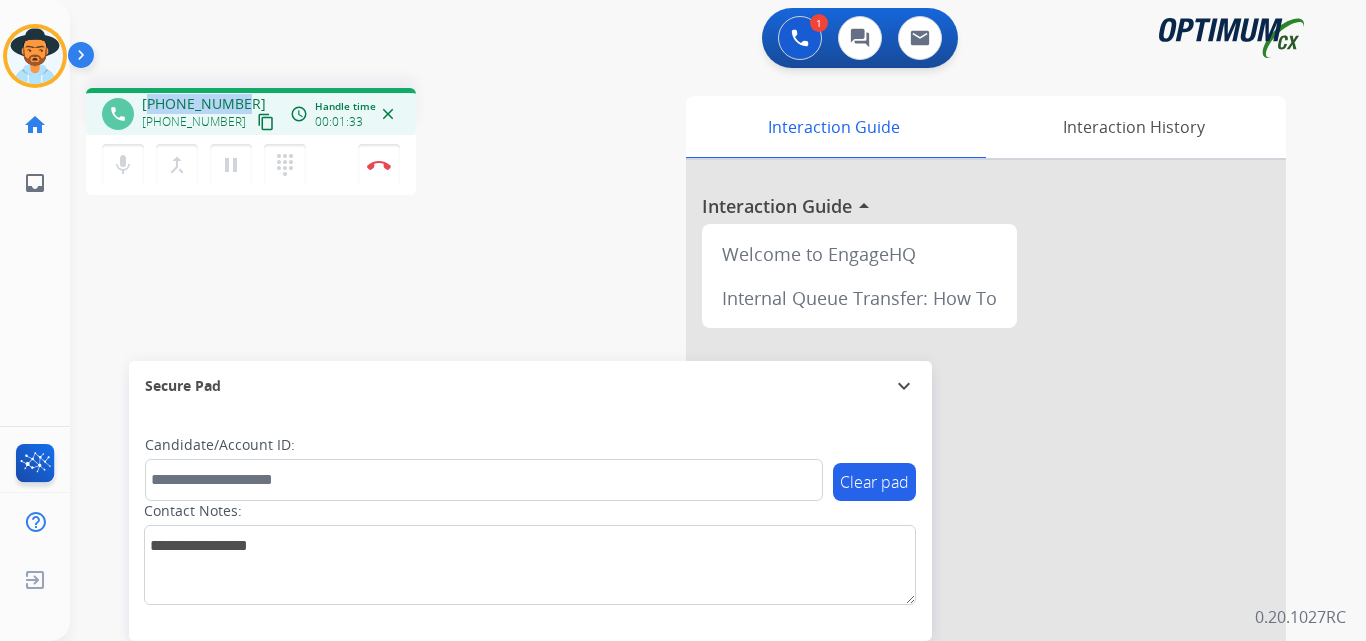 click on "+14342272531" at bounding box center [204, 104] 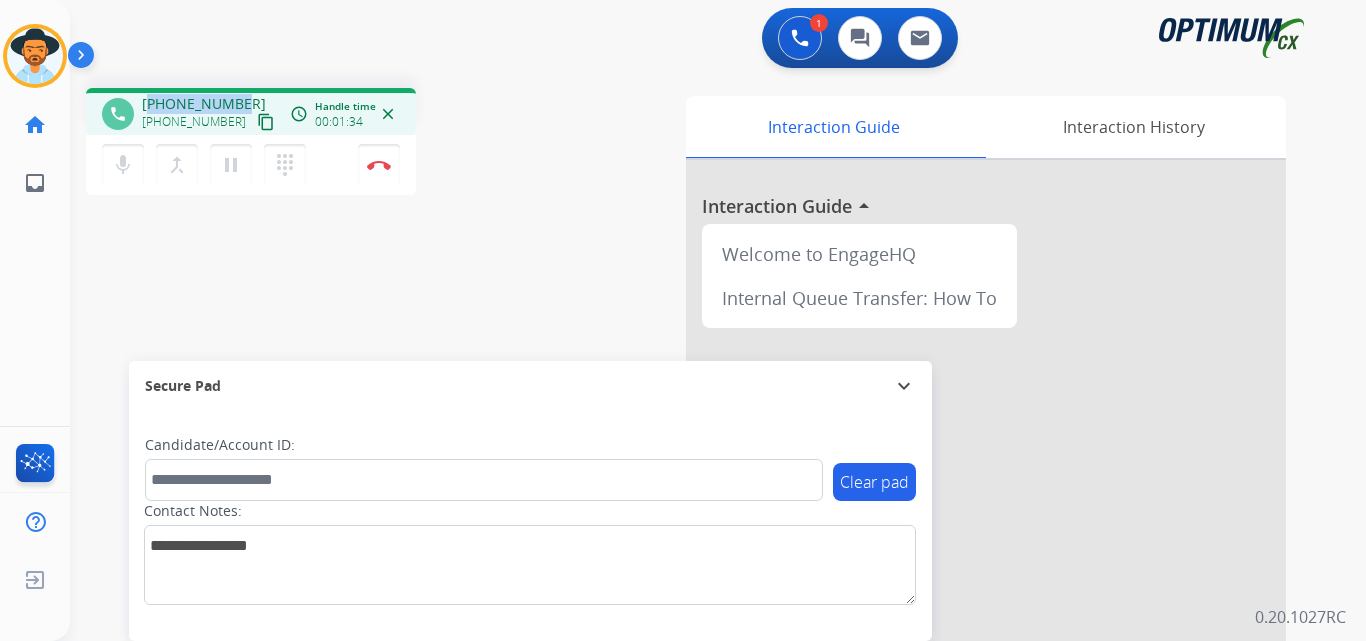 copy on "14342272531" 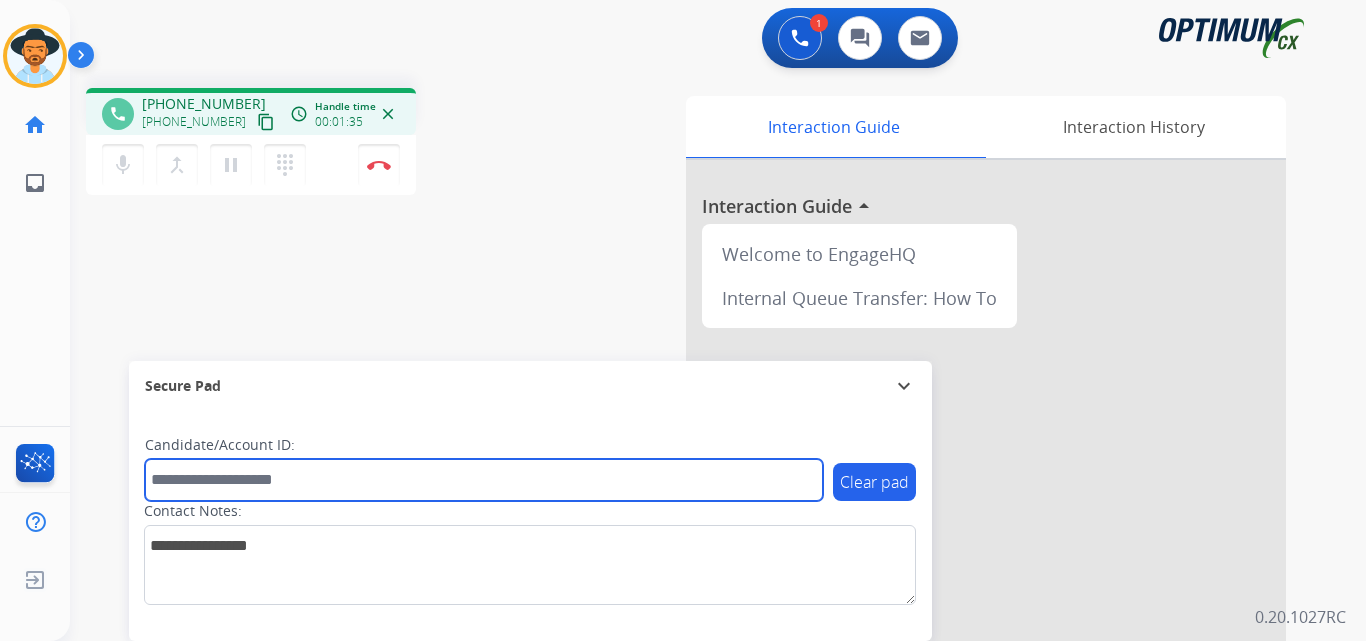 click at bounding box center [484, 480] 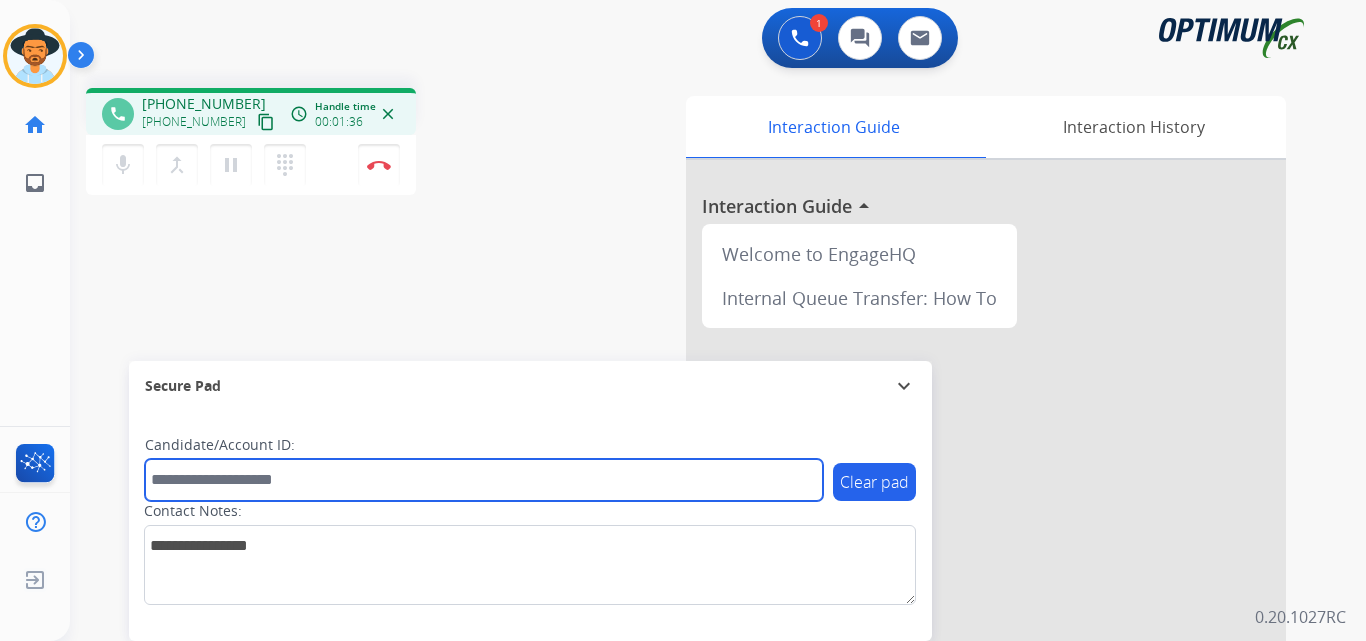 paste on "**********" 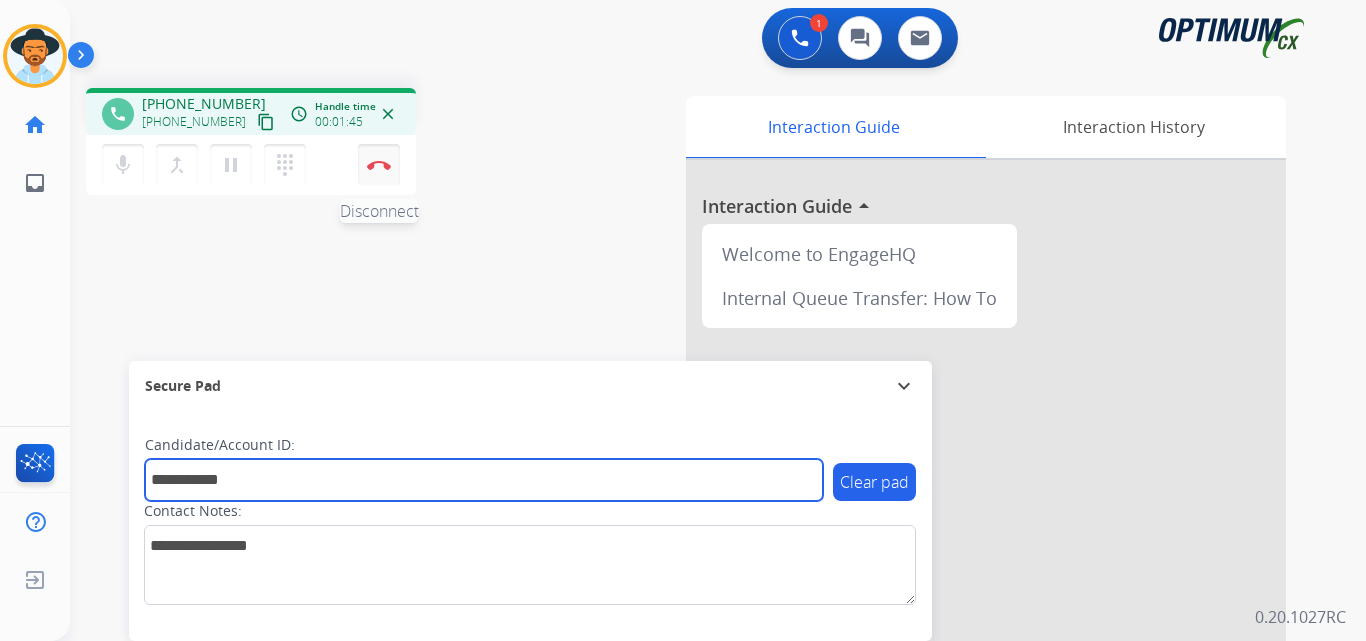 type on "**********" 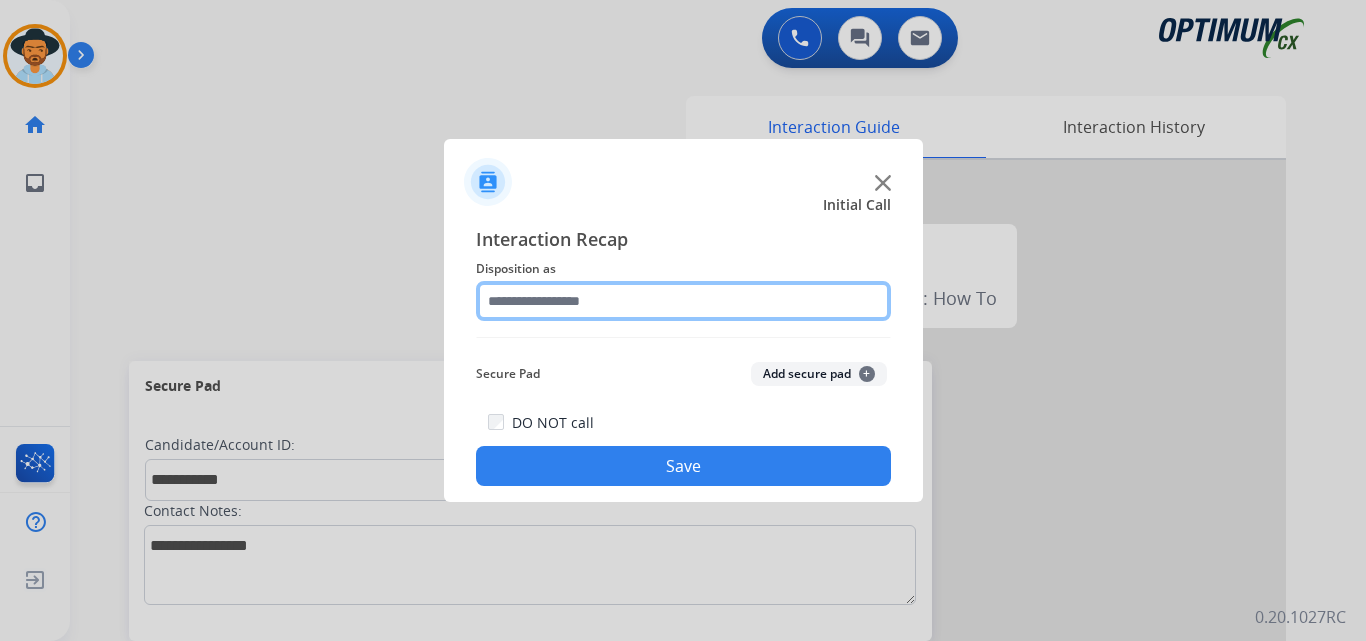 click 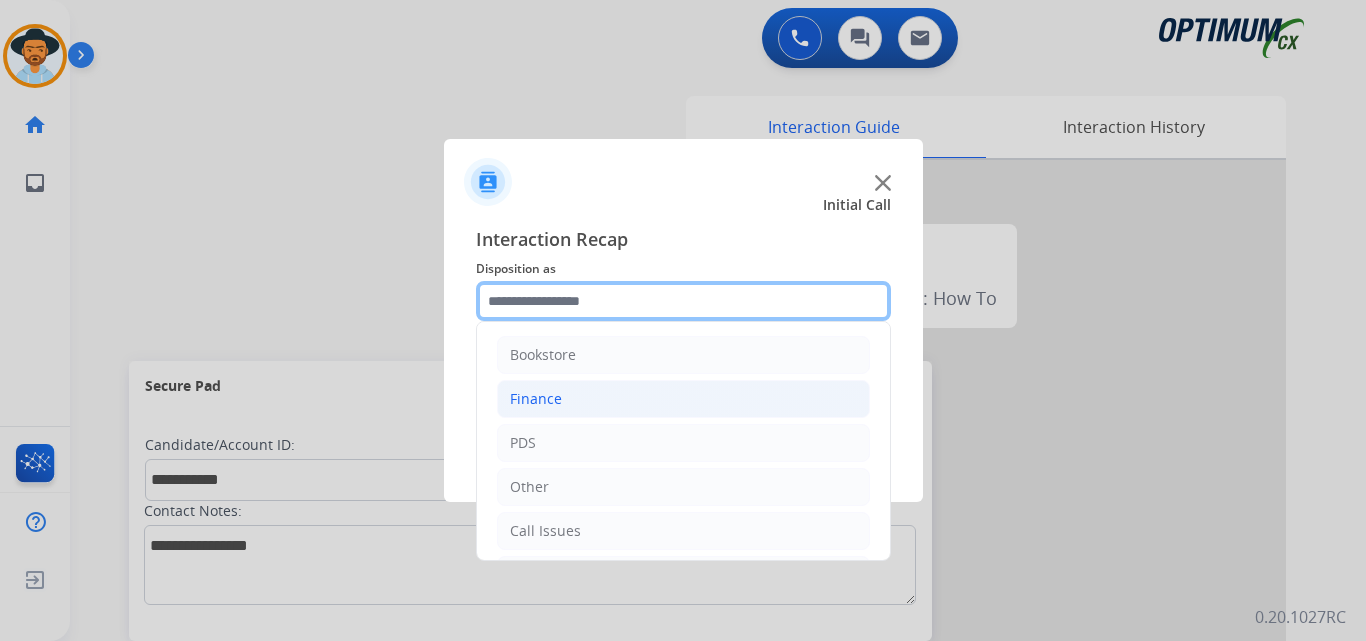 scroll, scrollTop: 136, scrollLeft: 0, axis: vertical 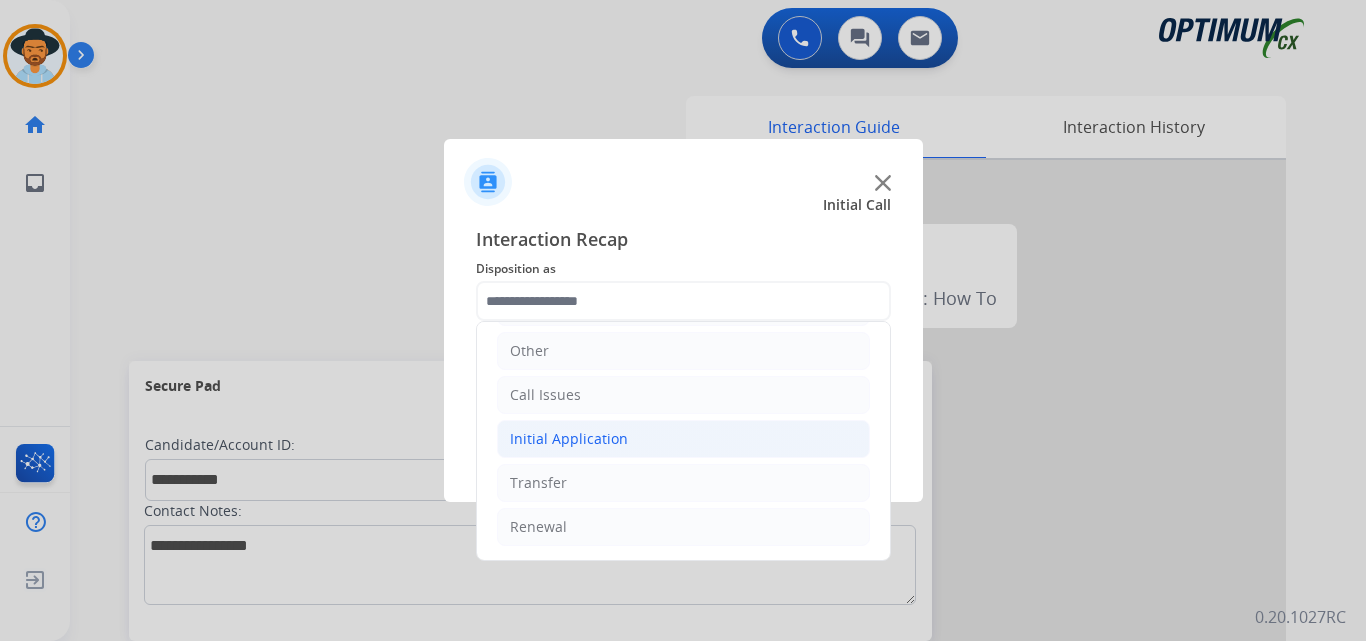 click on "Initial Application" 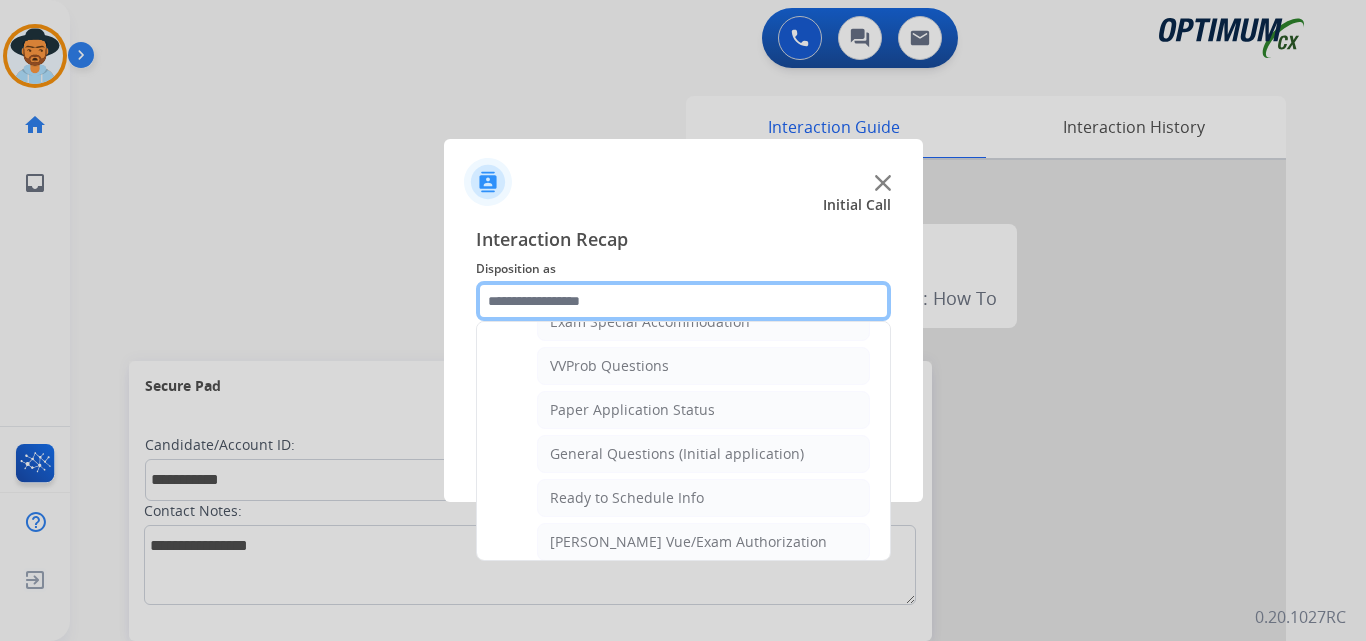 scroll, scrollTop: 1232, scrollLeft: 0, axis: vertical 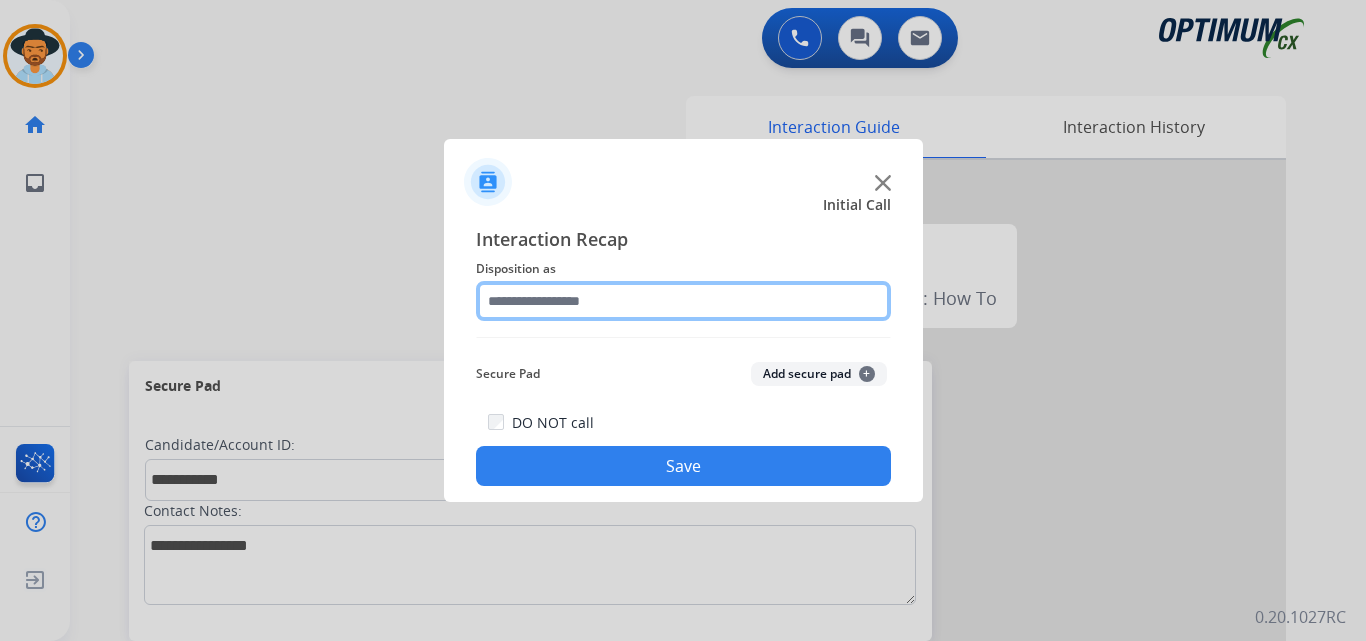 click 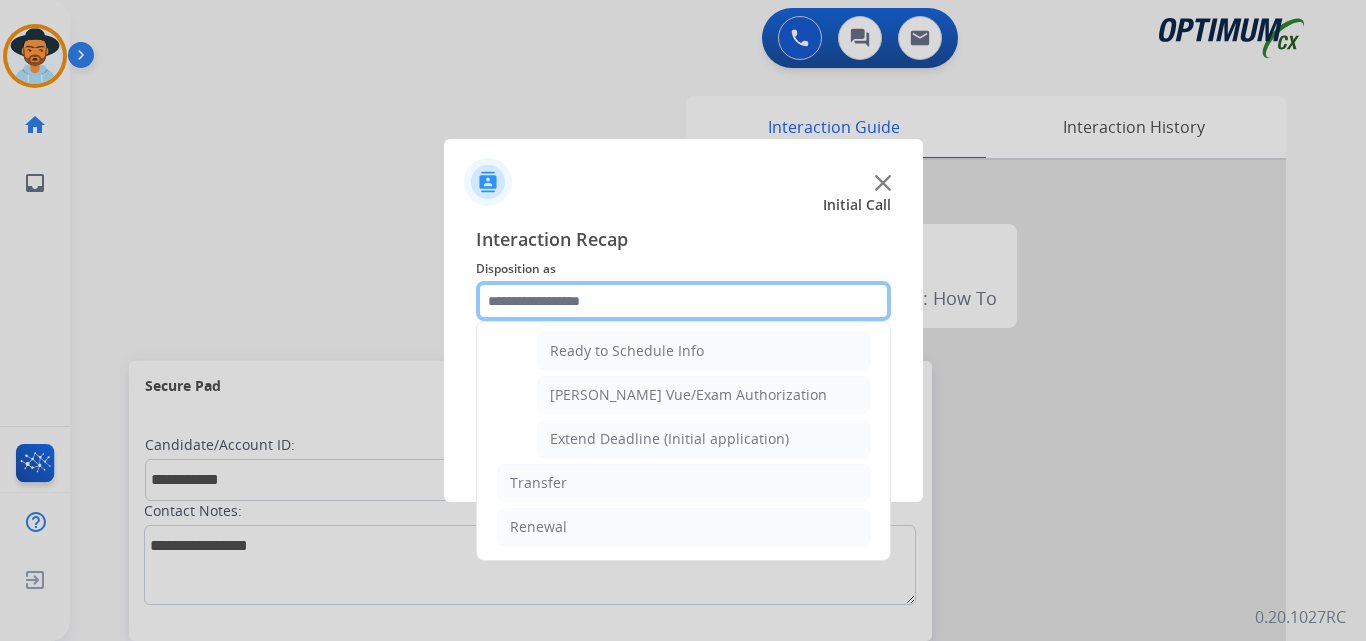 scroll, scrollTop: 1065, scrollLeft: 0, axis: vertical 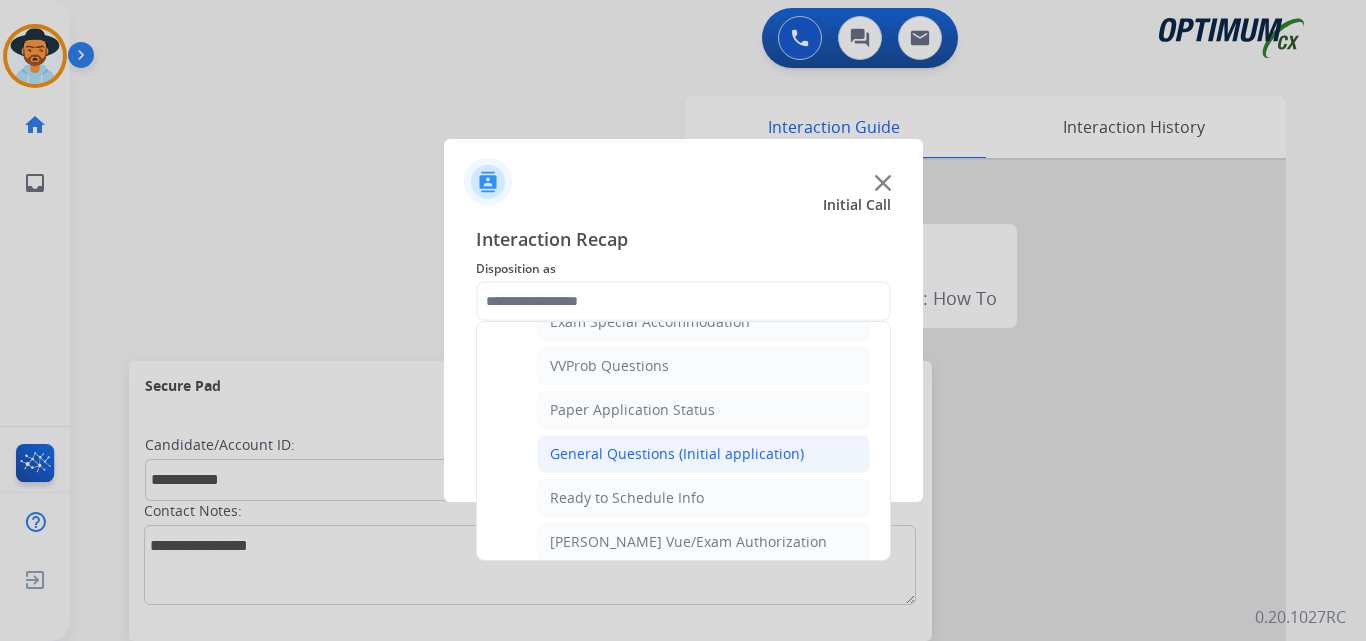click on "General Questions (Initial application)" 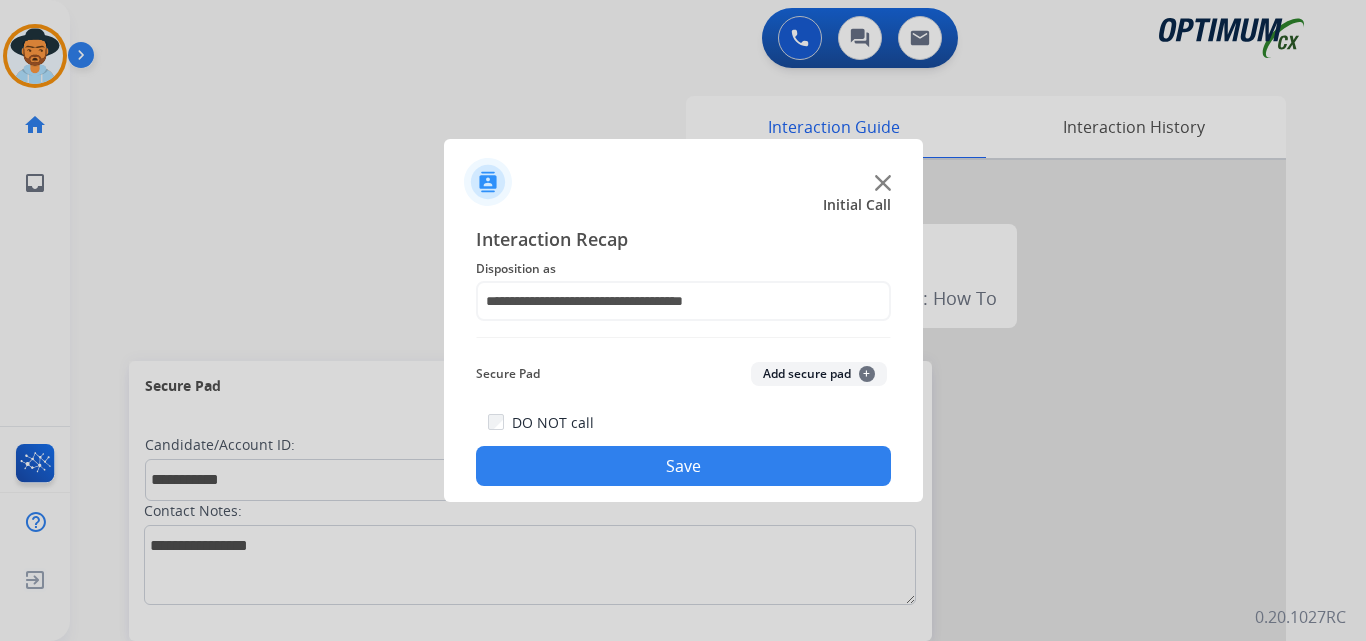 click on "Save" 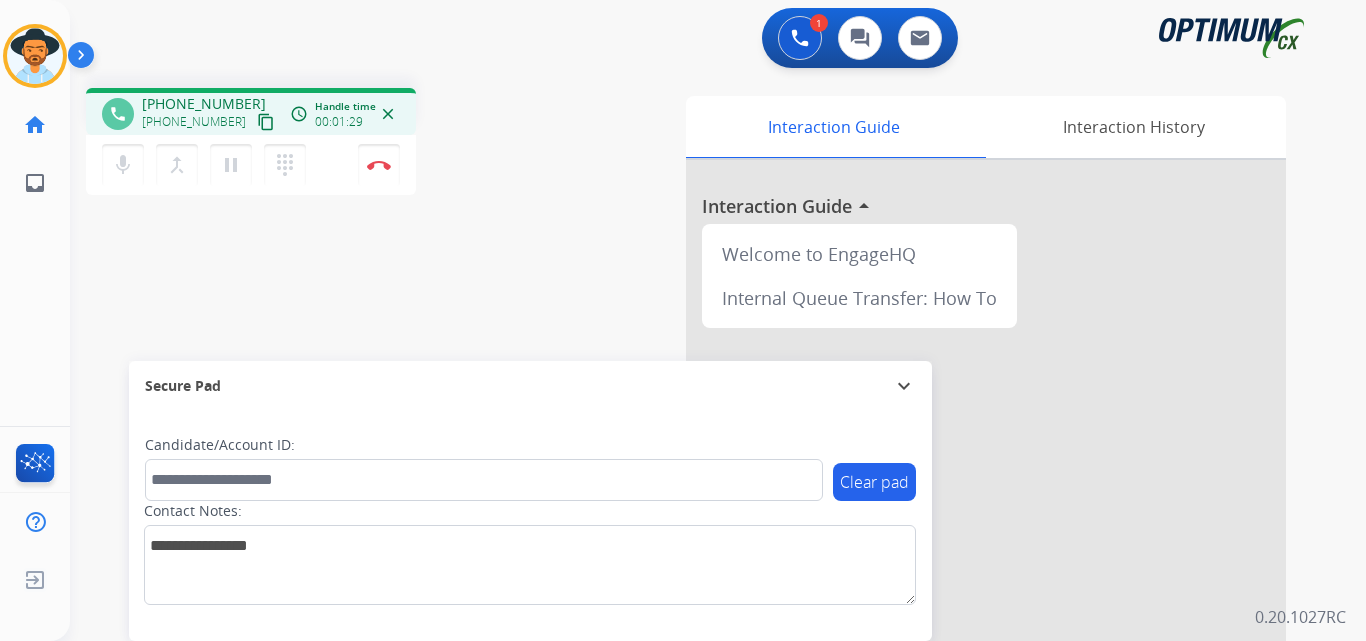 click on "+14234084426" at bounding box center [204, 104] 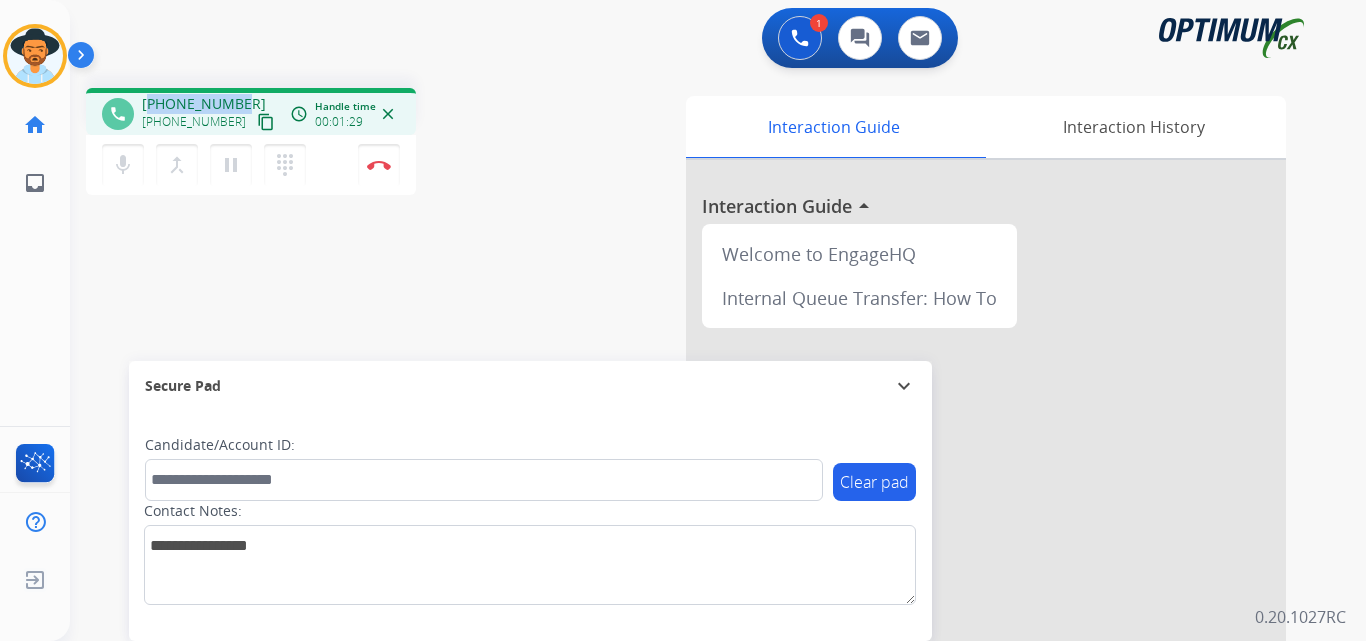 click on "+14234084426" at bounding box center [204, 104] 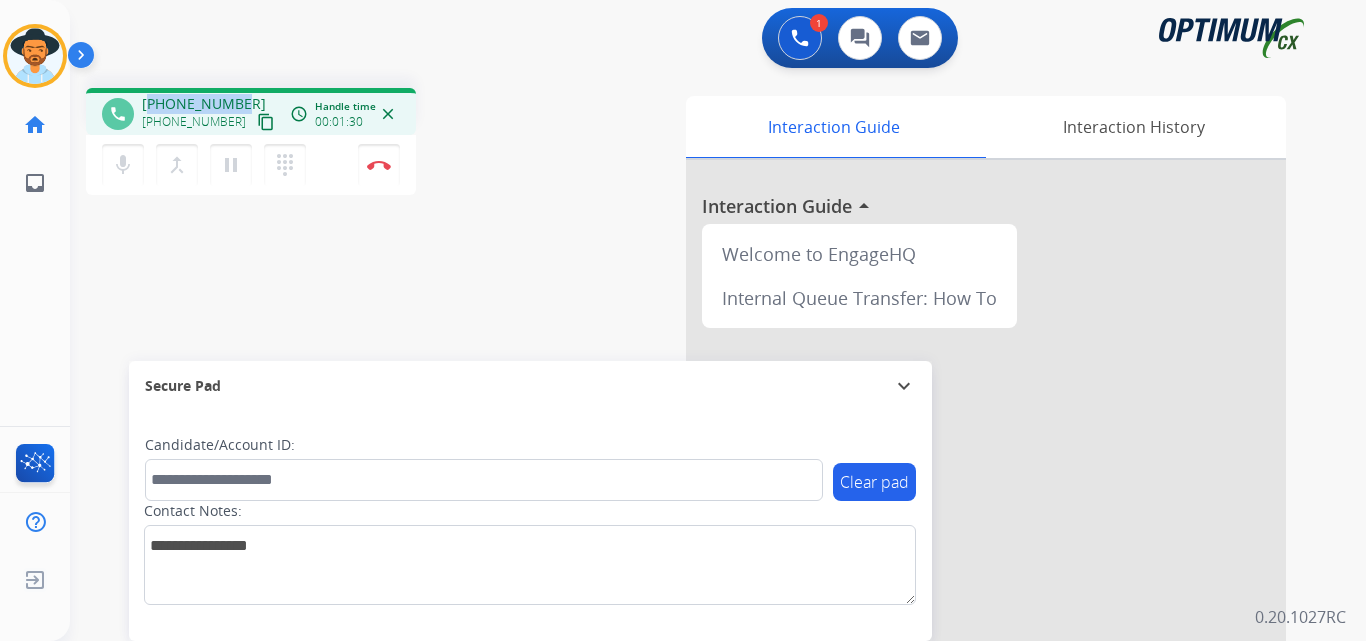 copy on "14234084426" 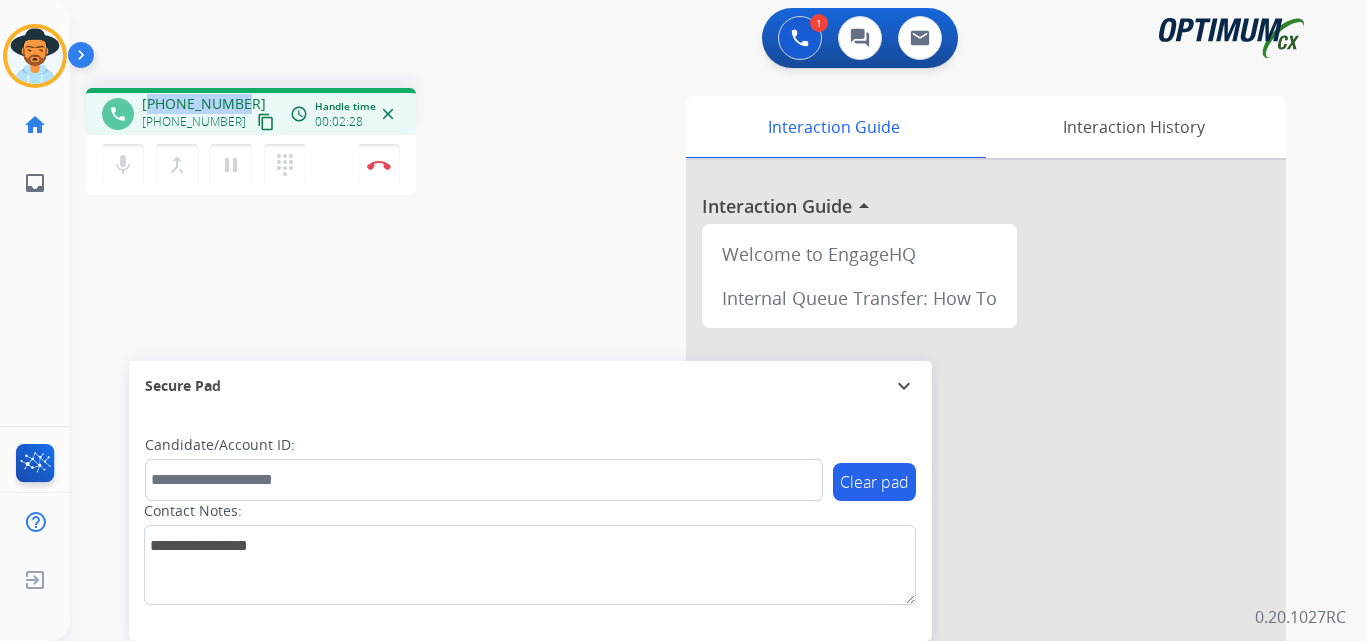 click on "+14234084426" at bounding box center [204, 104] 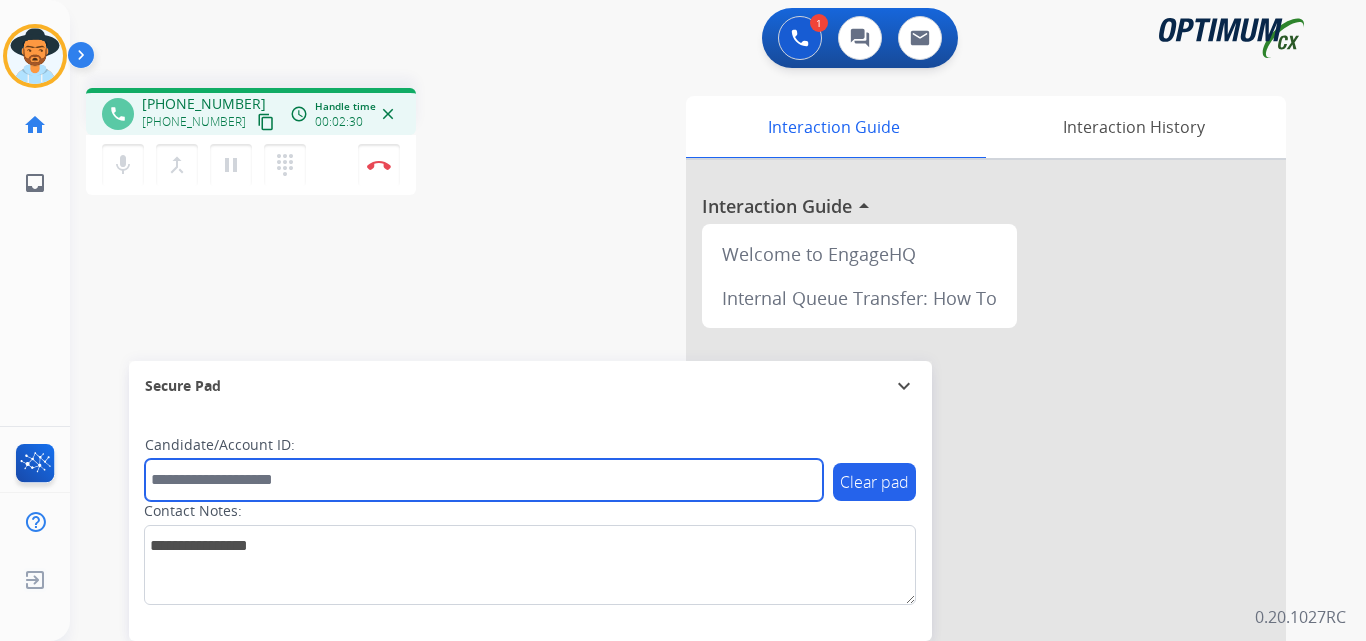 click at bounding box center (484, 480) 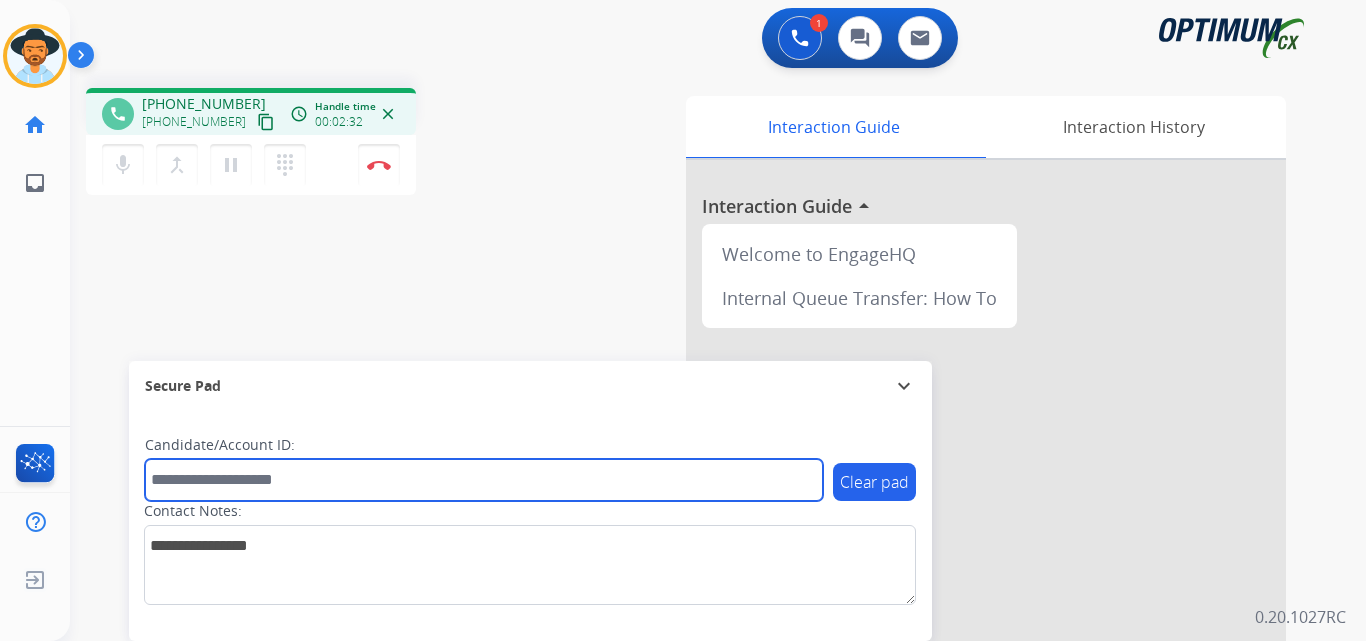 paste on "**********" 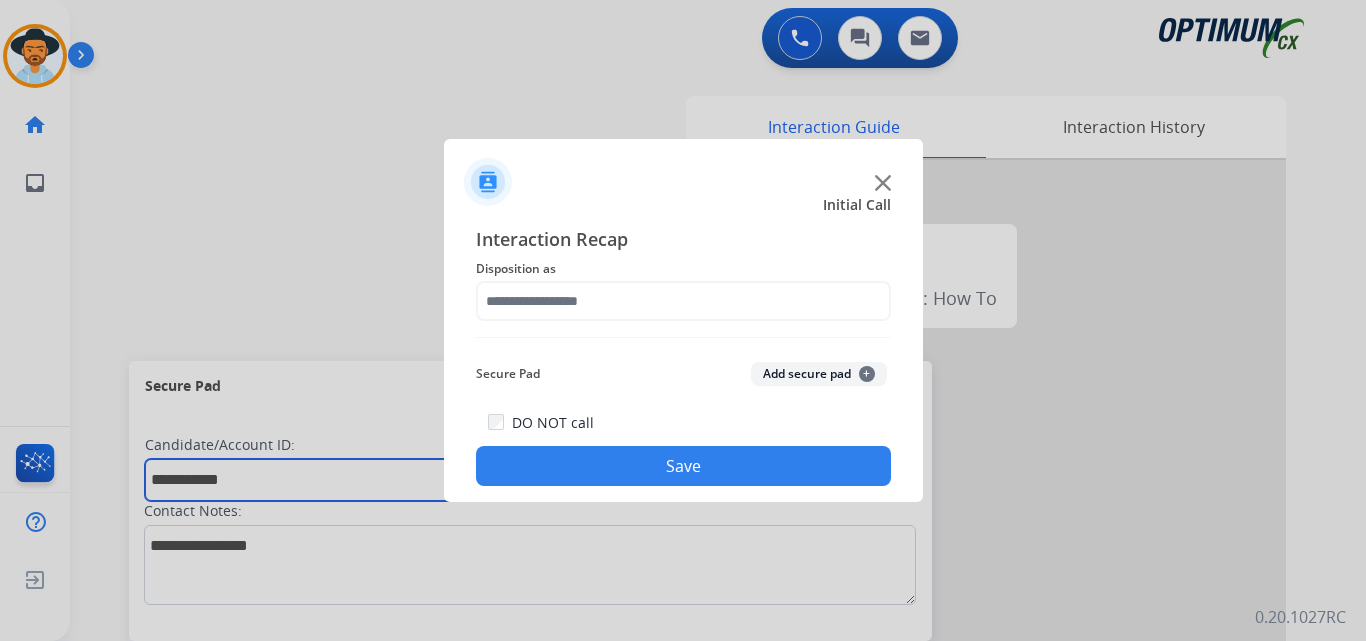 type on "**********" 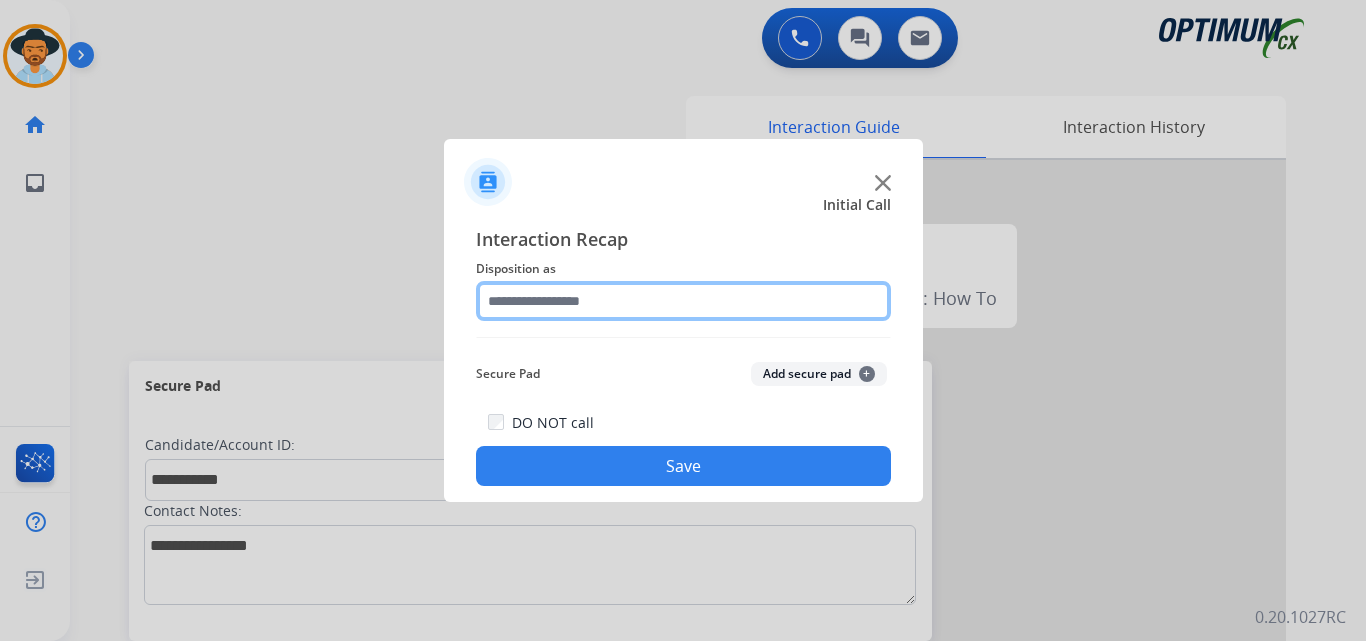 click 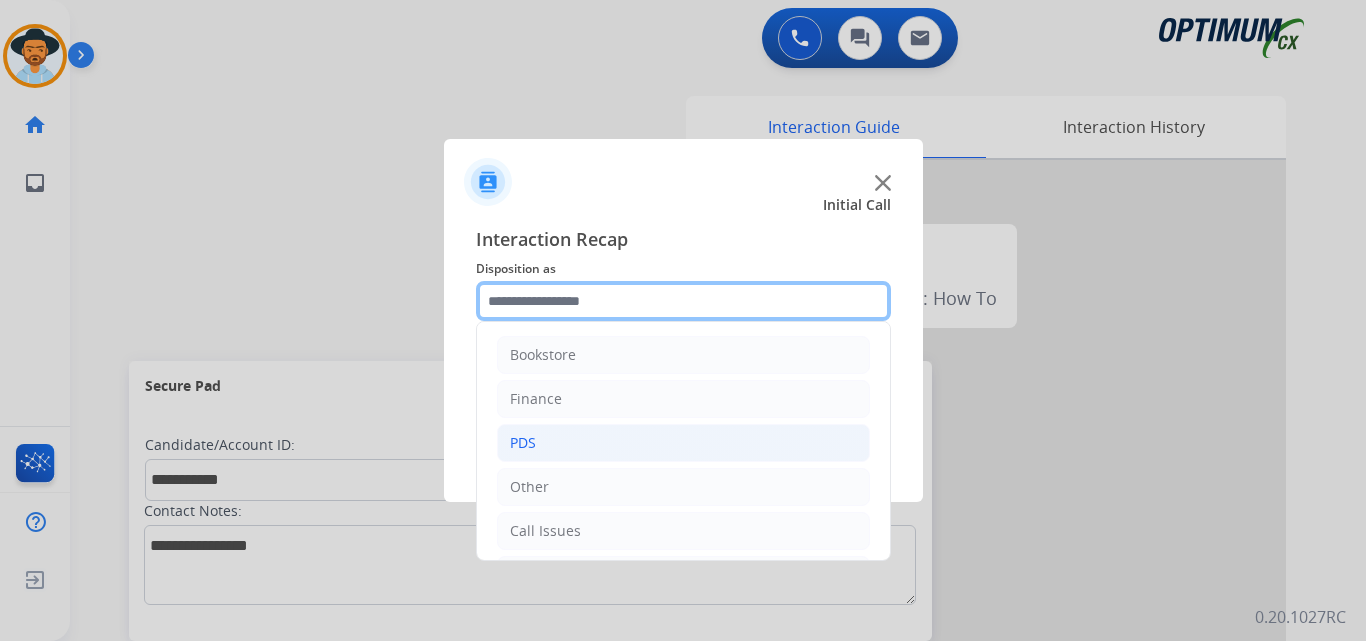 scroll, scrollTop: 136, scrollLeft: 0, axis: vertical 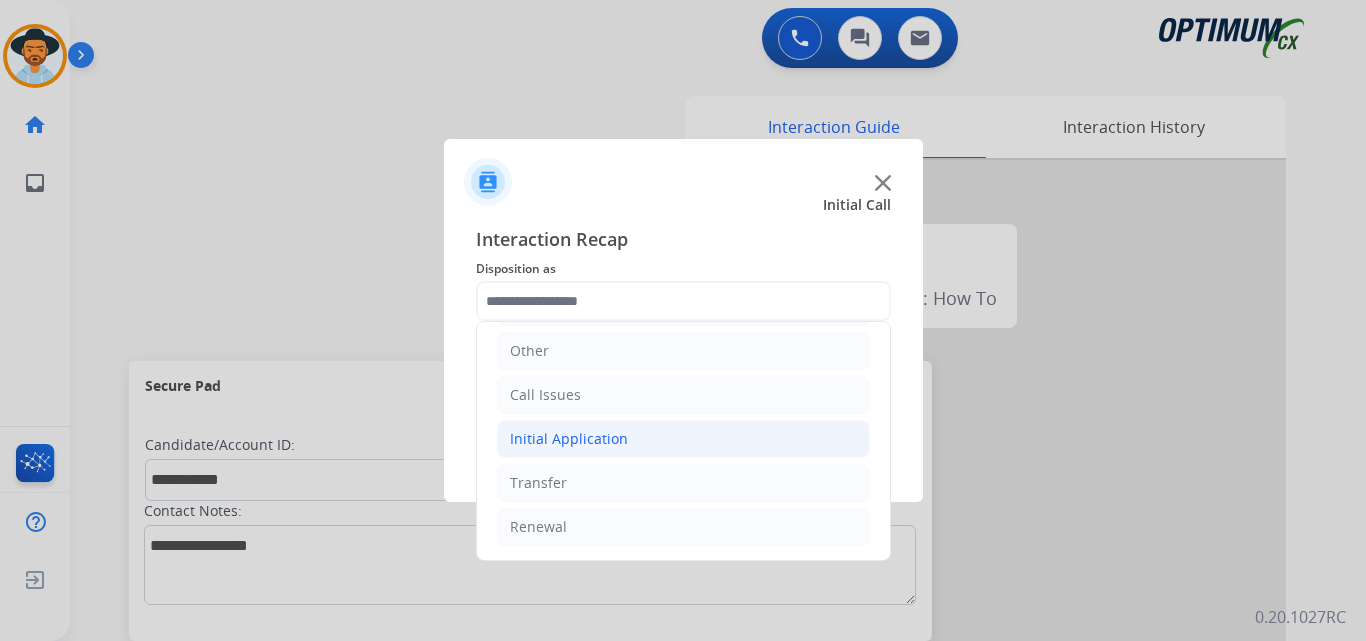 click on "Initial Application" 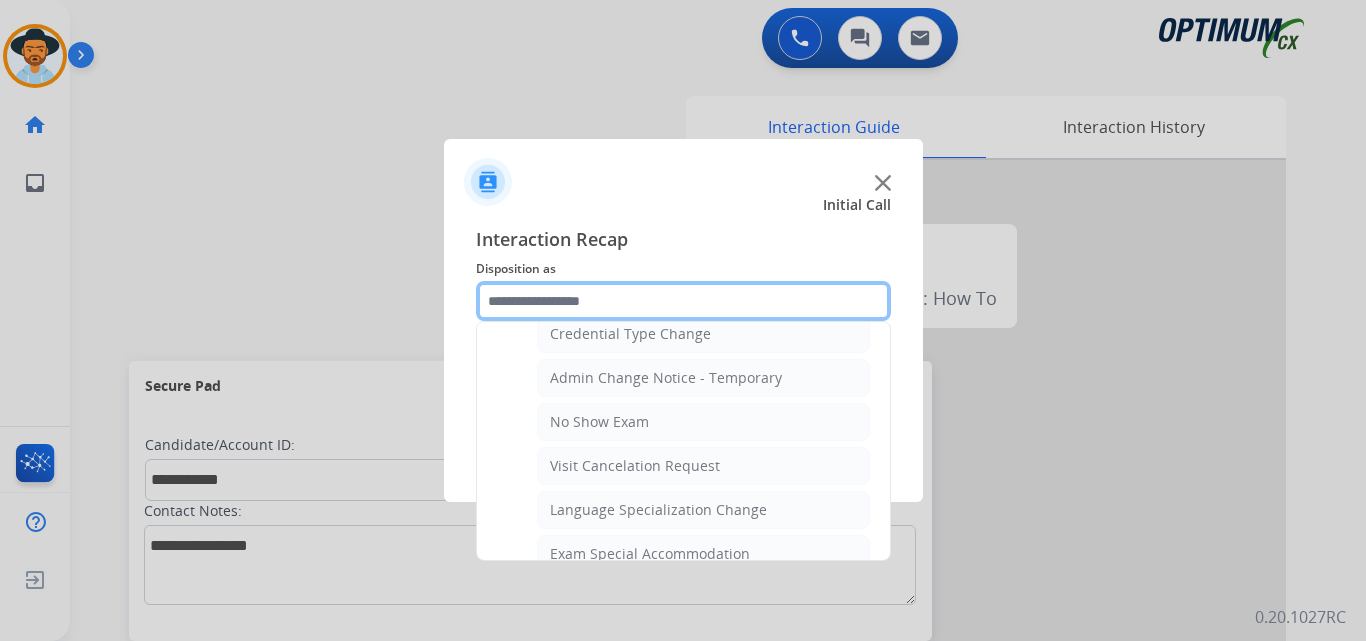 scroll, scrollTop: 1000, scrollLeft: 0, axis: vertical 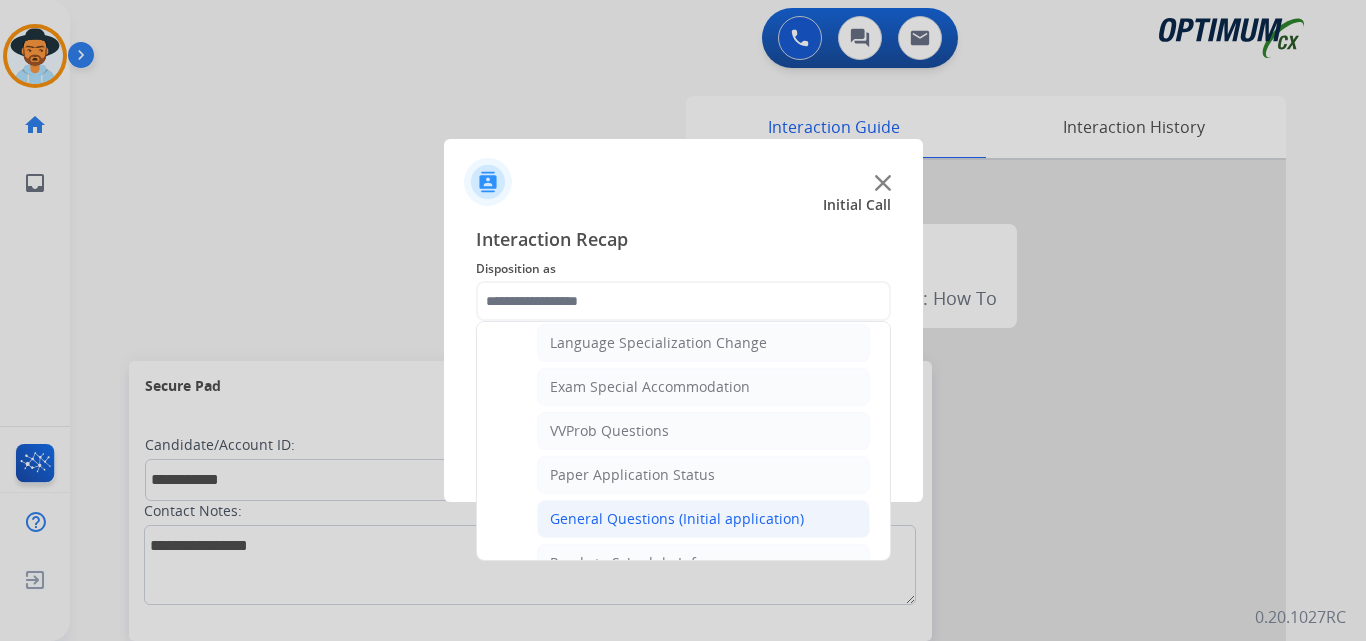 click on "General Questions (Initial application)" 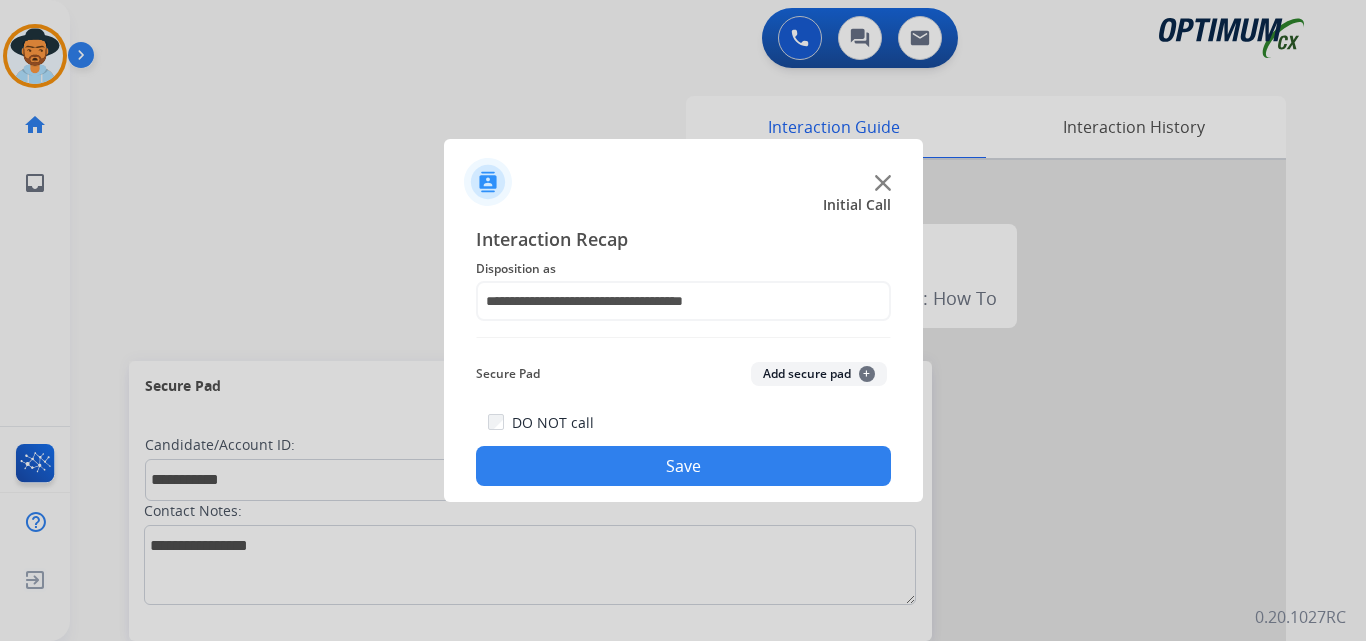 click on "Save" 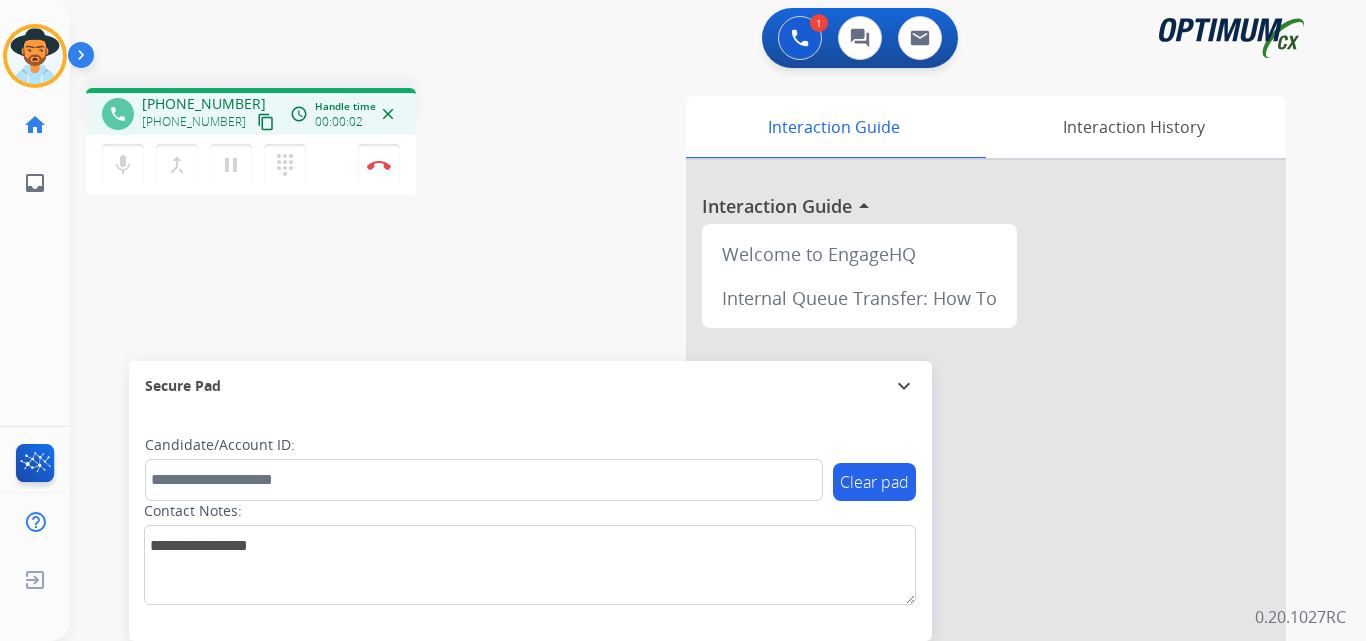 click on "Interaction Guide   Interaction History  Interaction Guide arrow_drop_up  Welcome to EngageHQ   Internal Queue Transfer: How To" at bounding box center (937, 501) 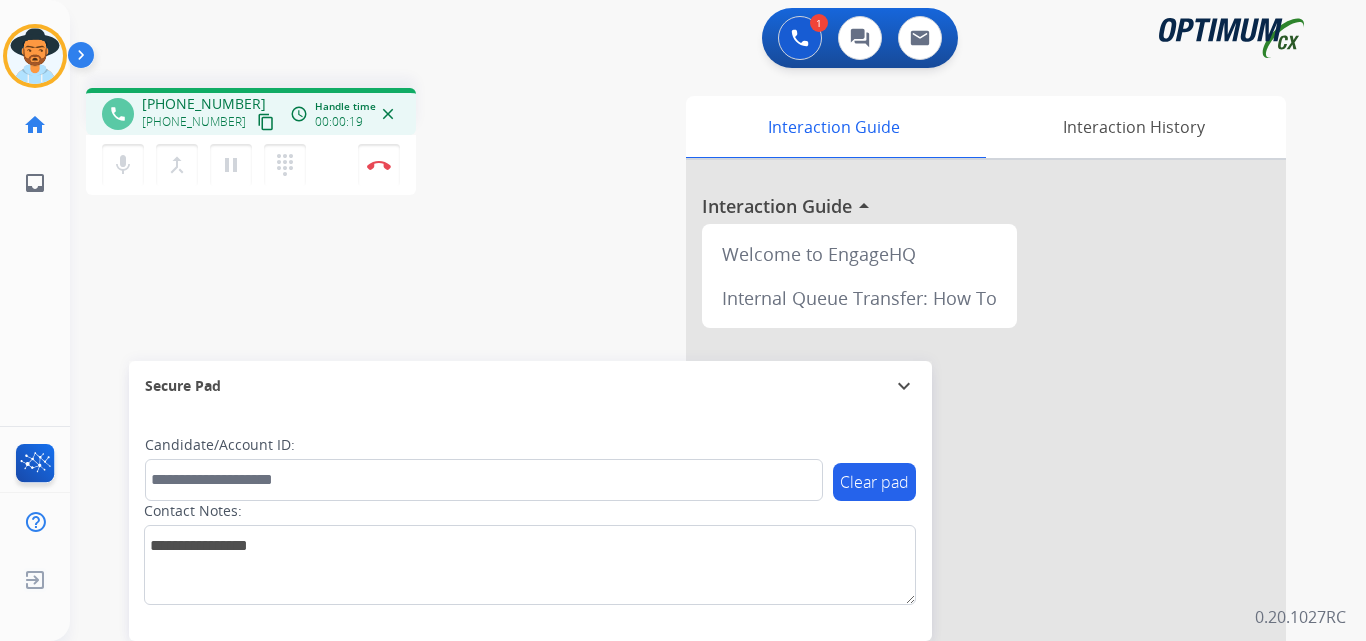 click on "+16019464953" at bounding box center (204, 104) 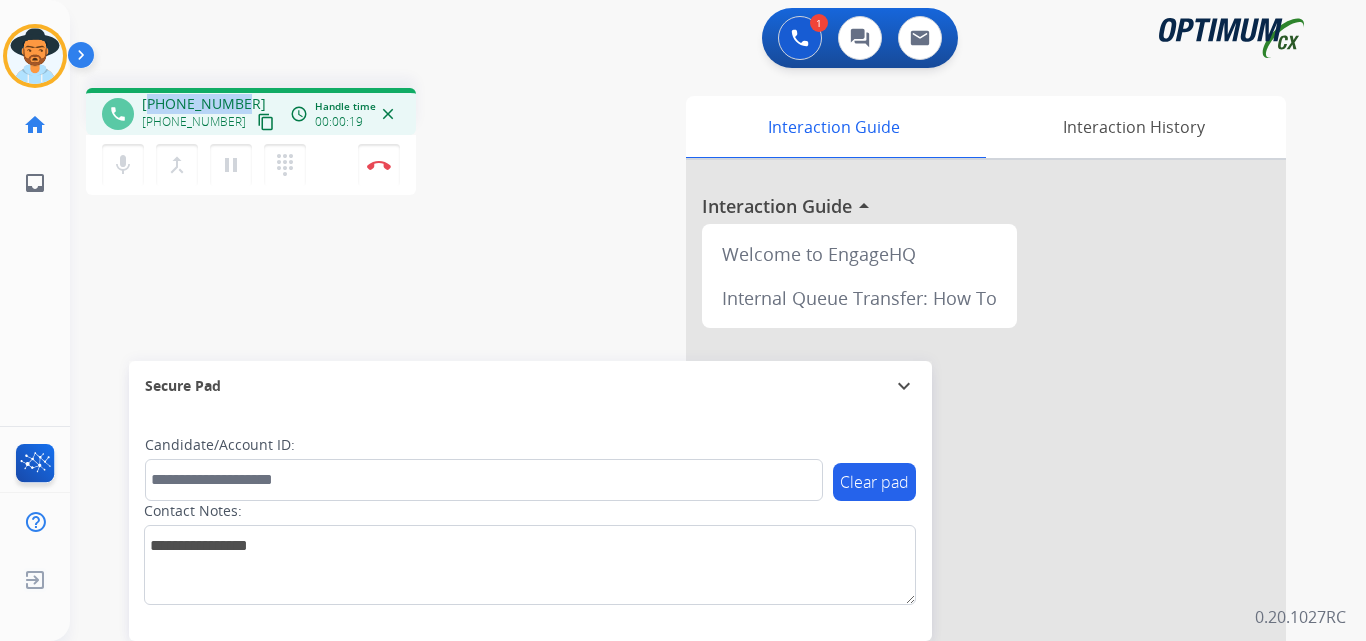 click on "+16019464953" at bounding box center [204, 104] 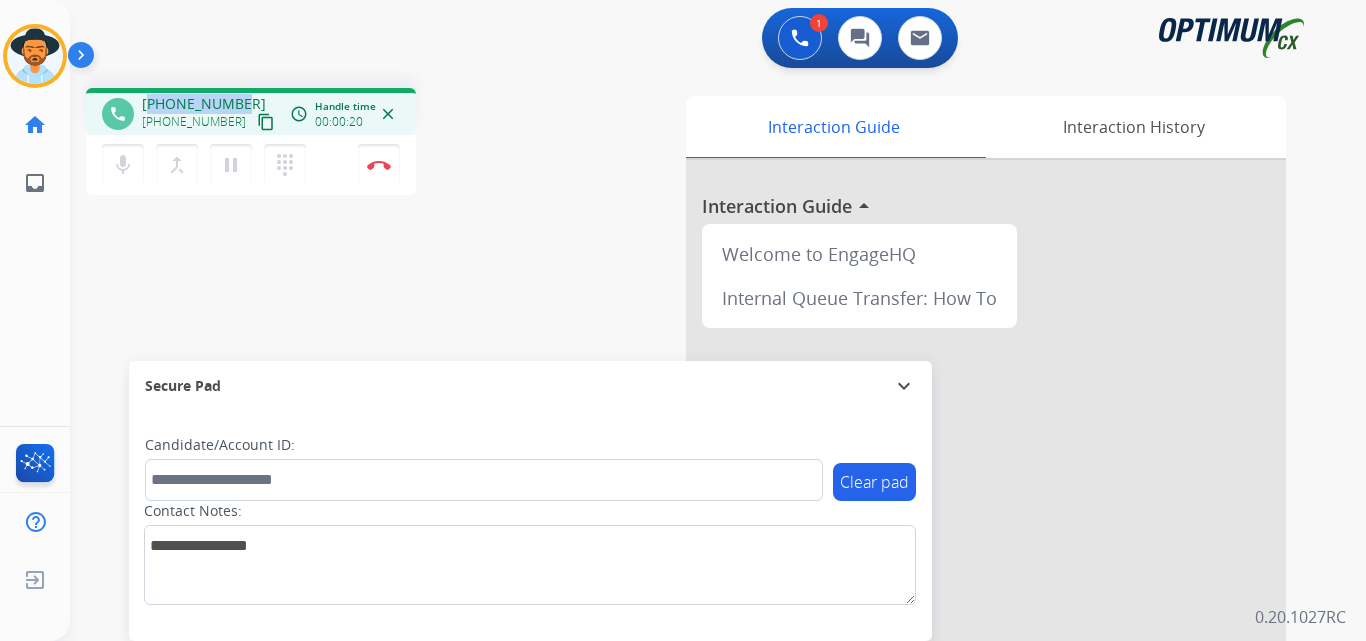 copy on "16019464953" 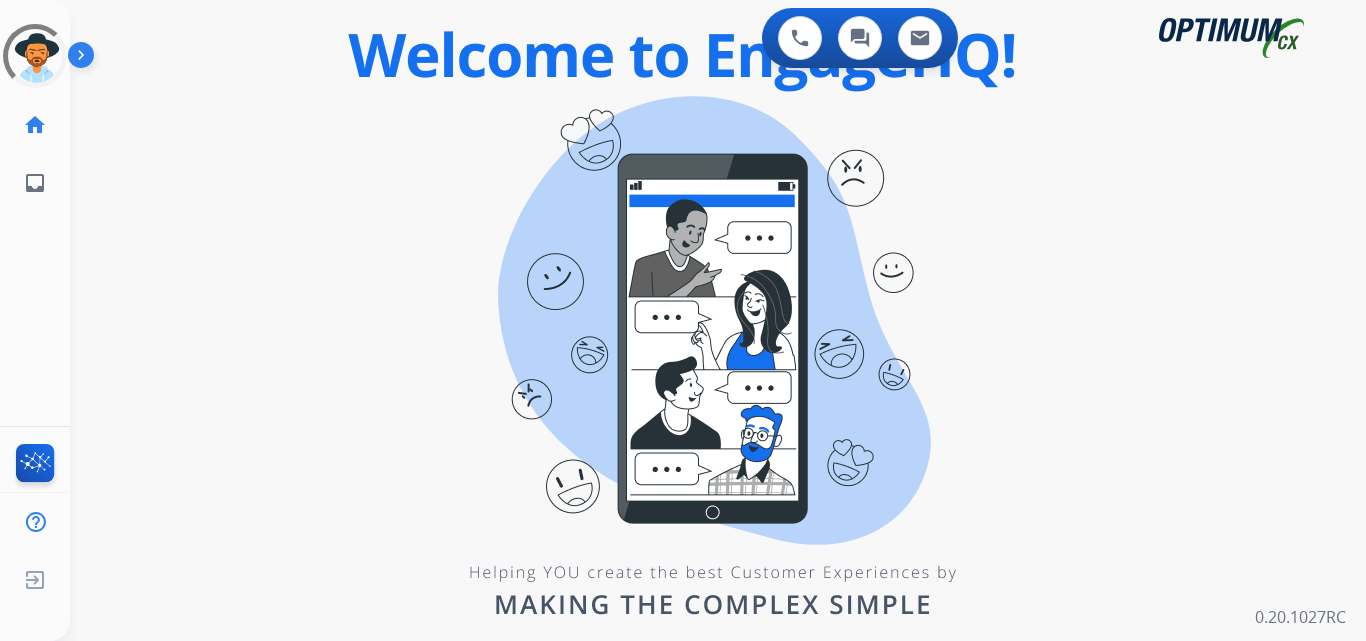 scroll, scrollTop: 0, scrollLeft: 0, axis: both 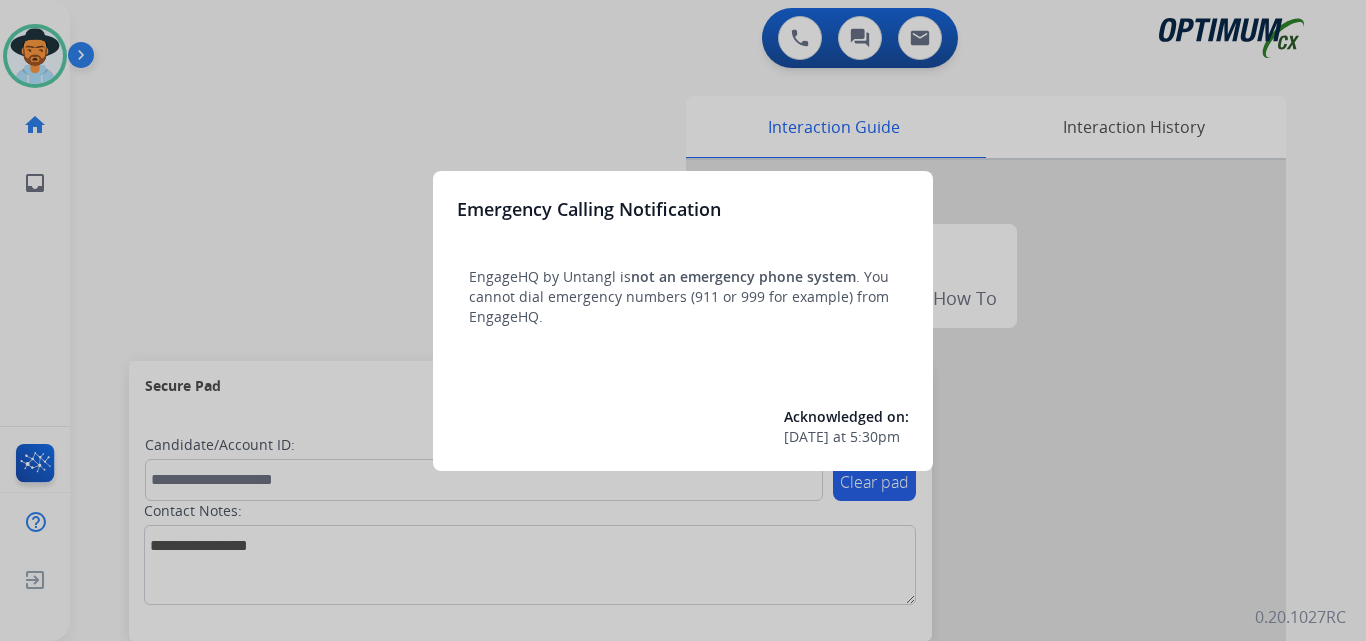 click at bounding box center [683, 320] 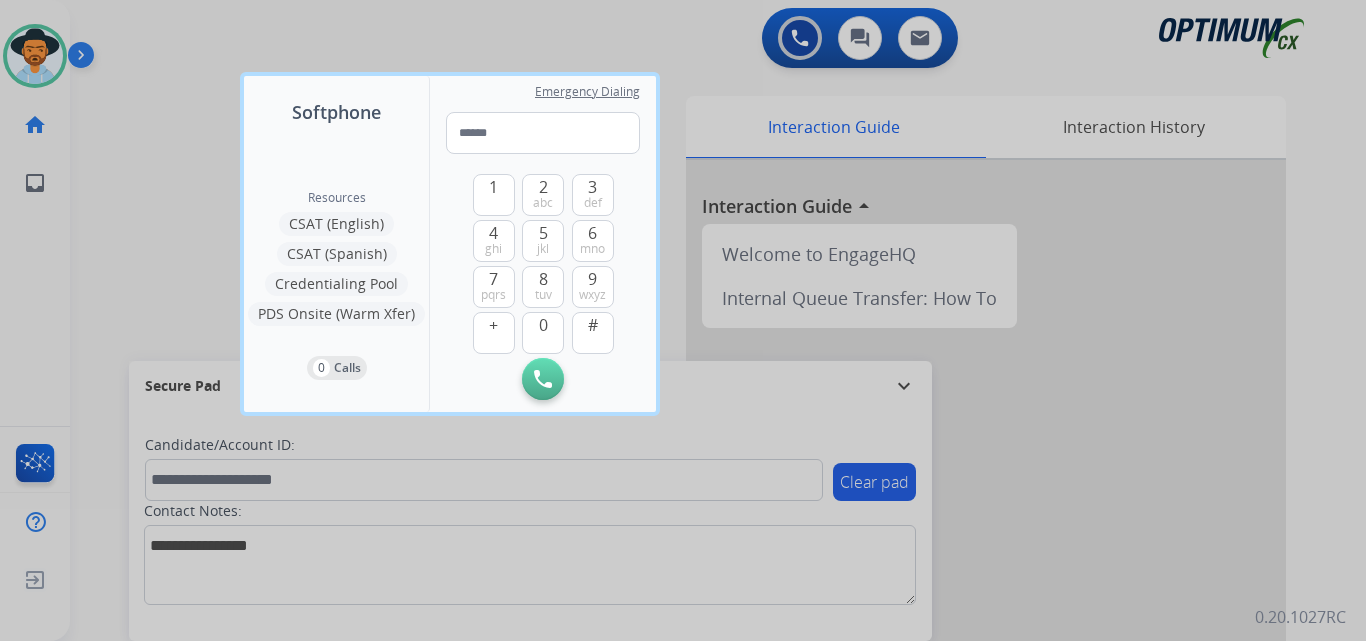 click at bounding box center (683, 320) 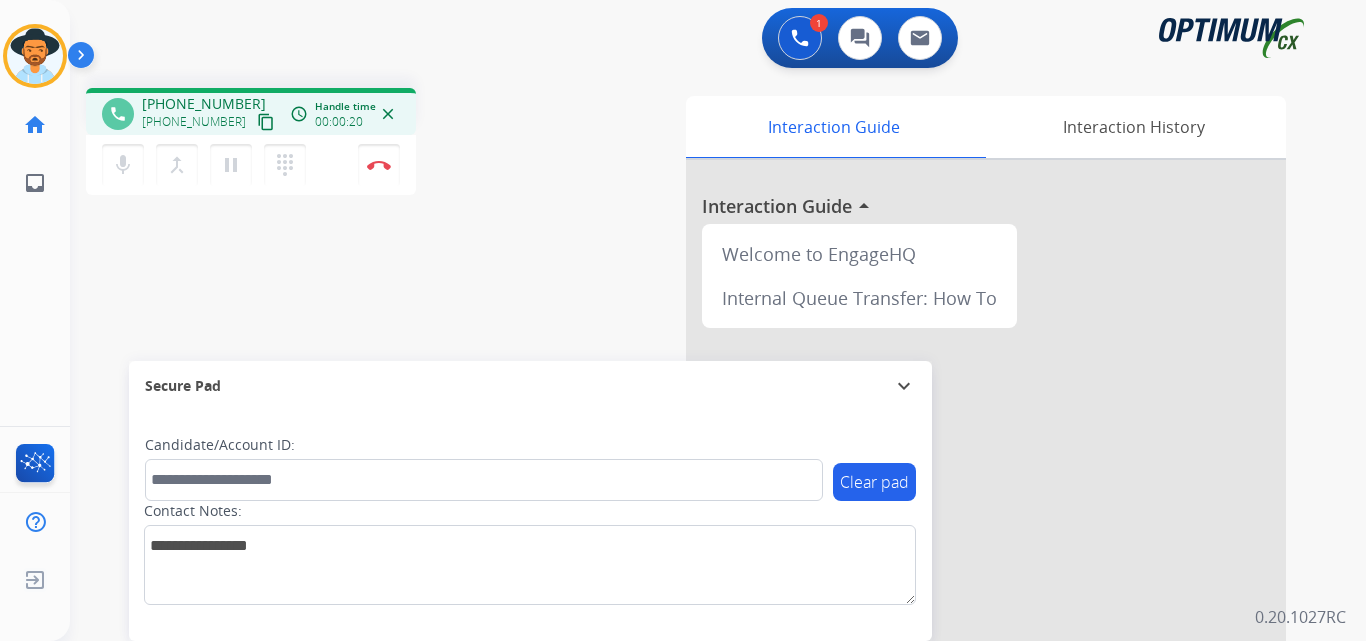 click on "+13185470753" at bounding box center (204, 104) 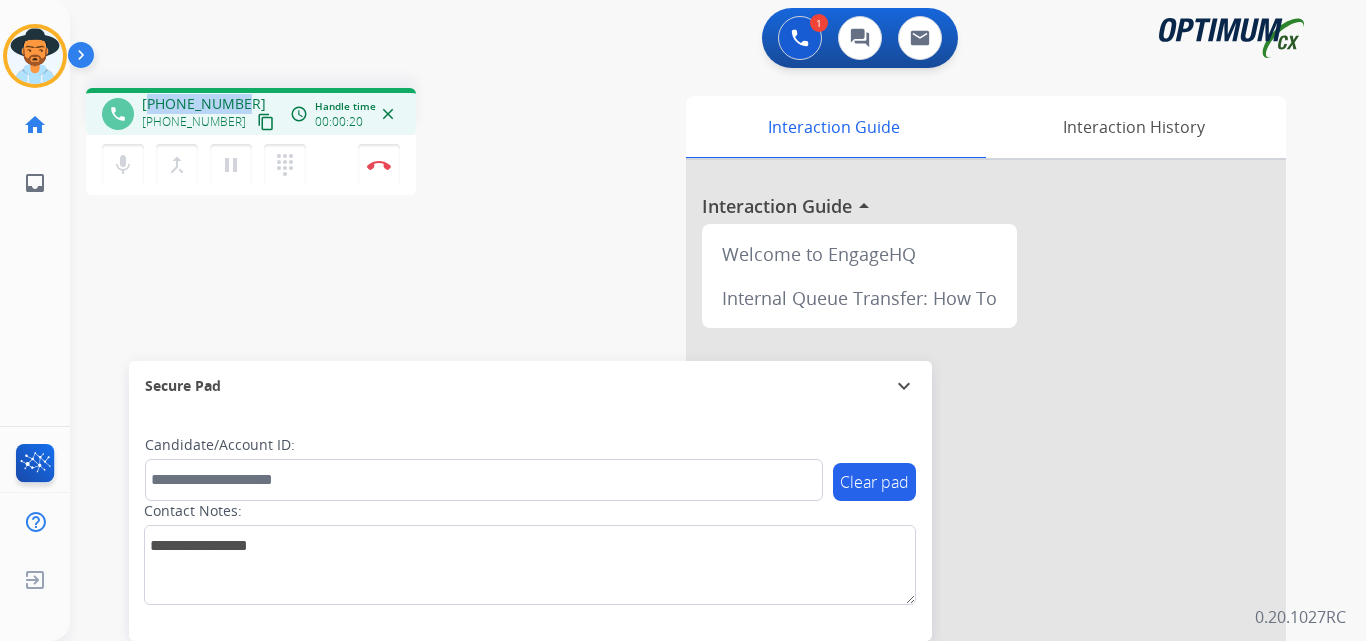 click on "+13185470753" at bounding box center (204, 104) 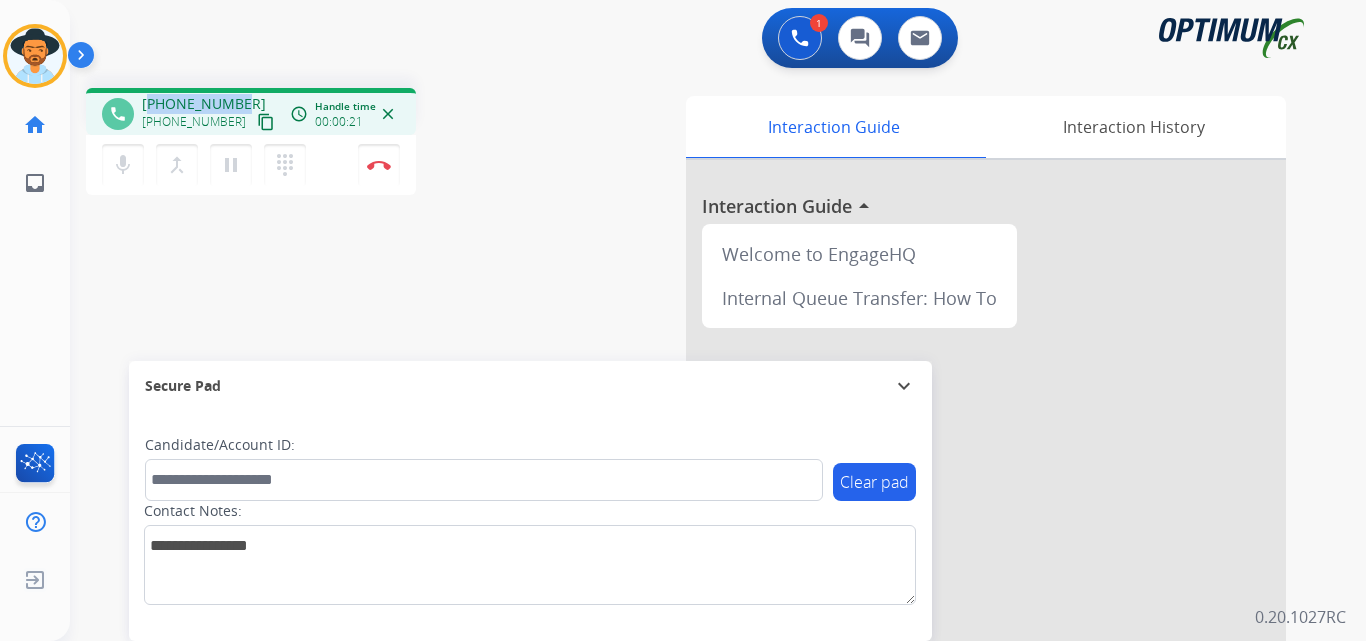 copy on "13185470753" 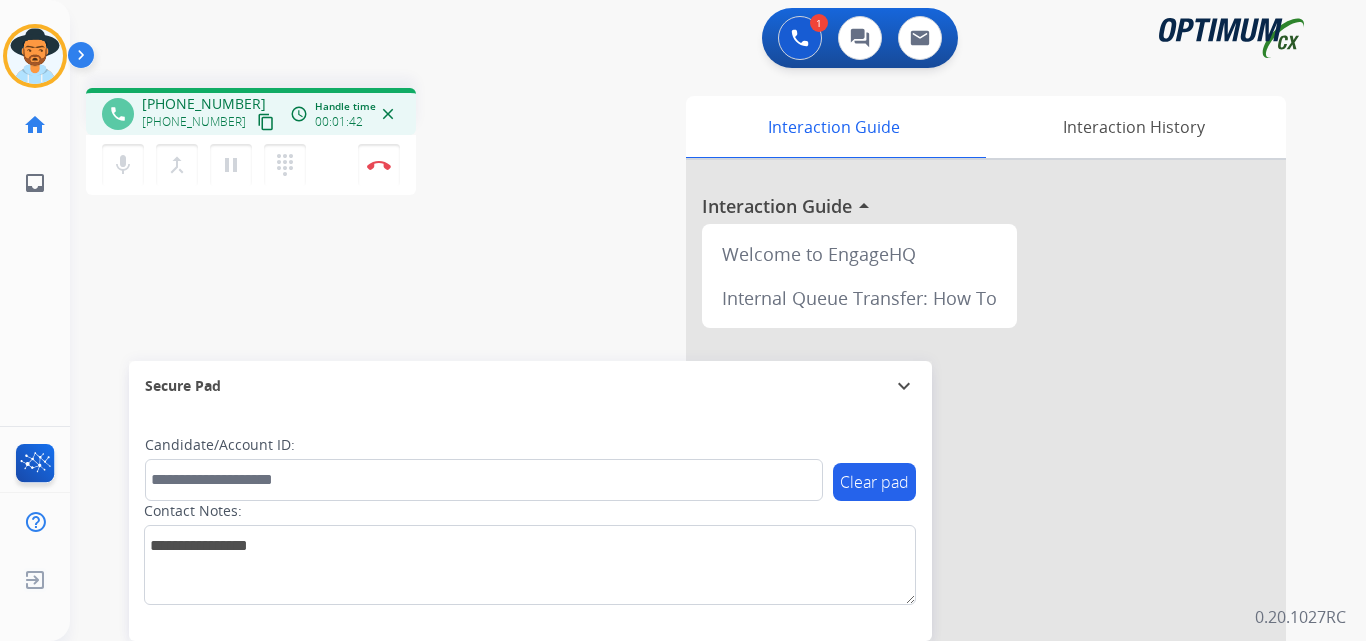 click on "phone +13185470753 +13185470753 content_copy access_time Call metrics Queue   00:10 Hold   00:00 Talk   01:42 Total   01:51 Handle time 00:01:42 close mic Mute merge_type Bridge pause Hold dialpad Dialpad Disconnect swap_horiz Break voice bridge close_fullscreen Connect 3-Way Call merge_type Separate 3-Way Call  Interaction Guide   Interaction History  Interaction Guide arrow_drop_up  Welcome to EngageHQ   Internal Queue Transfer: How To  Secure Pad expand_more Clear pad Candidate/Account ID: Contact Notes:" at bounding box center (694, 489) 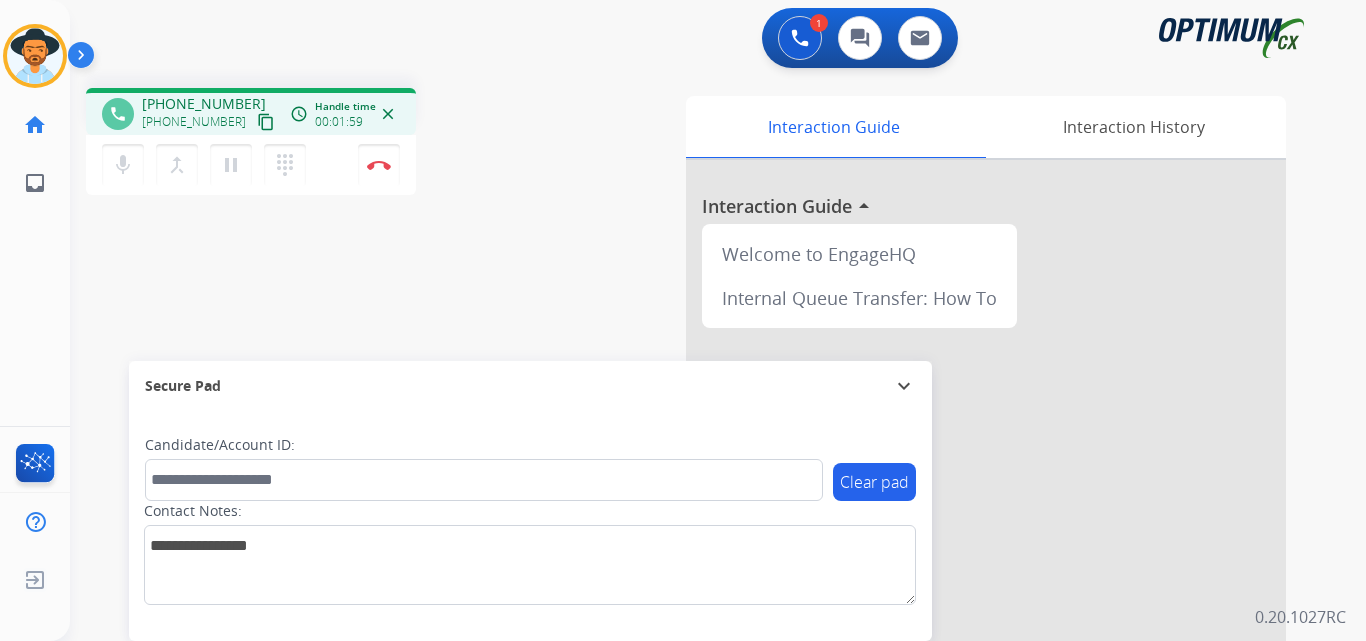 click on "+13185470753" at bounding box center (204, 104) 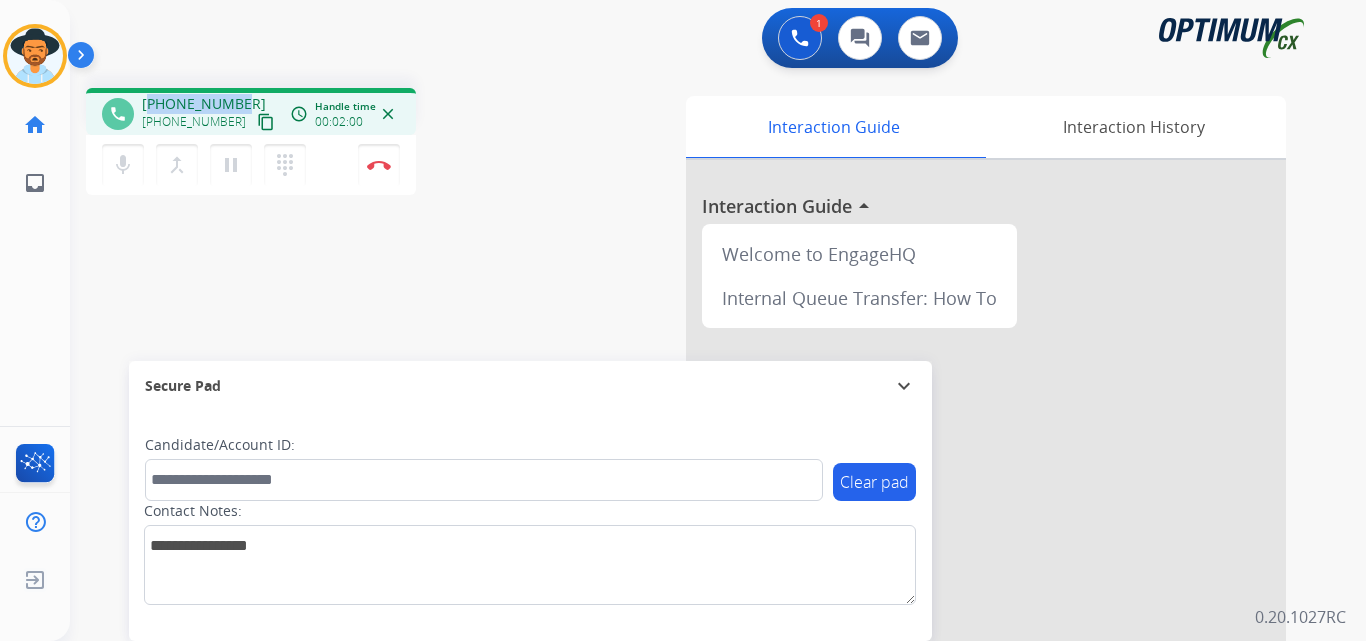 click on "+13185470753" at bounding box center (204, 104) 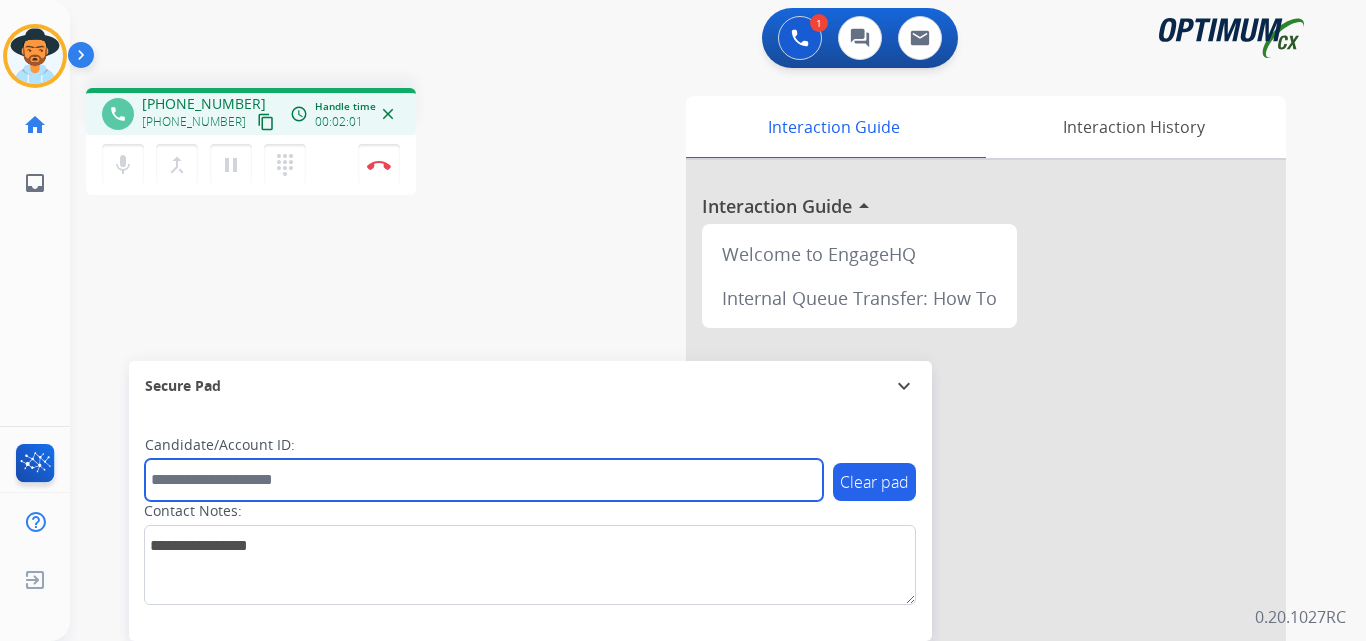 click at bounding box center (484, 480) 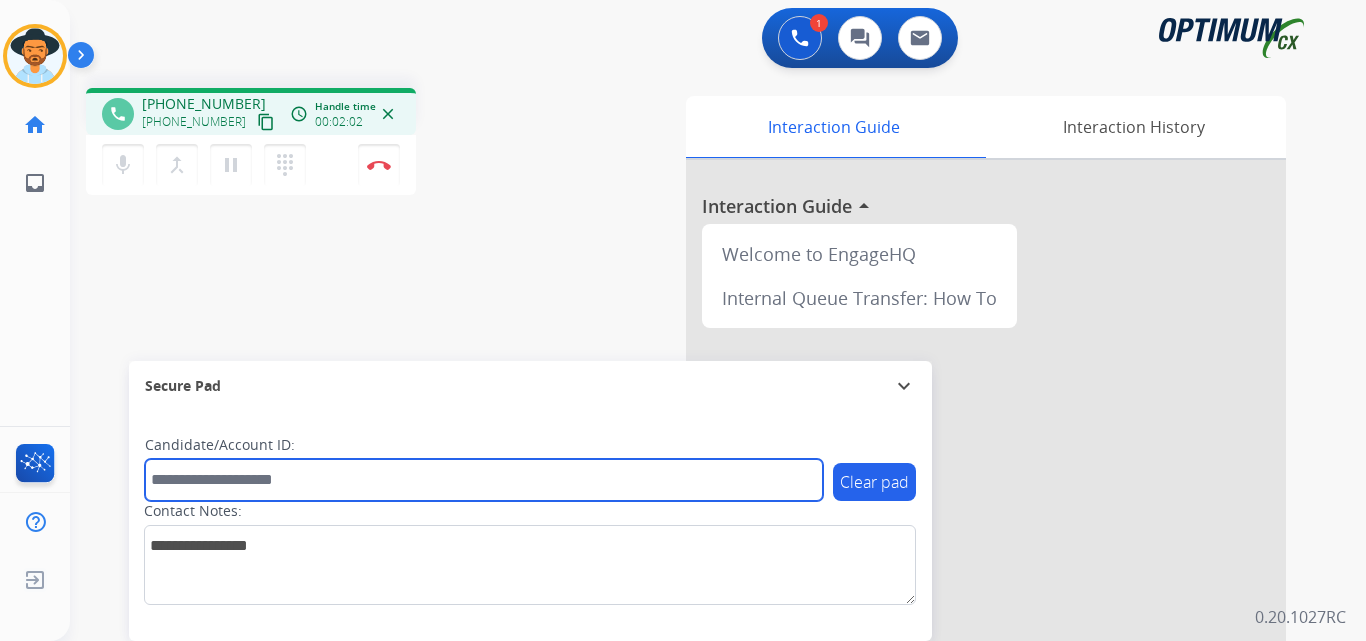 paste on "**********" 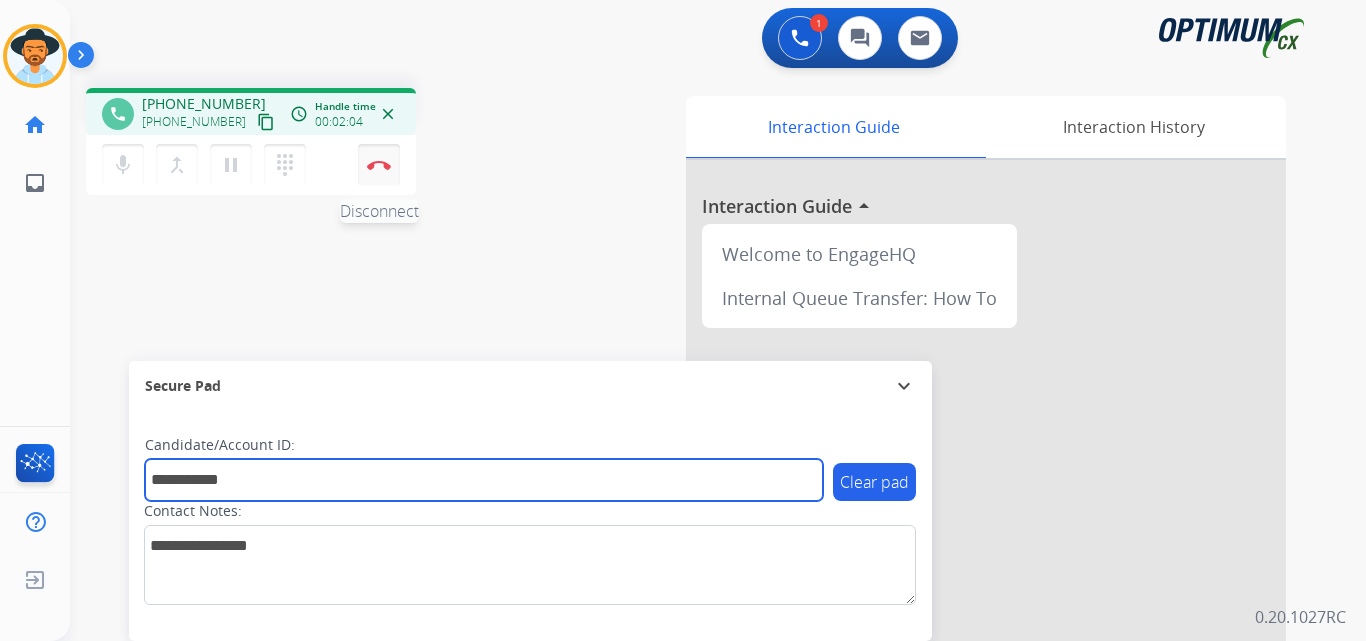 type on "**********" 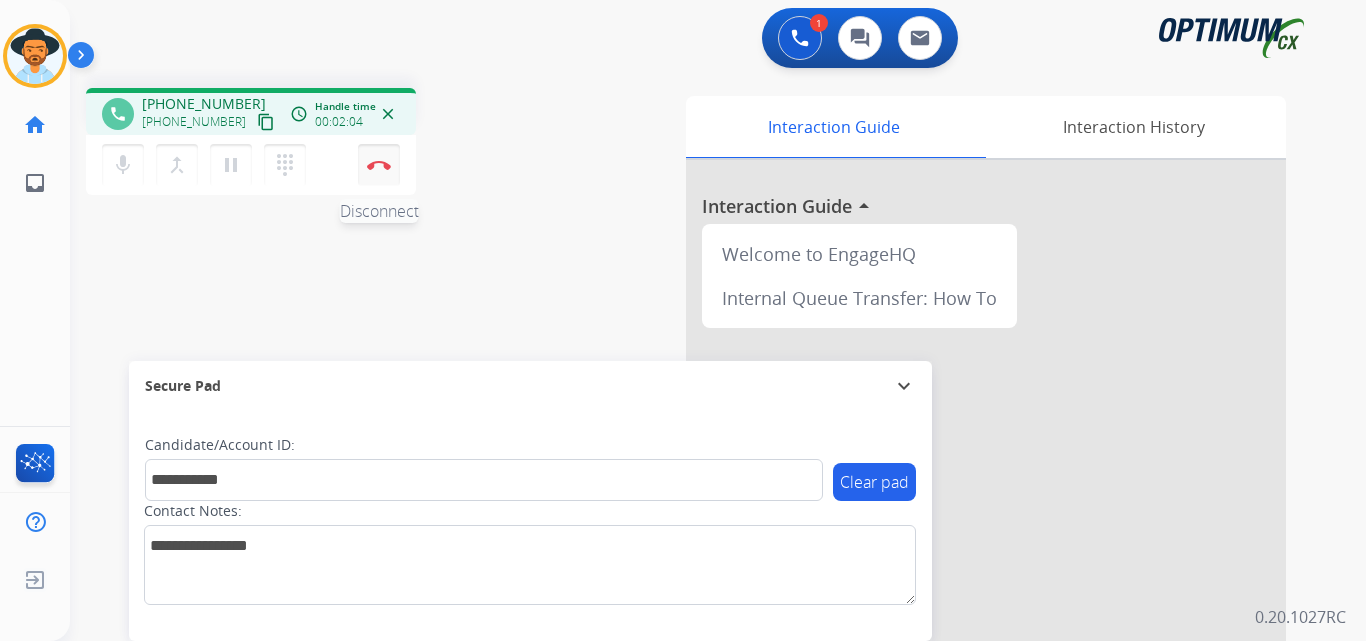click on "Disconnect" at bounding box center (379, 165) 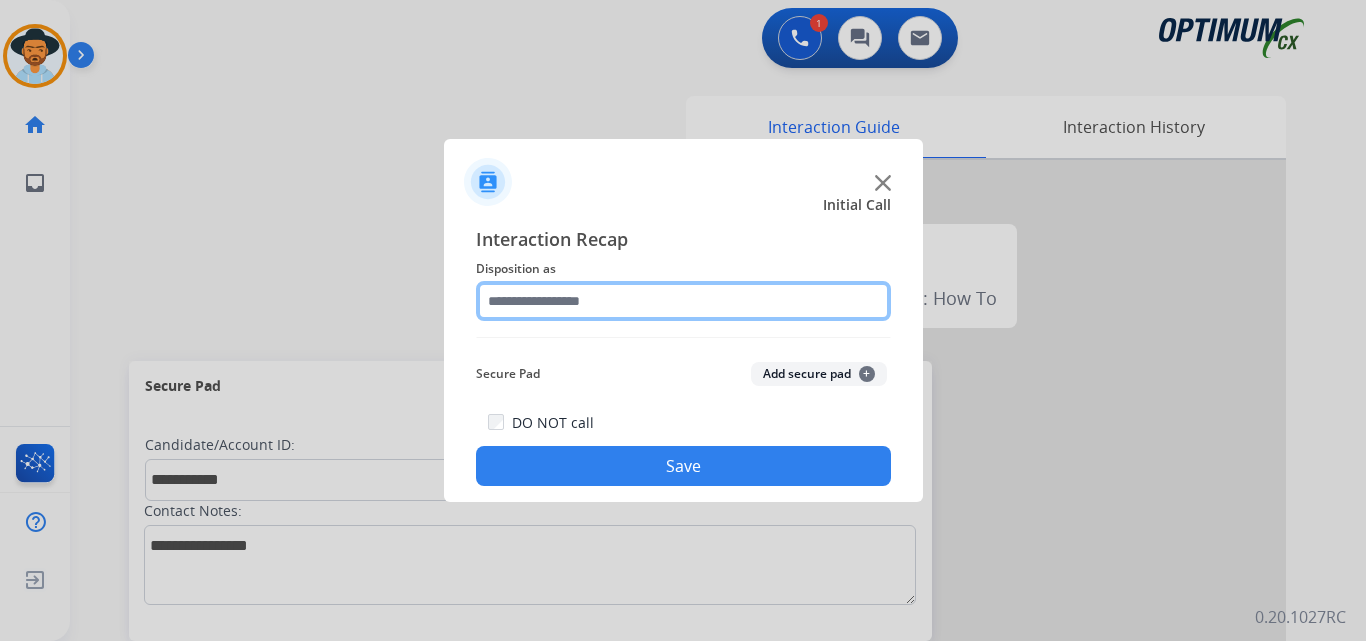 click 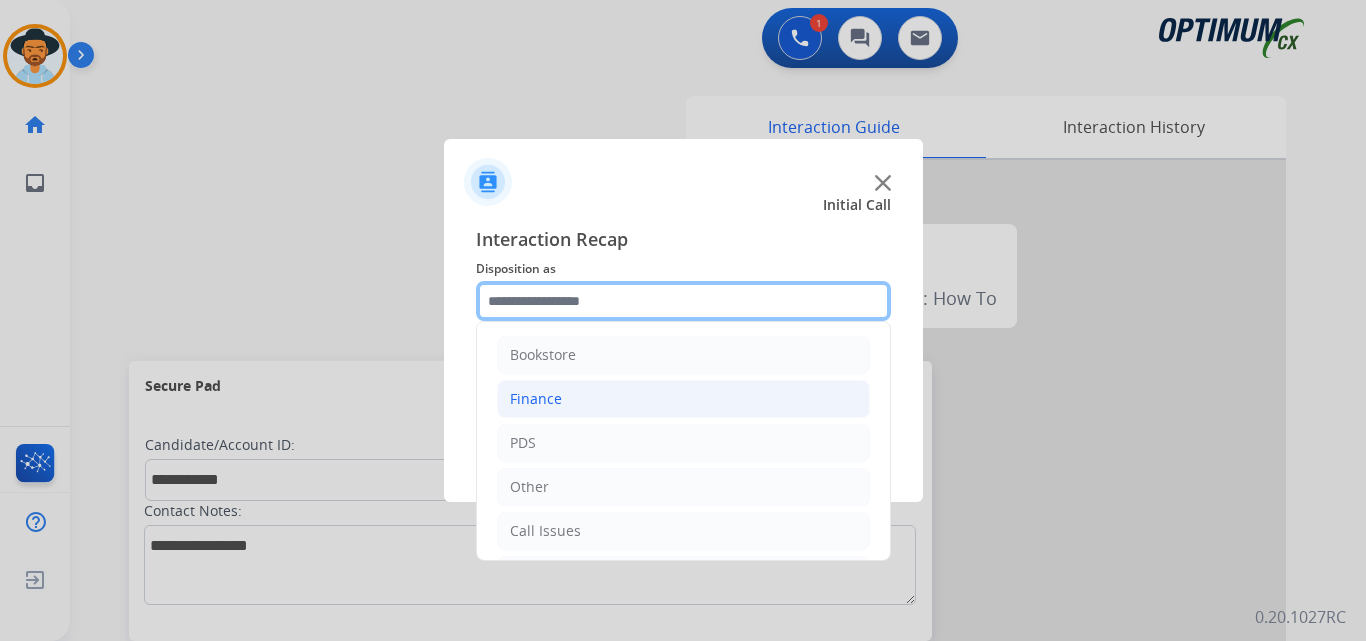 scroll, scrollTop: 136, scrollLeft: 0, axis: vertical 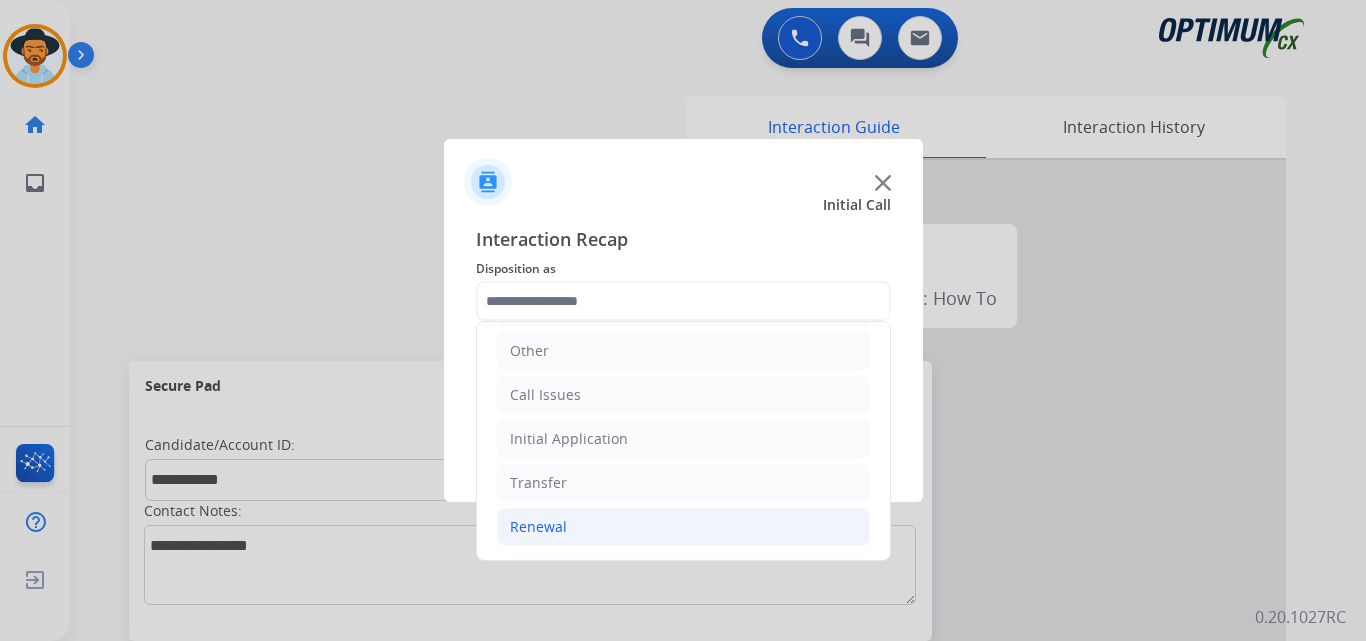 click on "Renewal" 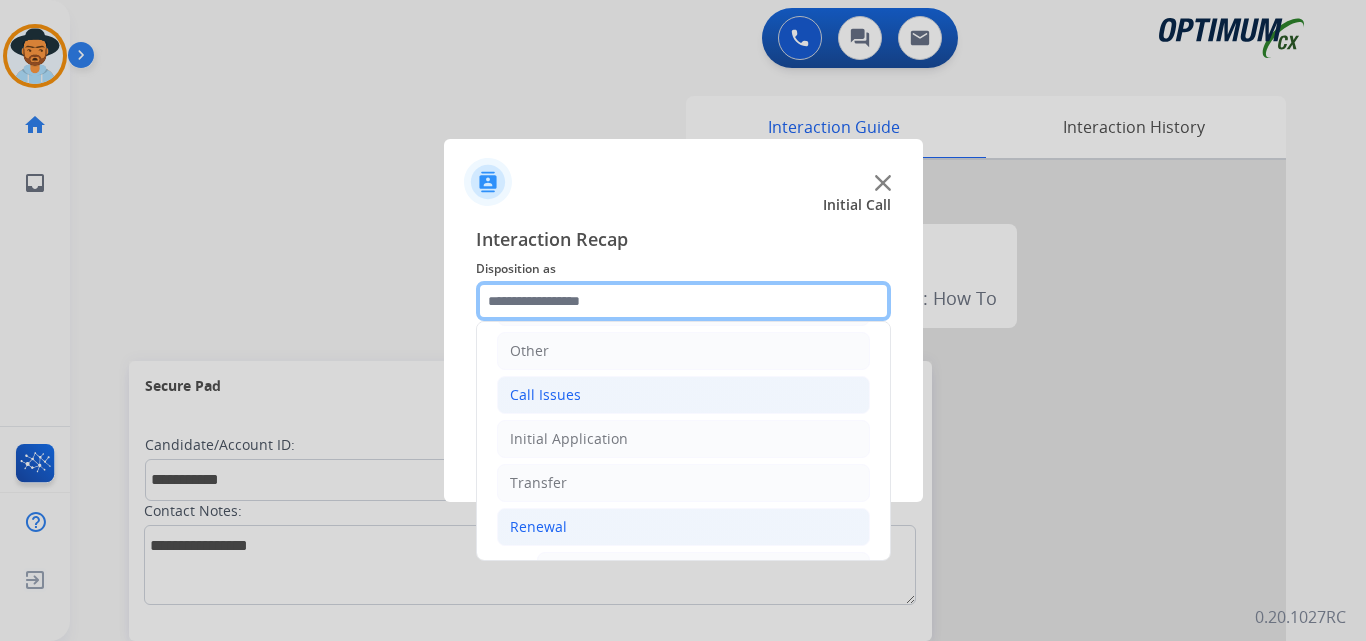 scroll, scrollTop: 469, scrollLeft: 0, axis: vertical 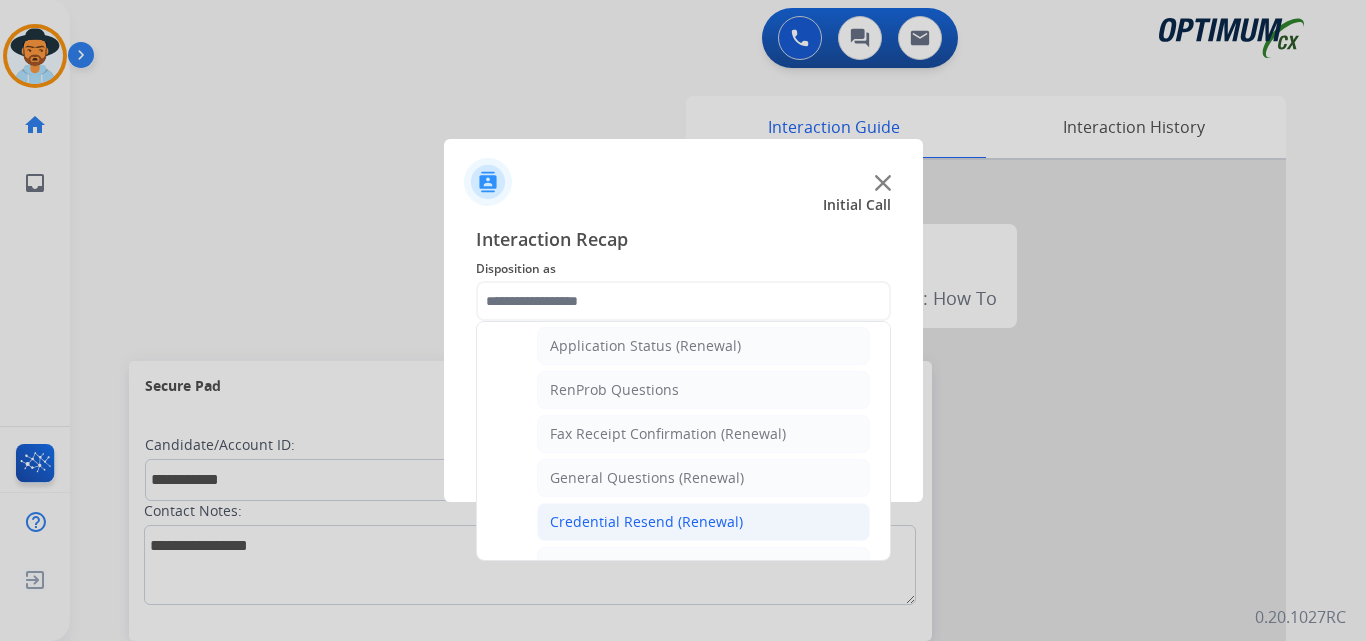 click on "Credential Resend (Renewal)" 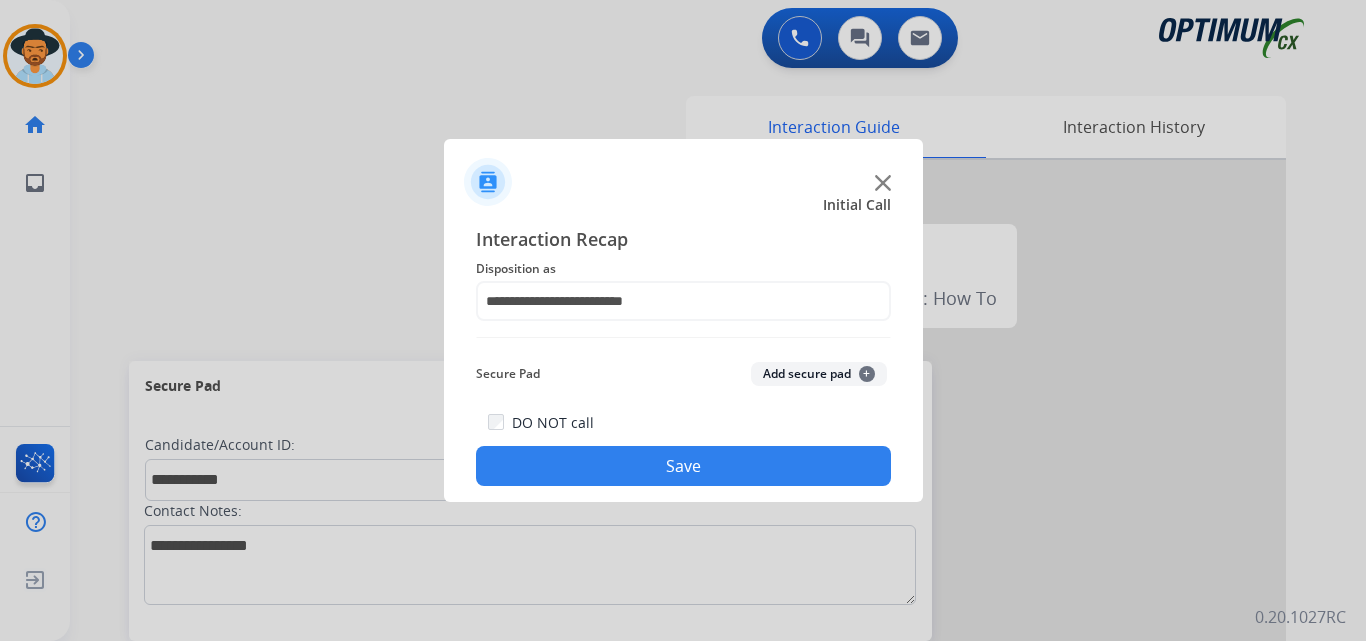 click on "Save" 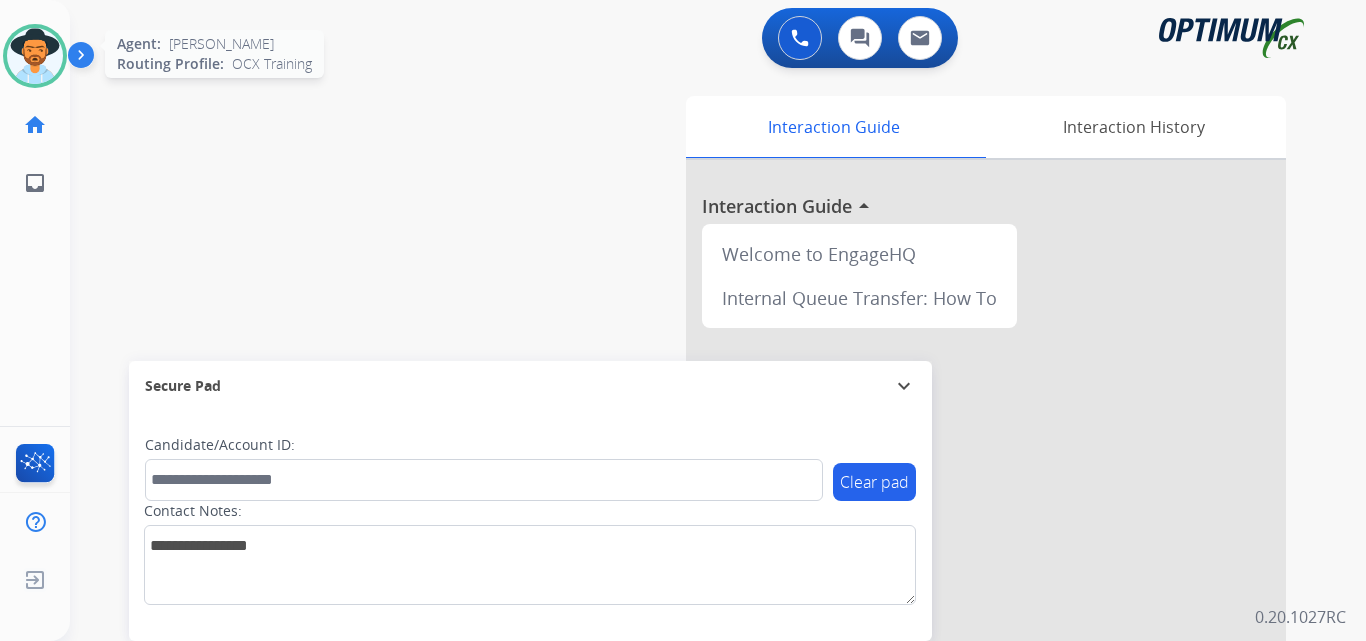 click at bounding box center [35, 56] 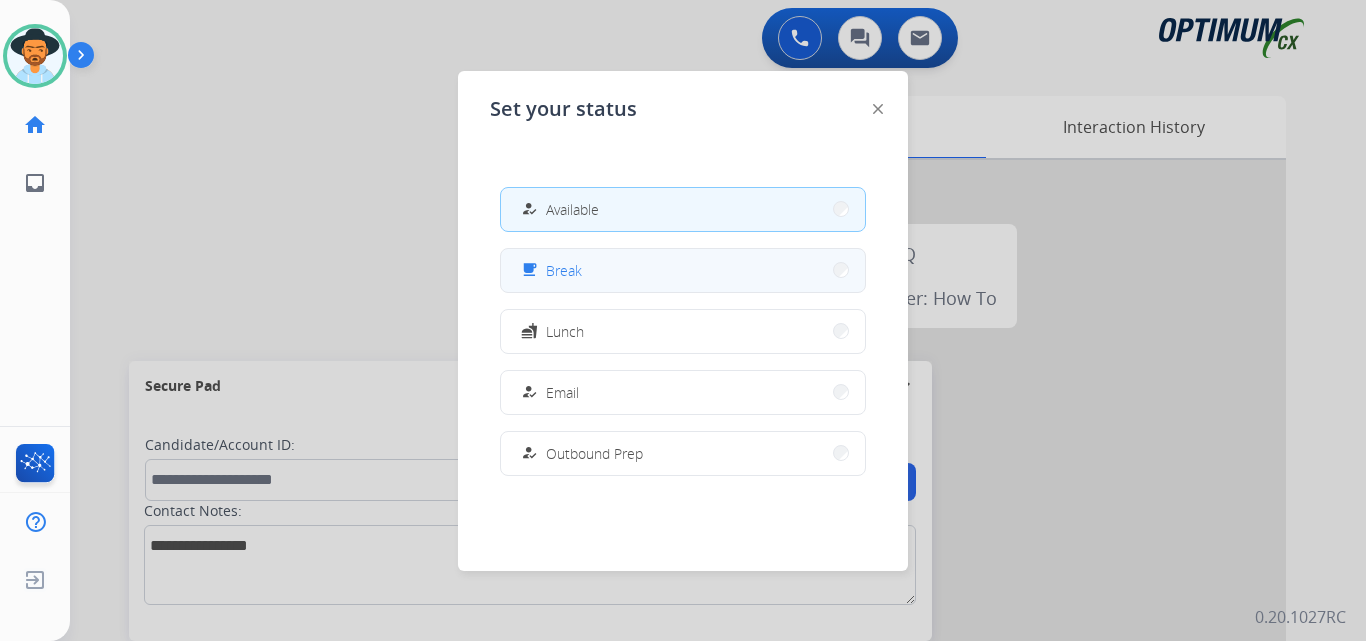 click on "free_breakfast Break" at bounding box center [683, 270] 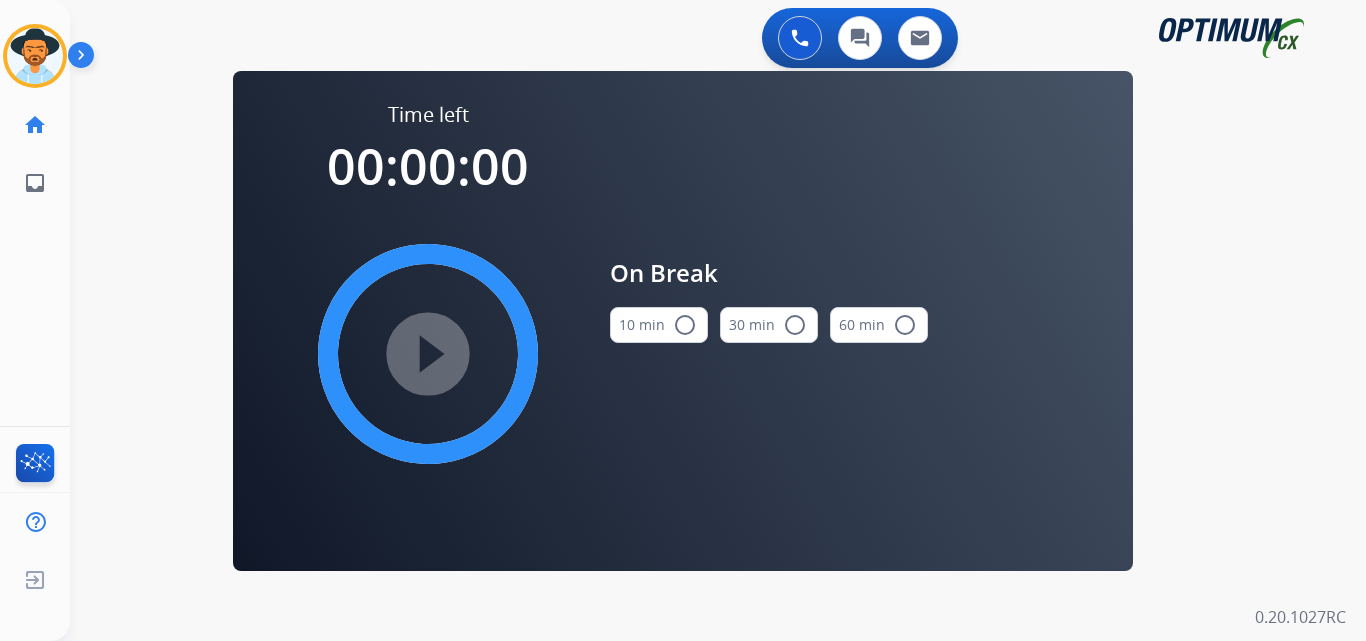click on "radio_button_unchecked" at bounding box center [685, 325] 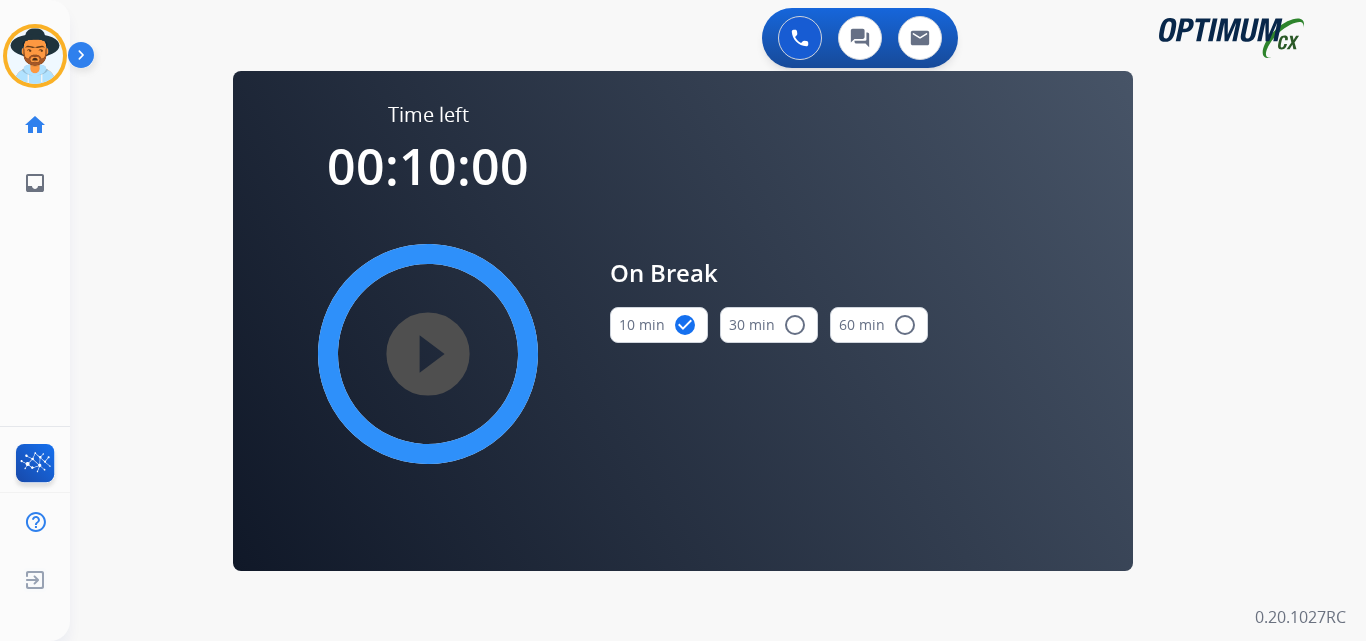click on "play_circle_filled" at bounding box center [428, 354] 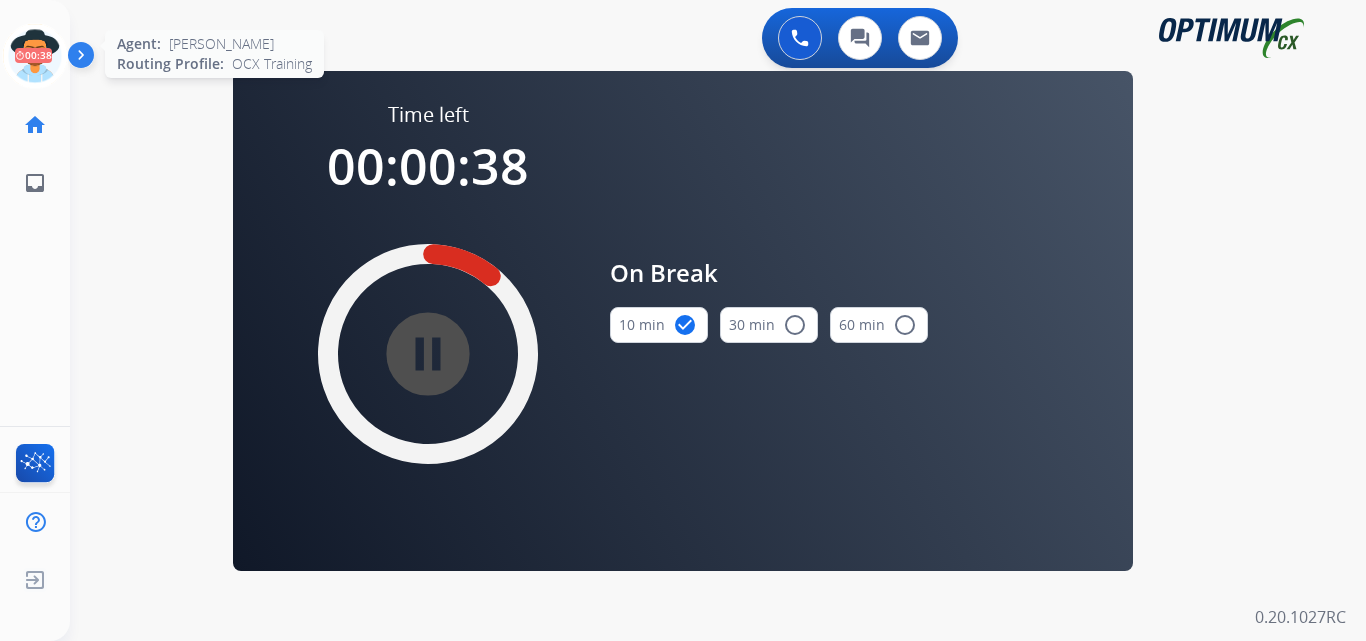 click 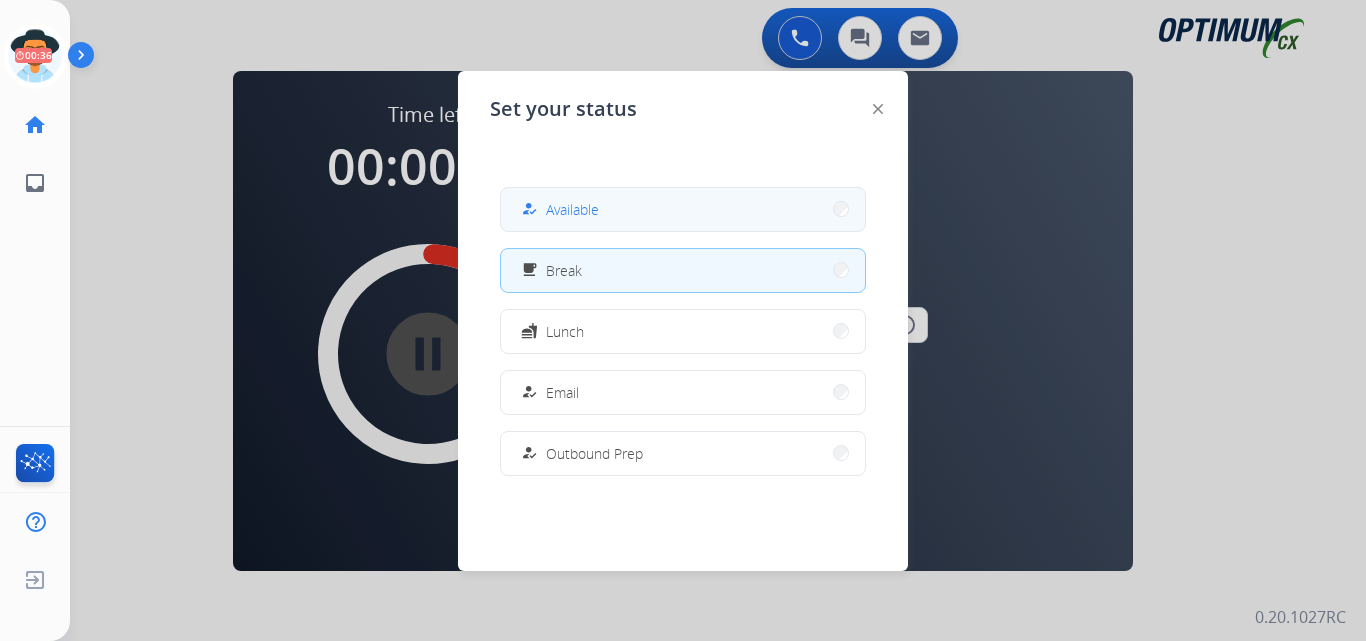 click on "how_to_reg" at bounding box center (529, 209) 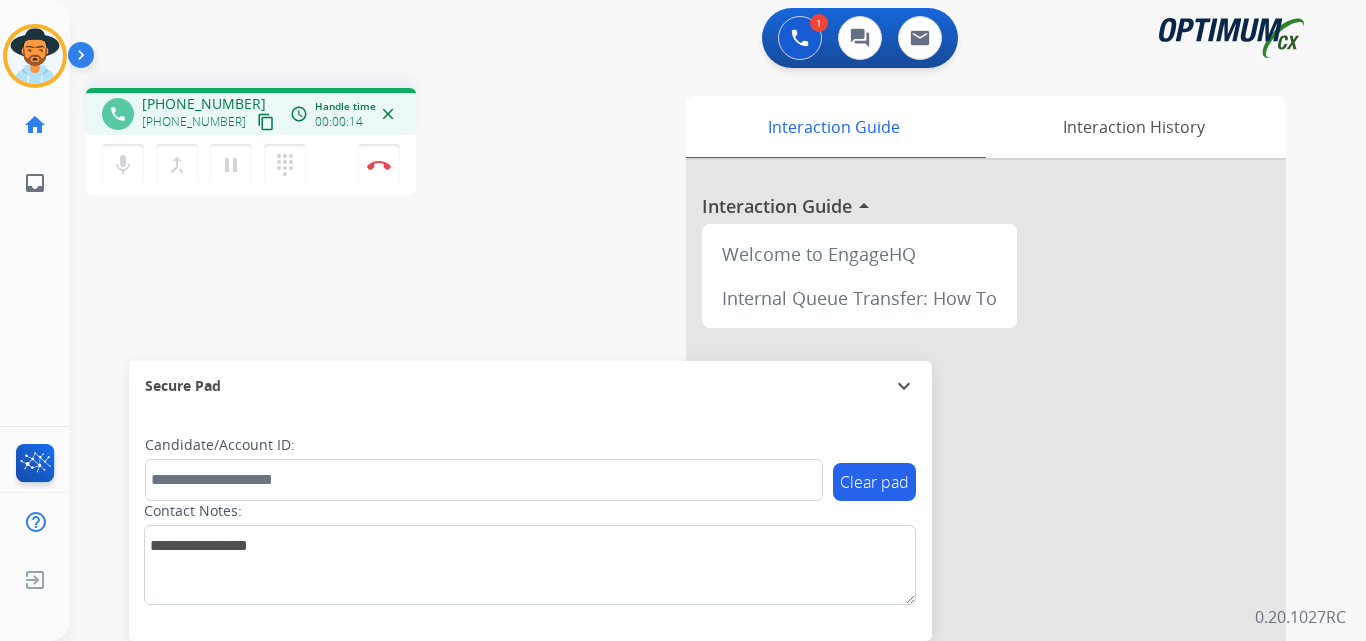 click on "+13147554819" at bounding box center (204, 104) 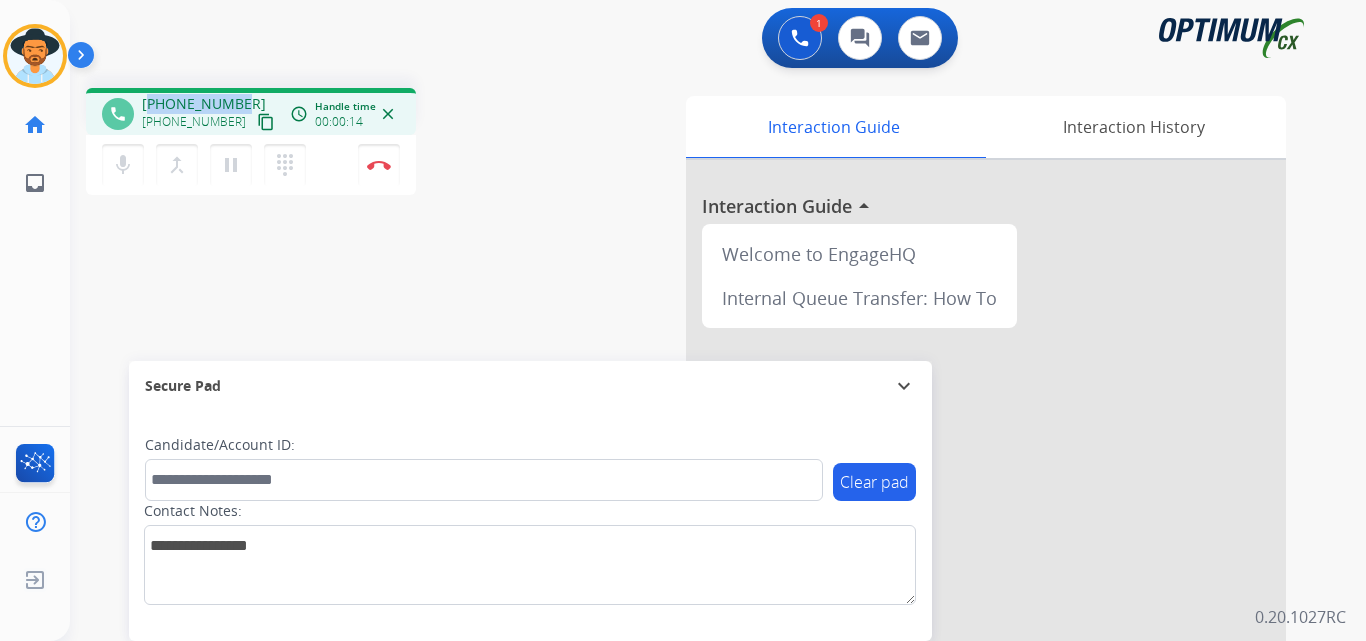 click on "+13147554819" at bounding box center [204, 104] 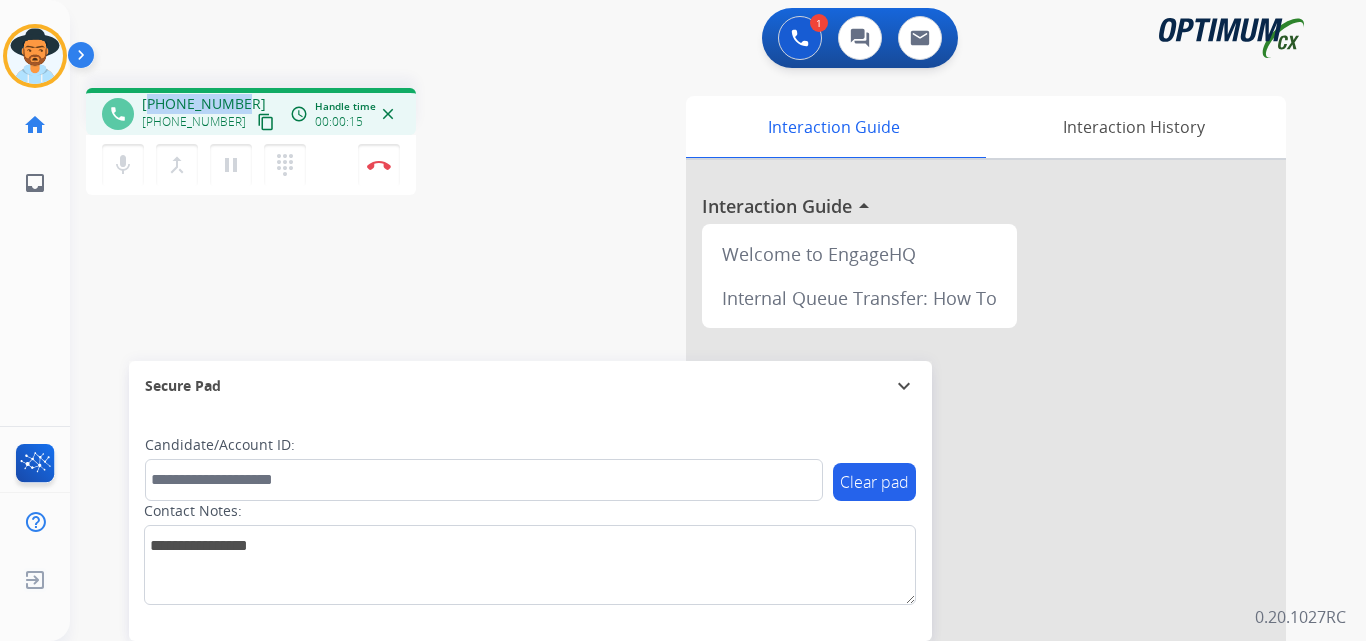 copy on "13147554819" 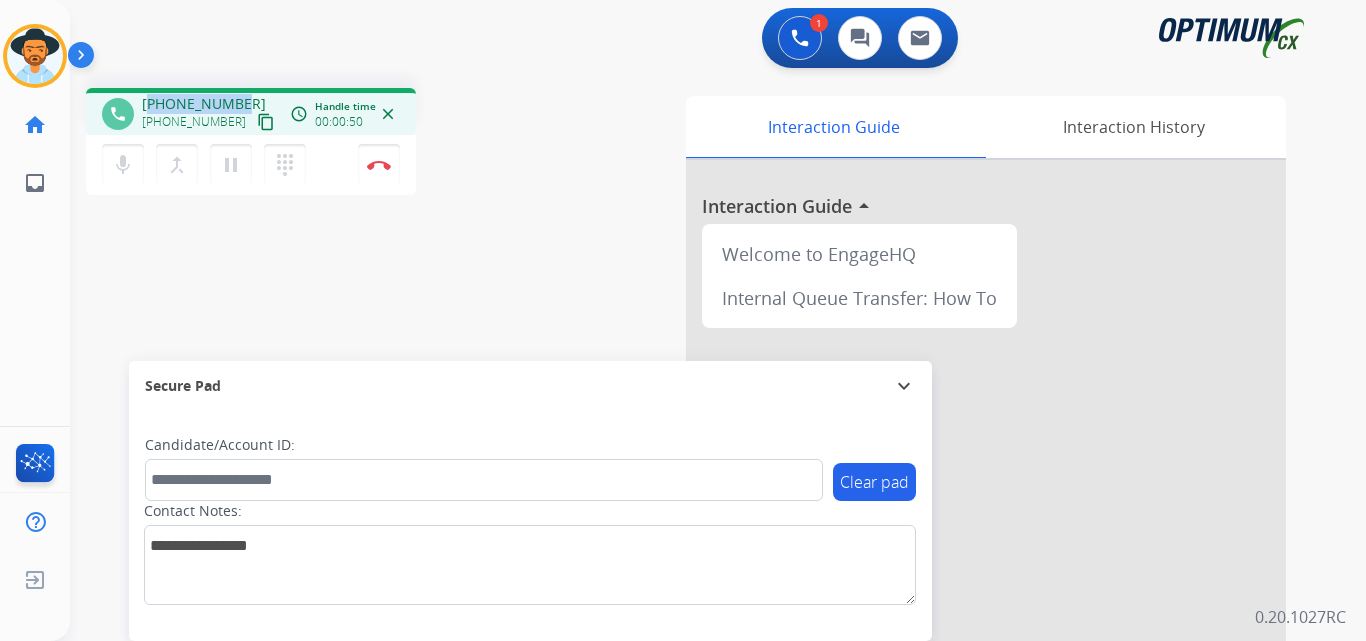 click on "+13147554819" at bounding box center (204, 104) 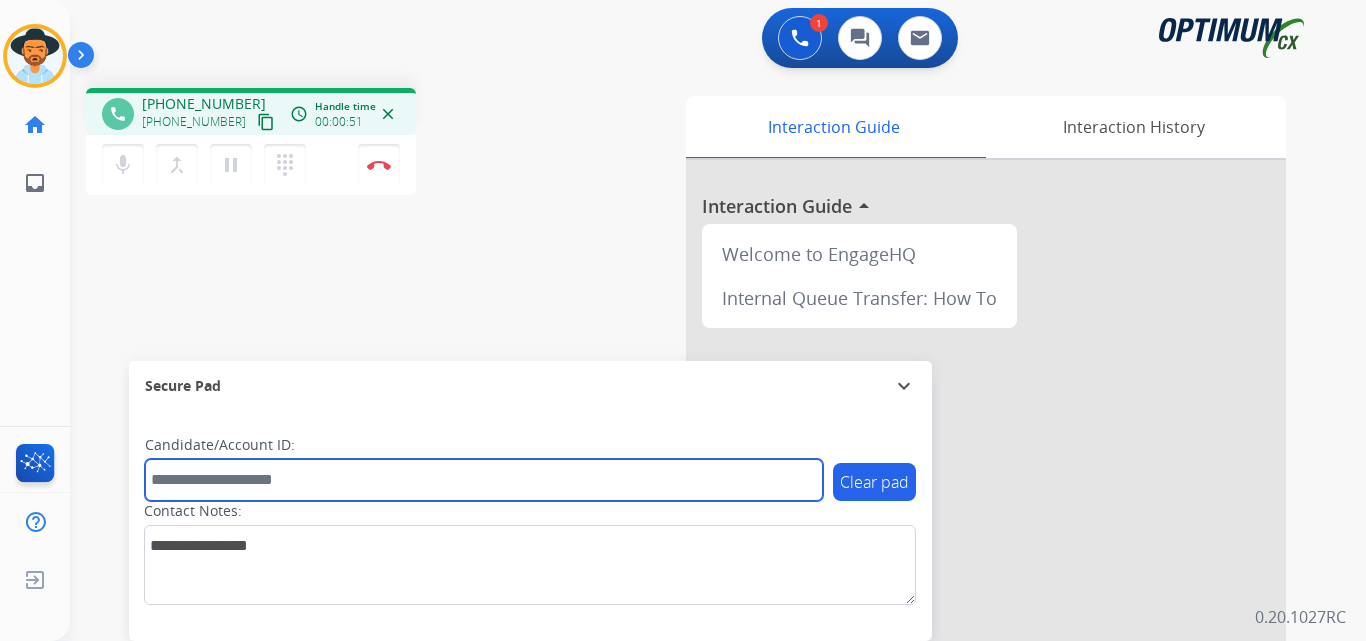 click at bounding box center (484, 480) 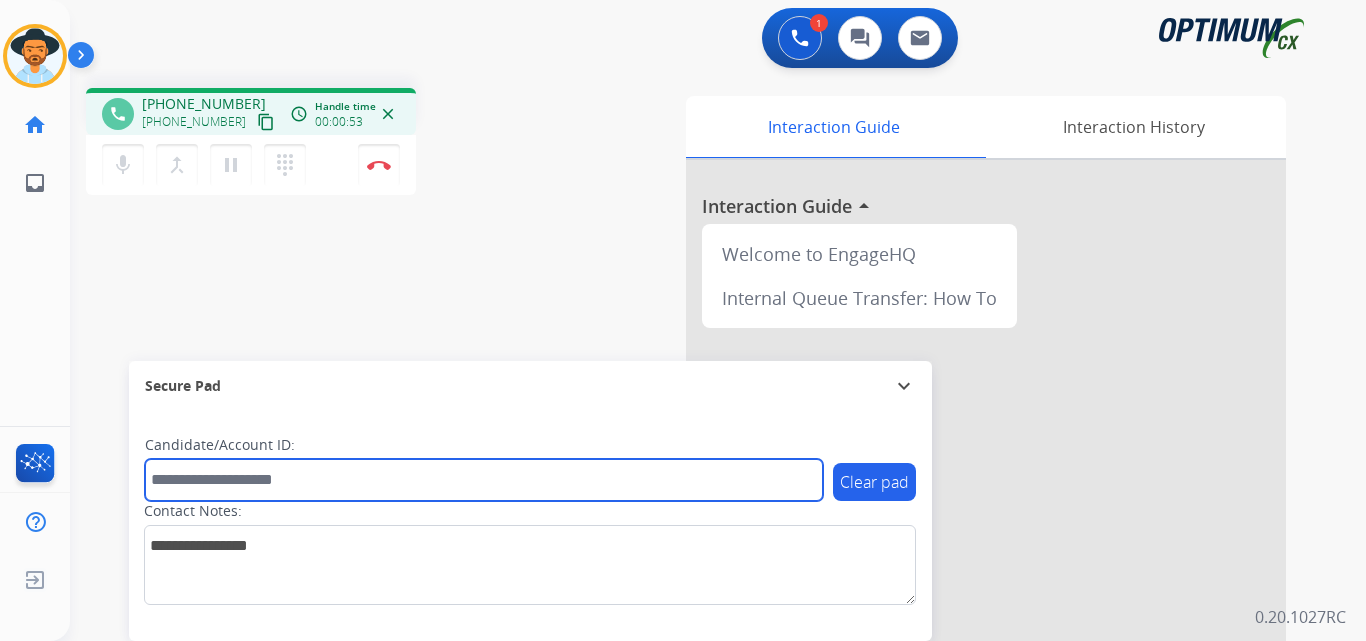 paste on "**********" 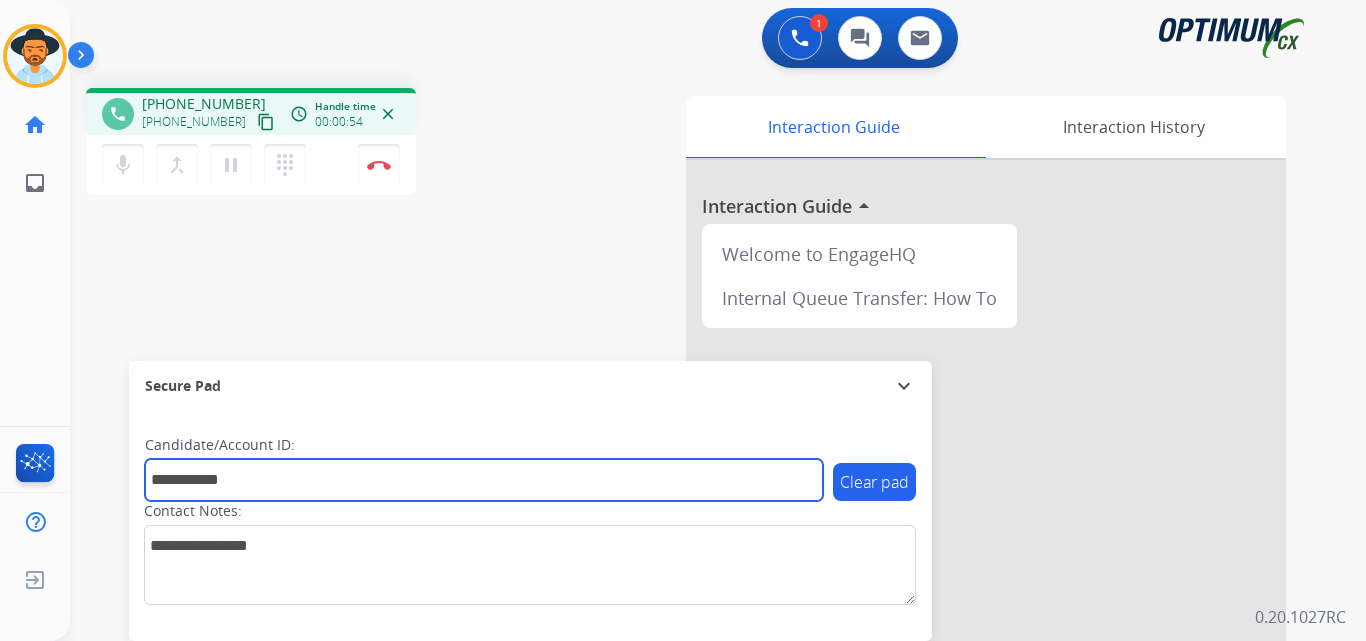 click on "**********" at bounding box center [484, 480] 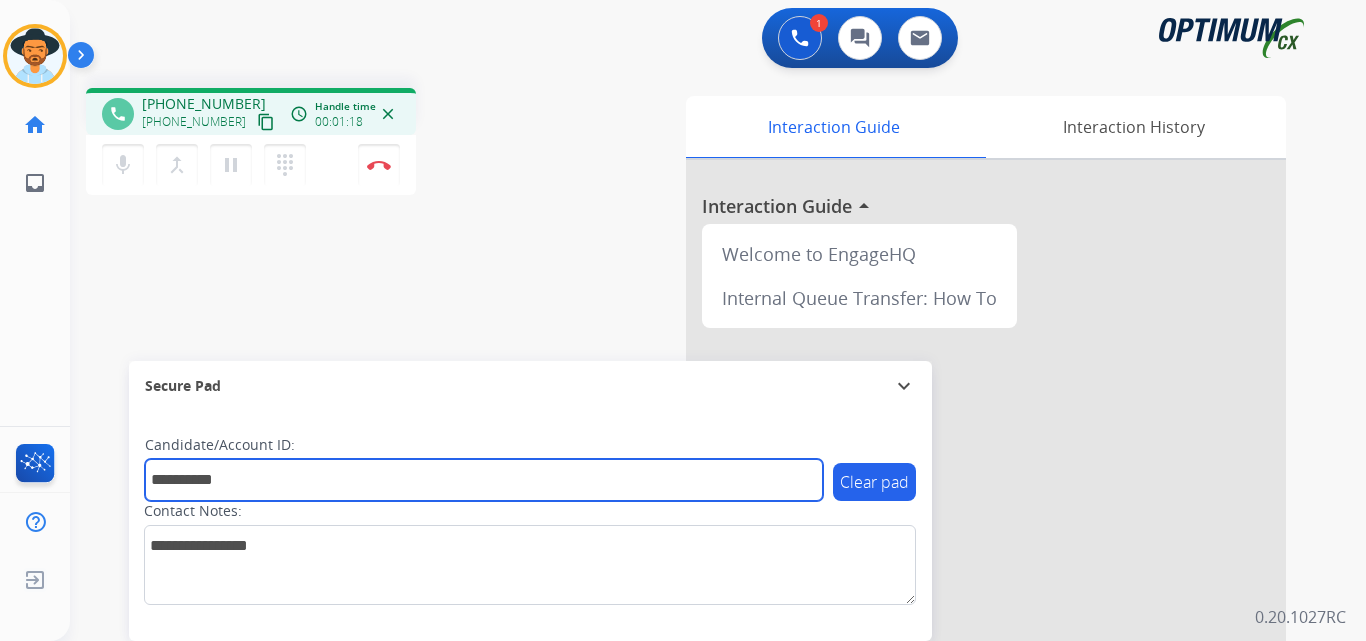 type on "**********" 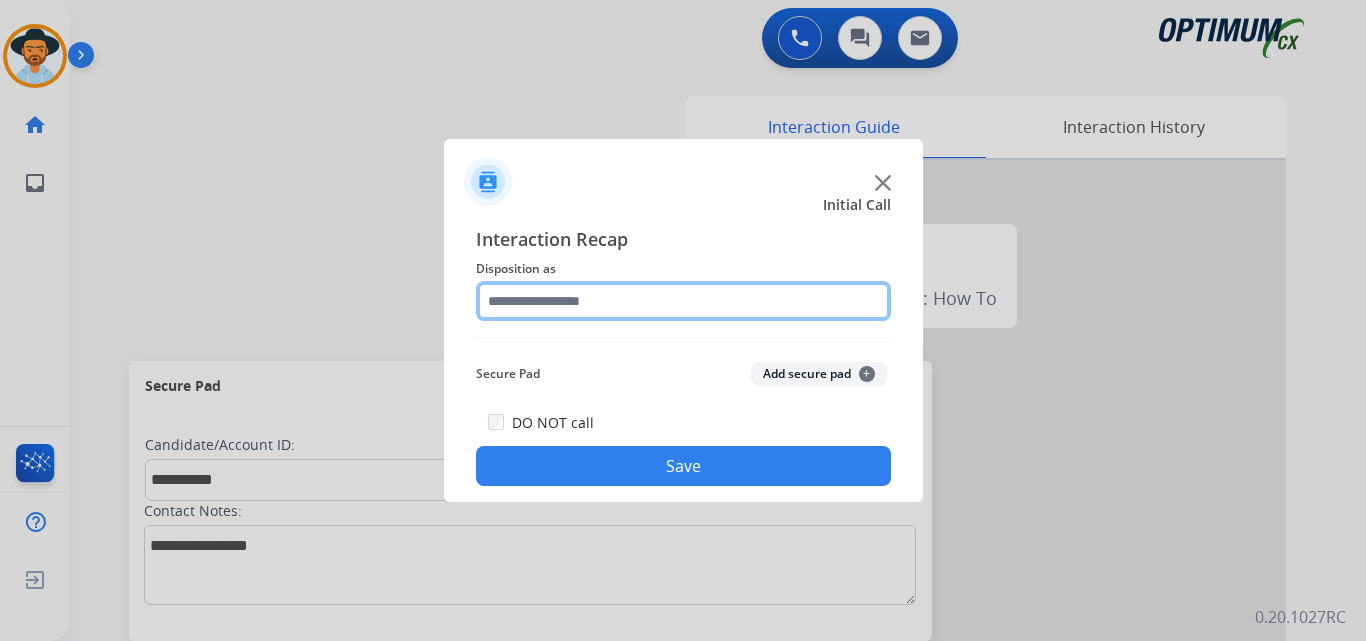 click 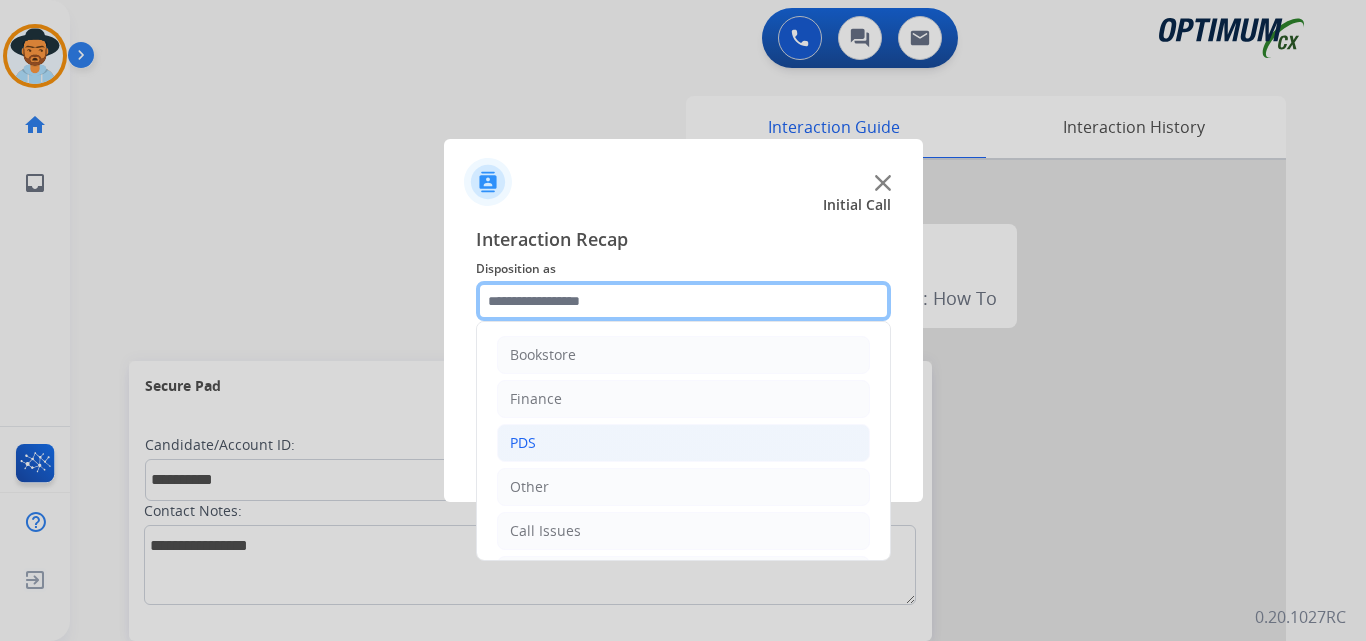 scroll, scrollTop: 136, scrollLeft: 0, axis: vertical 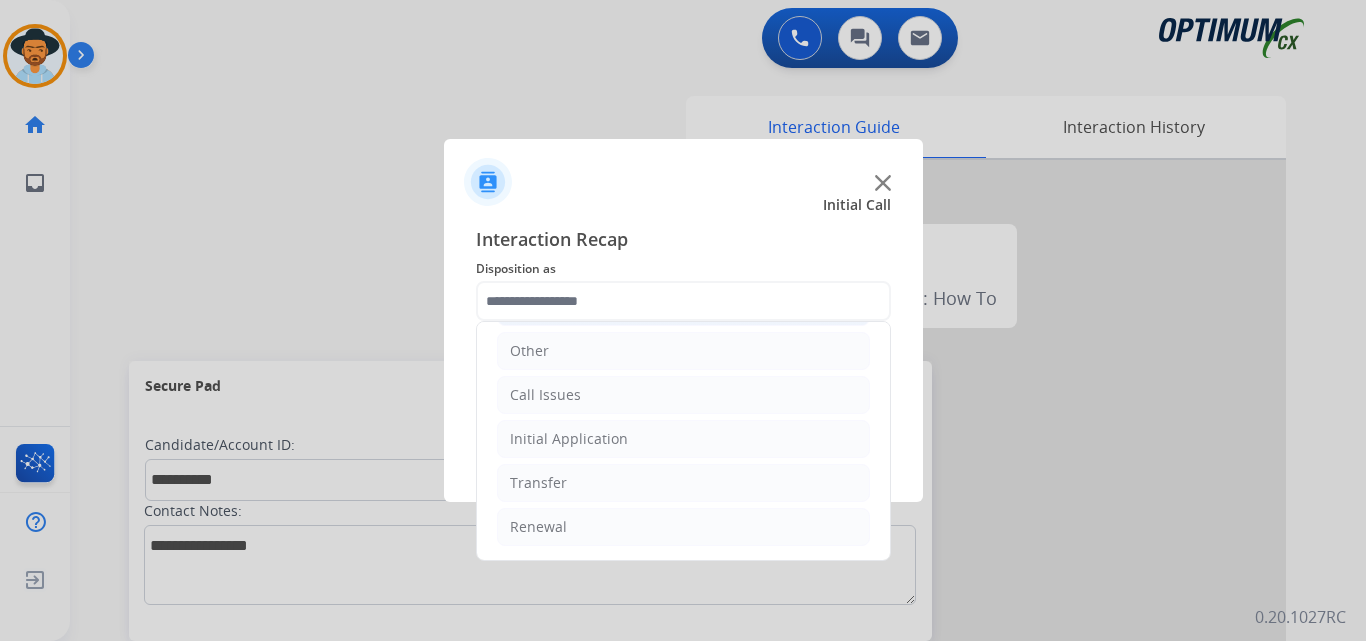click on "Initial Application" 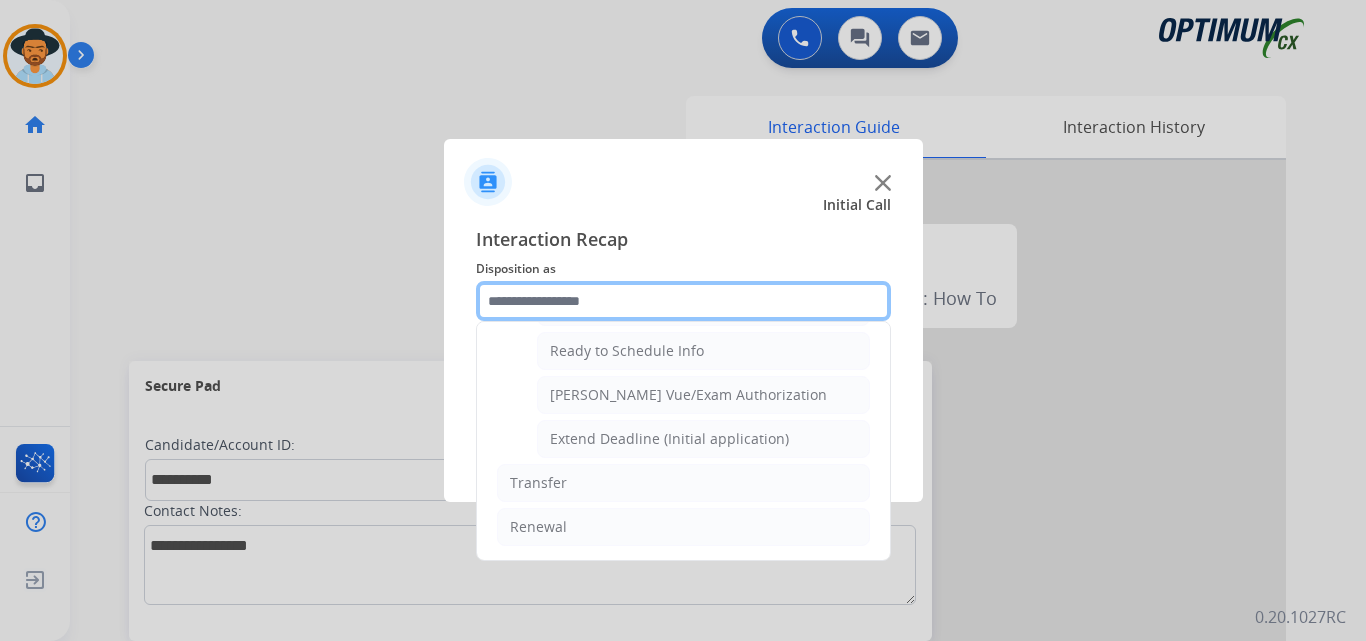 scroll, scrollTop: 1065, scrollLeft: 0, axis: vertical 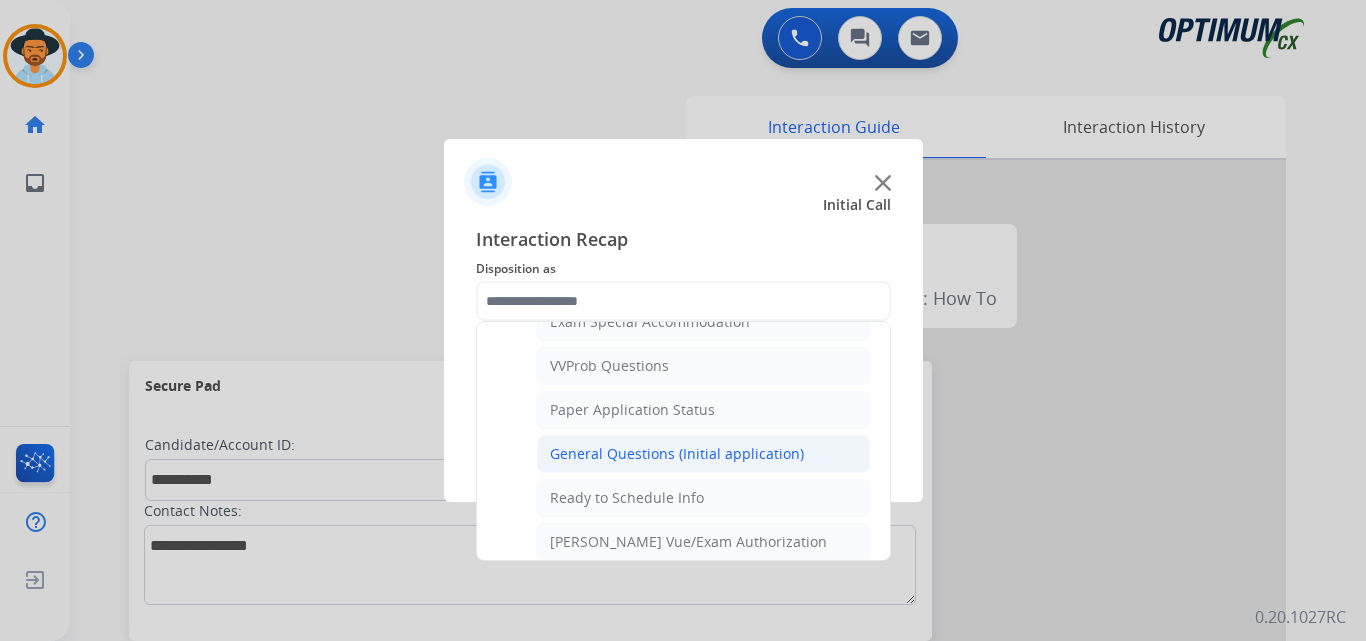 click on "General Questions (Initial application)" 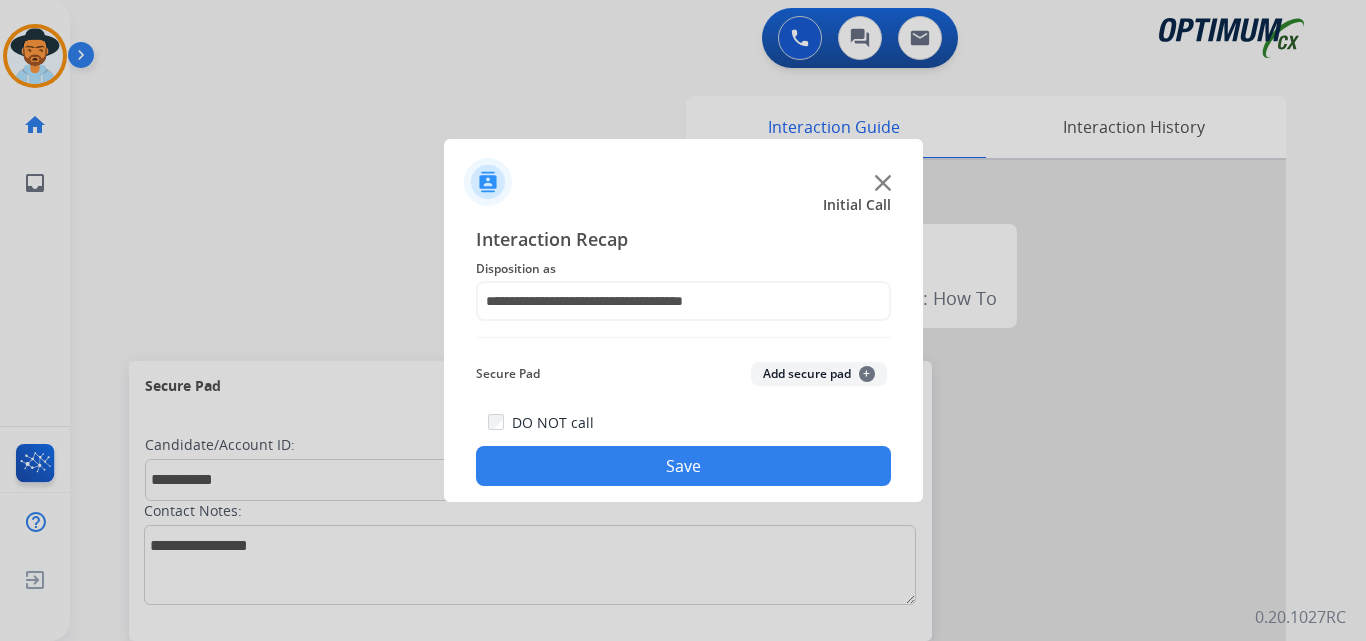 click on "Save" 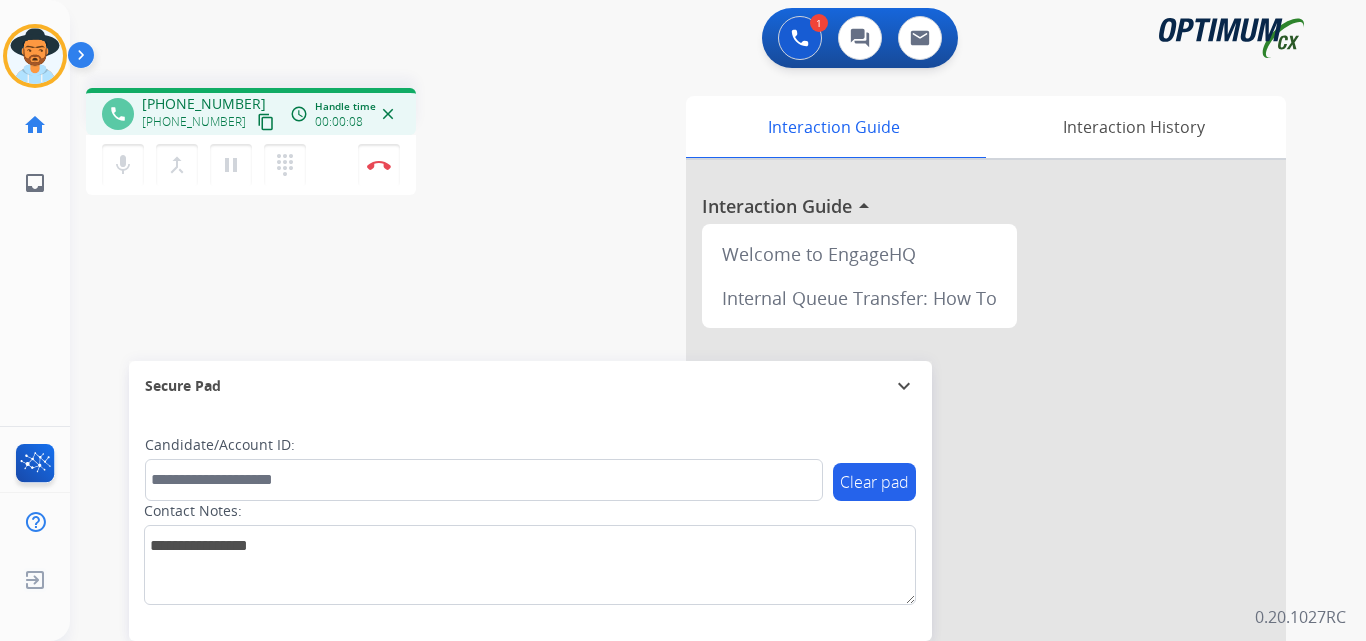 click on "+13476584113" at bounding box center (204, 104) 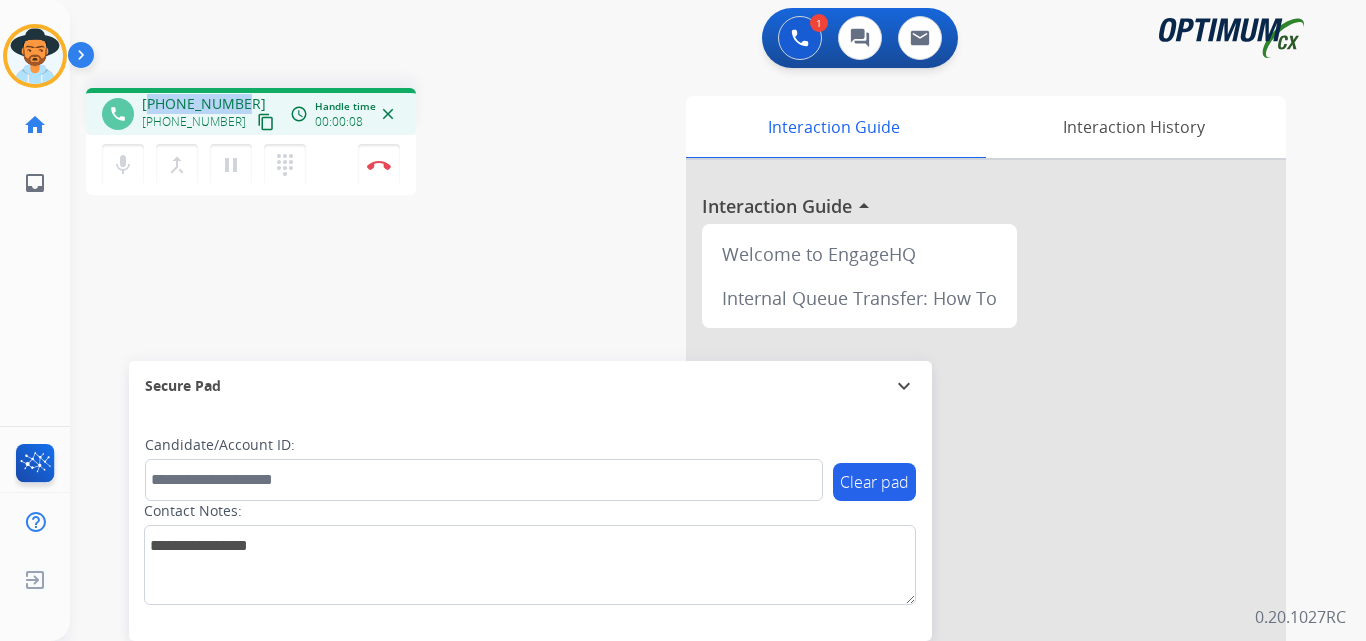 click on "+13476584113" at bounding box center [204, 104] 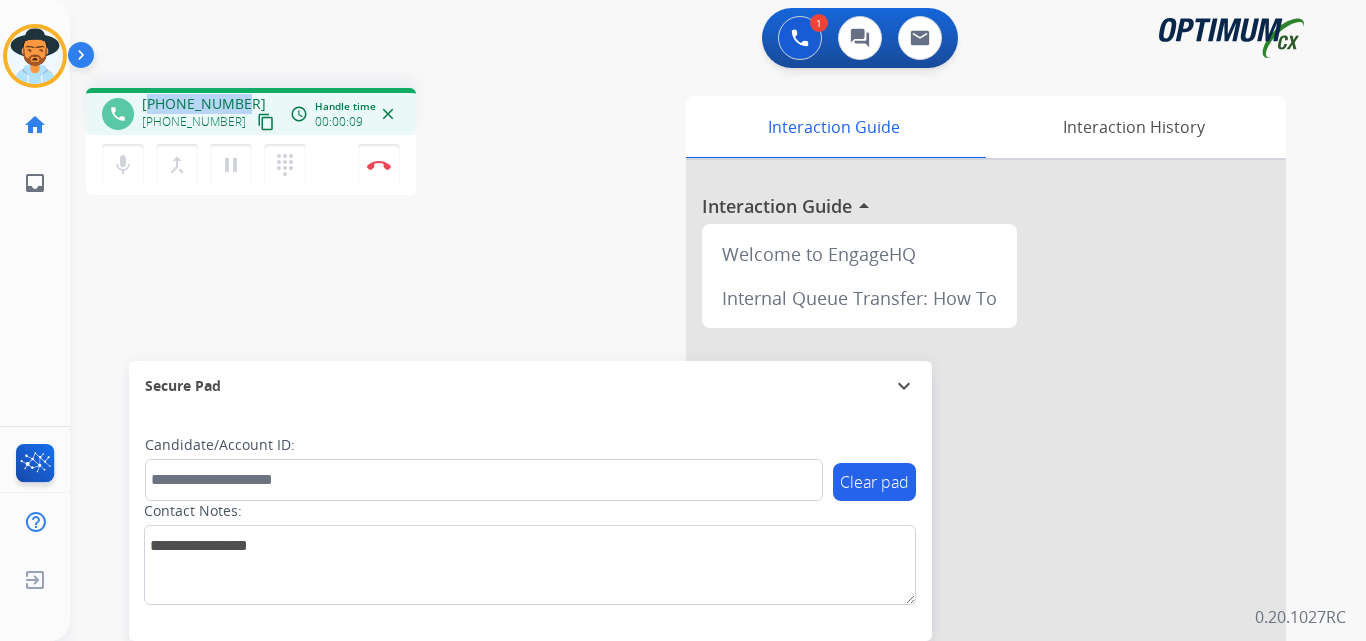 copy on "13476584113" 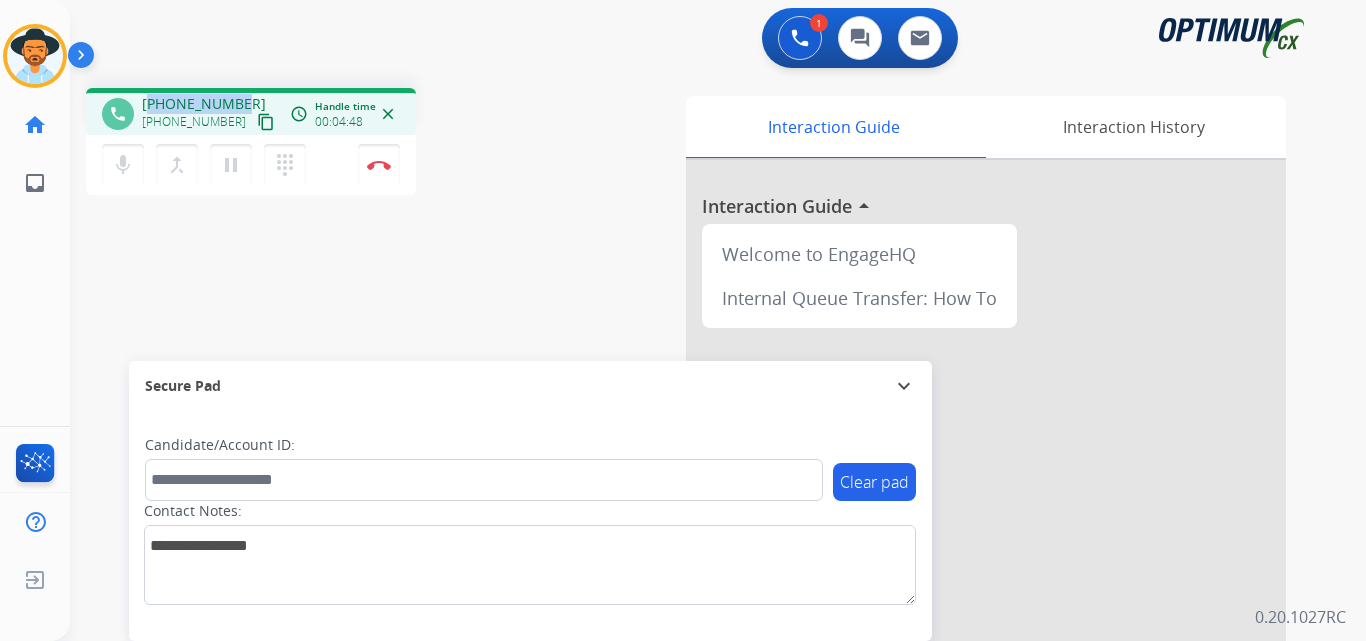 copy on "13476584113" 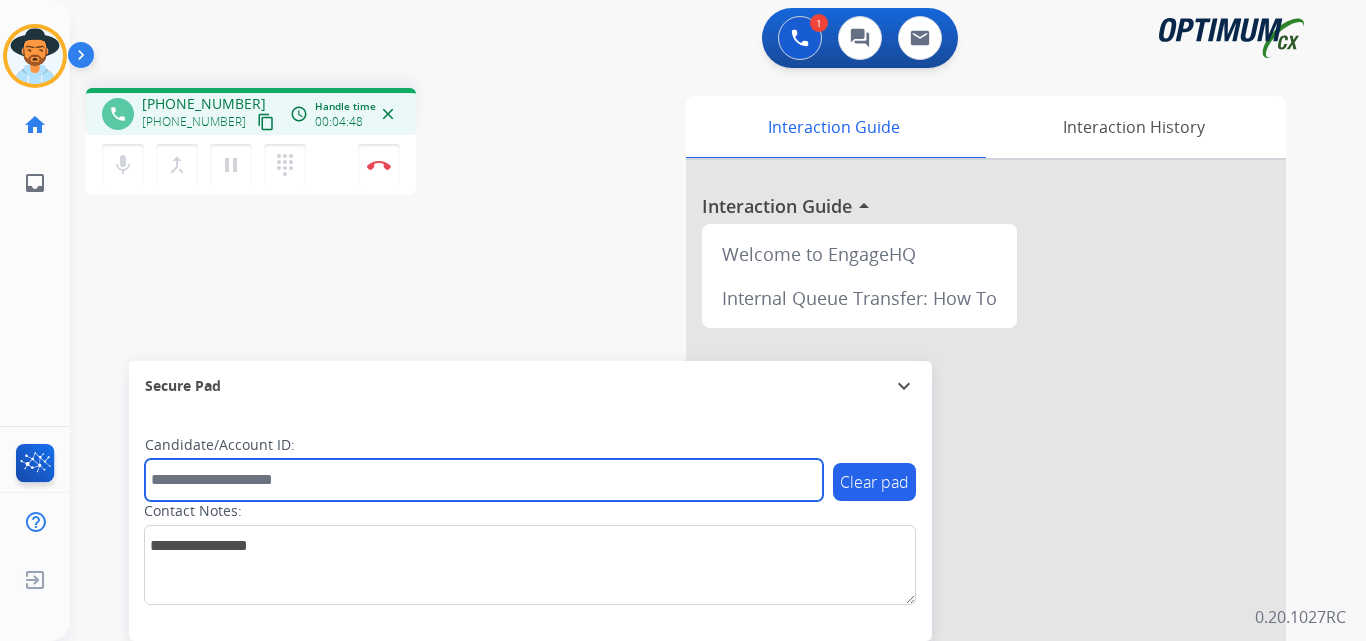 click at bounding box center [484, 480] 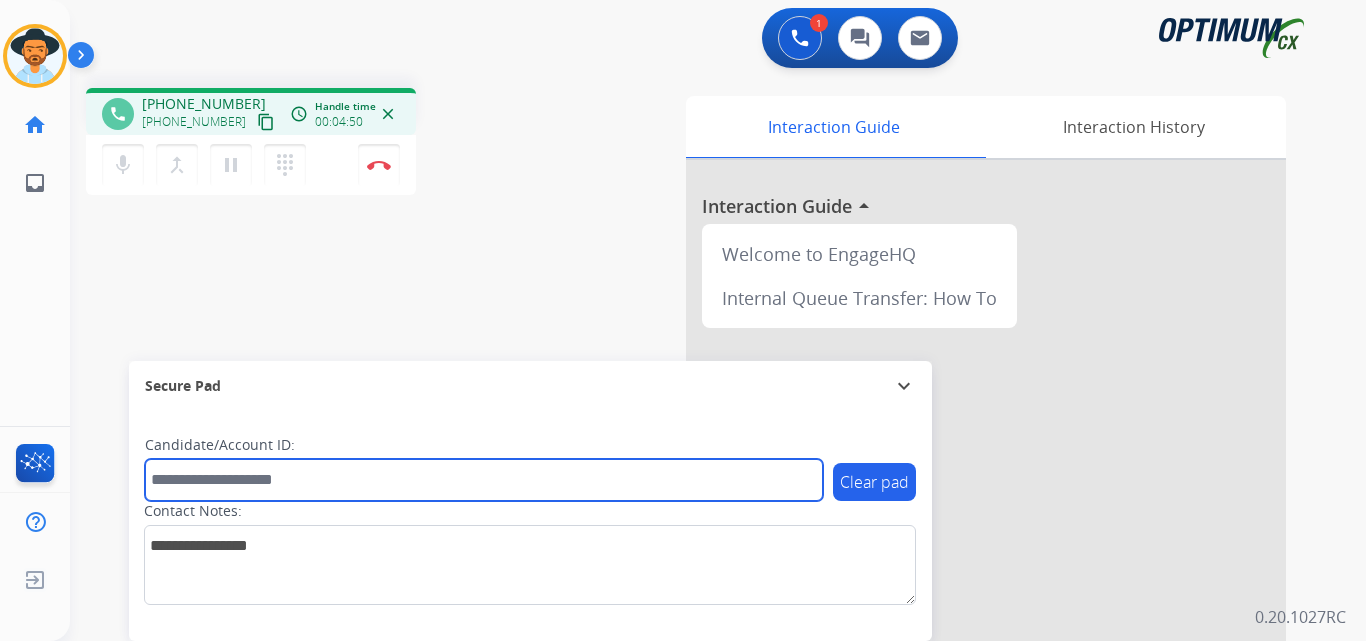 paste on "**********" 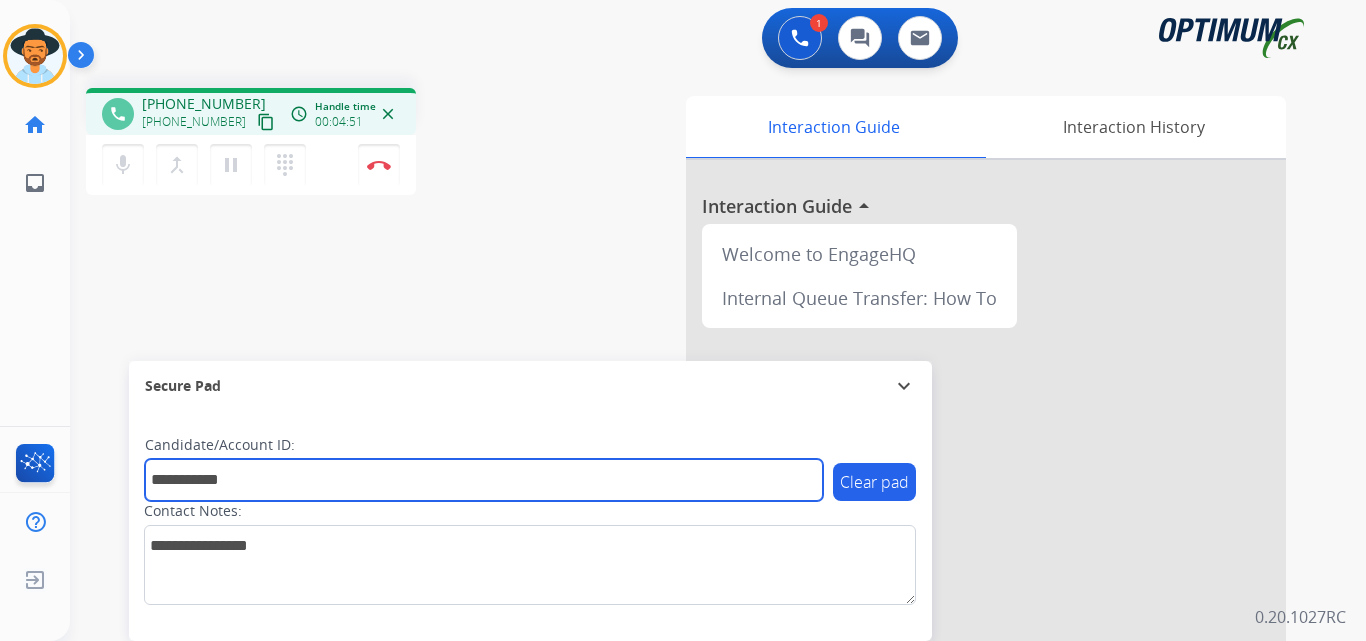 click on "**********" at bounding box center [484, 480] 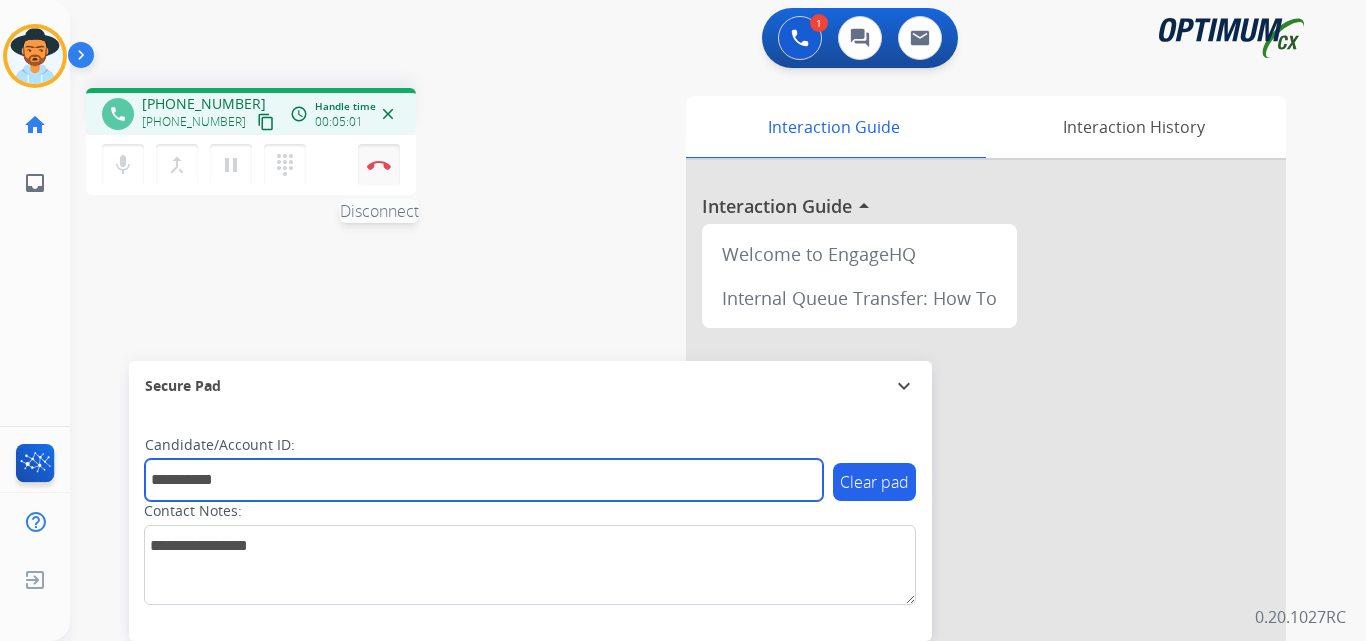 type on "**********" 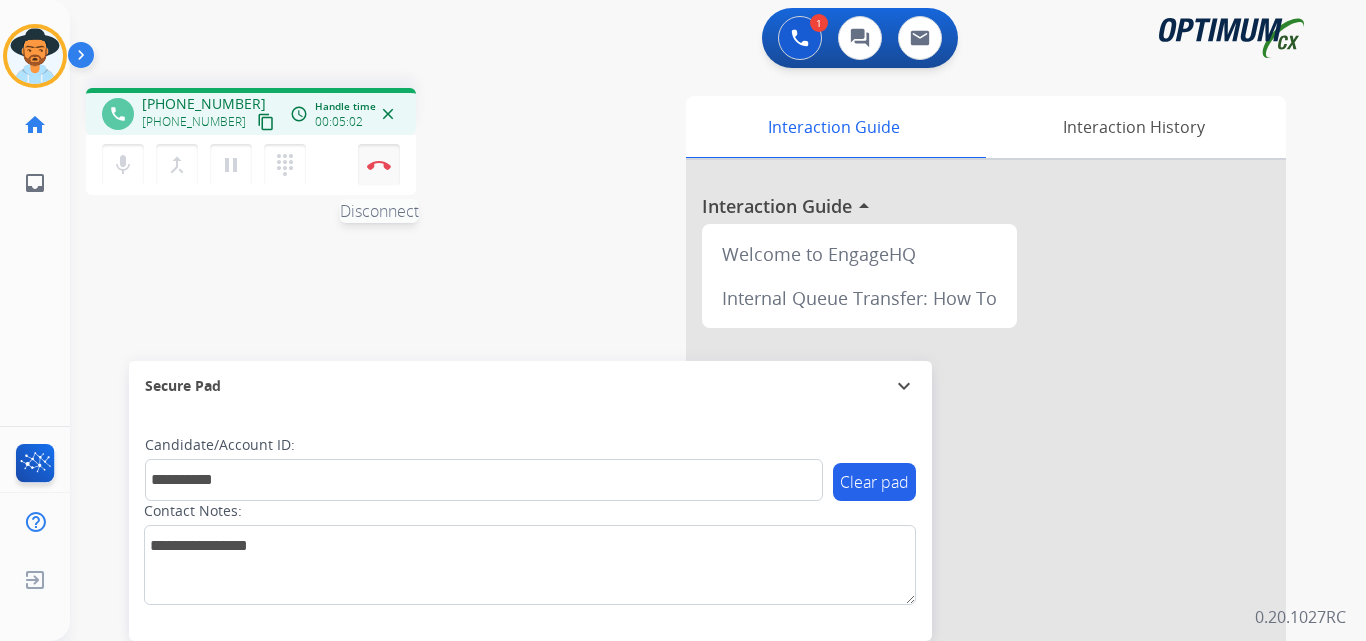 click at bounding box center (379, 165) 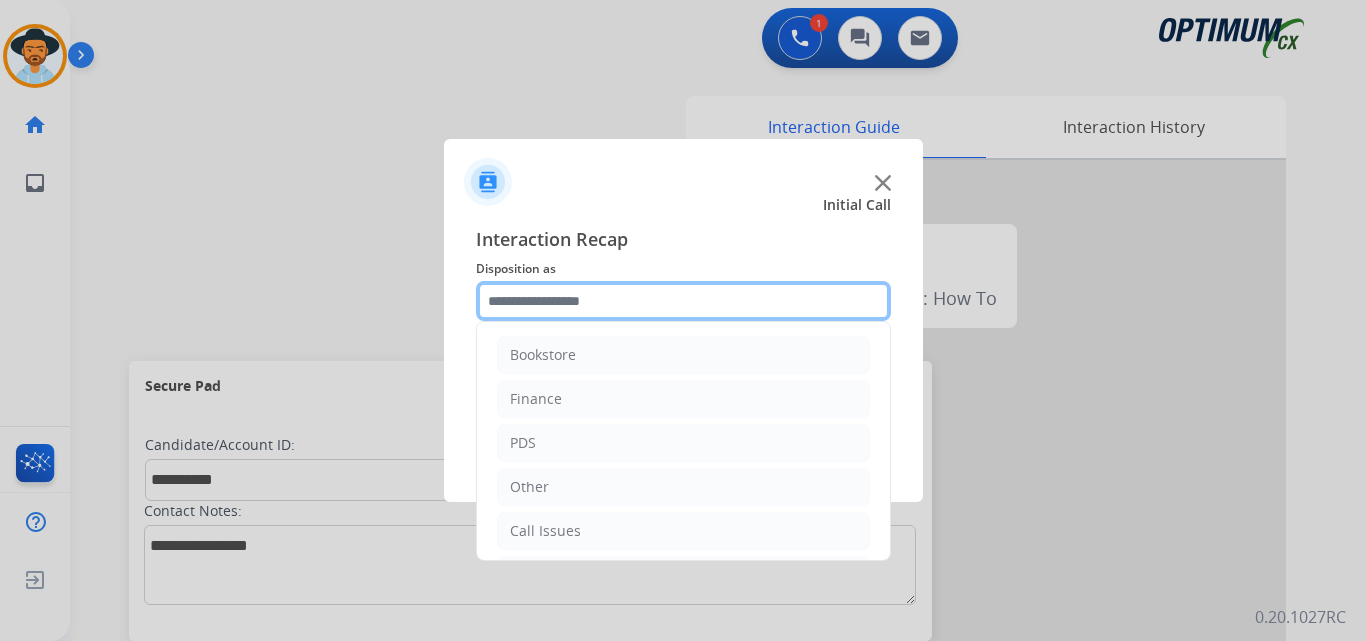 click 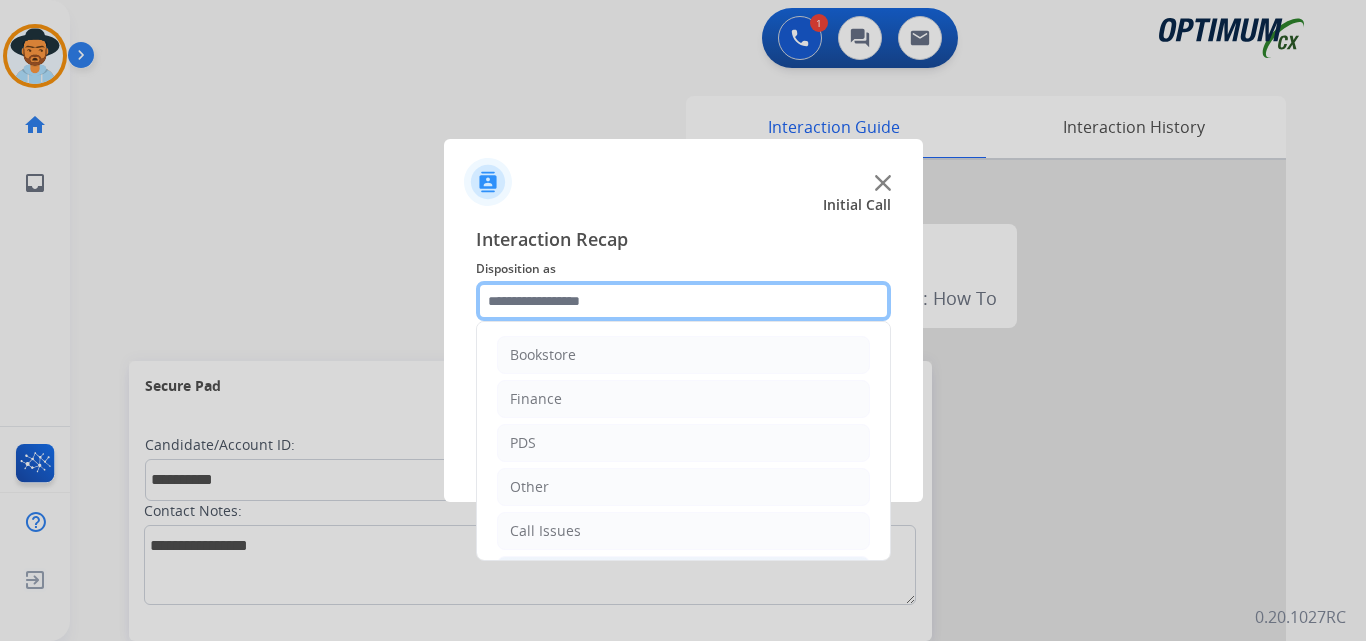 scroll, scrollTop: 136, scrollLeft: 0, axis: vertical 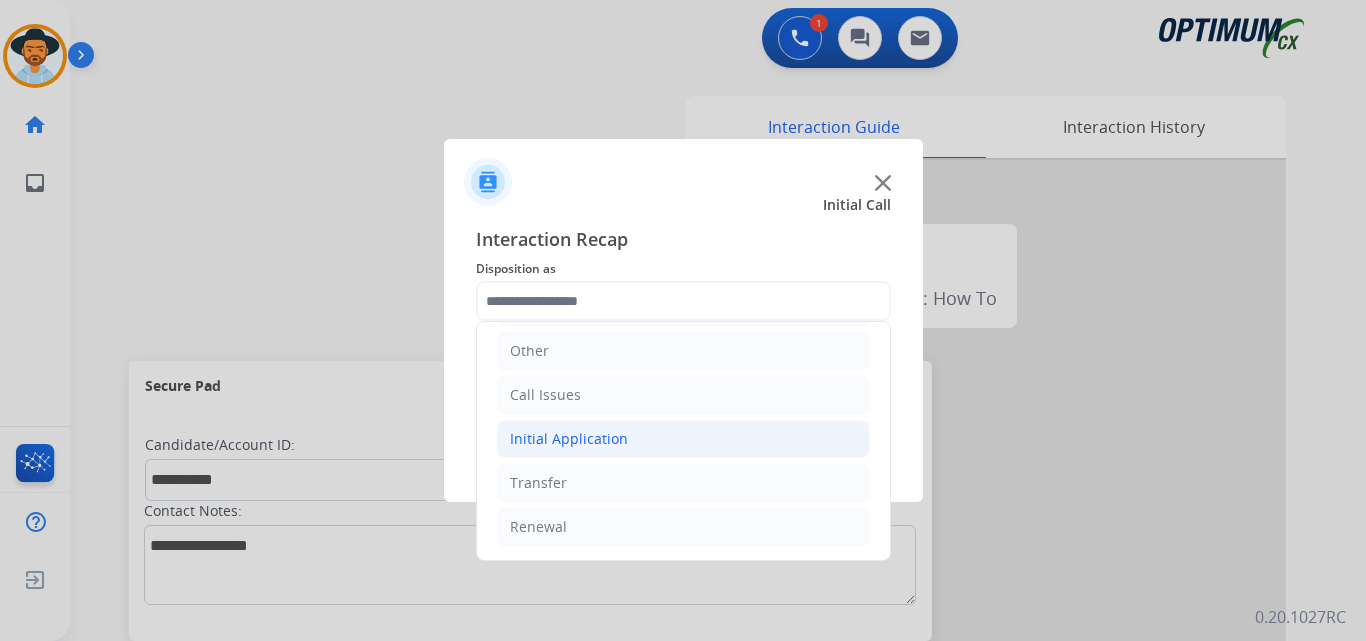 click on "Initial Application" 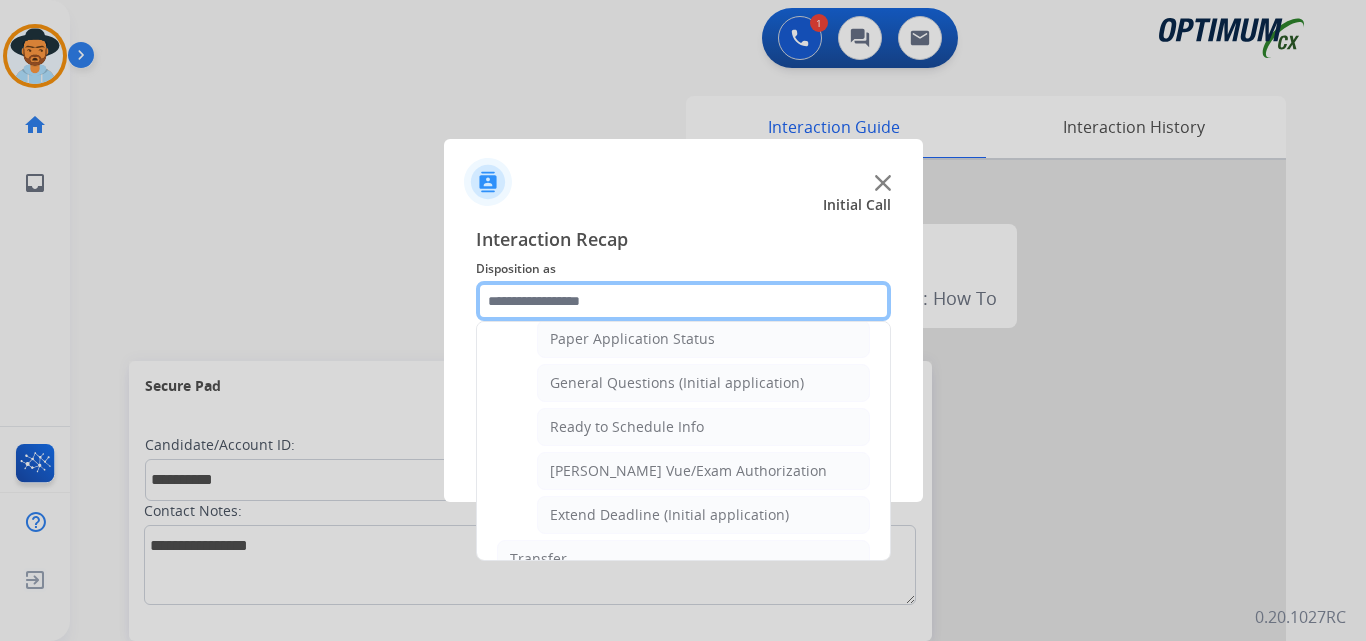scroll, scrollTop: 1232, scrollLeft: 0, axis: vertical 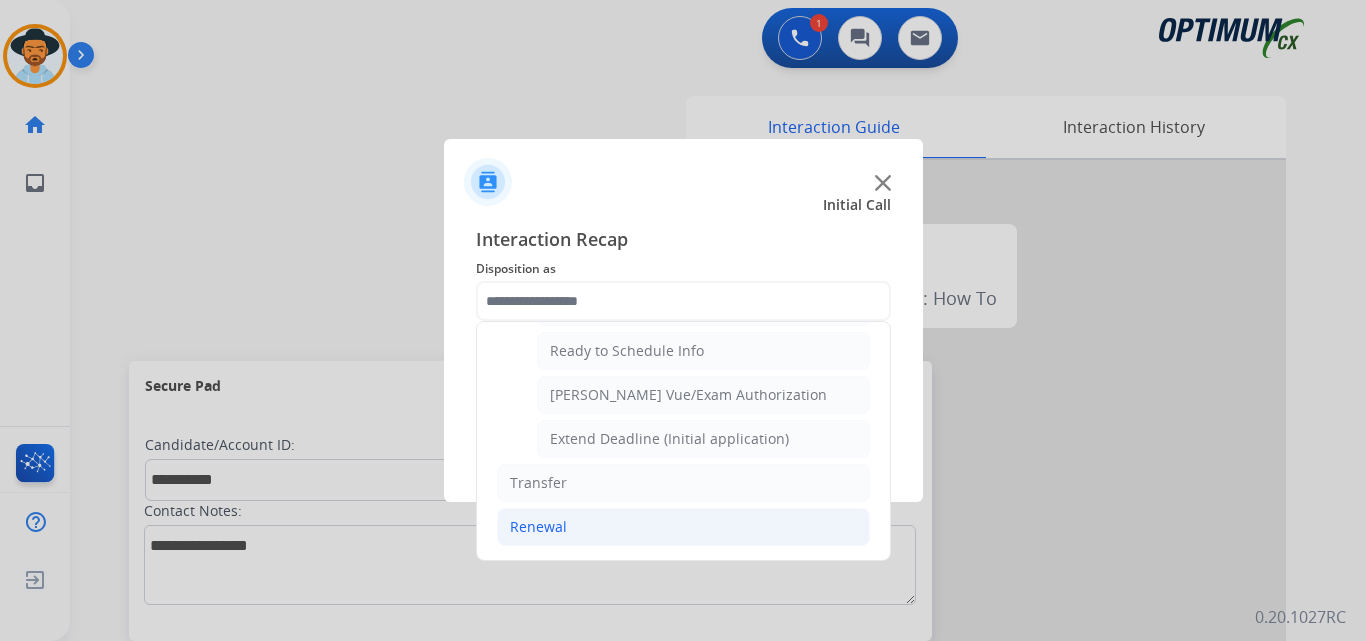 click on "Renewal" 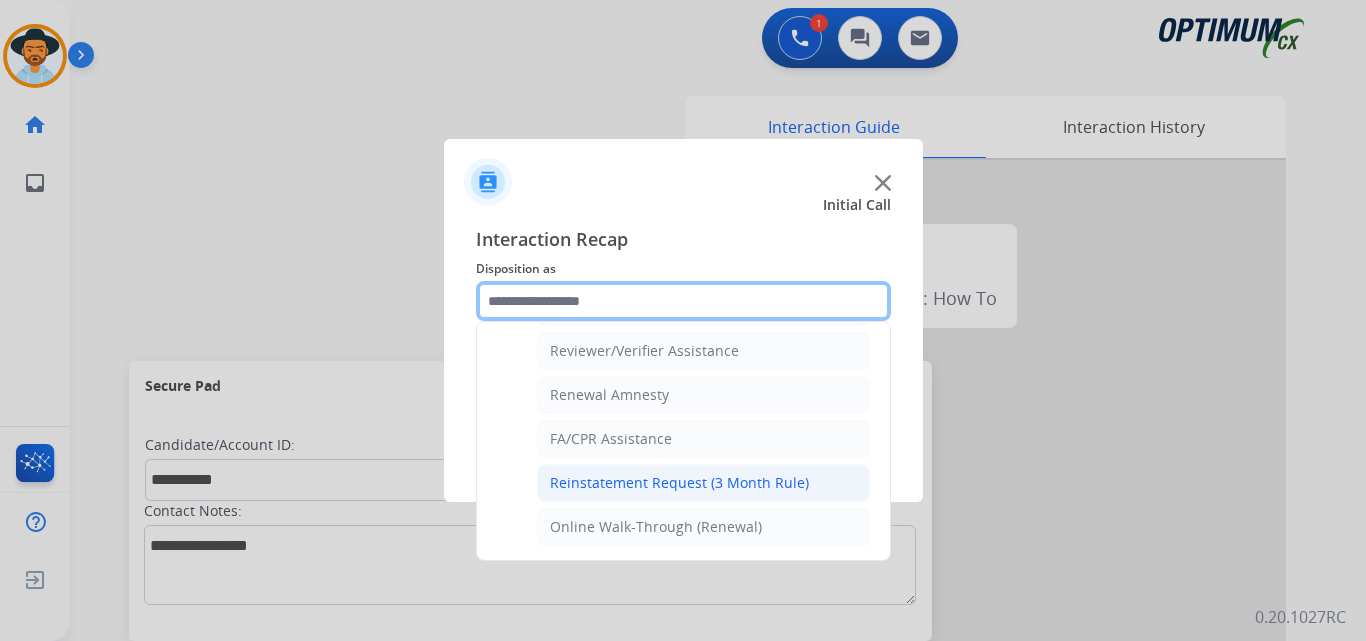 scroll, scrollTop: 605, scrollLeft: 0, axis: vertical 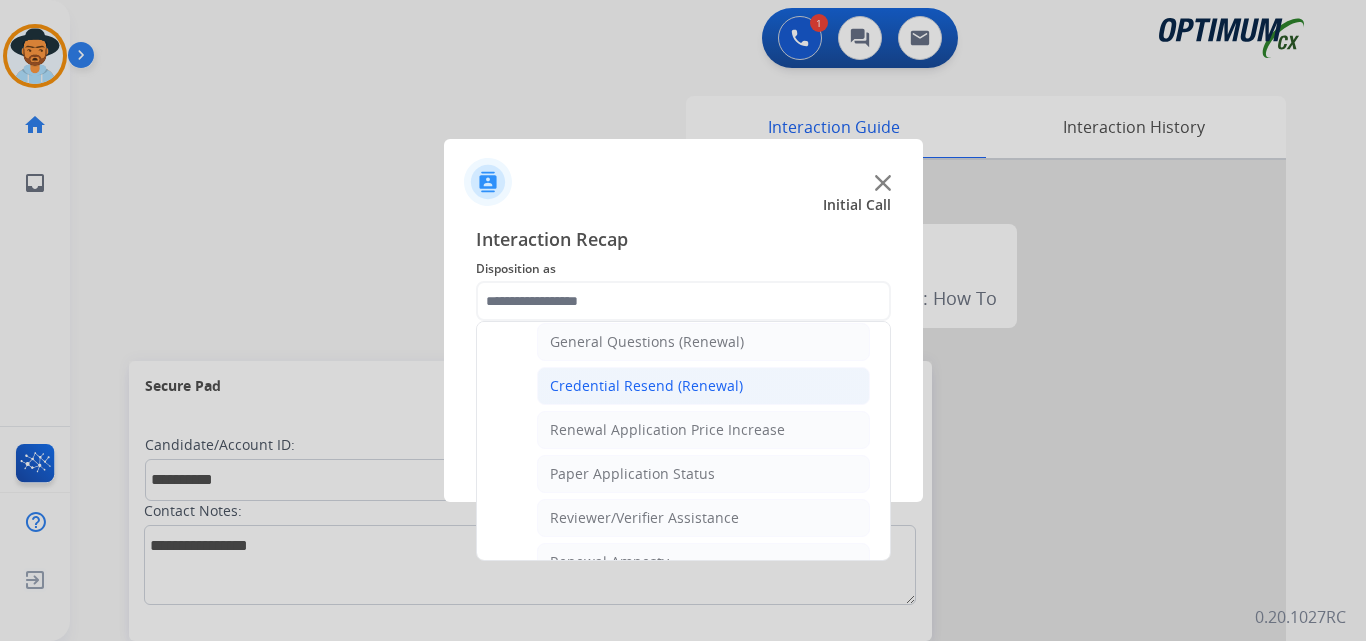 click on "Credential Resend (Renewal)" 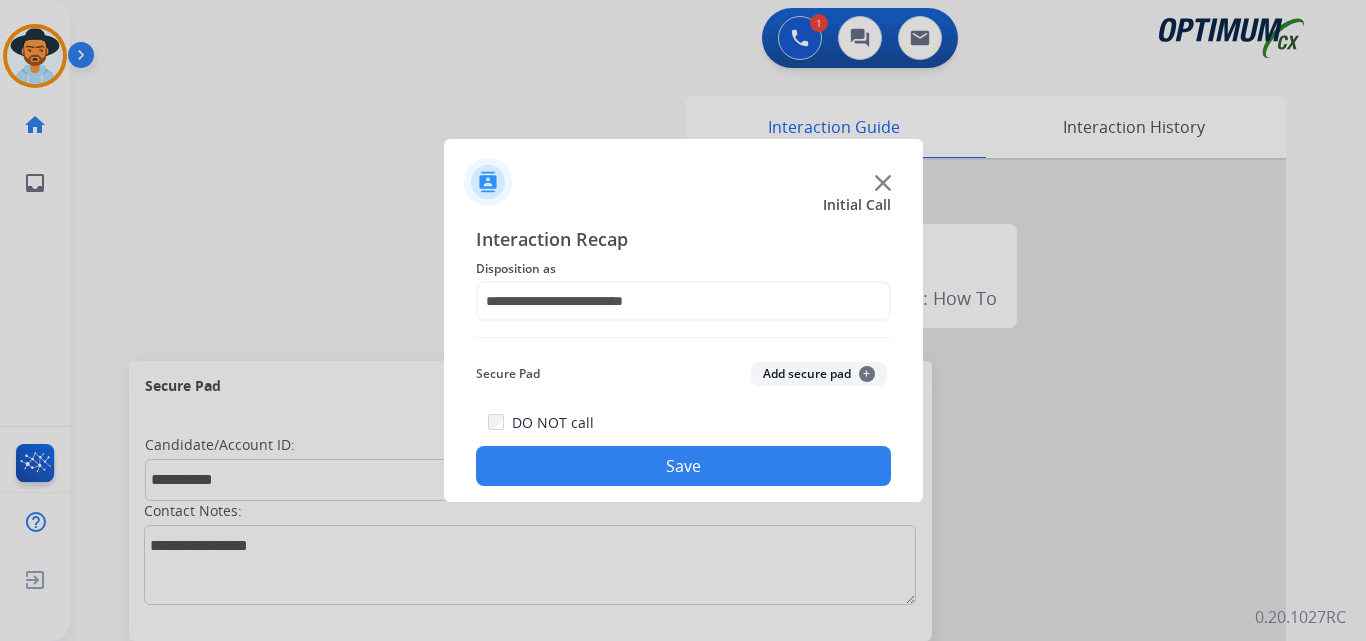 click on "Save" 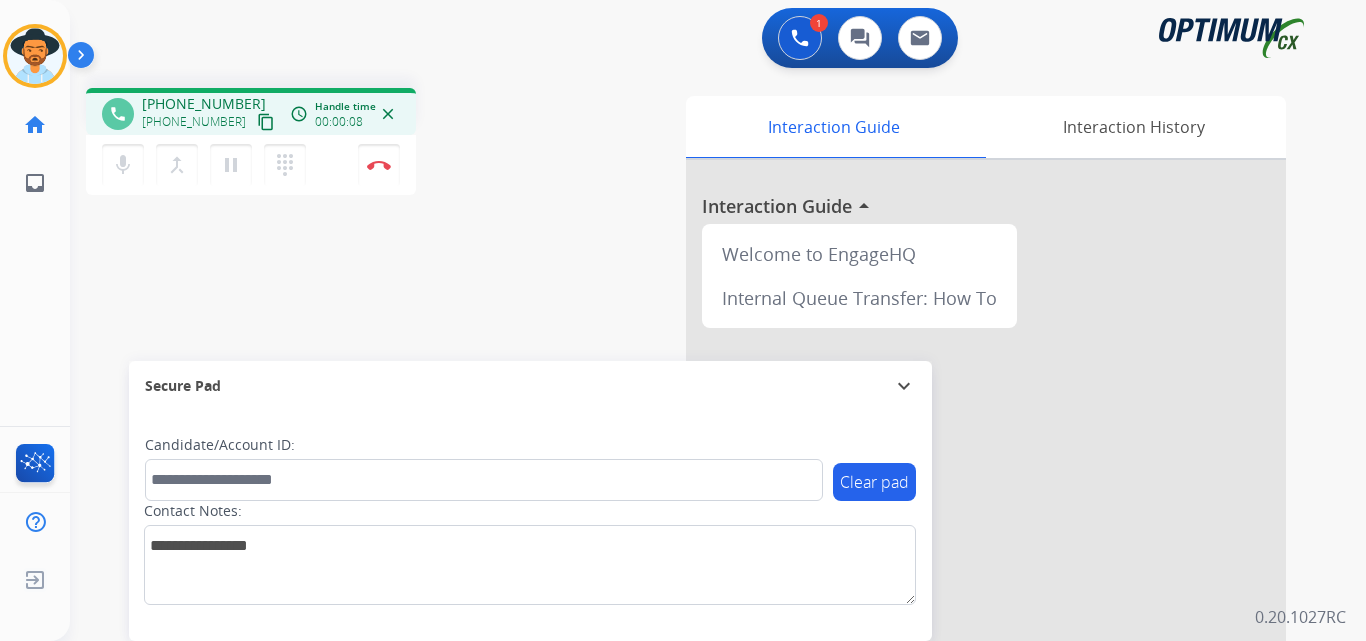 click on "+18572878221" at bounding box center [204, 104] 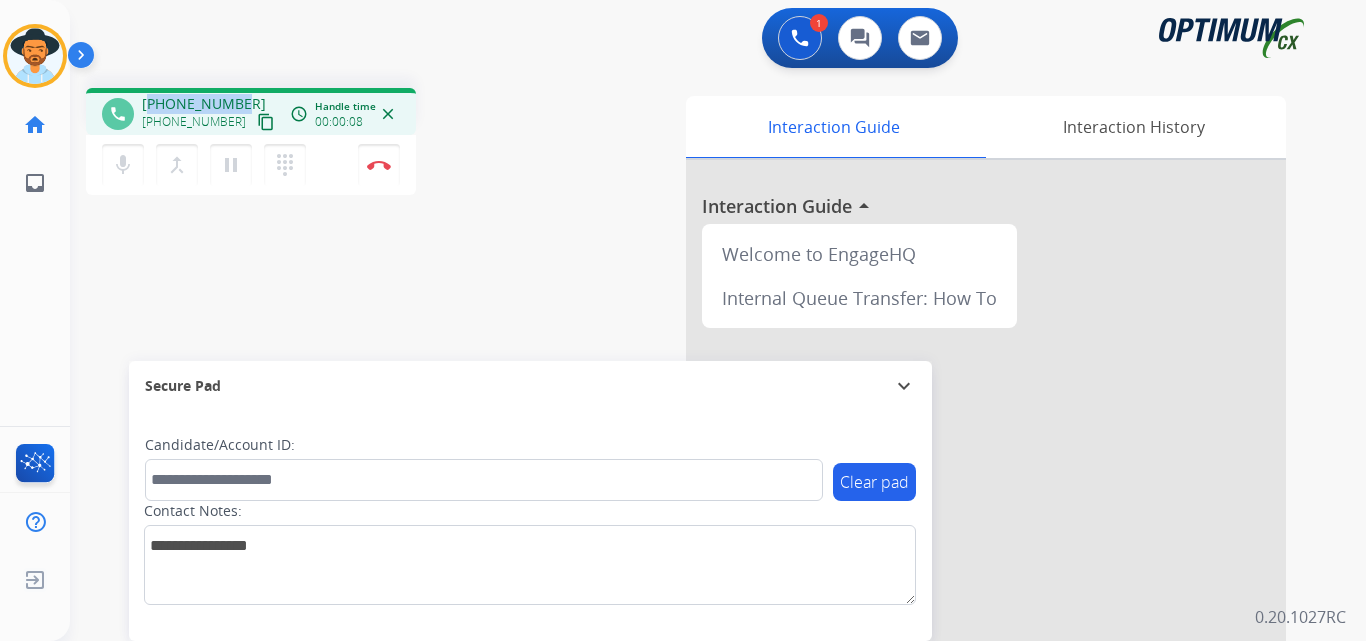 click on "+18572878221" at bounding box center (204, 104) 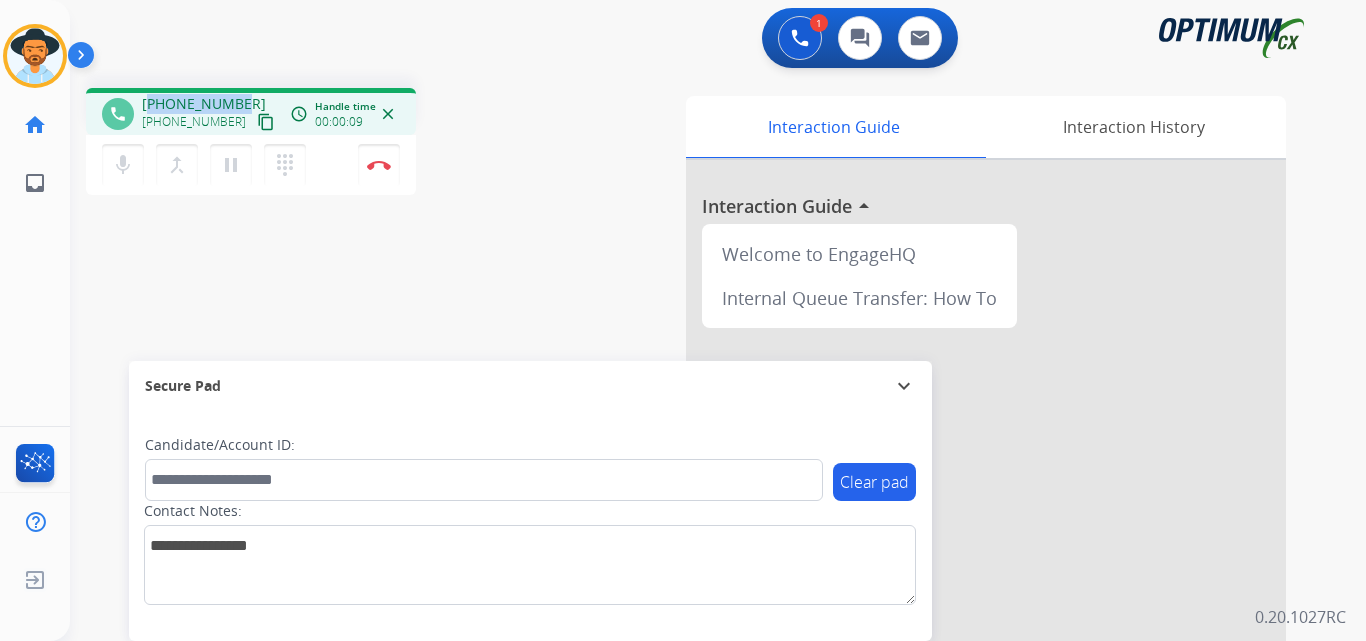 copy on "18572878221" 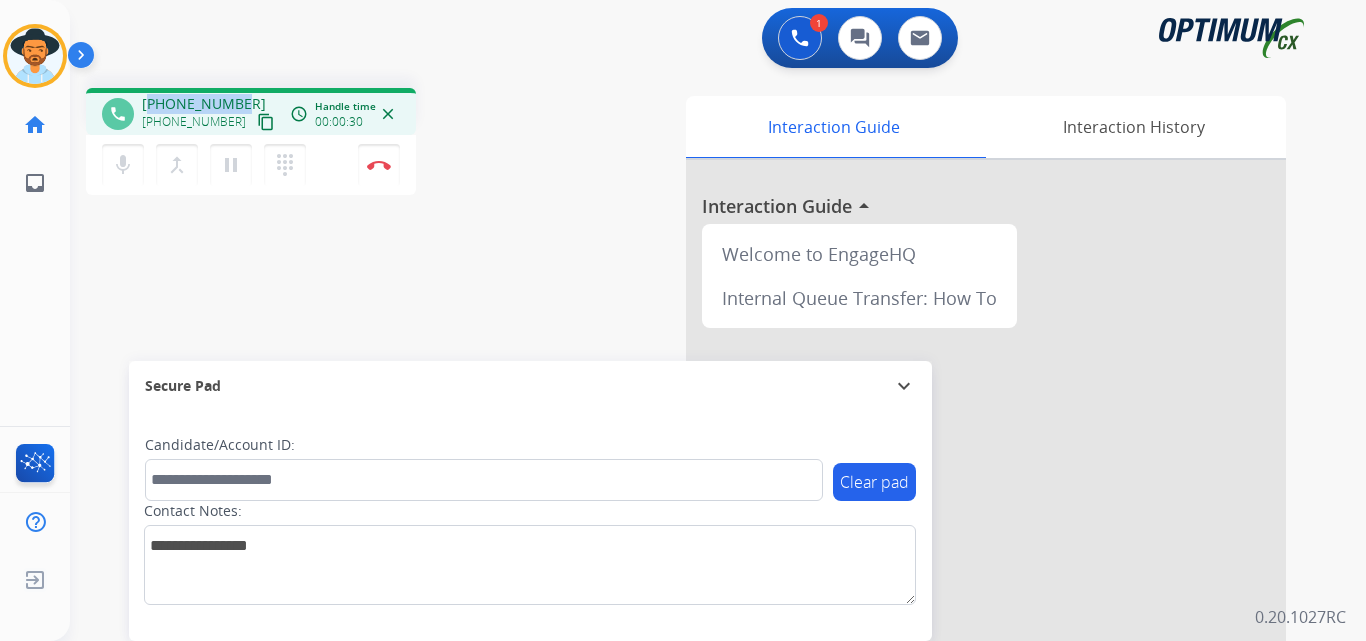 click on "+18572878221" at bounding box center (204, 104) 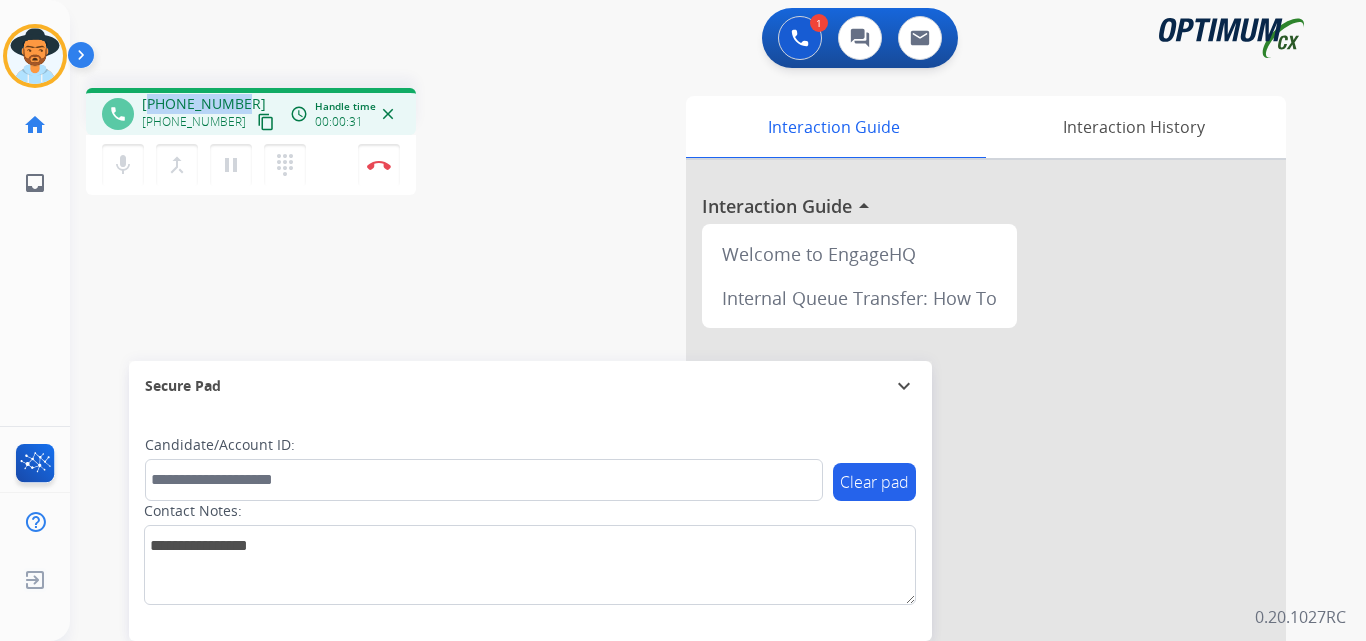 copy on "18572878221" 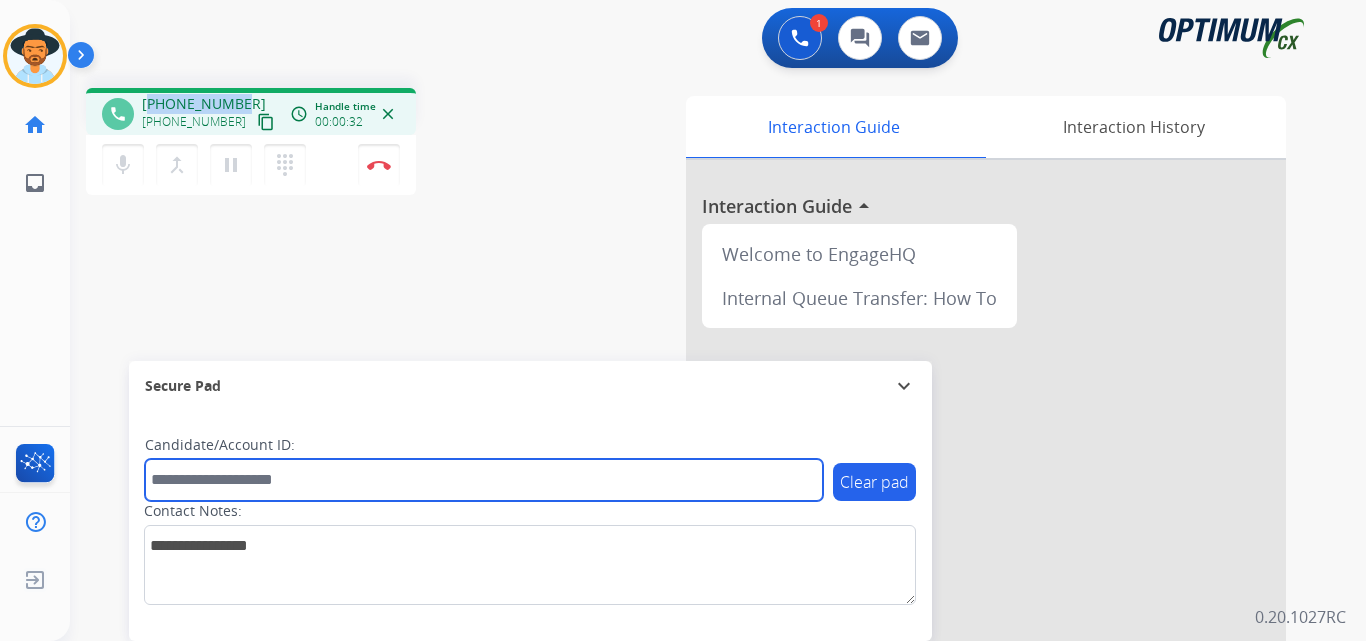click at bounding box center [484, 480] 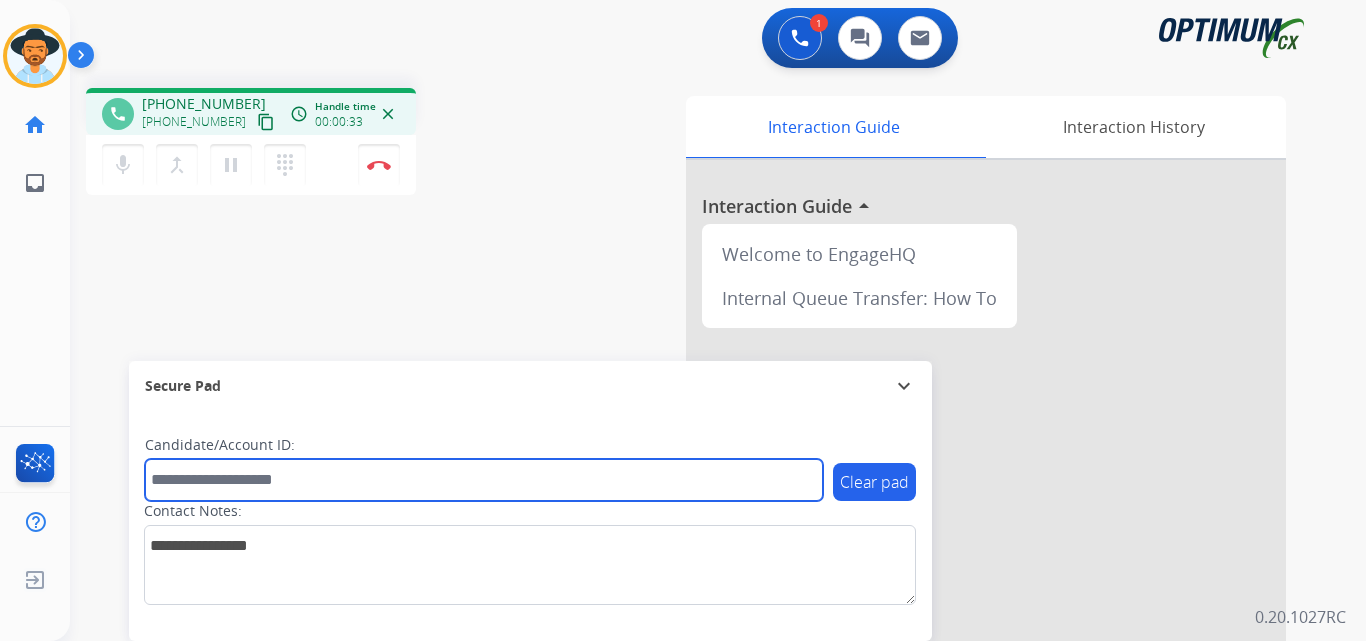 paste on "**********" 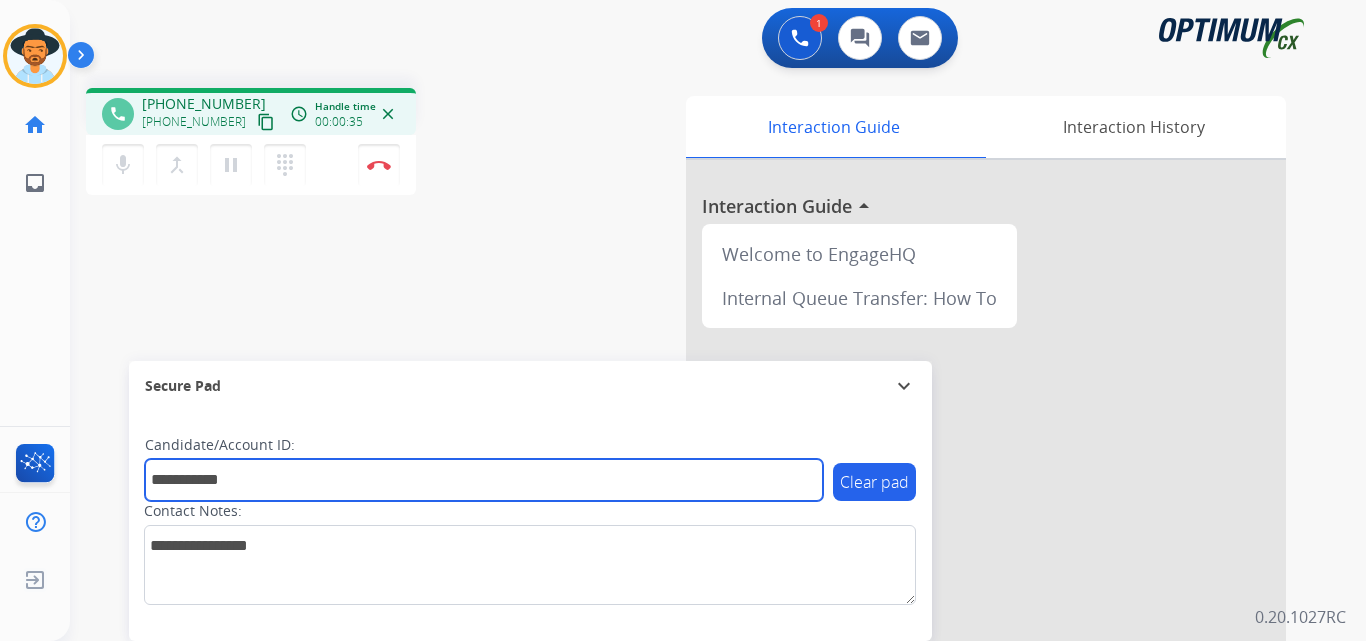 click on "**********" at bounding box center [484, 480] 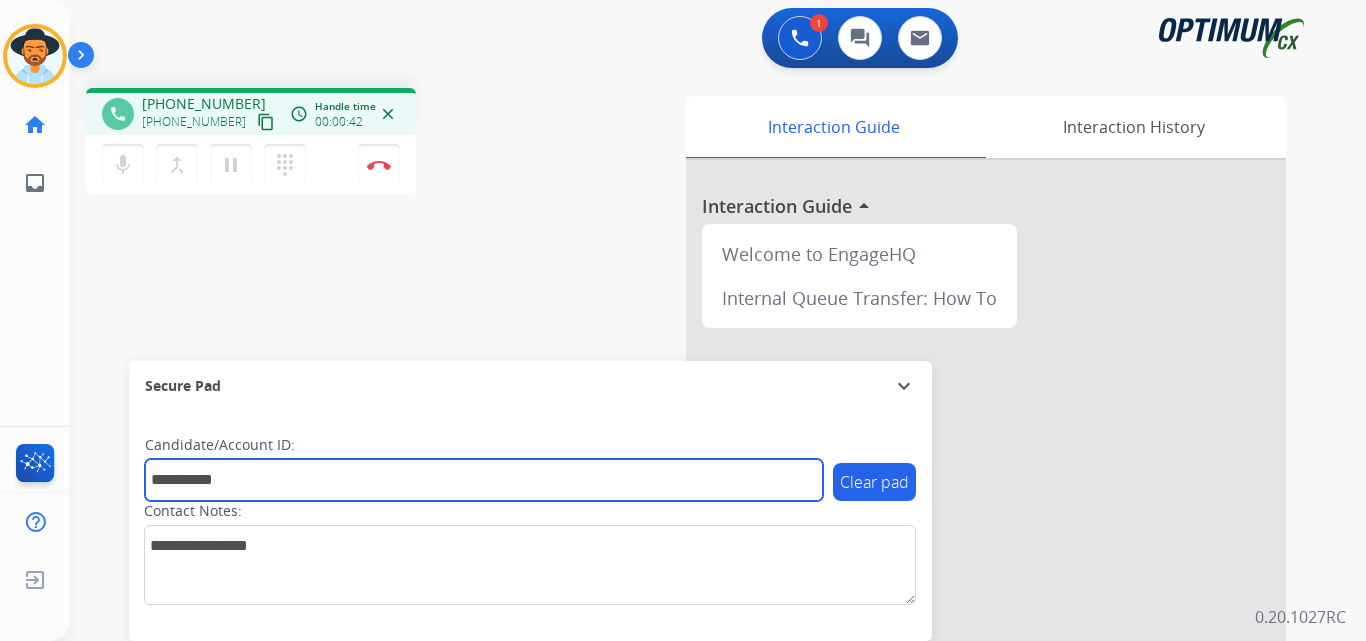 type on "**********" 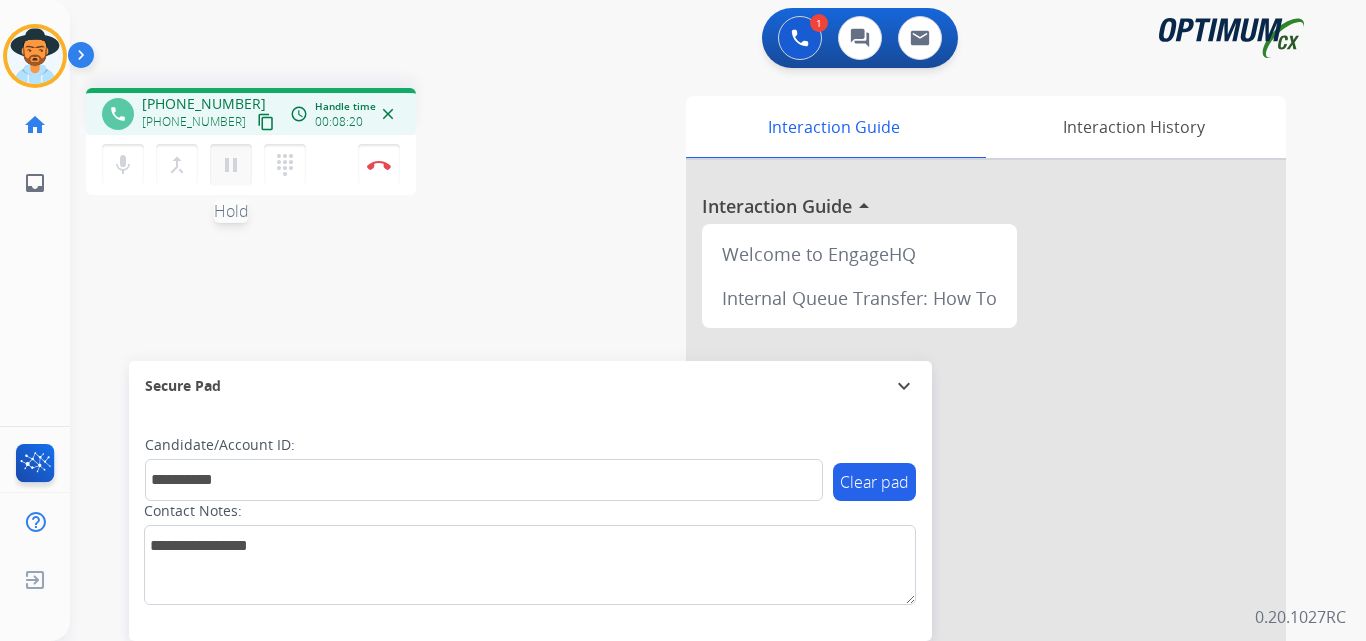 click on "pause" at bounding box center [231, 165] 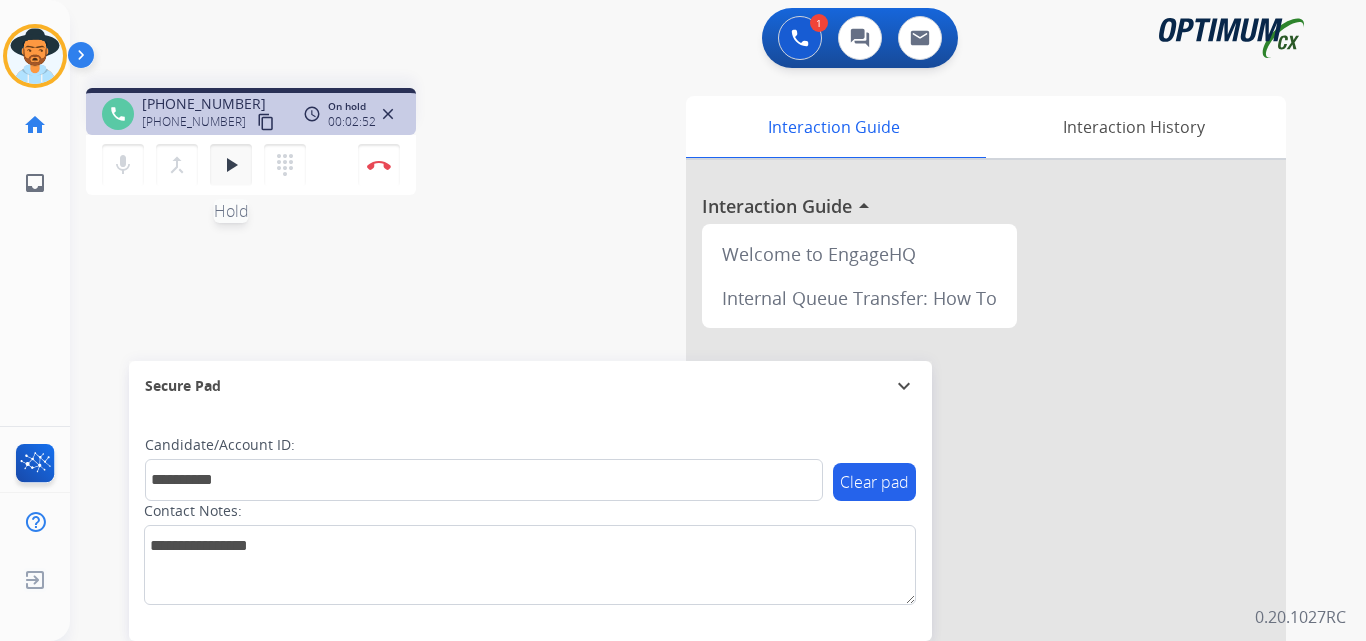 click on "play_arrow" at bounding box center (231, 165) 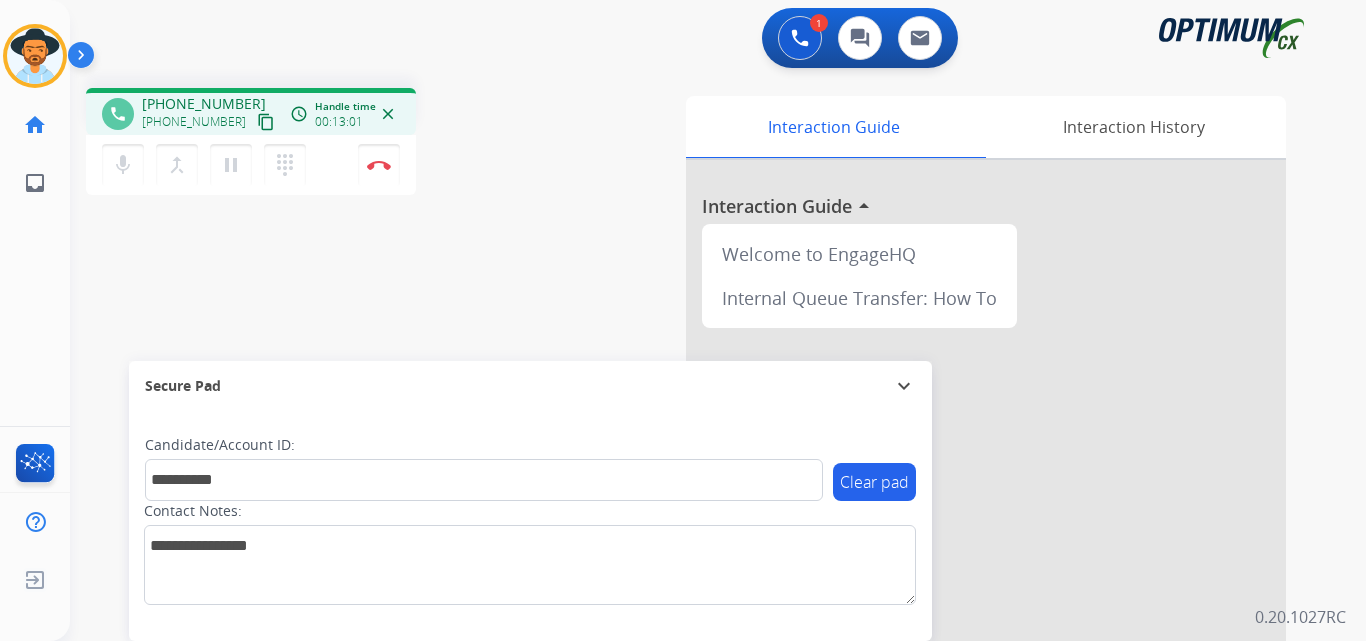 click on "**********" at bounding box center (694, 489) 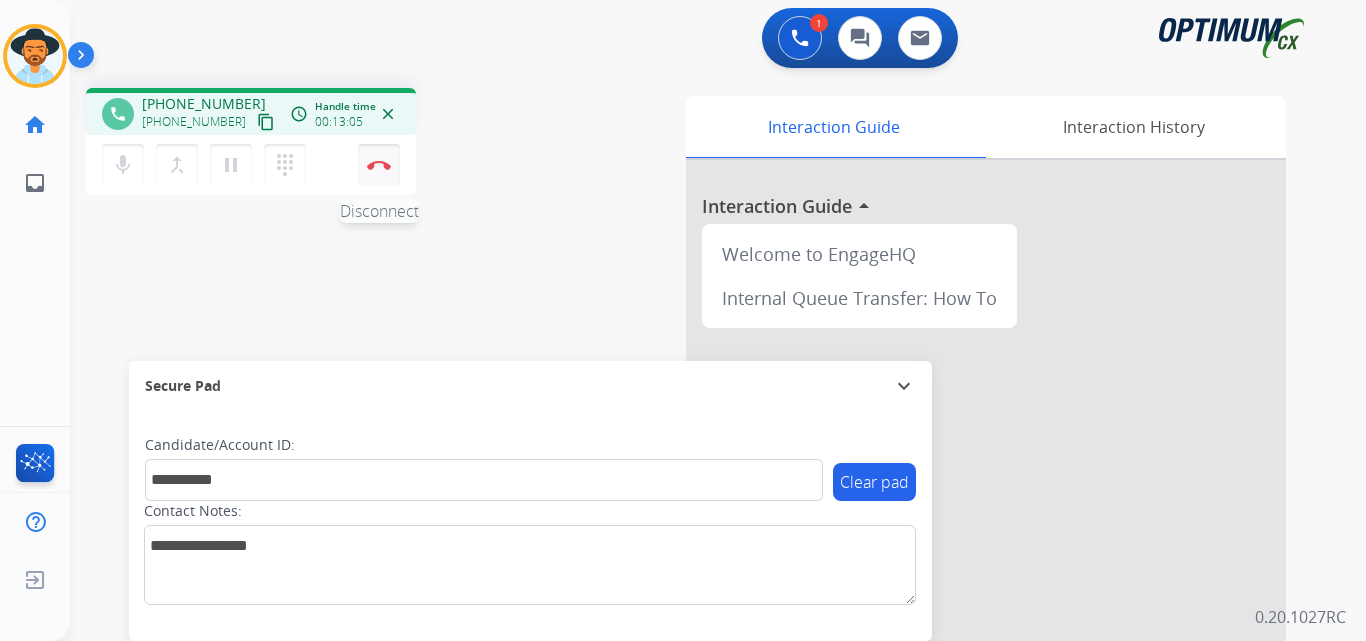 click on "Disconnect" at bounding box center [379, 165] 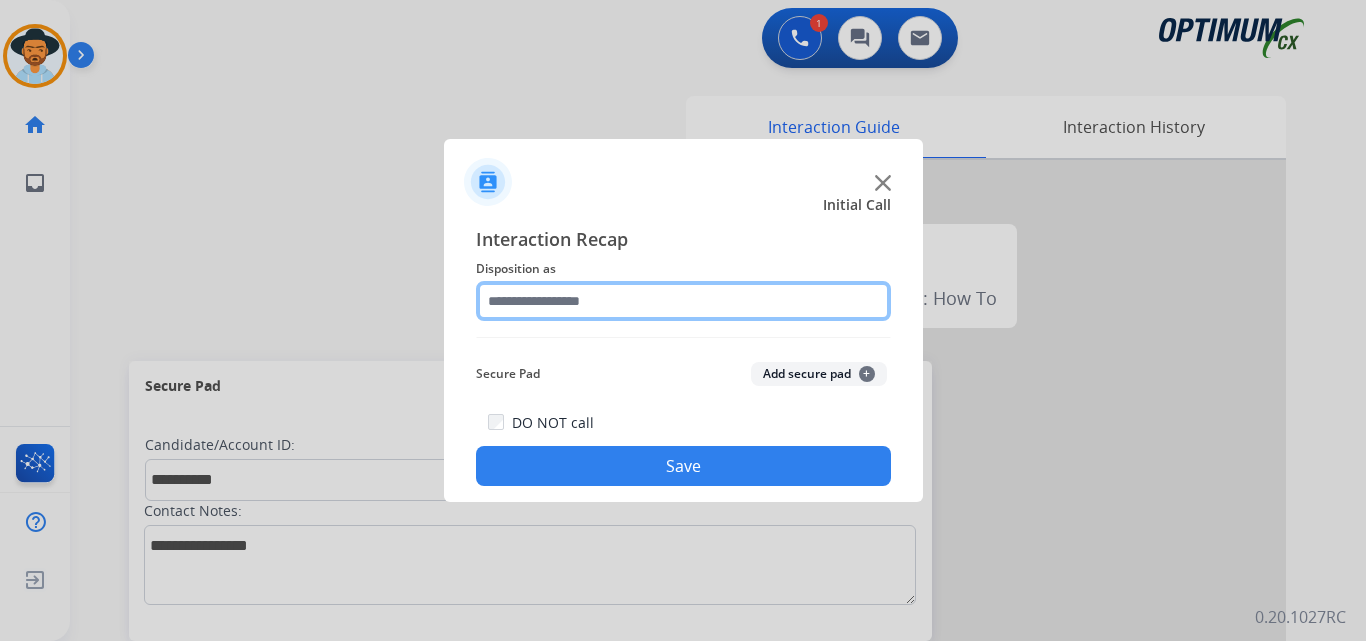 click 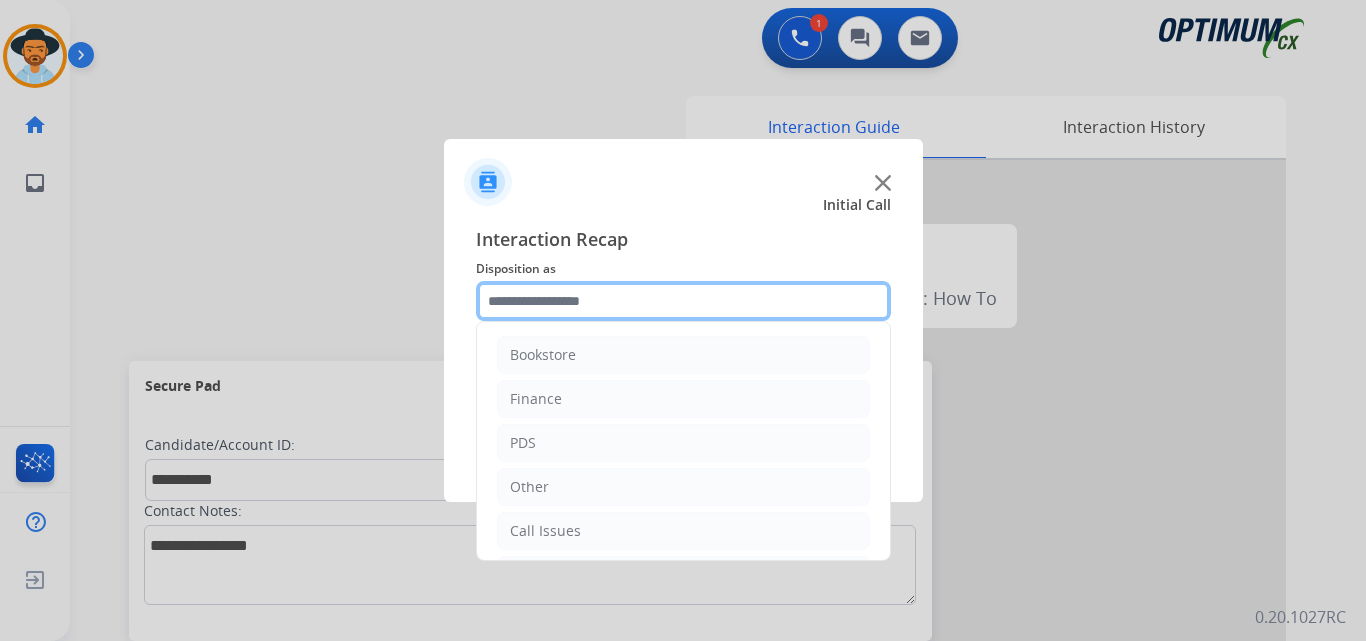 scroll, scrollTop: 136, scrollLeft: 0, axis: vertical 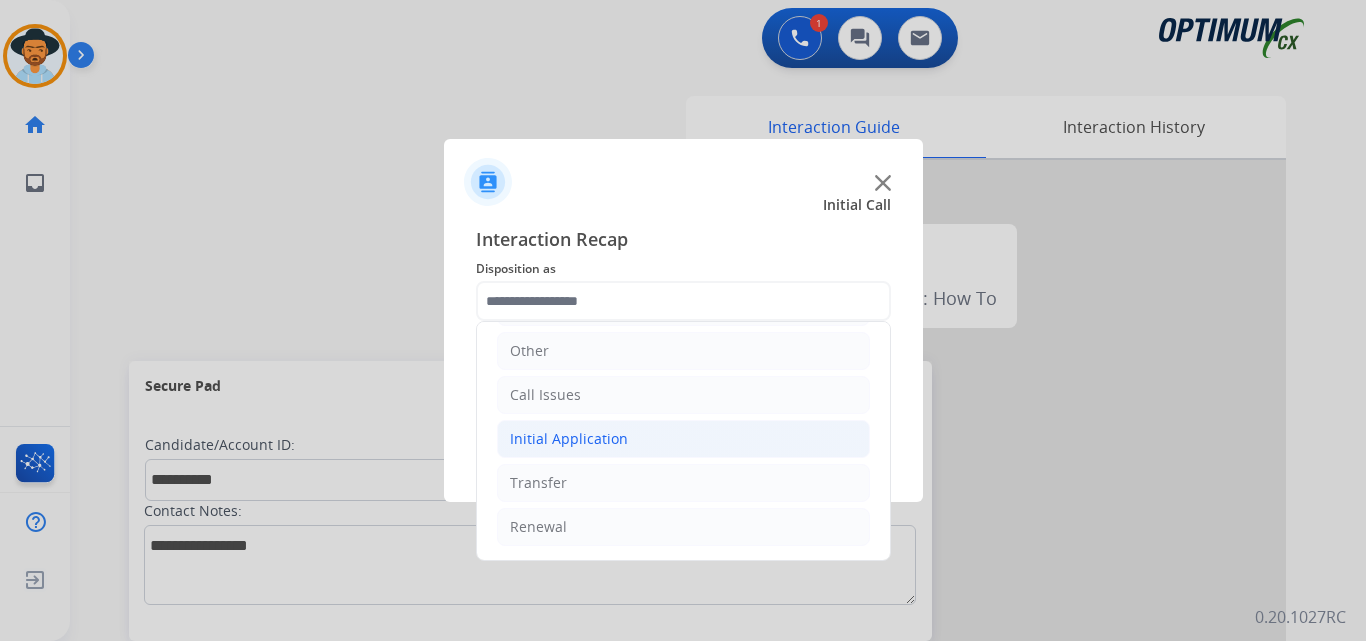 click on "Initial Application" 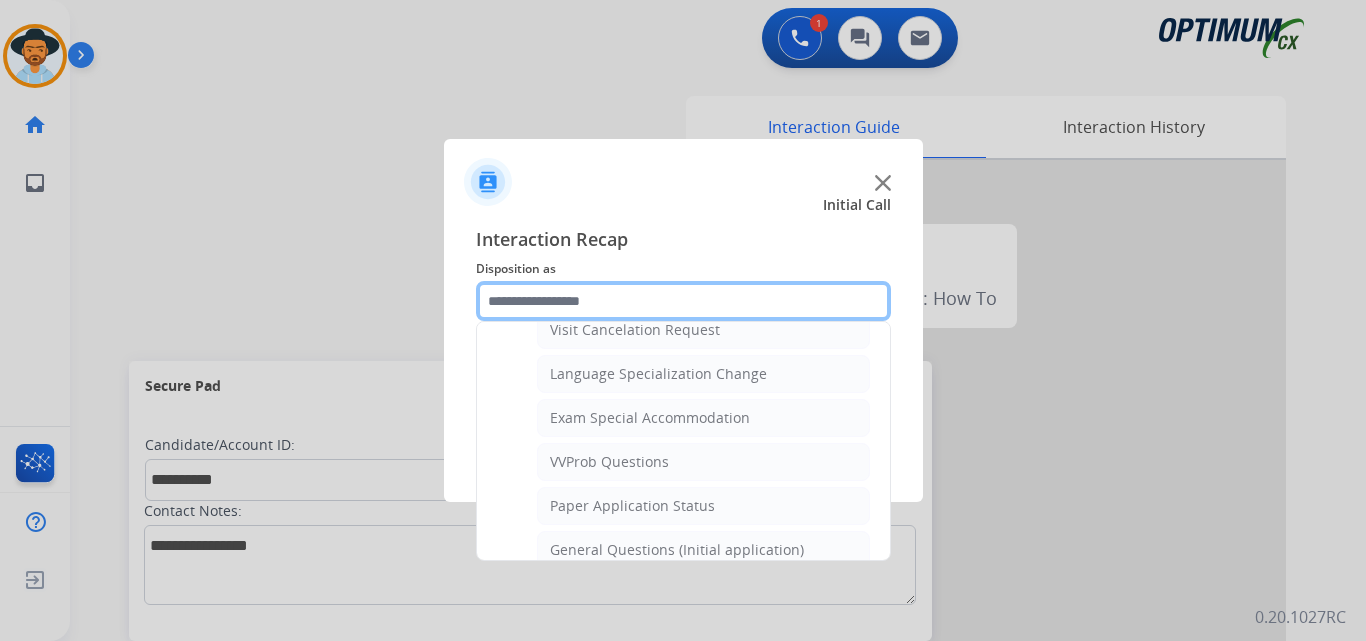 scroll, scrollTop: 1136, scrollLeft: 0, axis: vertical 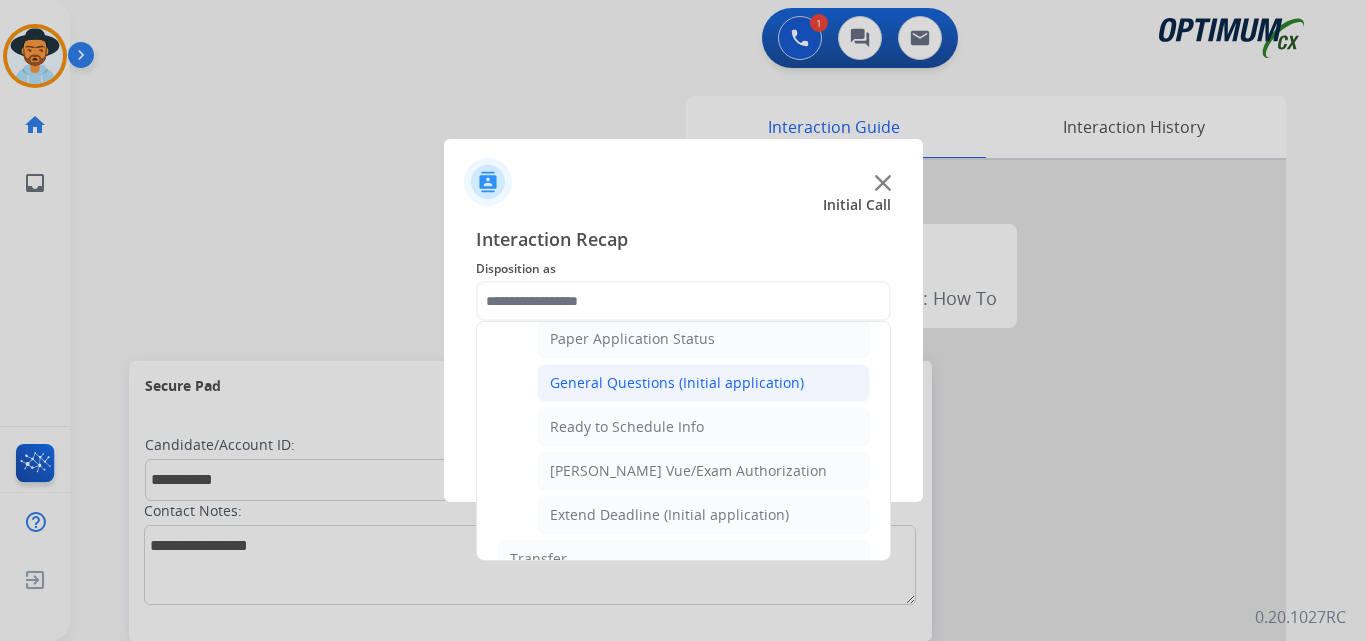 click on "General Questions (Initial application)" 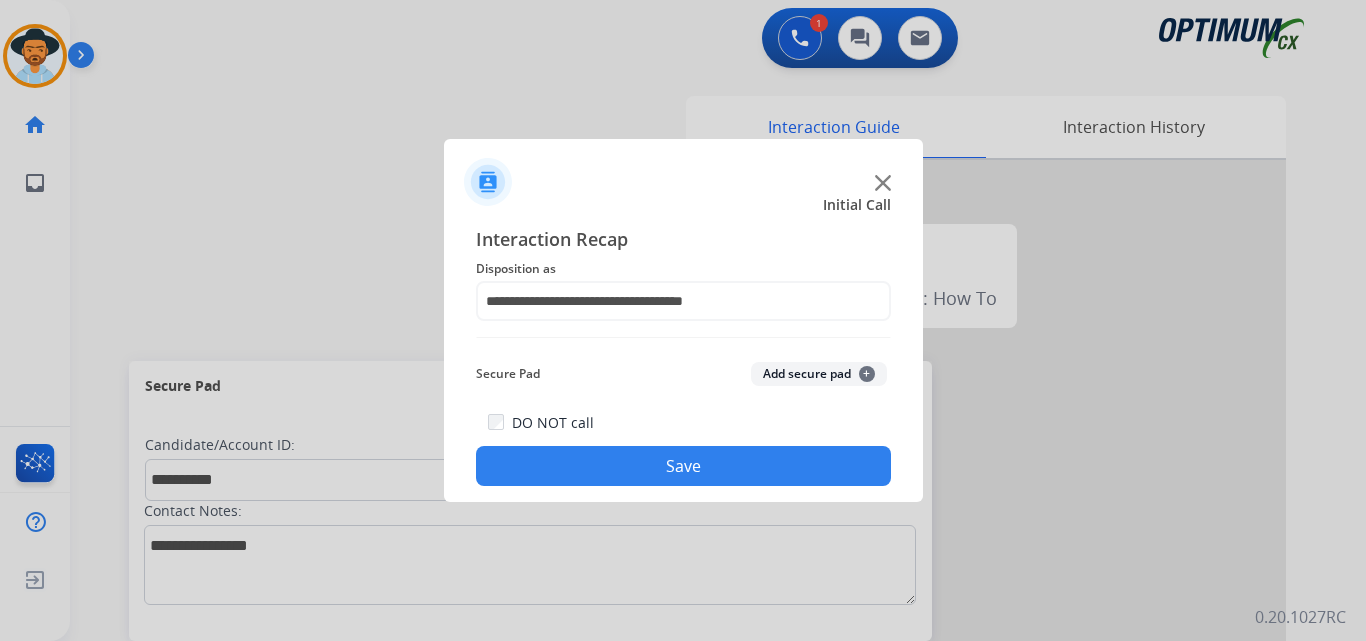 click on "Save" 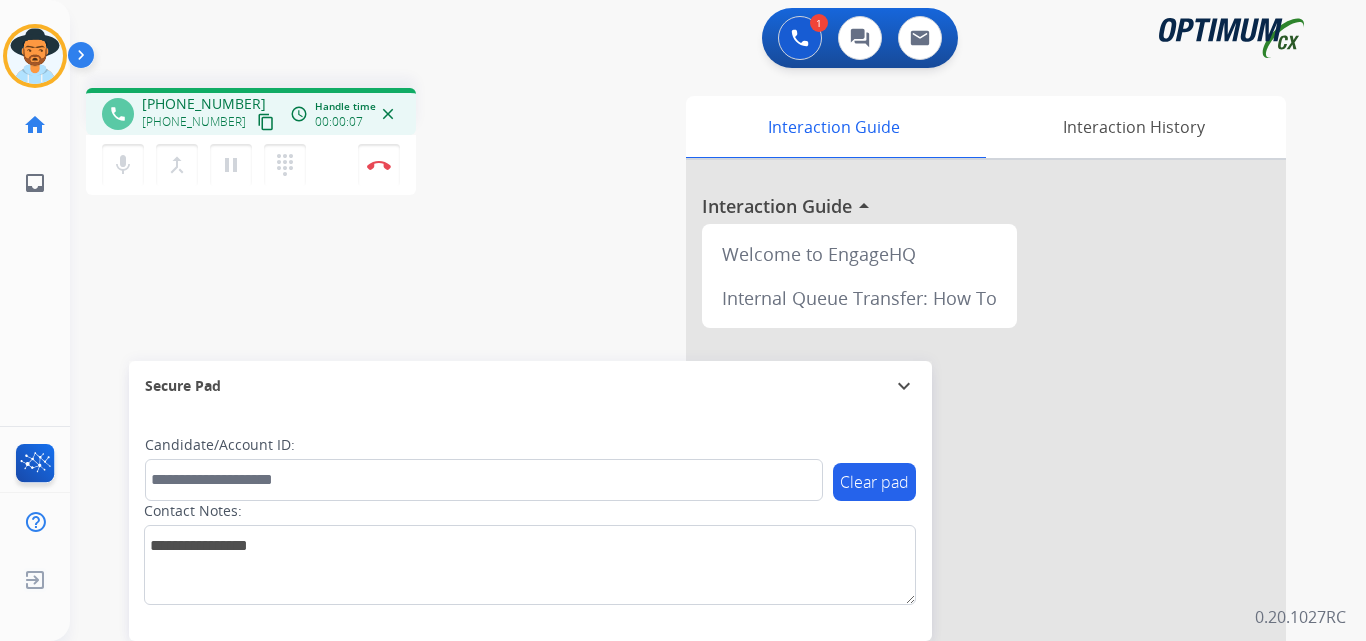 click on "+12166501028" at bounding box center (204, 104) 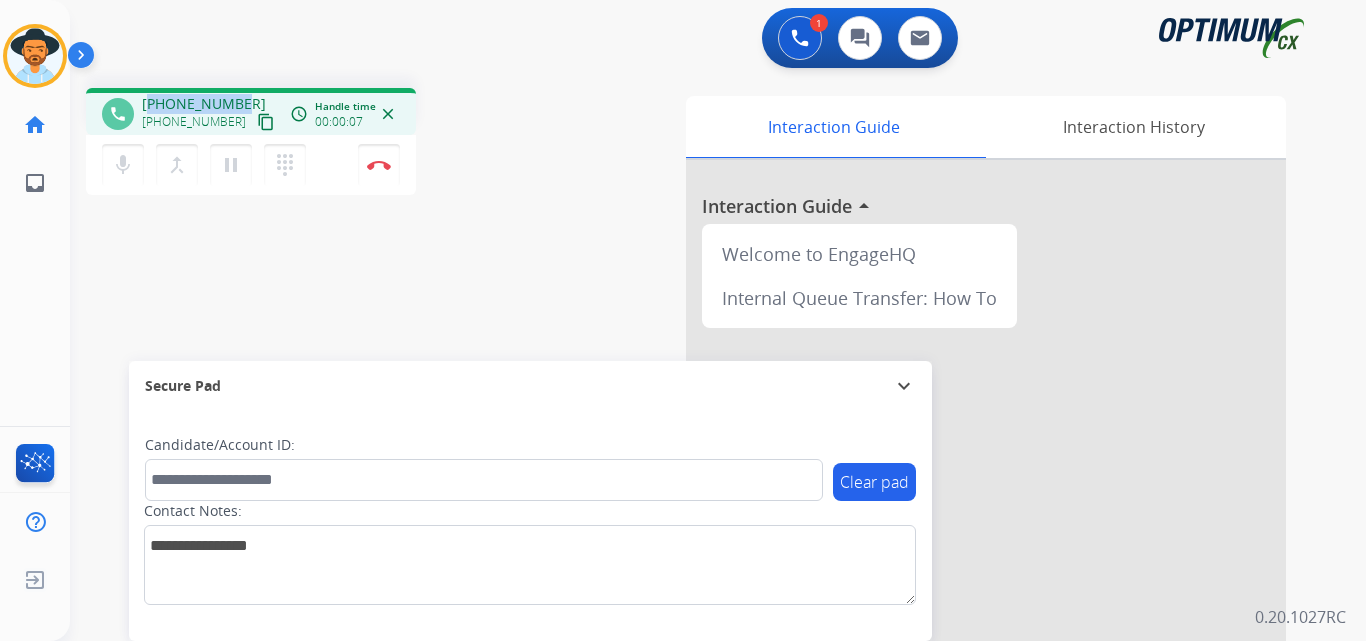 click on "+12166501028" at bounding box center [204, 104] 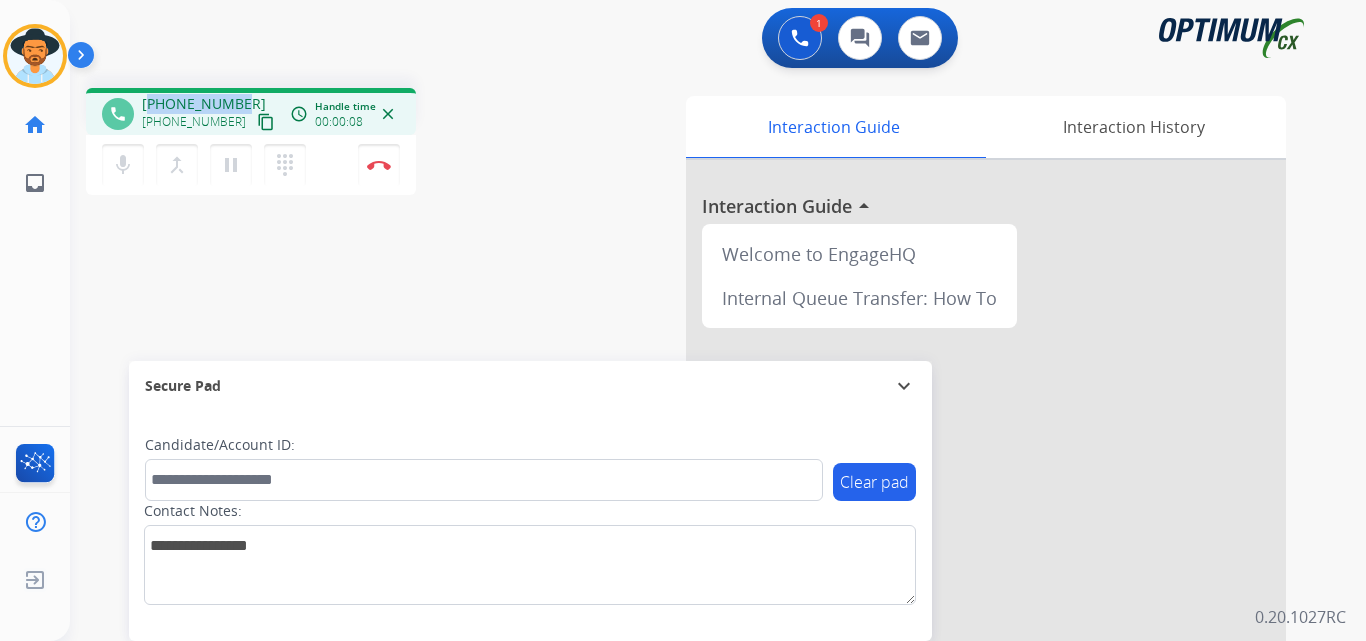 copy on "12166501028" 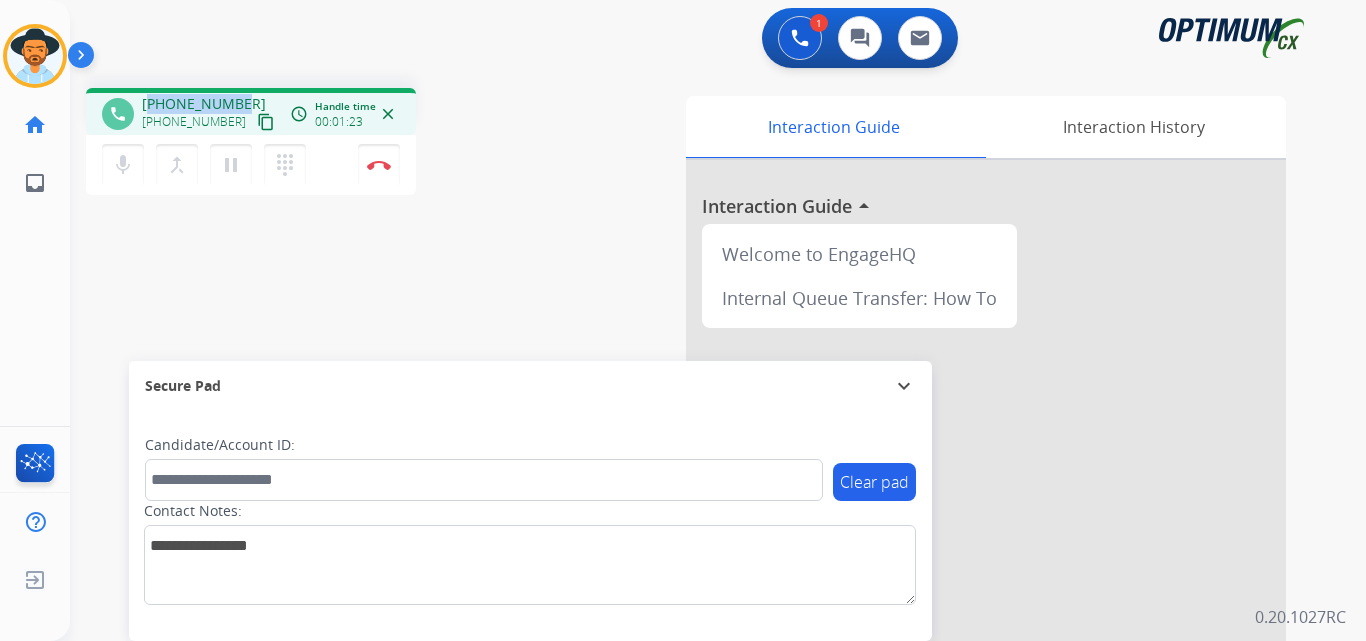 click on "+12166501028" at bounding box center [204, 104] 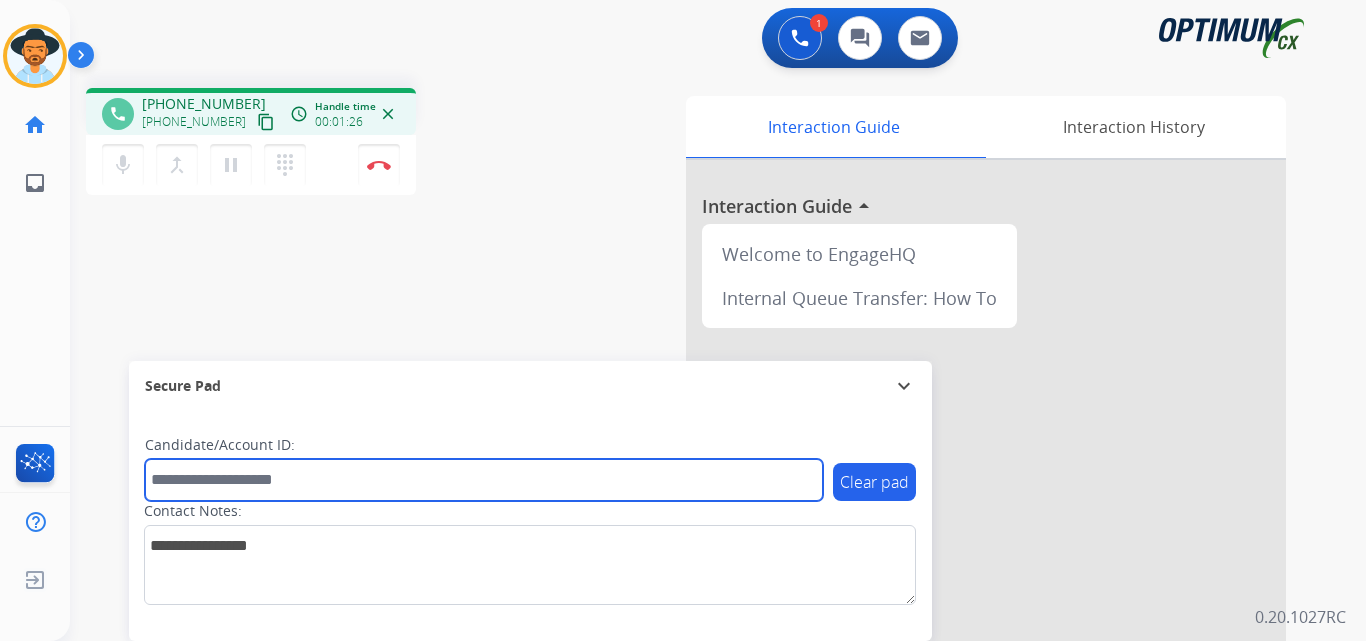 click at bounding box center [484, 480] 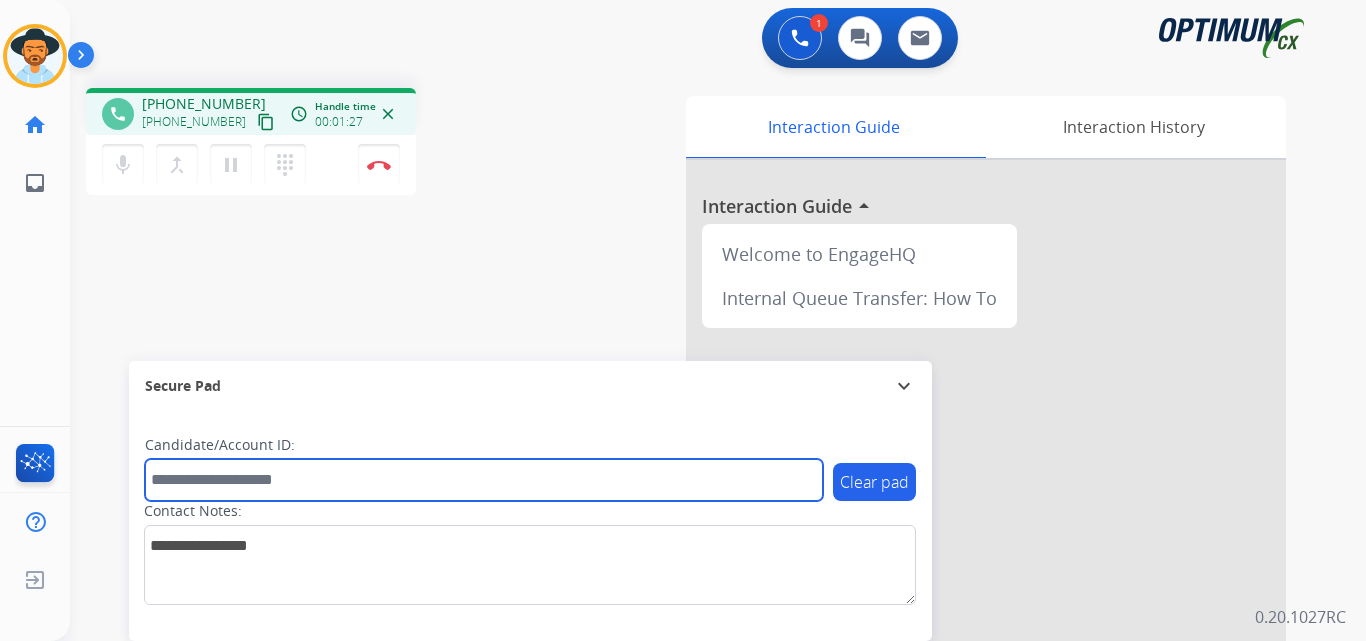 paste on "**********" 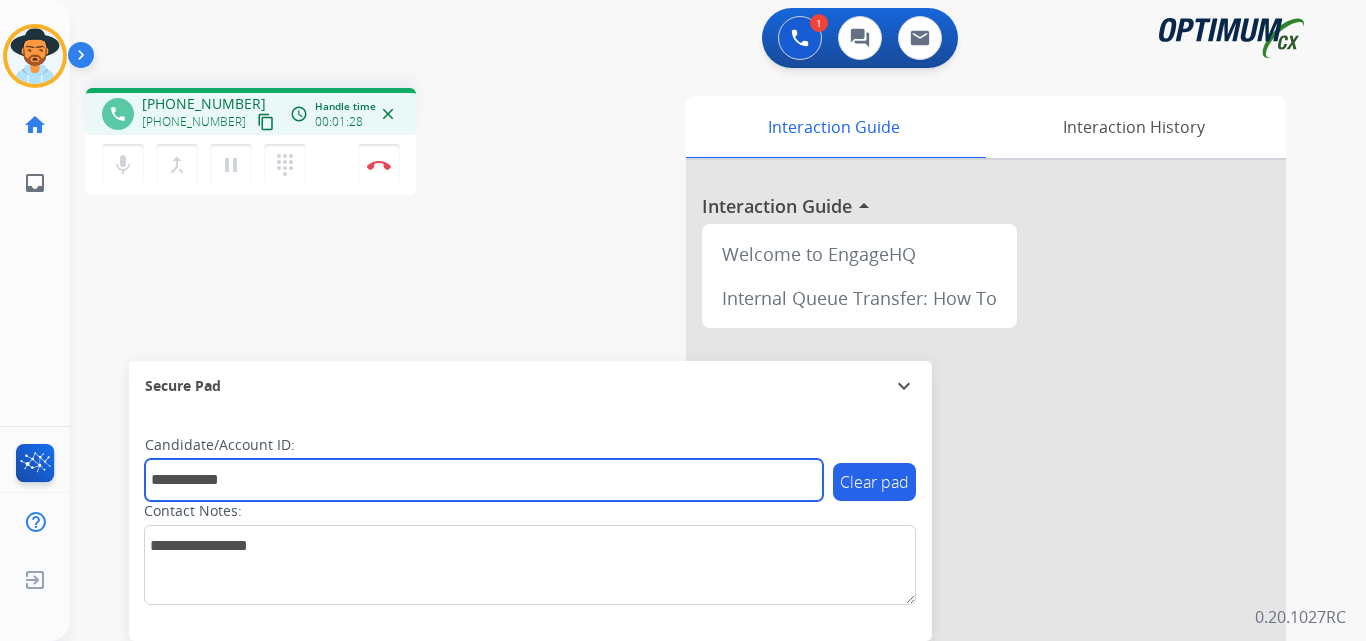 click on "**********" at bounding box center [484, 480] 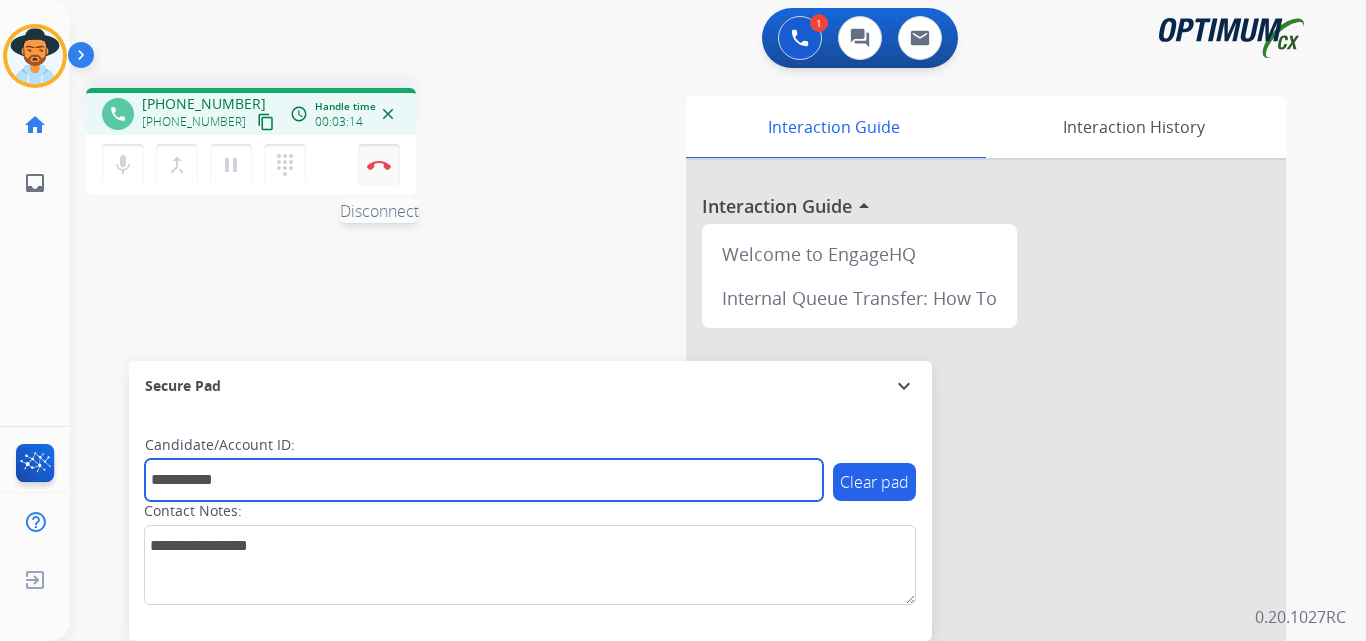 type on "**********" 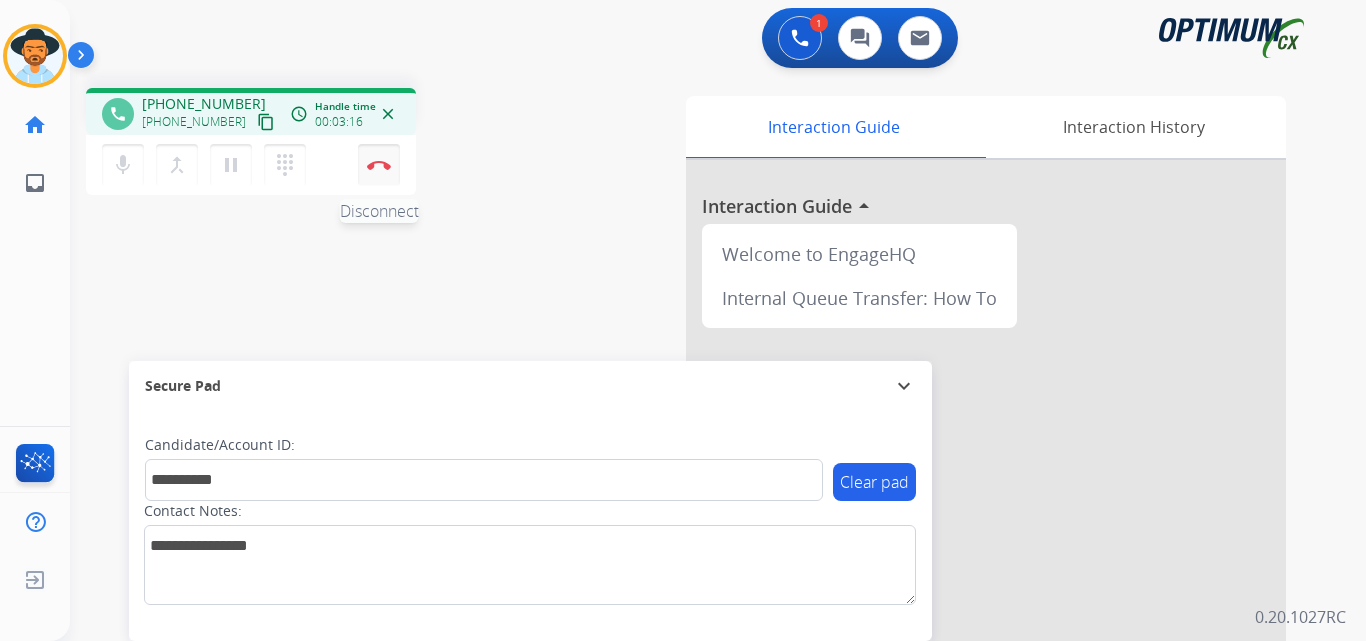 click on "Disconnect" at bounding box center [379, 165] 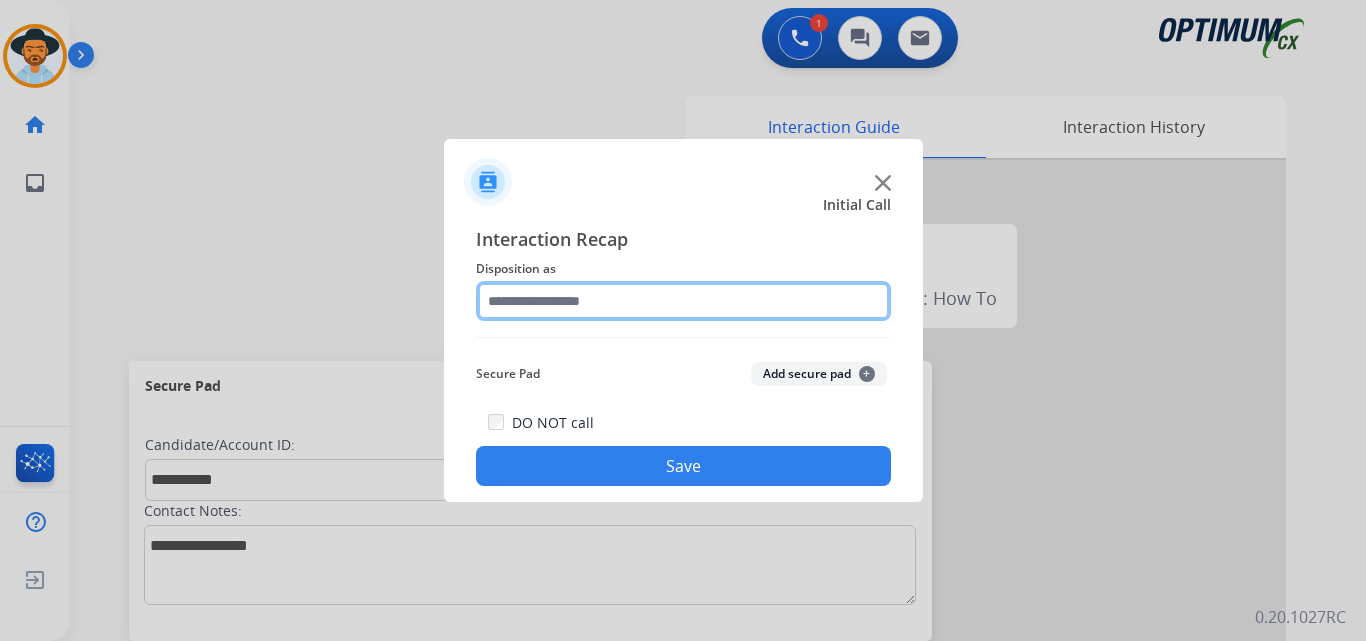 click 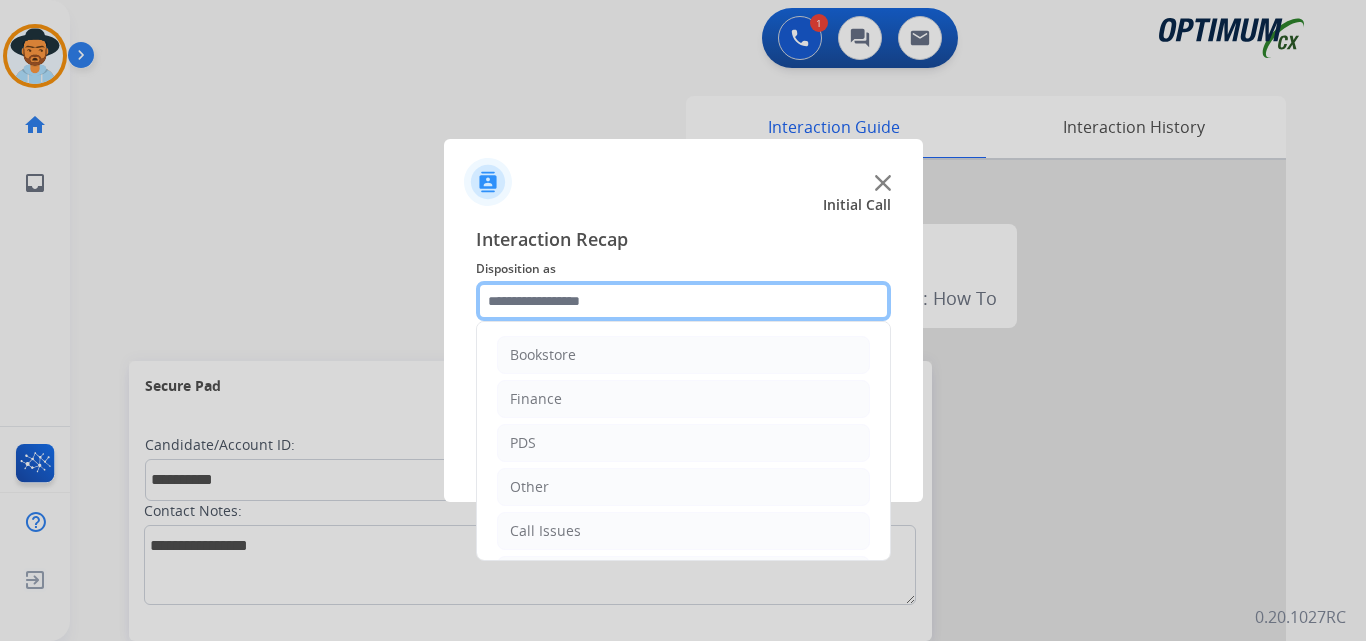 scroll, scrollTop: 136, scrollLeft: 0, axis: vertical 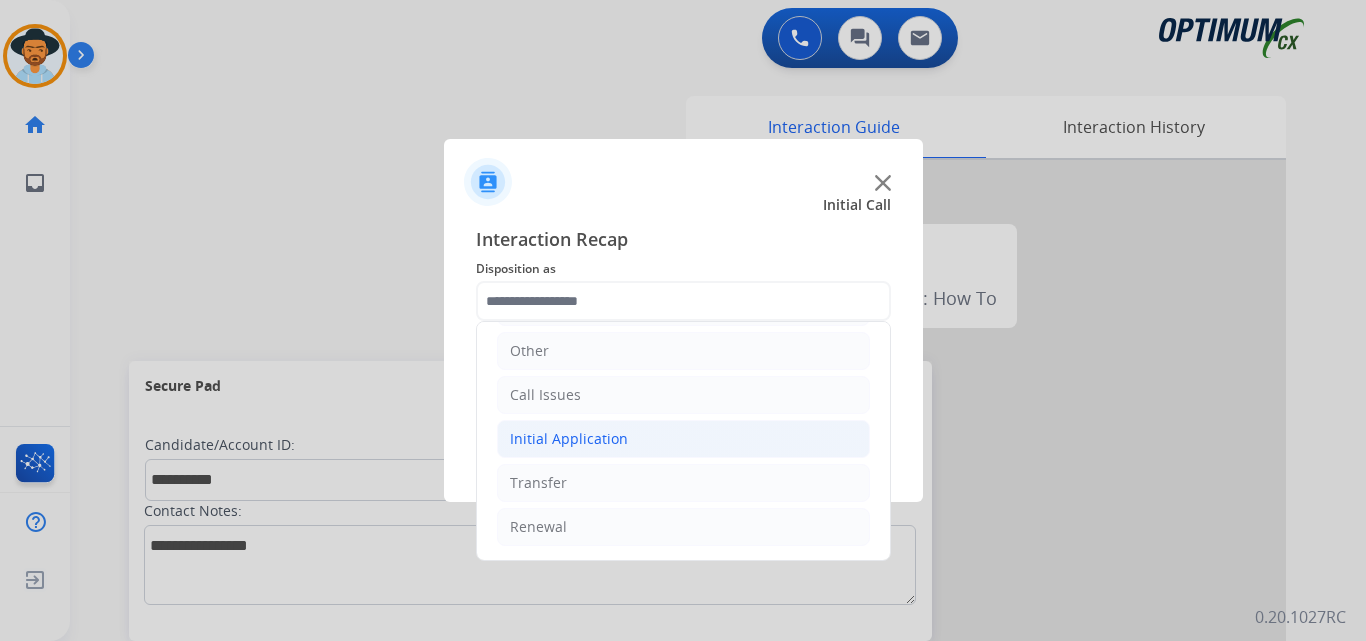 click on "Initial Application" 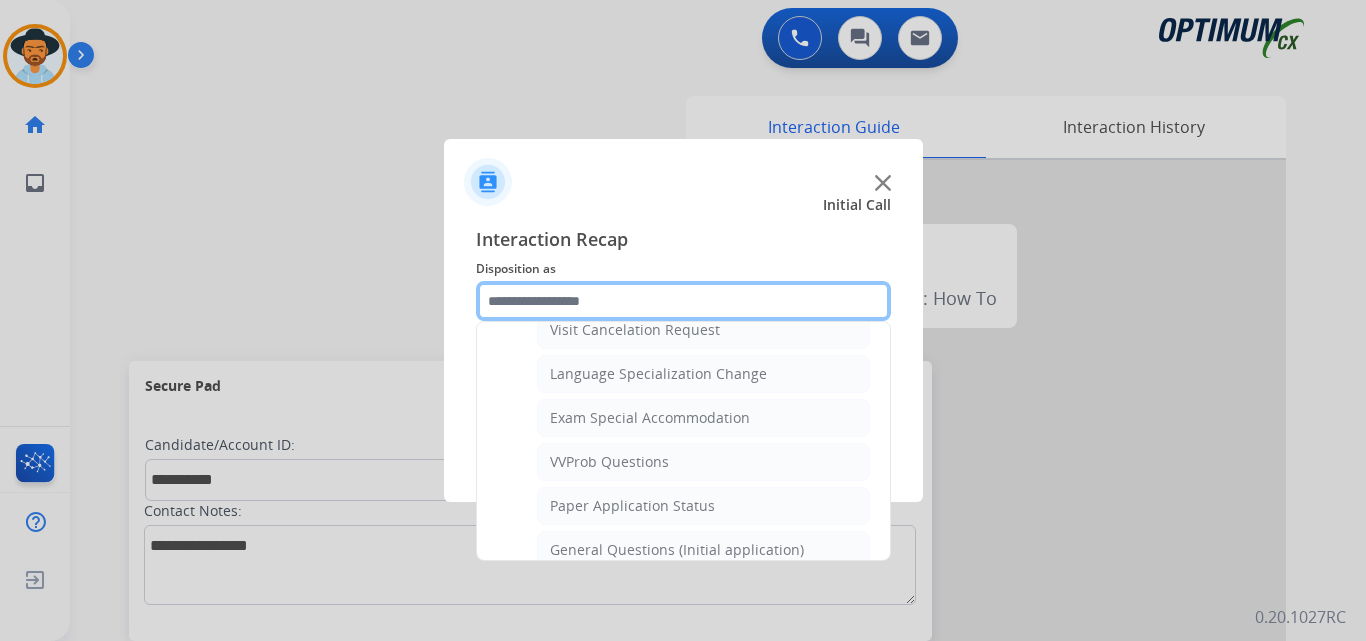 scroll, scrollTop: 1136, scrollLeft: 0, axis: vertical 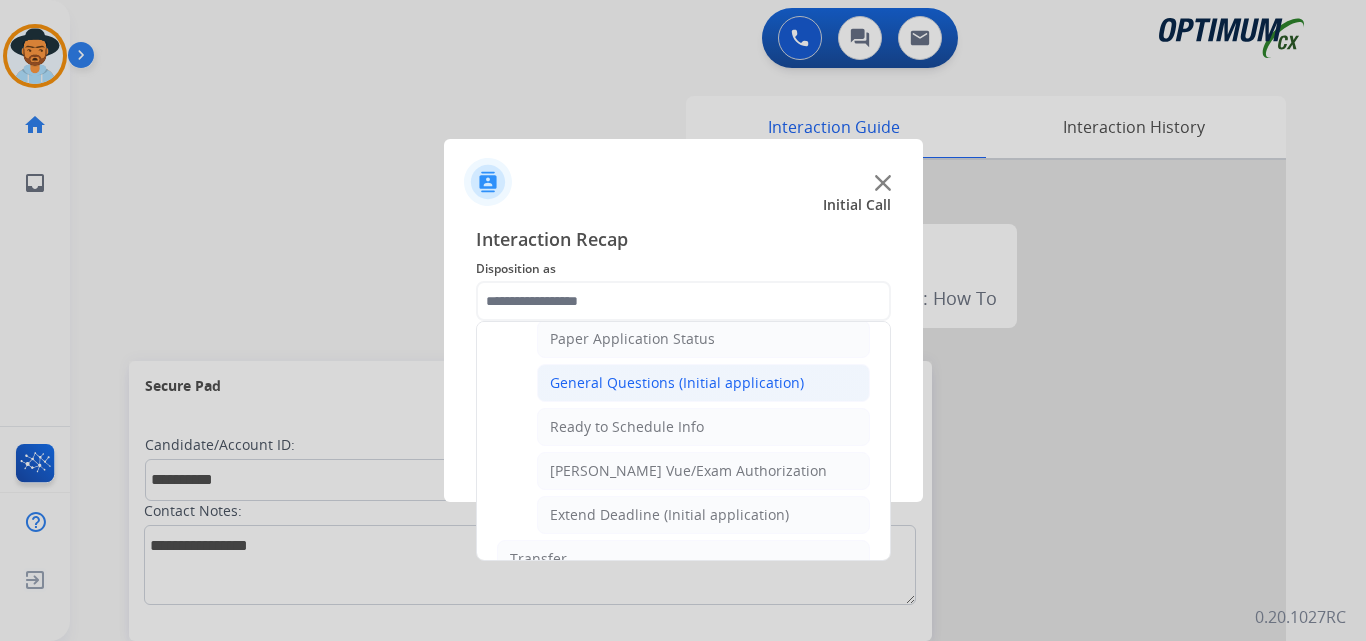 click on "General Questions (Initial application)" 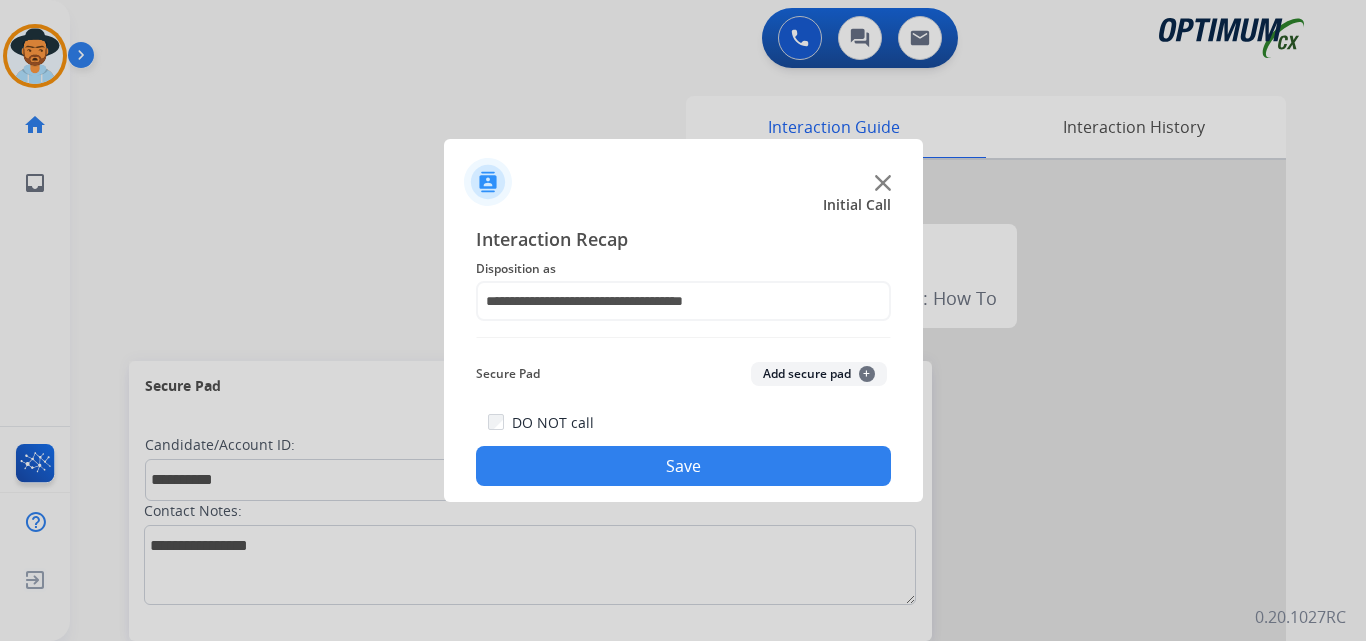 click on "Save" 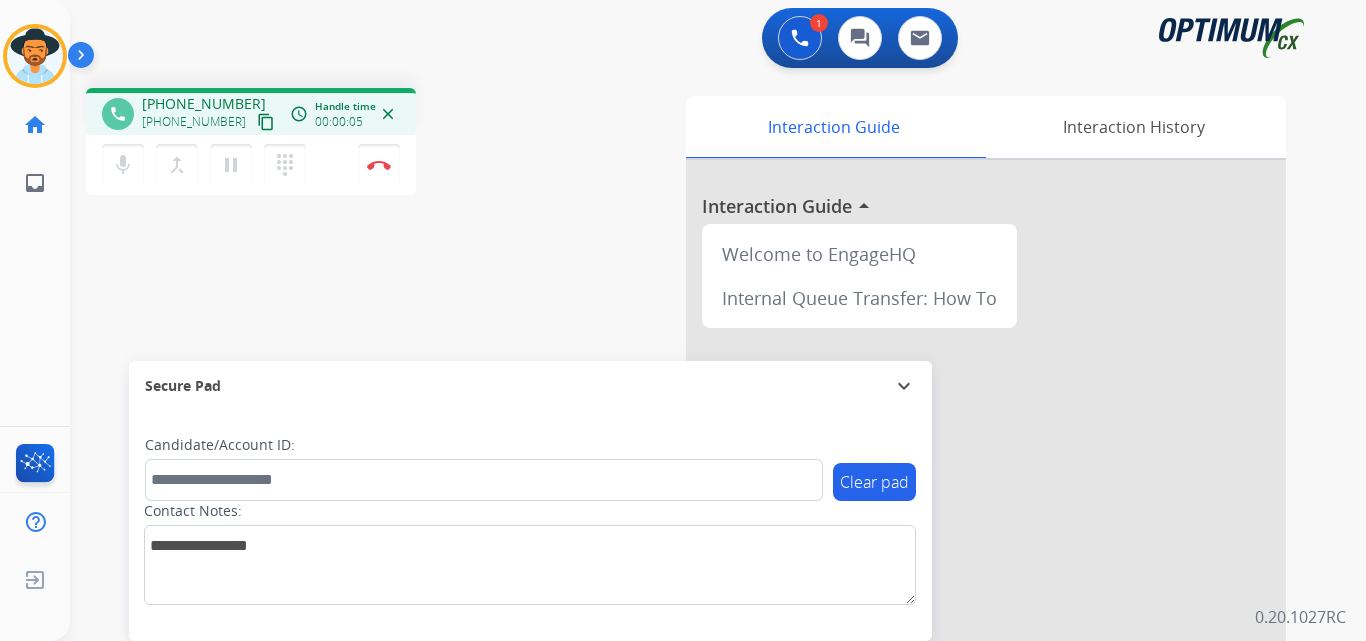 click on "+12029716839" at bounding box center [204, 104] 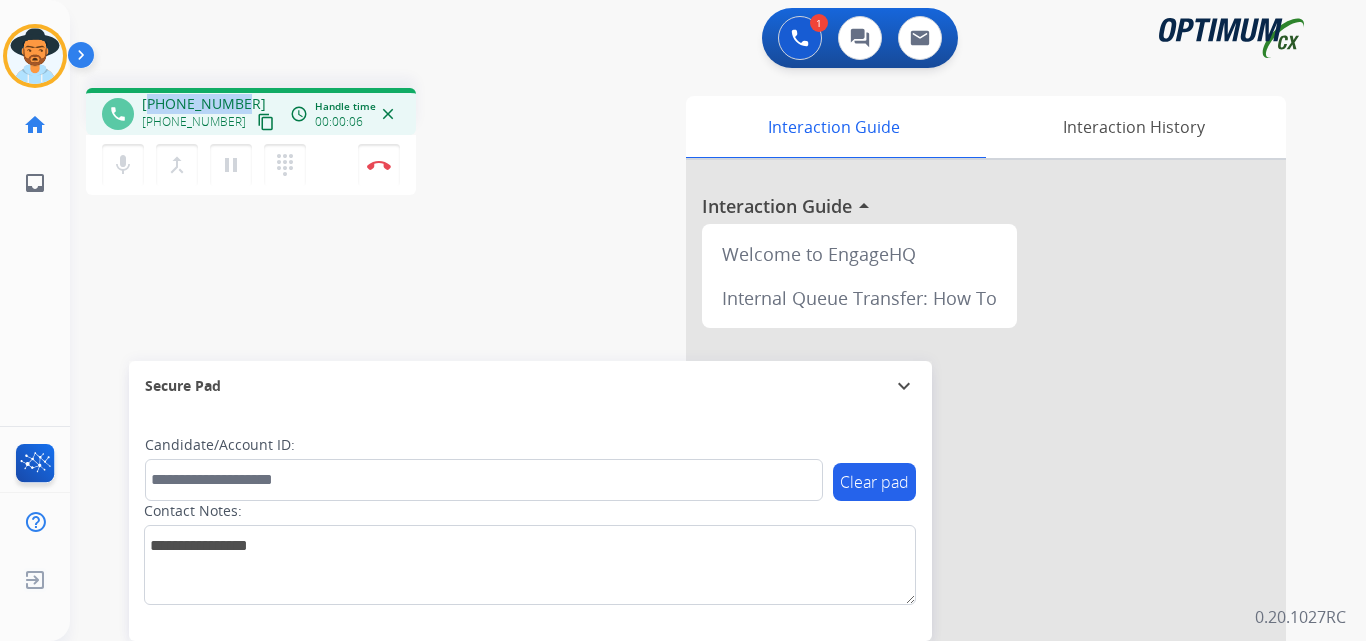 click on "+12029716839" at bounding box center [204, 104] 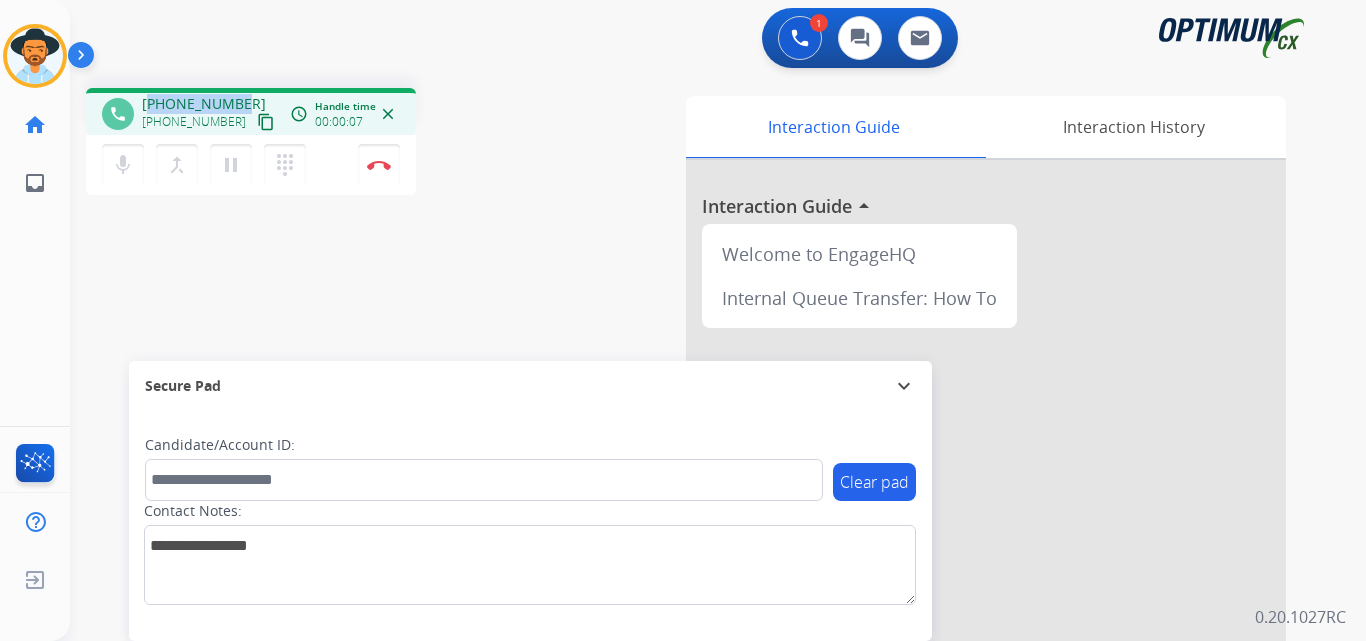 copy on "12029716839" 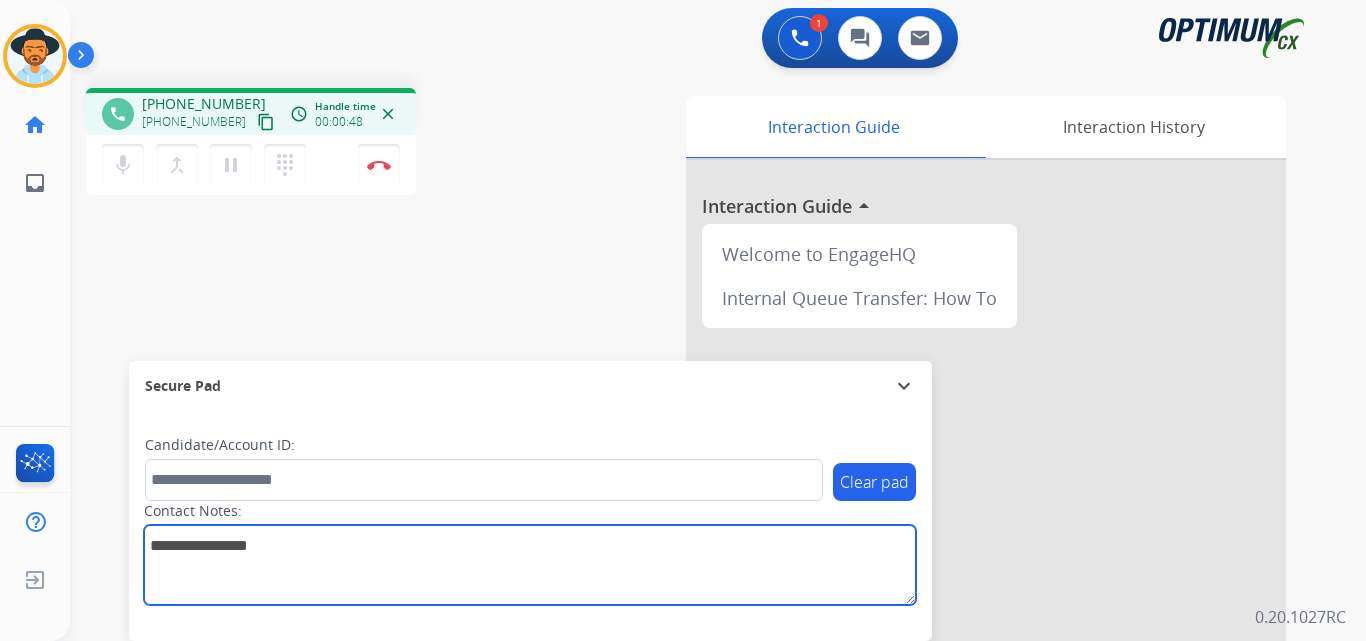 click at bounding box center (530, 565) 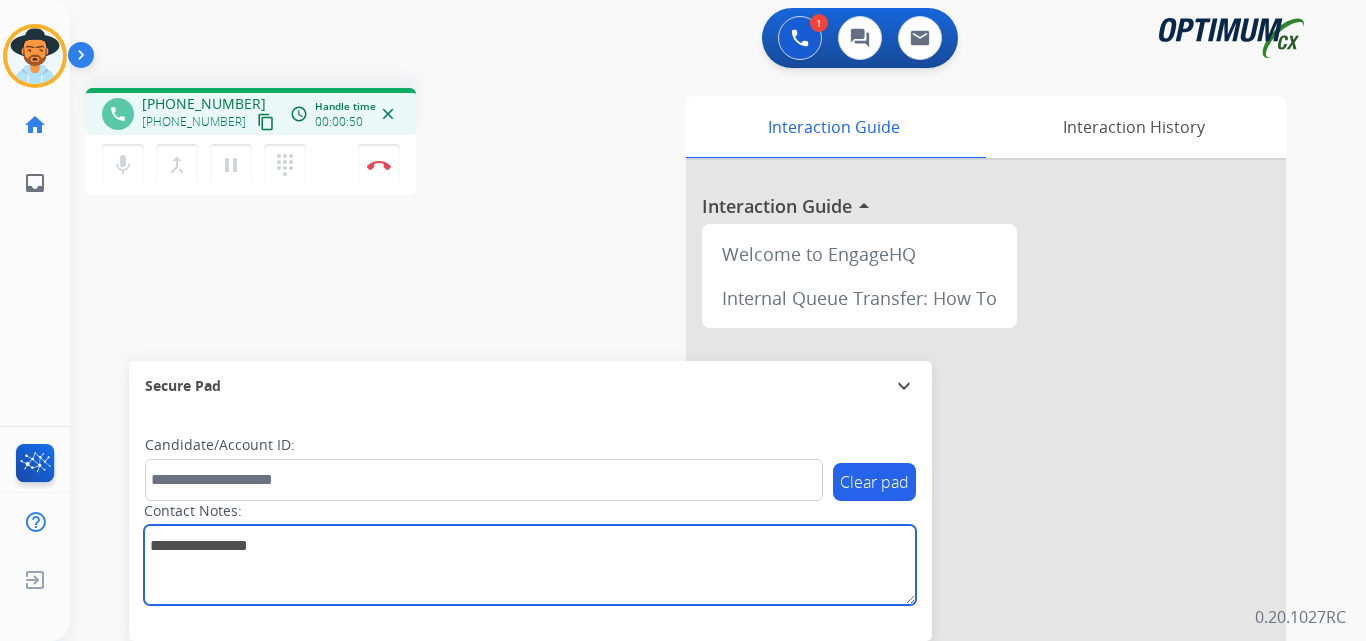 paste on "**********" 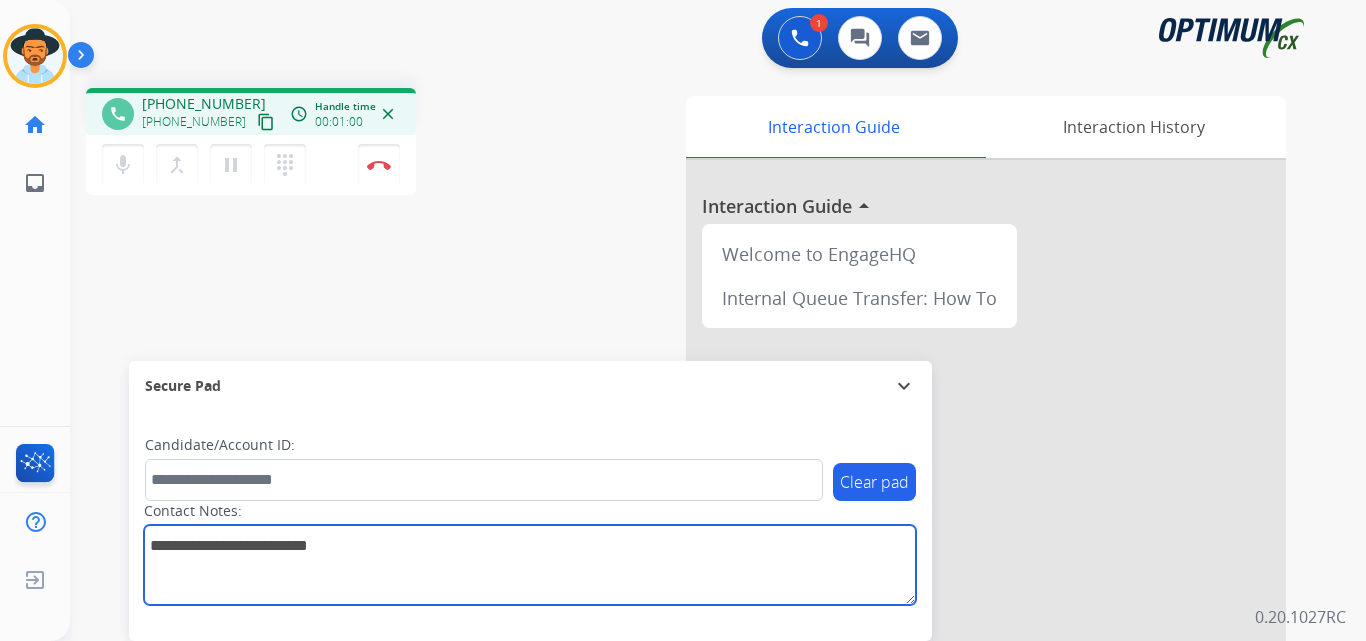 click at bounding box center (530, 565) 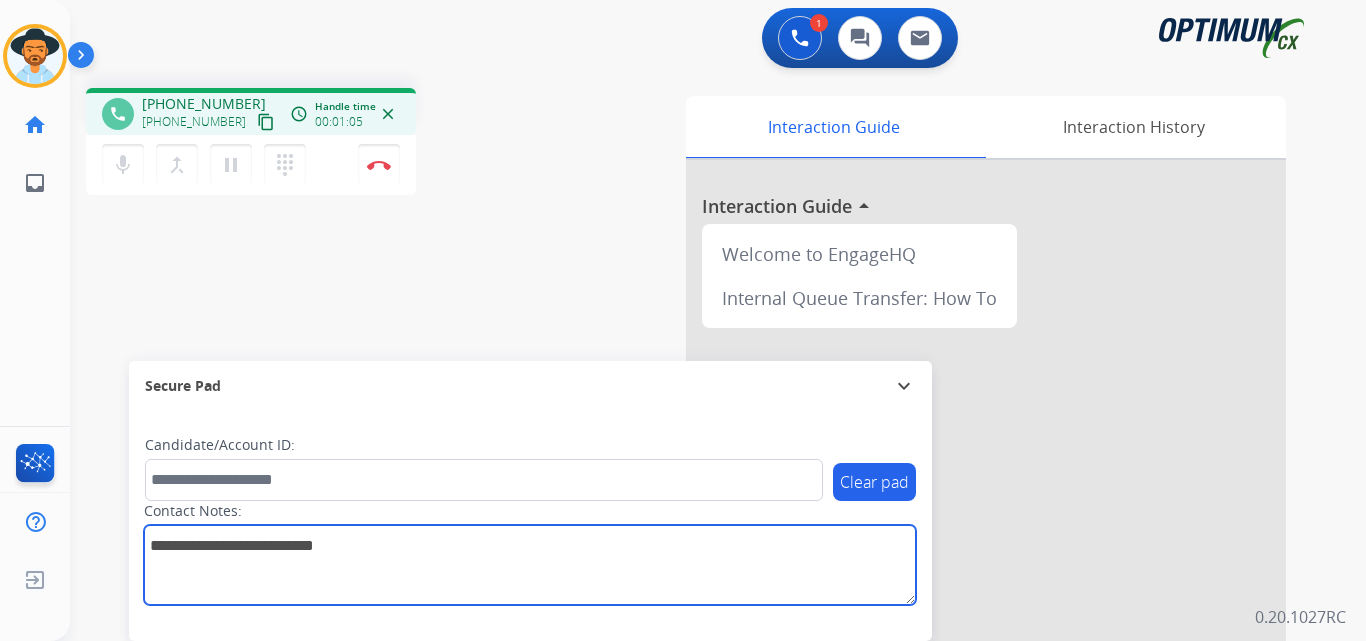 paste on "**********" 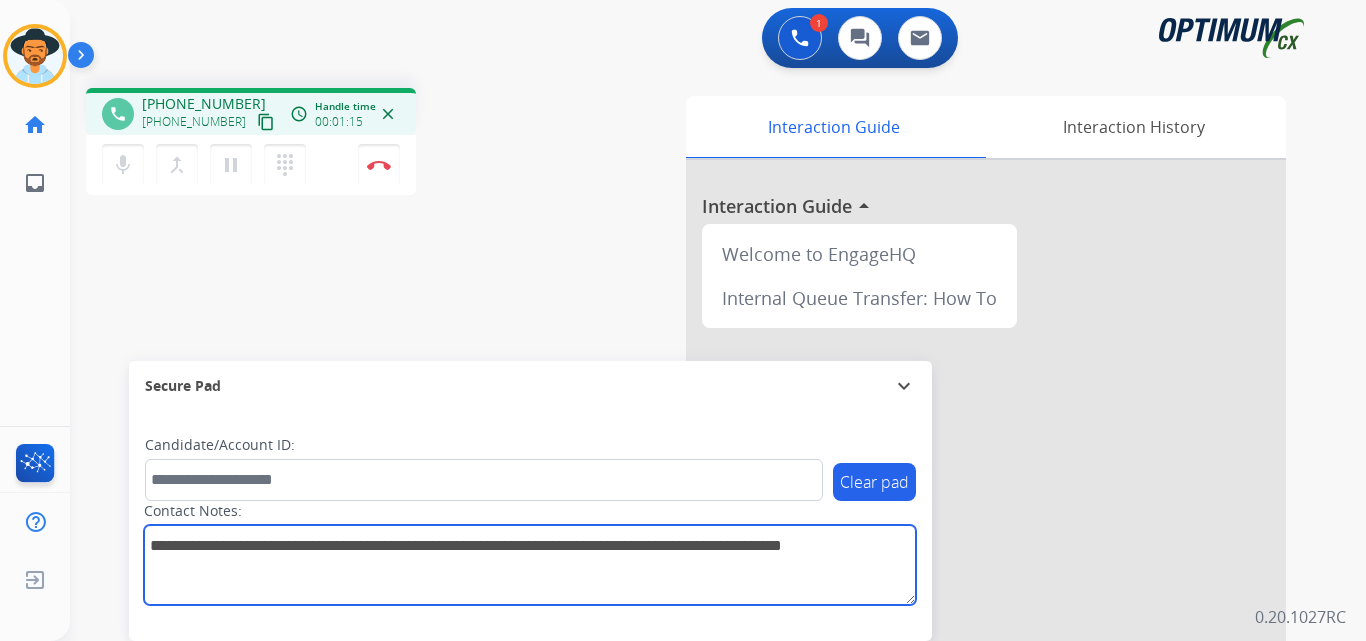 type on "**********" 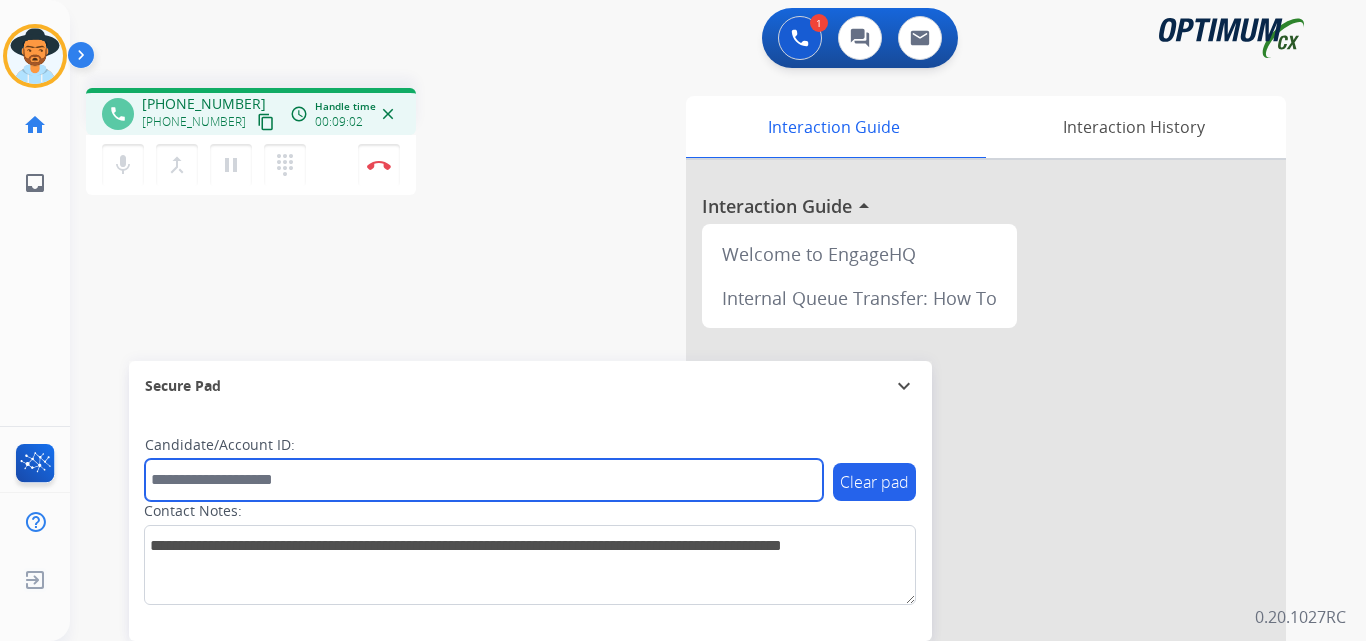 click at bounding box center [484, 480] 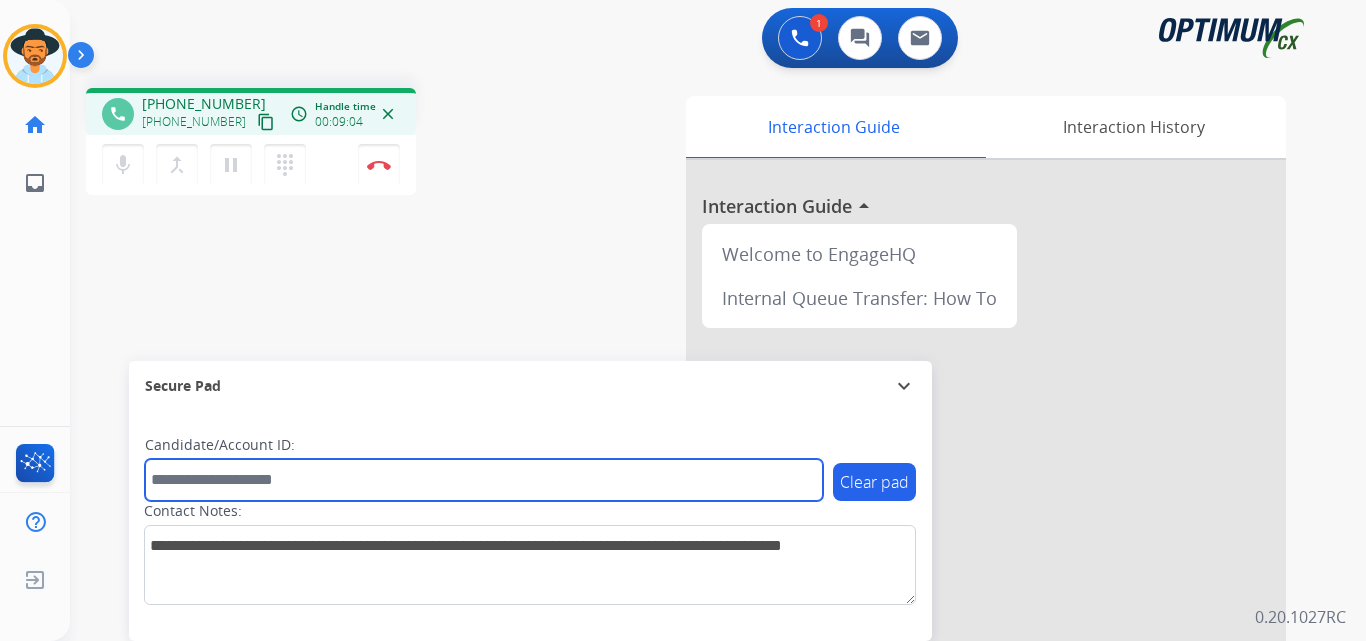 paste on "*******" 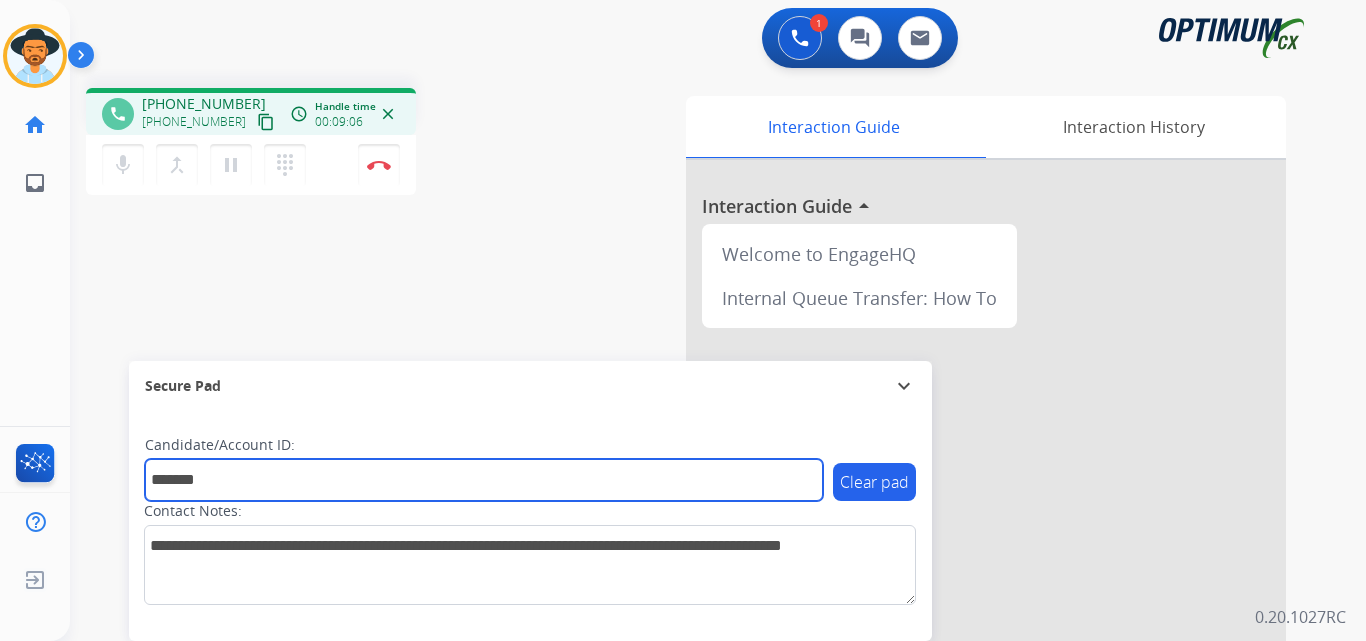 type on "*******" 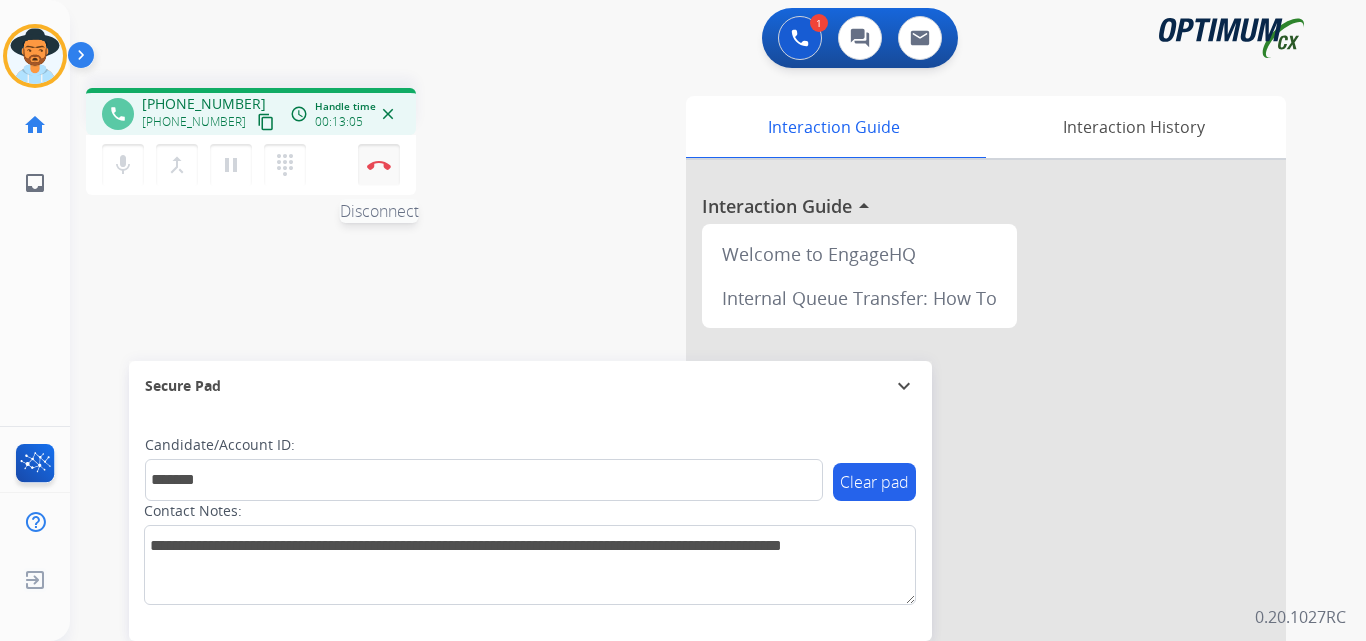 click on "Disconnect" at bounding box center [379, 165] 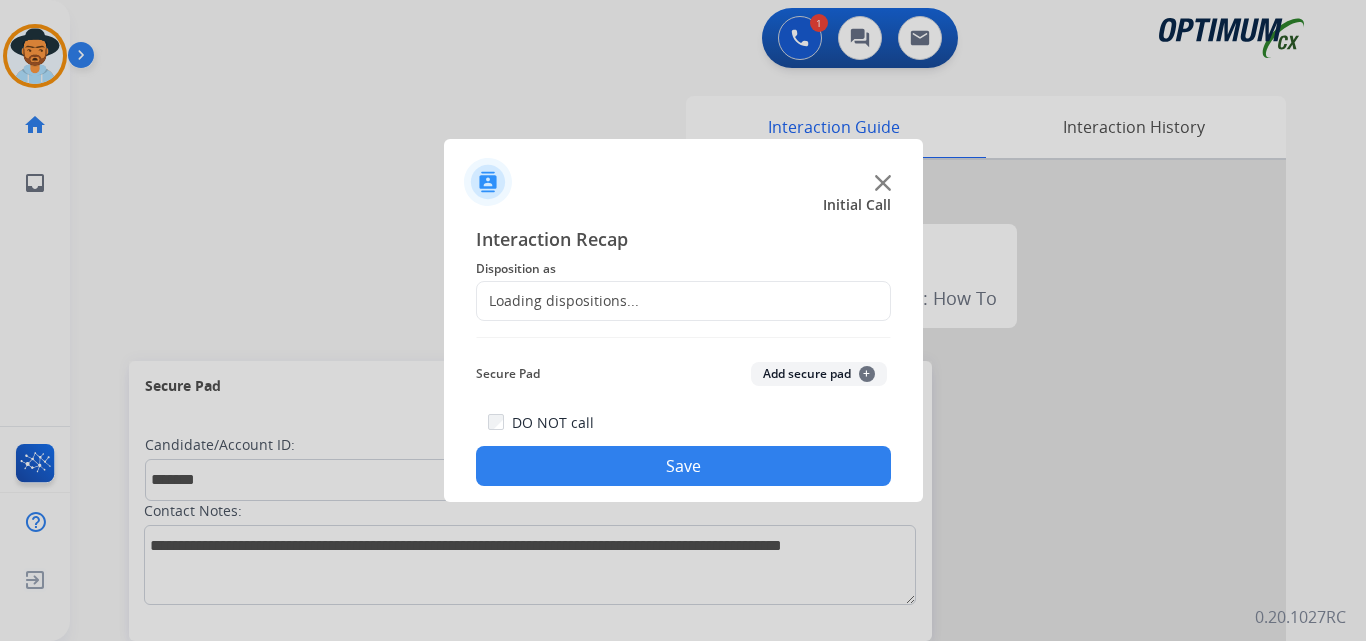 click on "Loading dispositions..." 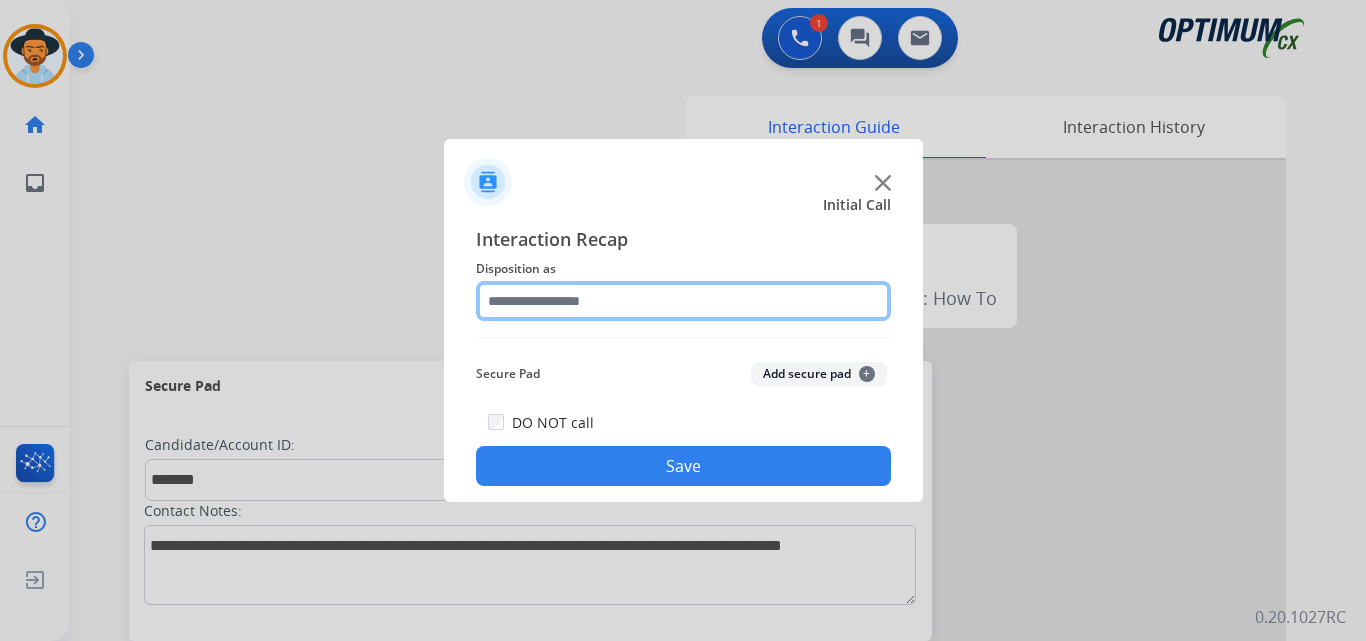 click 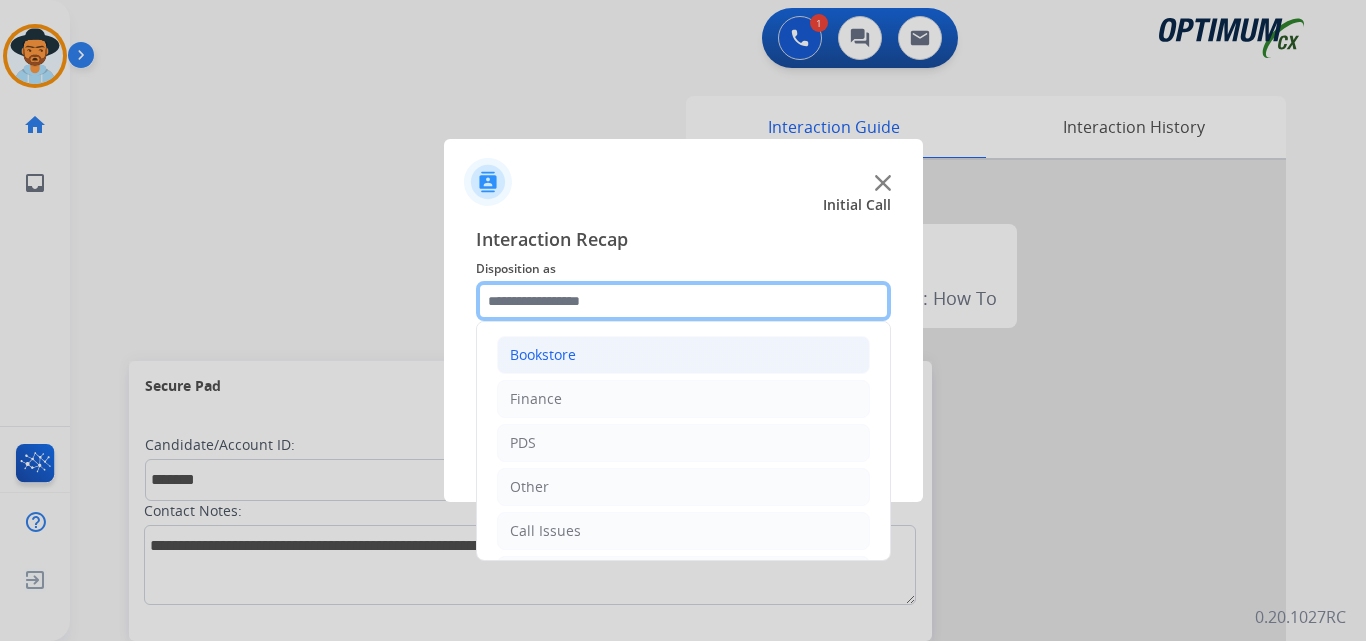 scroll, scrollTop: 136, scrollLeft: 0, axis: vertical 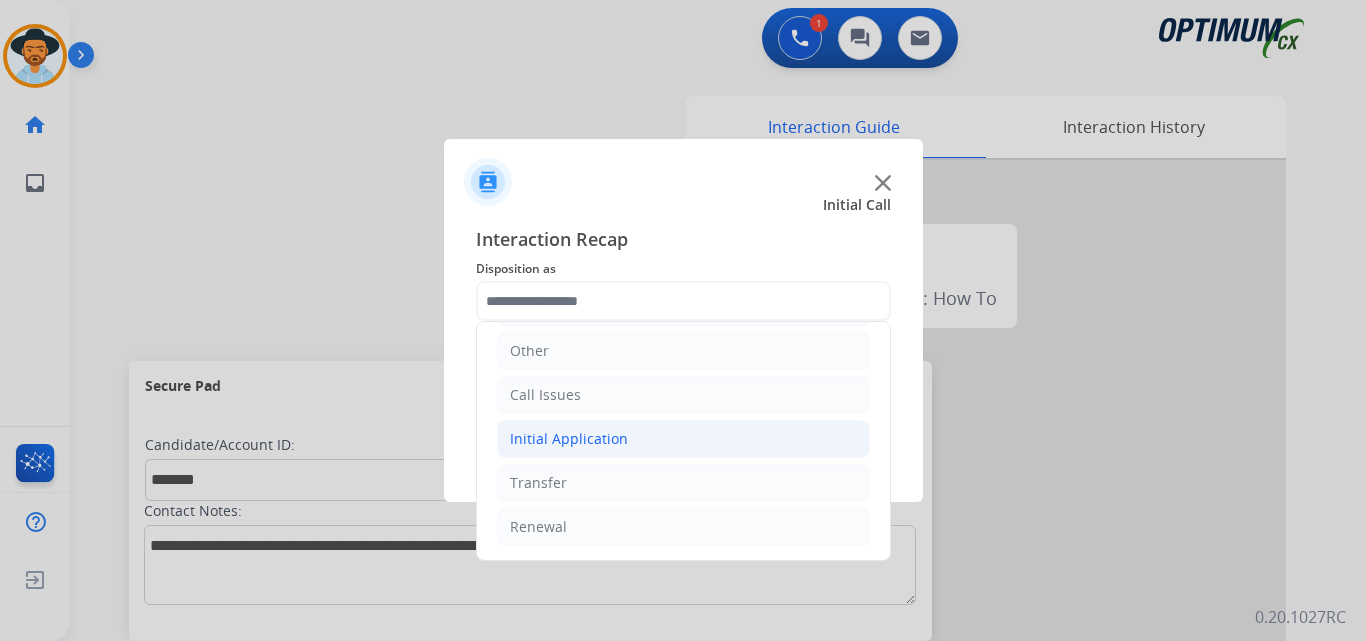 click on "Initial Application" 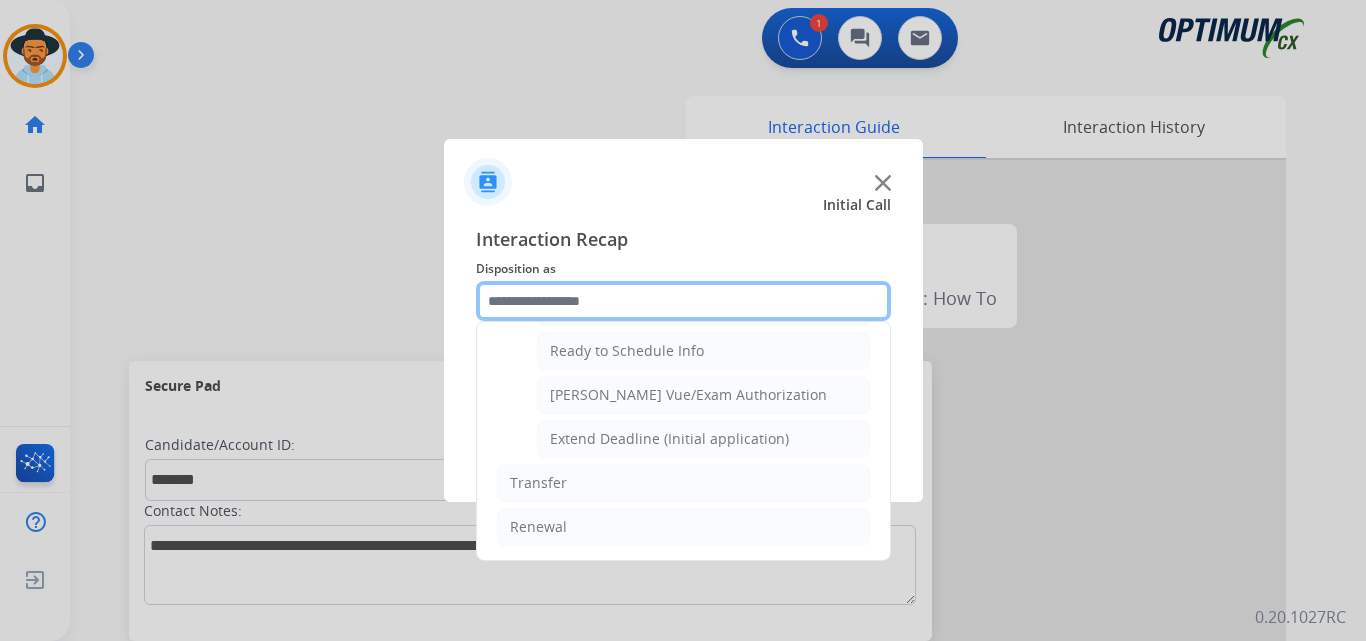 scroll, scrollTop: 1065, scrollLeft: 0, axis: vertical 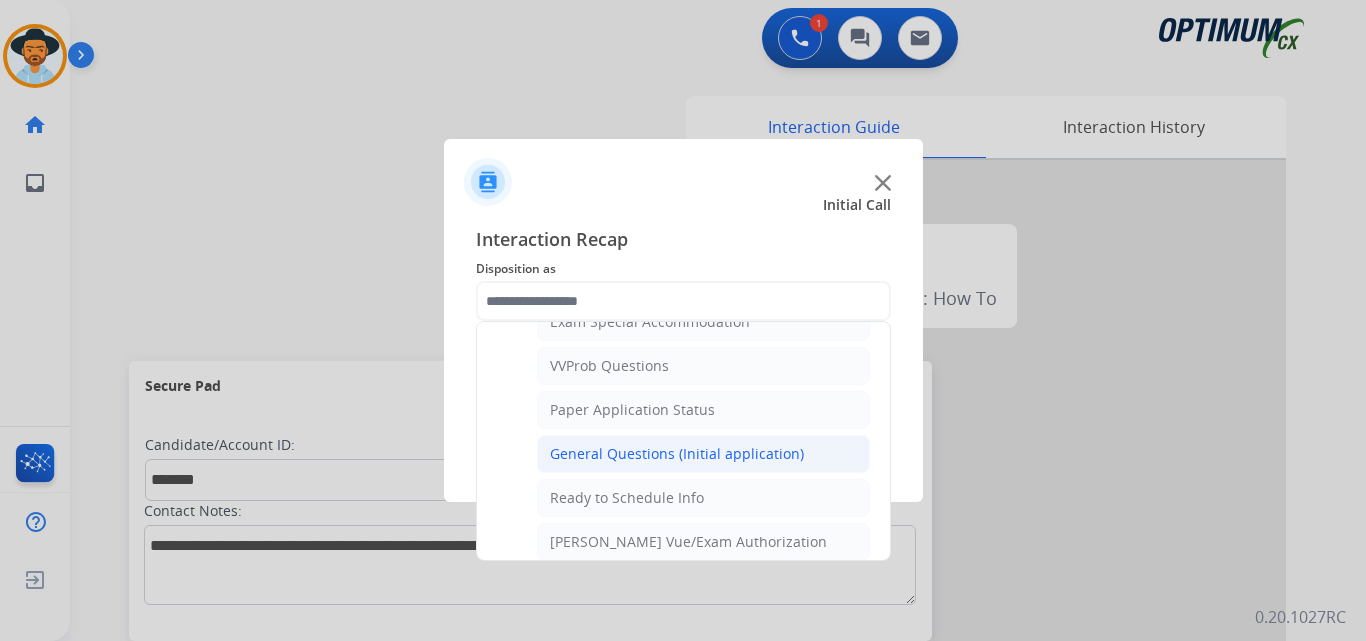 click on "General Questions (Initial application)" 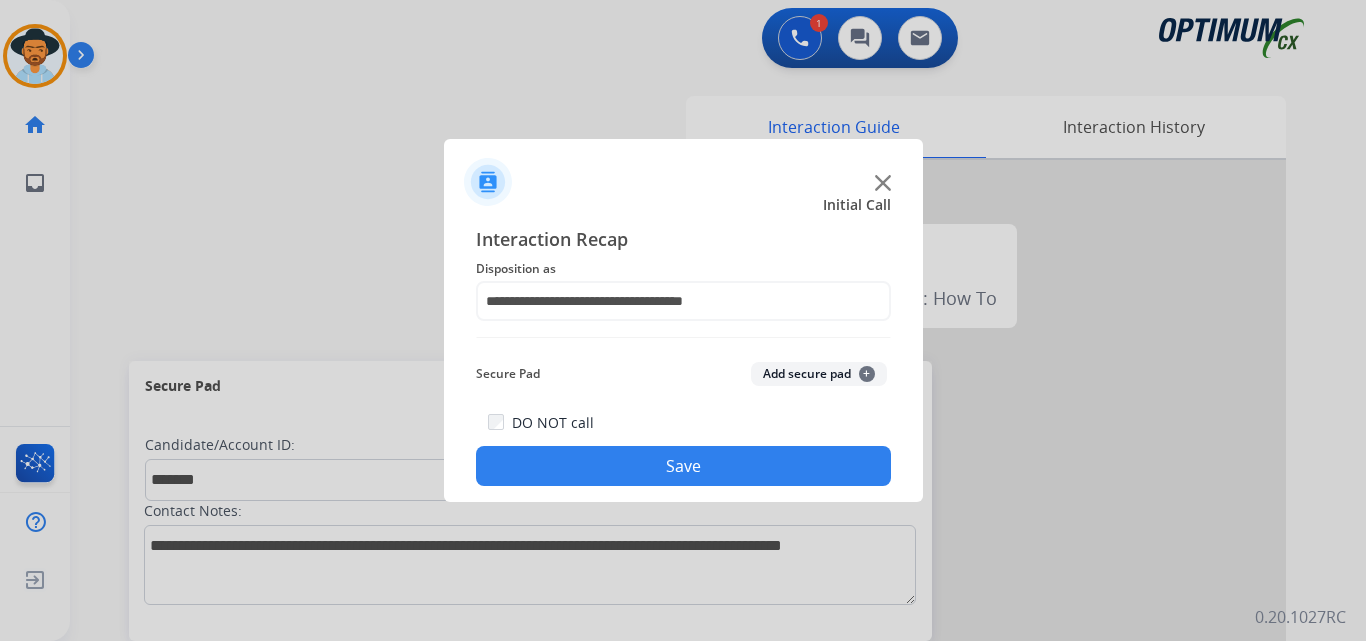 click on "Save" 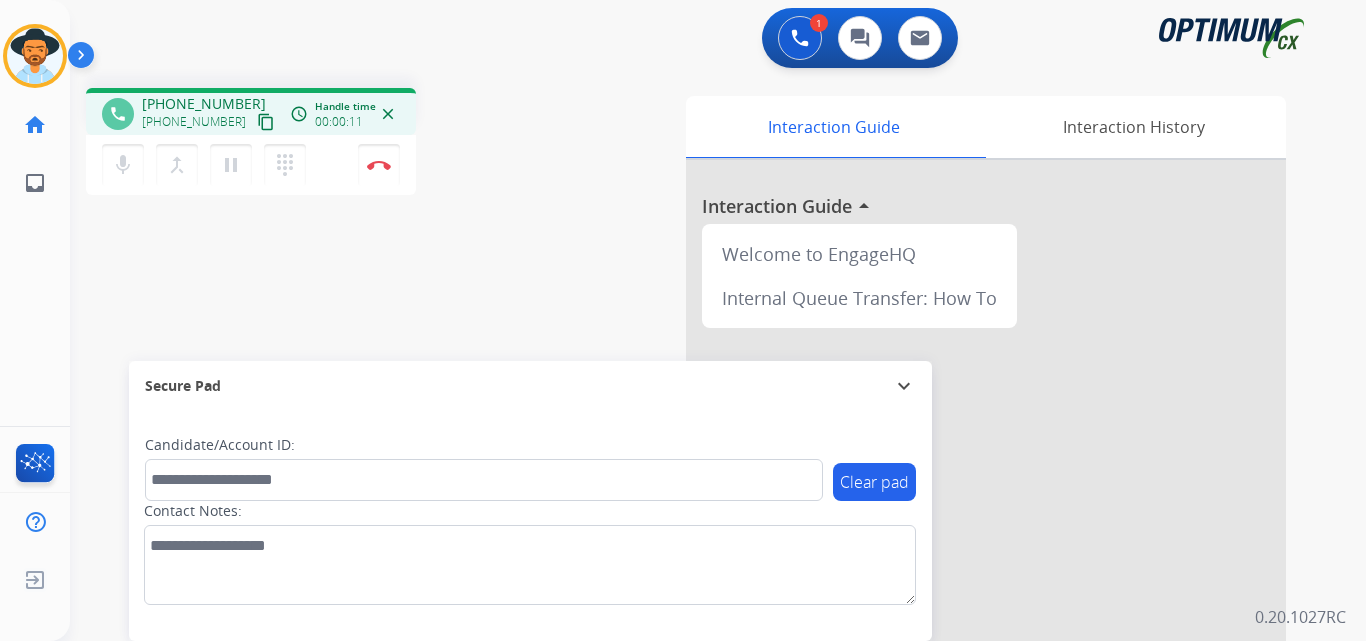 click on "+18135197684" at bounding box center [204, 104] 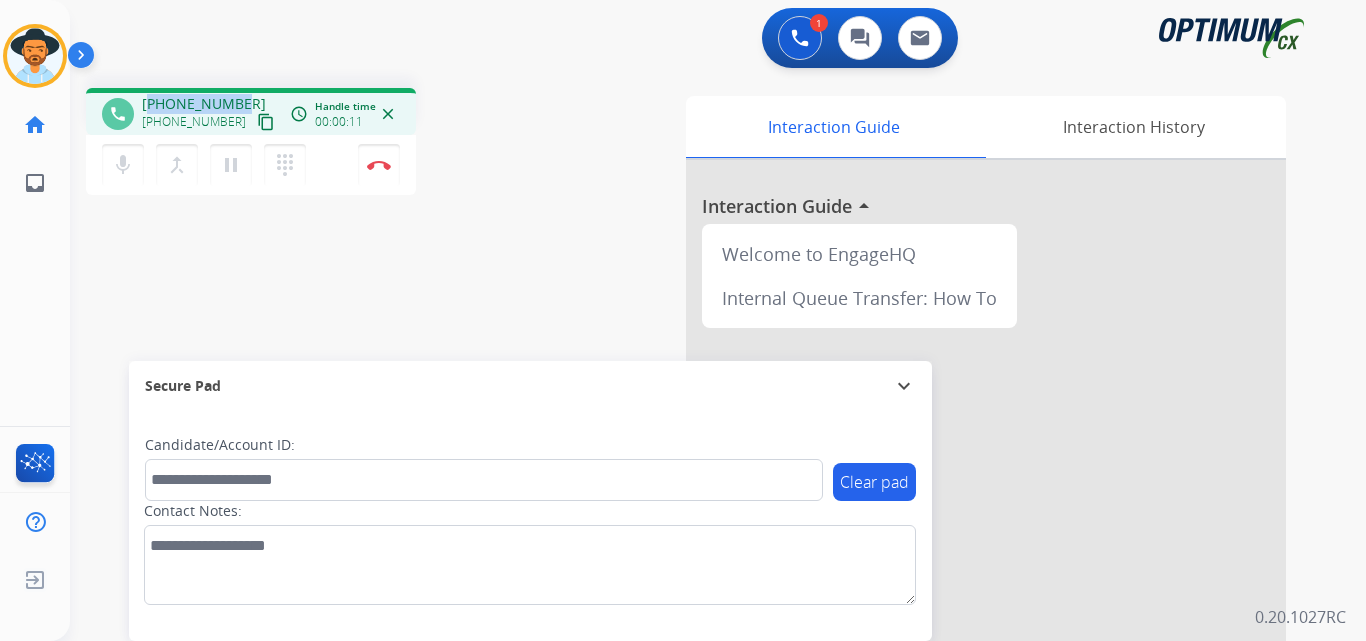 click on "+18135197684" at bounding box center (204, 104) 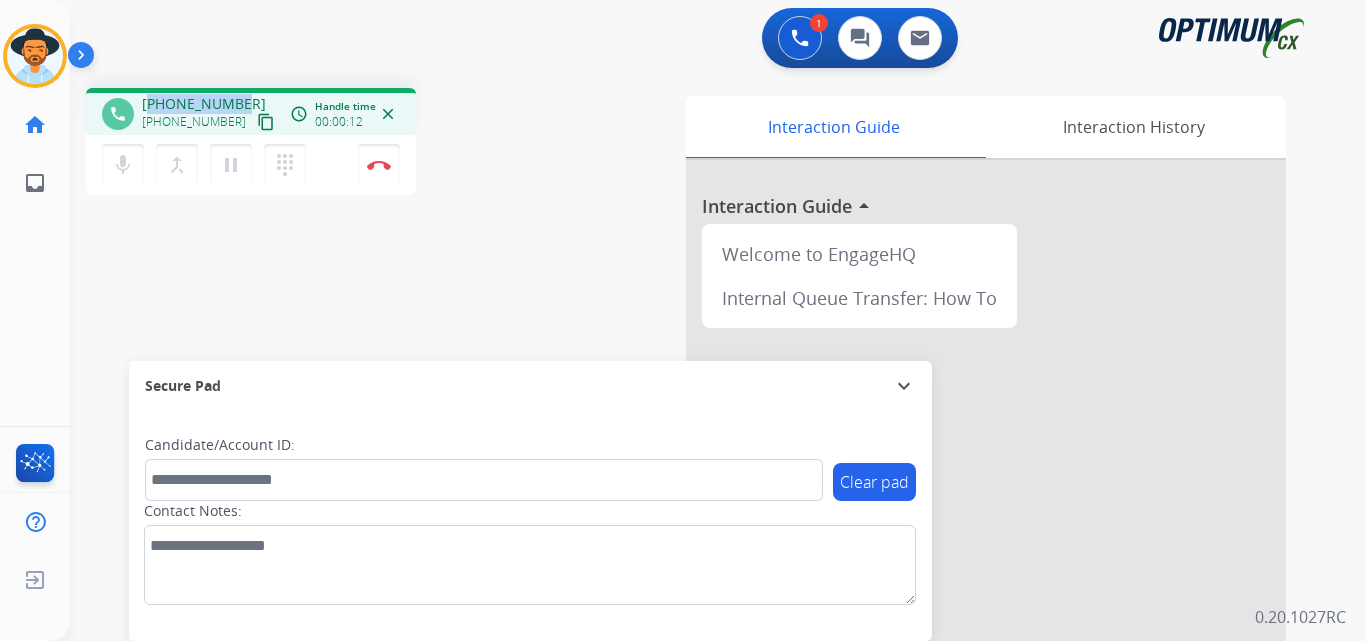 copy on "18135197684" 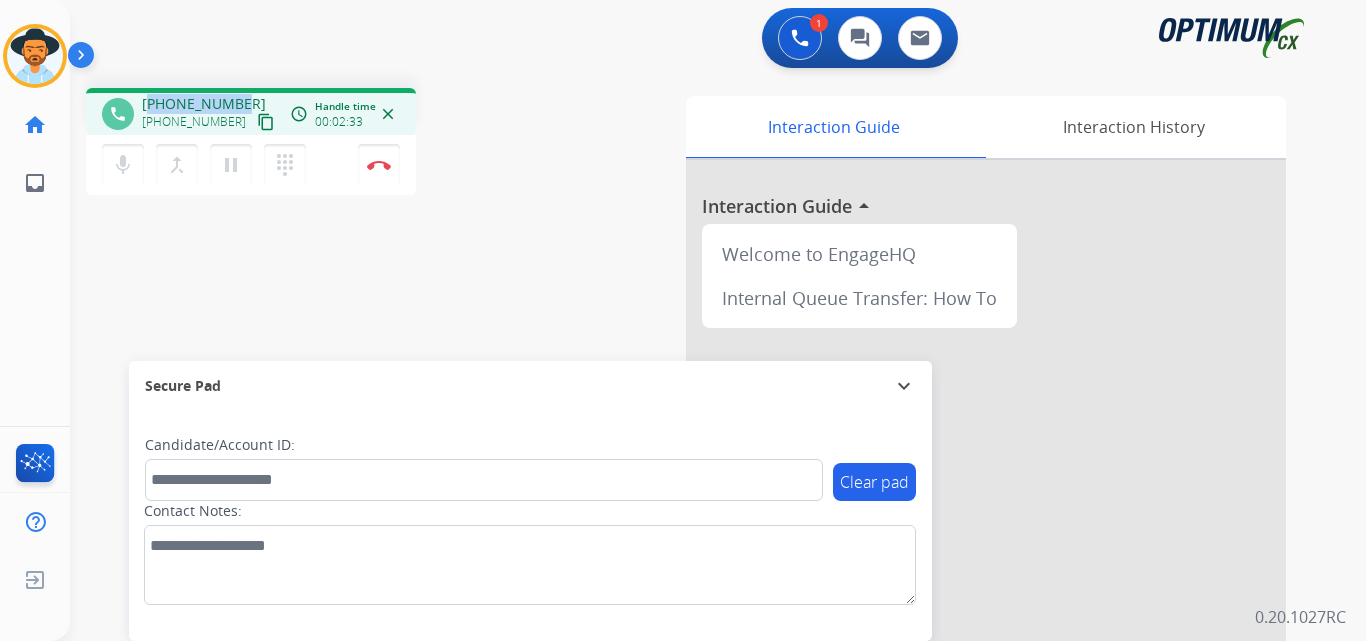 click on "+18135197684" at bounding box center (204, 104) 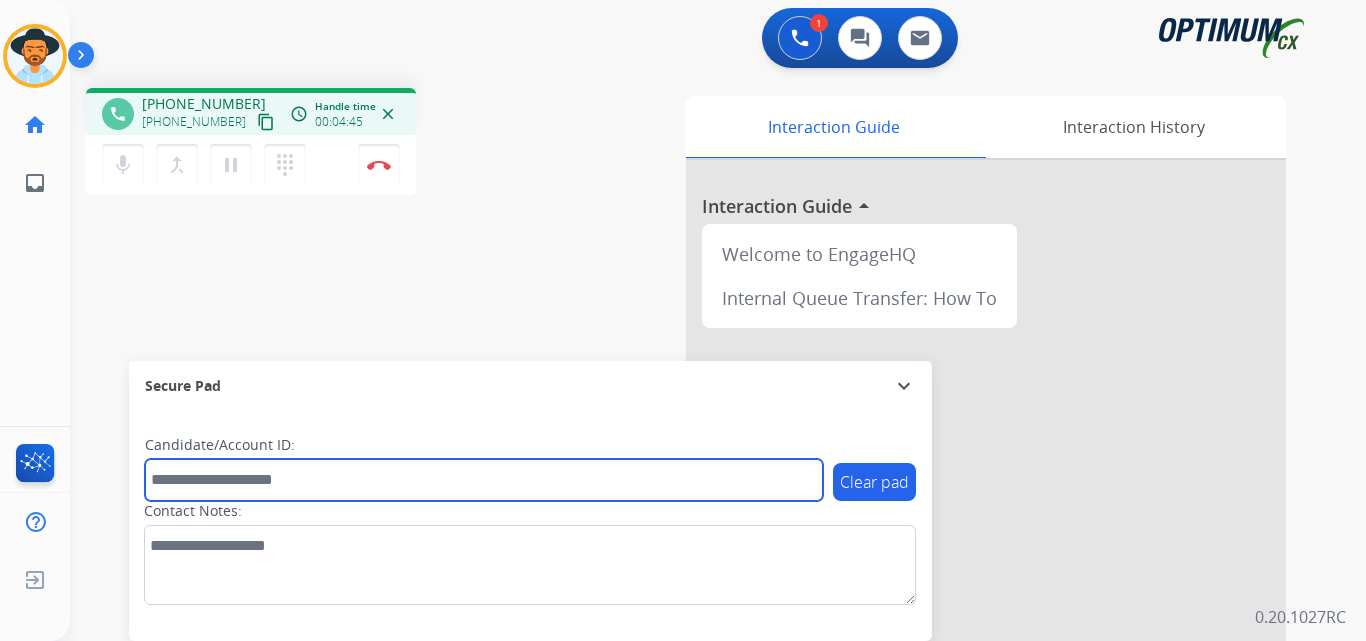 click at bounding box center [484, 480] 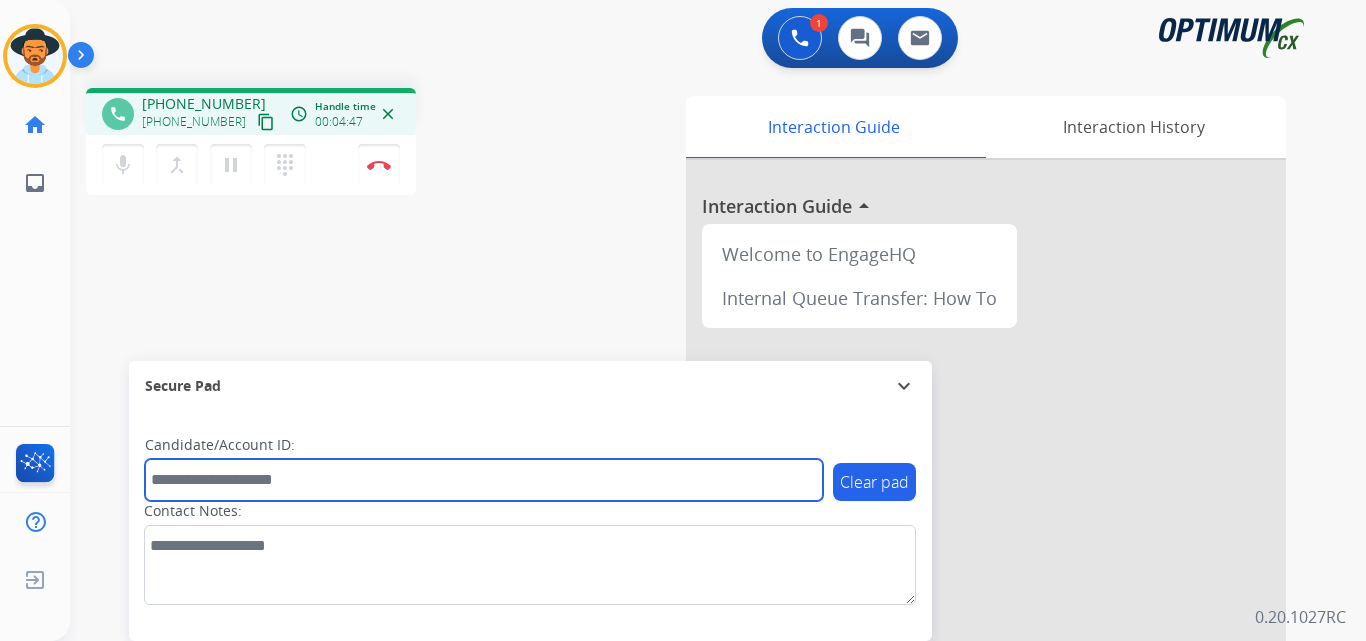 paste on "**********" 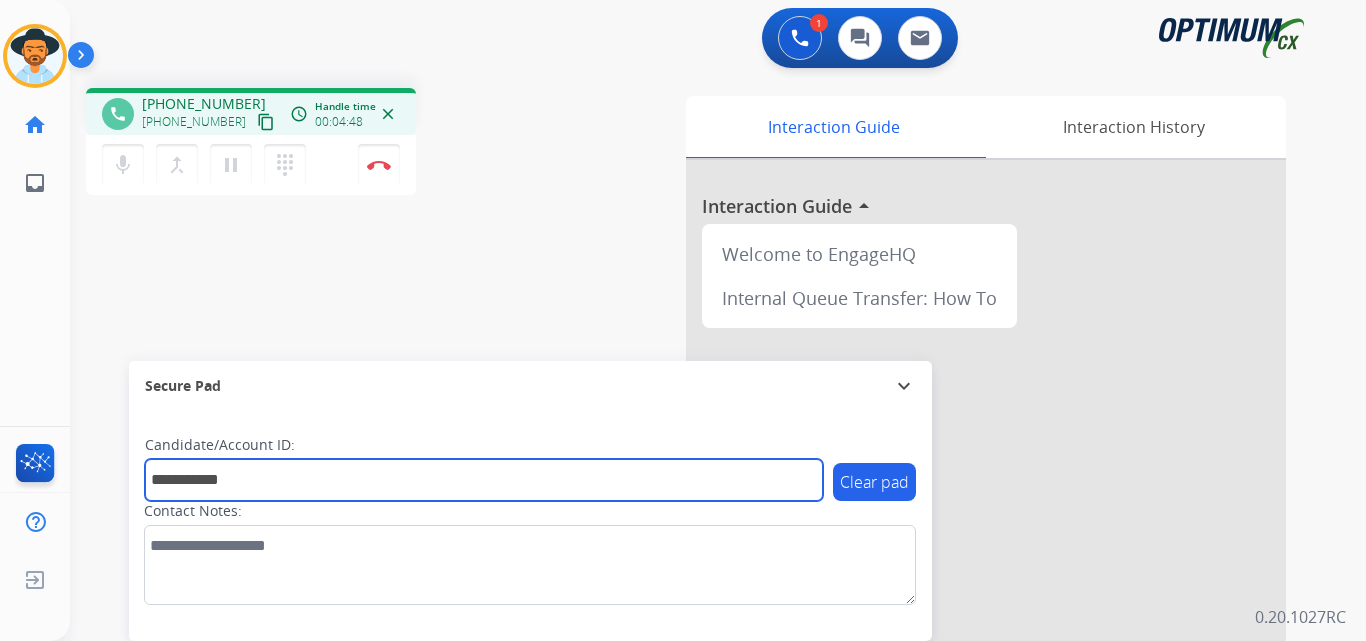 click on "**********" at bounding box center [484, 480] 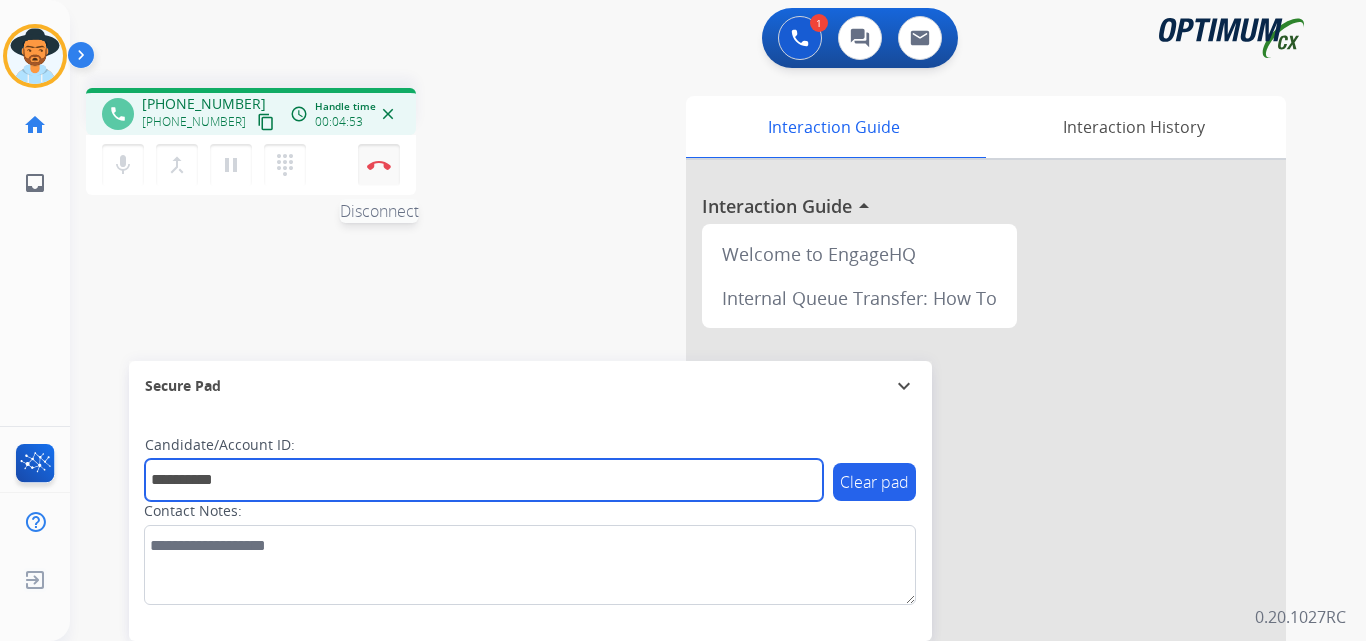 type on "**********" 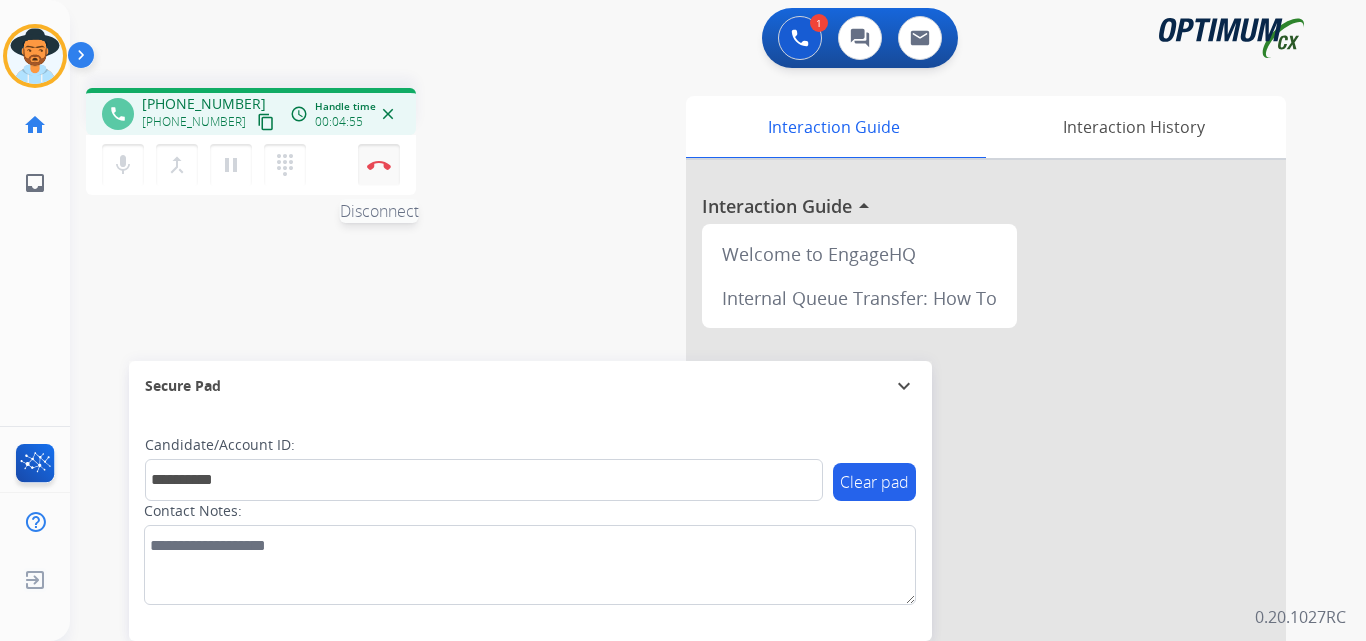click on "Disconnect" at bounding box center (379, 165) 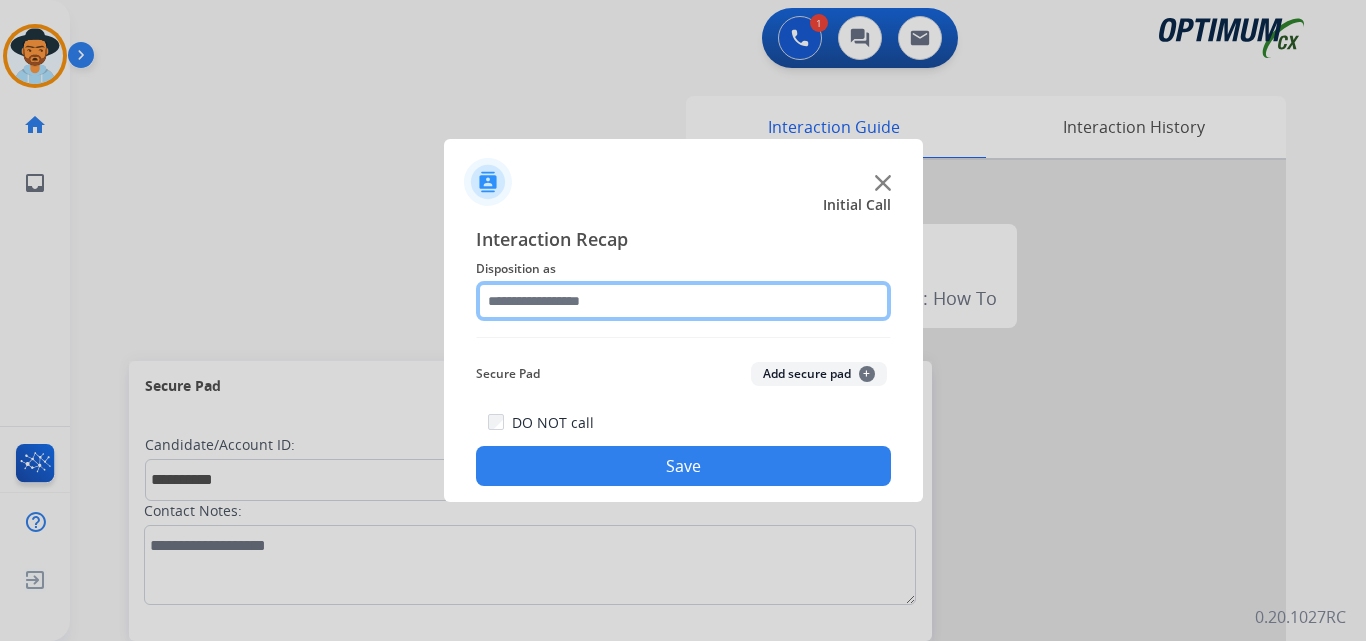 click 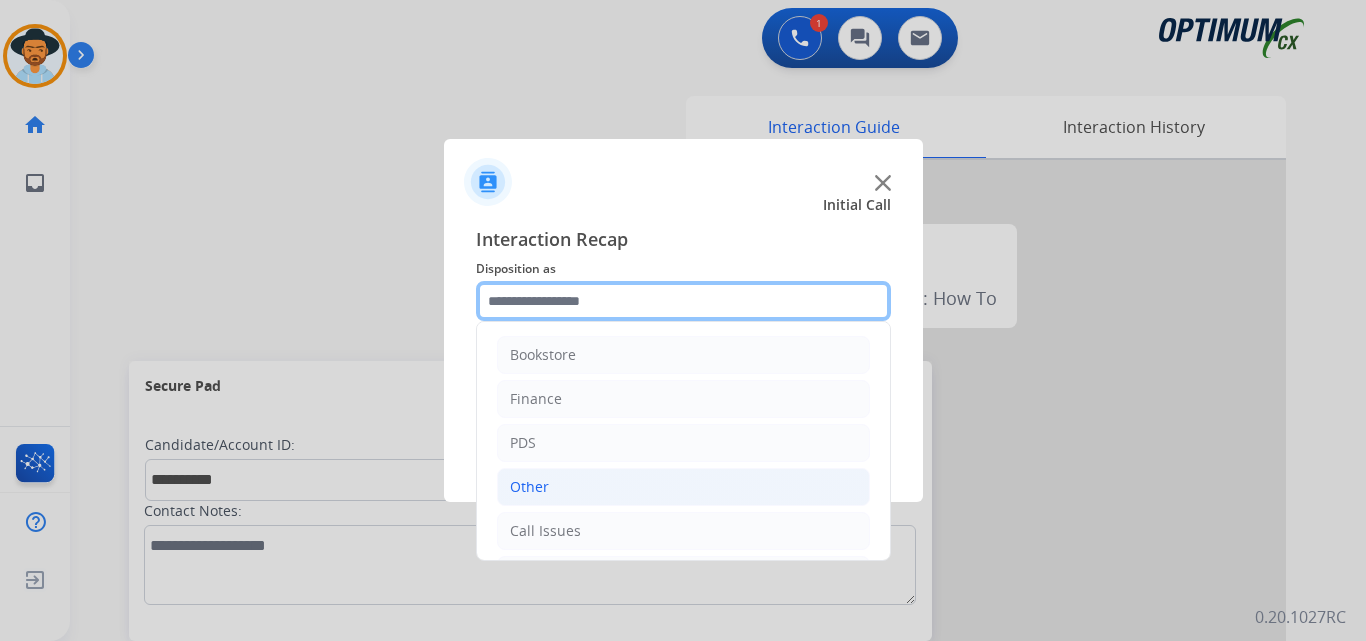 scroll, scrollTop: 136, scrollLeft: 0, axis: vertical 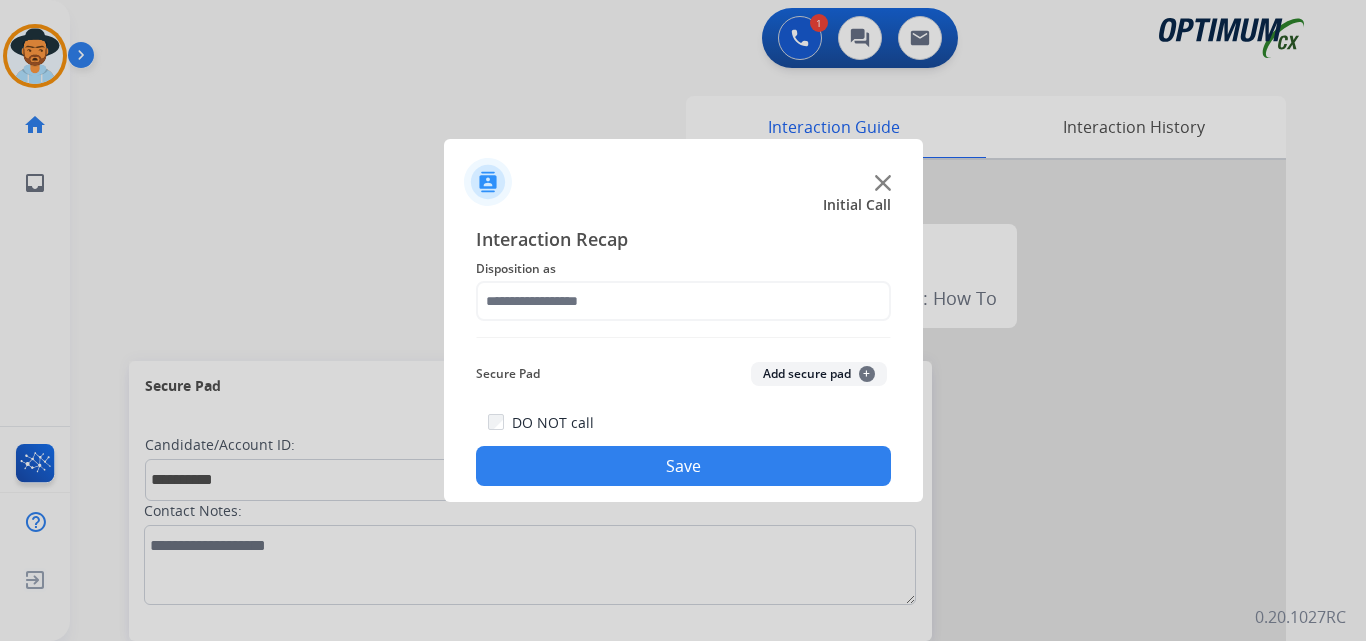 click on "Disposition as" 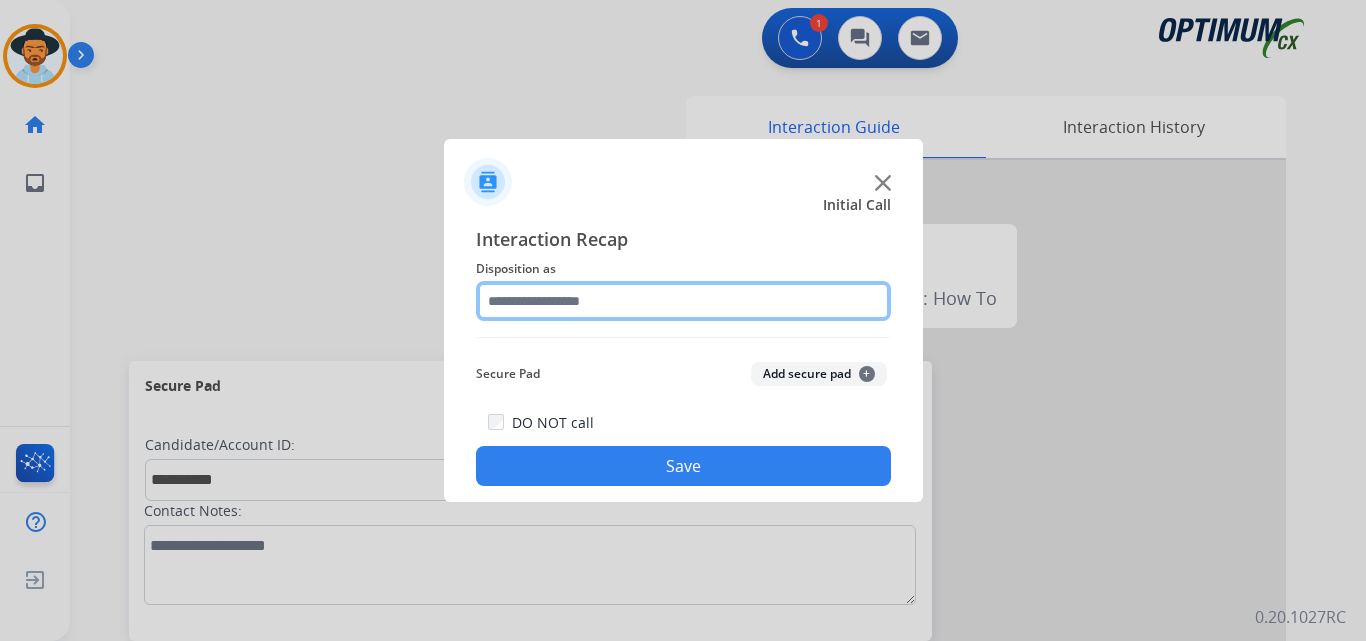 click 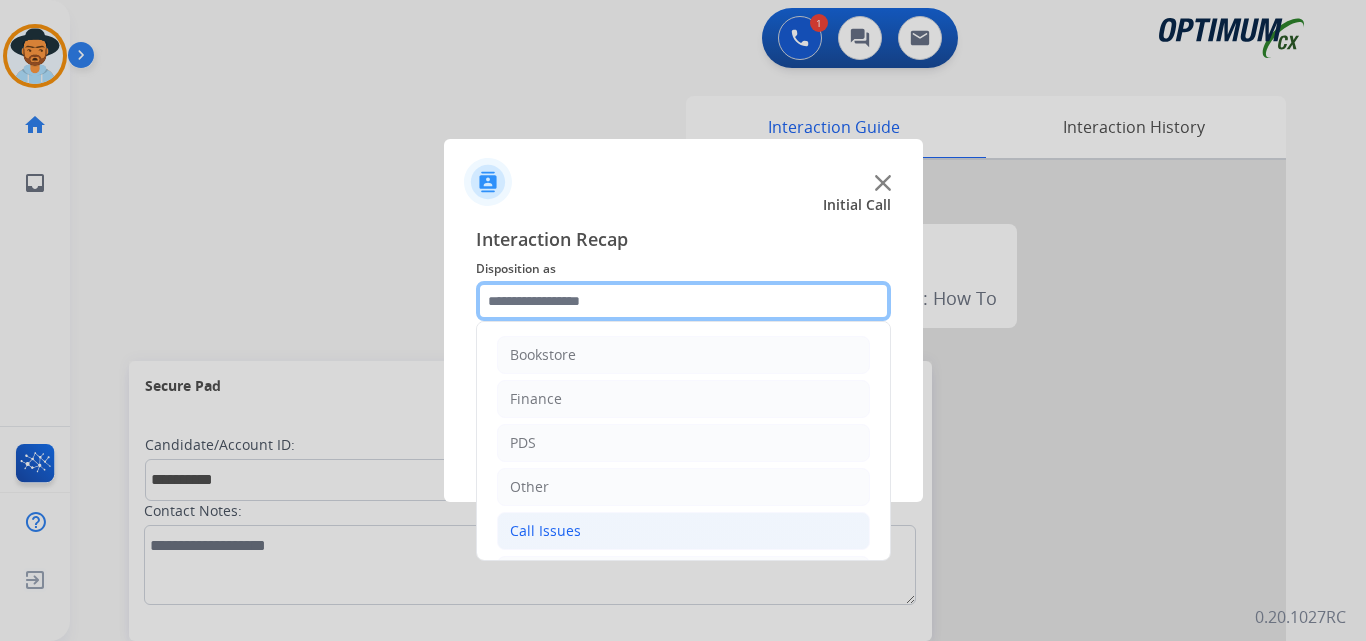 scroll, scrollTop: 136, scrollLeft: 0, axis: vertical 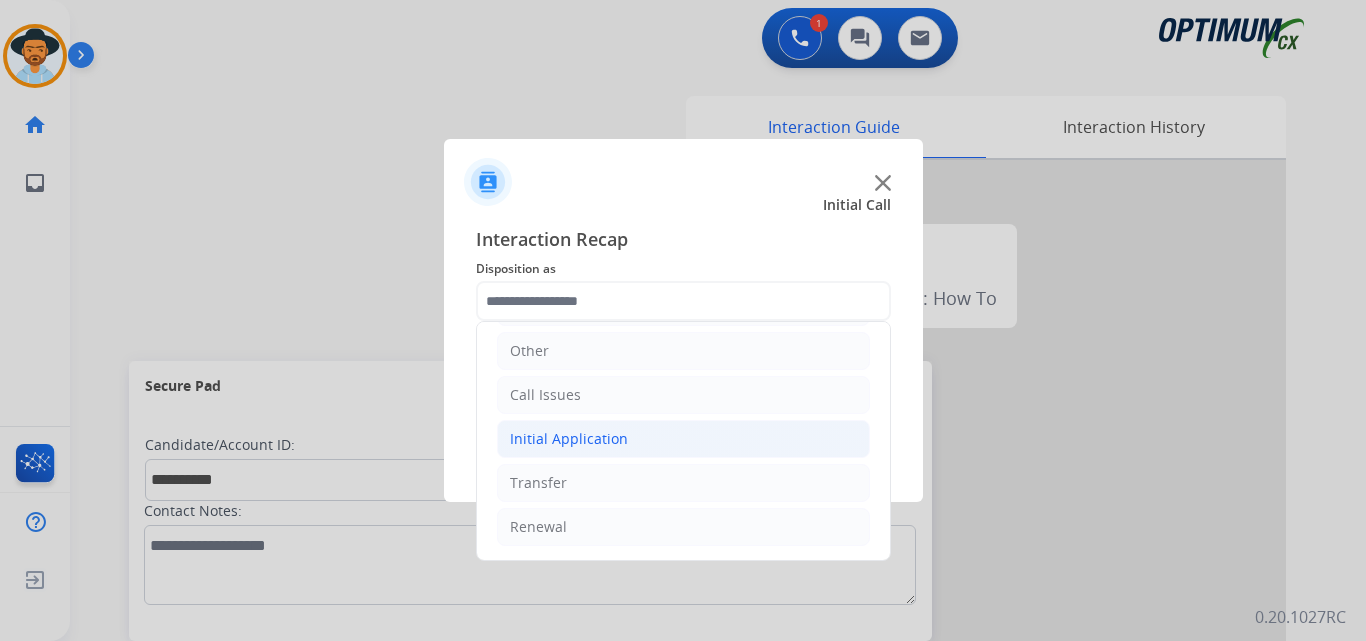 click on "Initial Application" 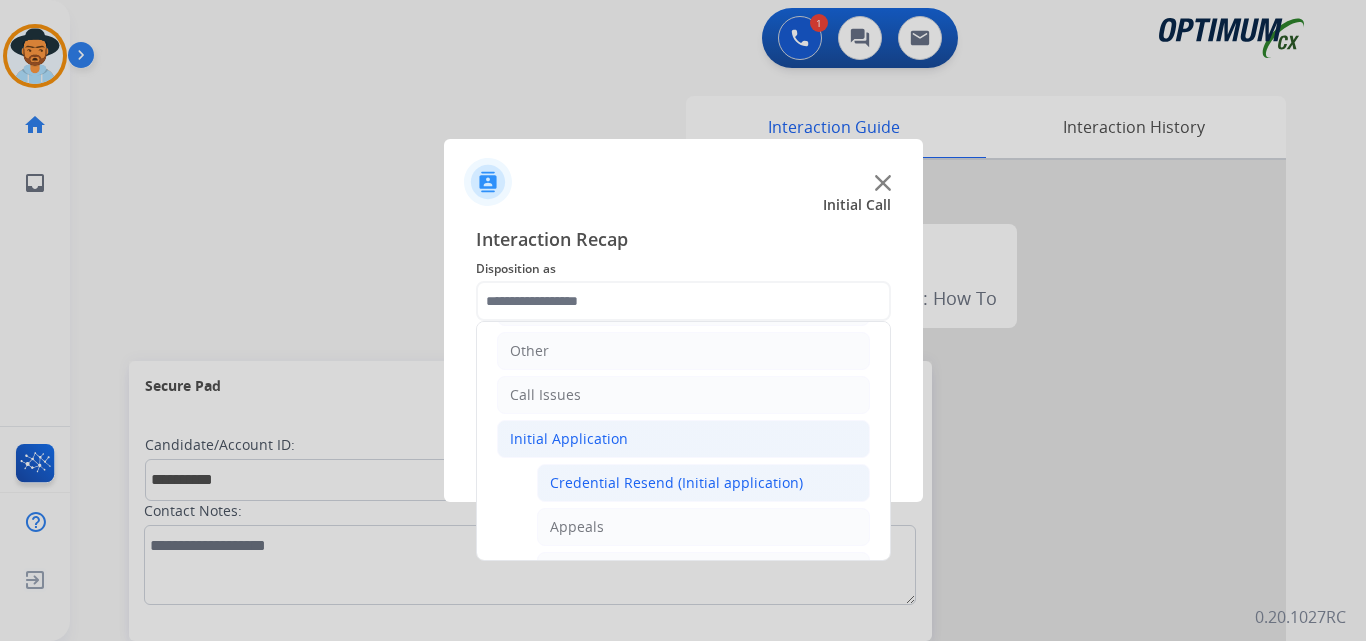 click on "Credential Resend (Initial application)" 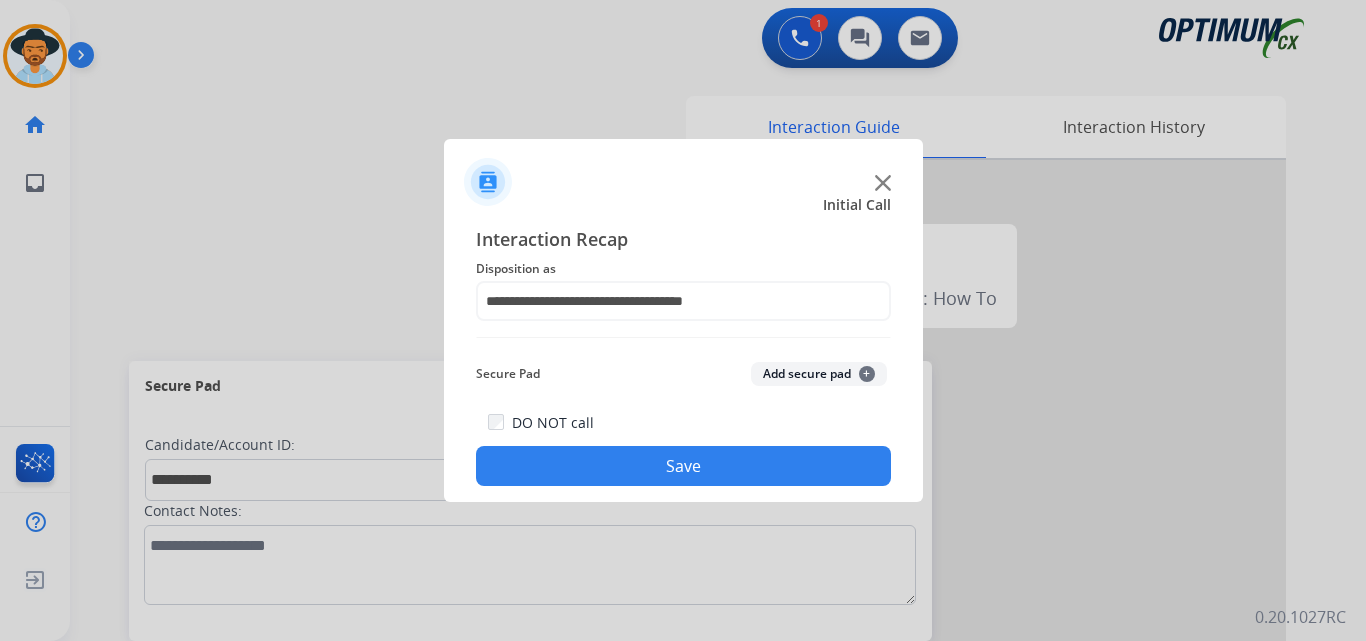 click on "Save" 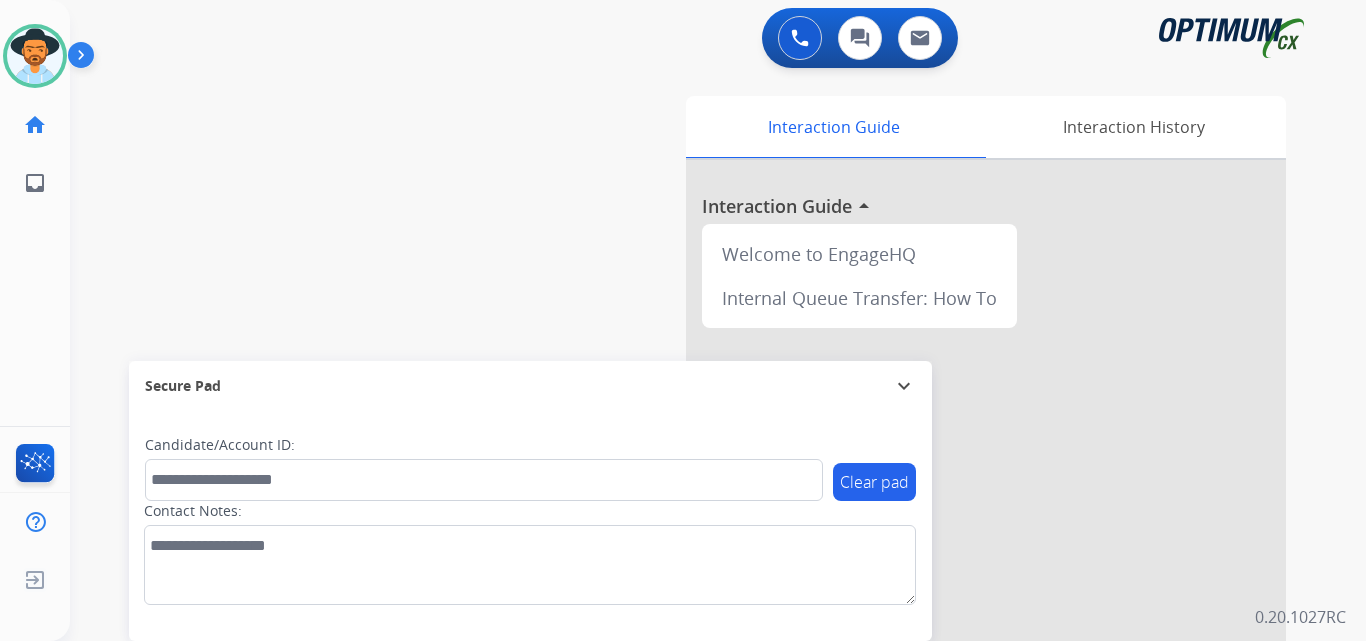click on "swap_horiz Break voice bridge close_fullscreen Connect 3-Way Call merge_type Separate 3-Way Call  Interaction Guide   Interaction History  Interaction Guide arrow_drop_up  Welcome to EngageHQ   Internal Queue Transfer: How To  Secure Pad expand_more Clear pad Candidate/Account ID: Contact Notes:" at bounding box center (694, 489) 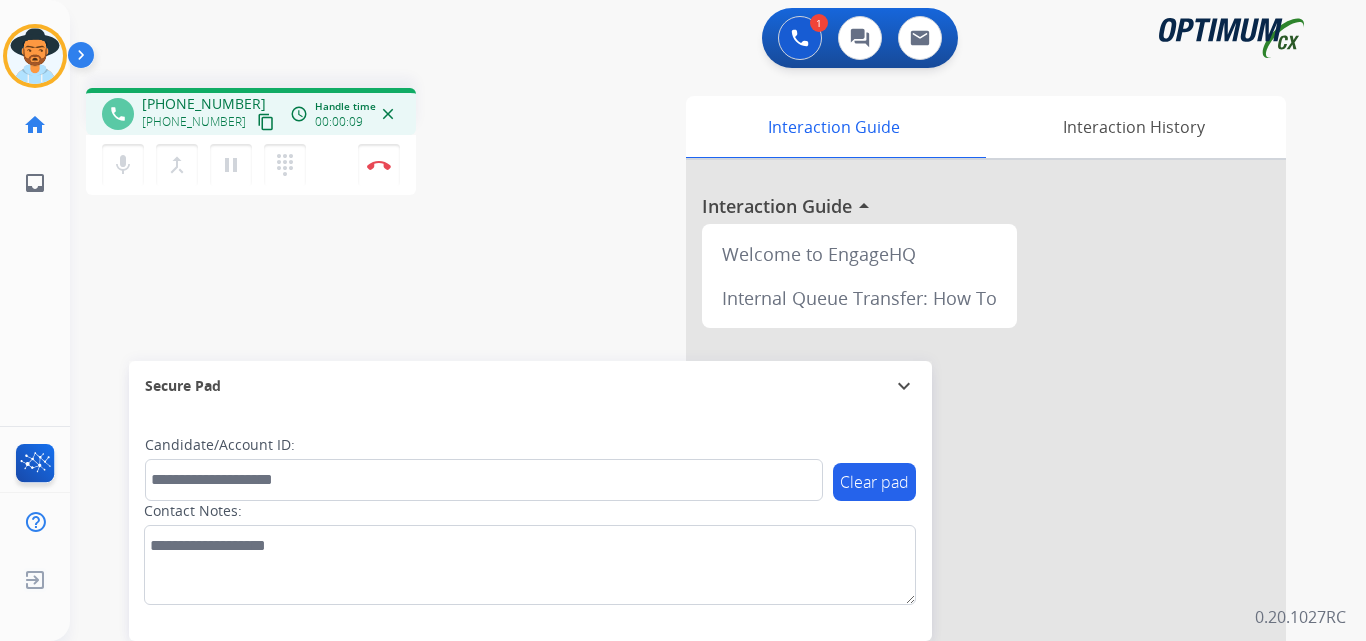 click on "+18477221451" at bounding box center [204, 104] 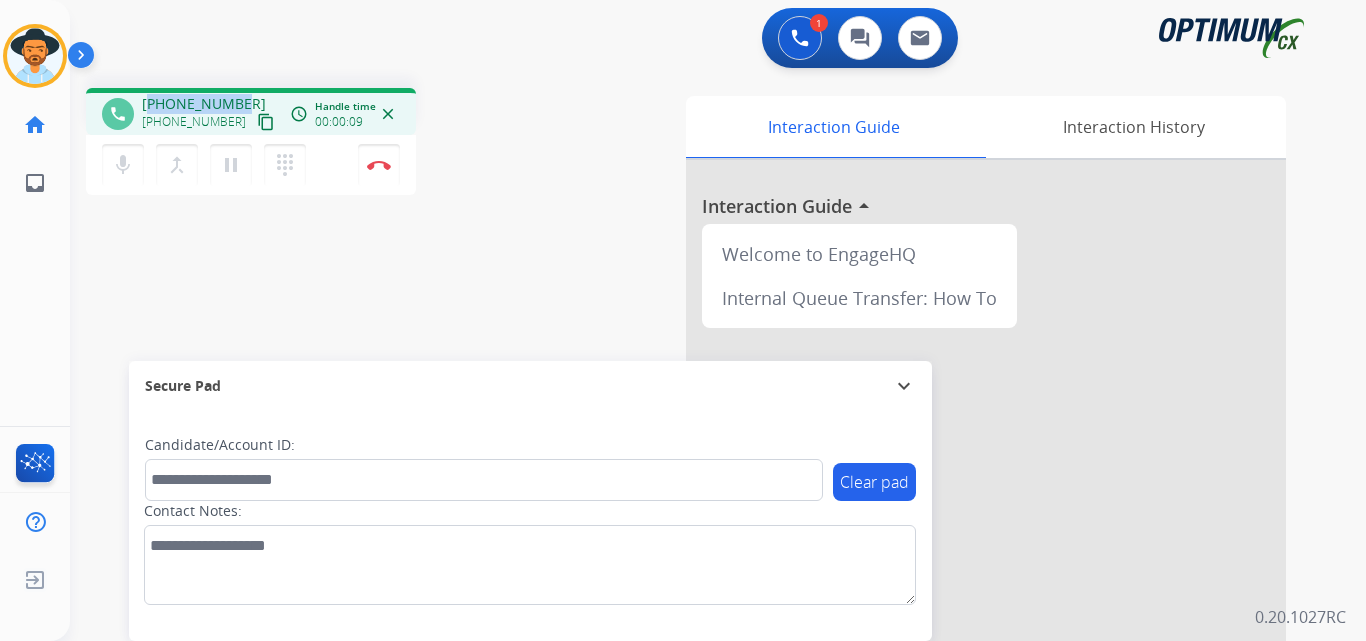 click on "+18477221451" at bounding box center (204, 104) 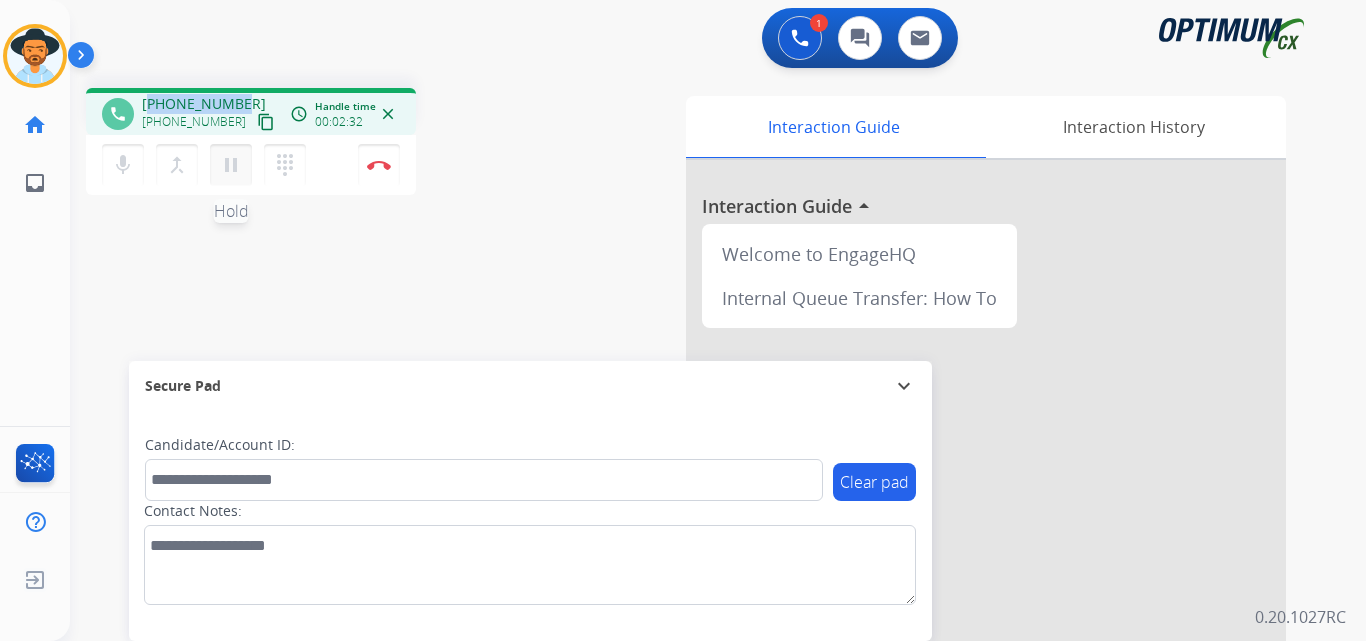 click on "pause" at bounding box center (231, 165) 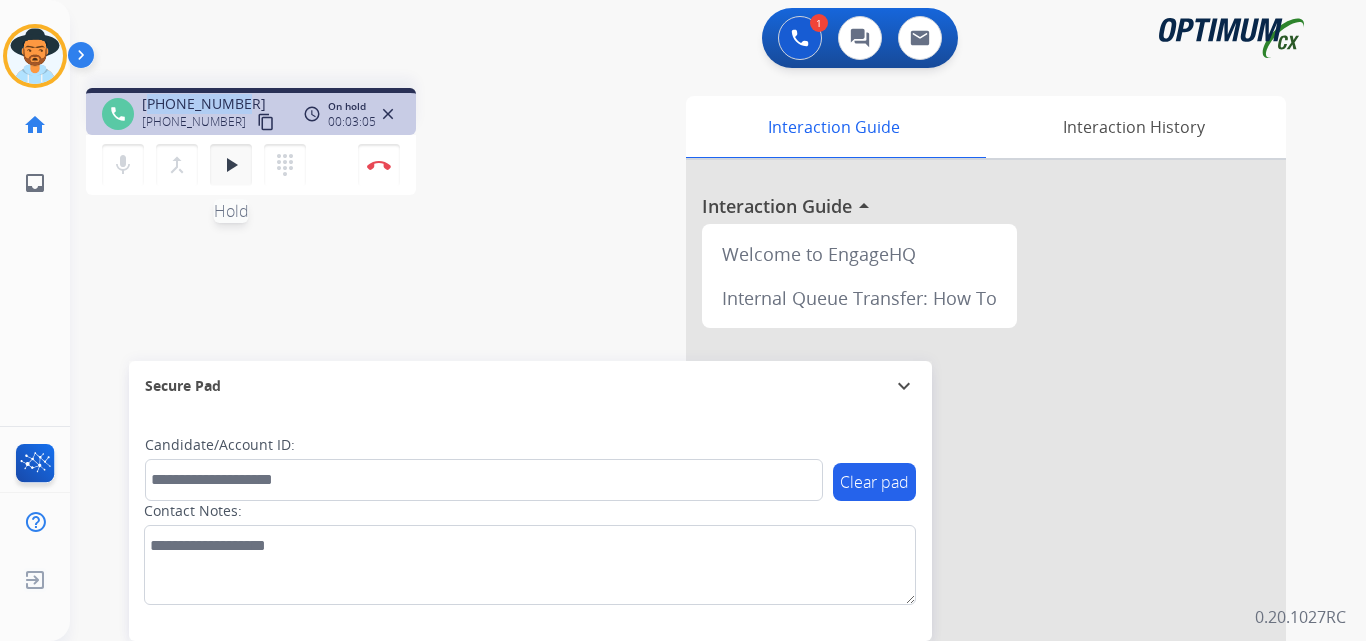 click on "play_arrow" at bounding box center [231, 165] 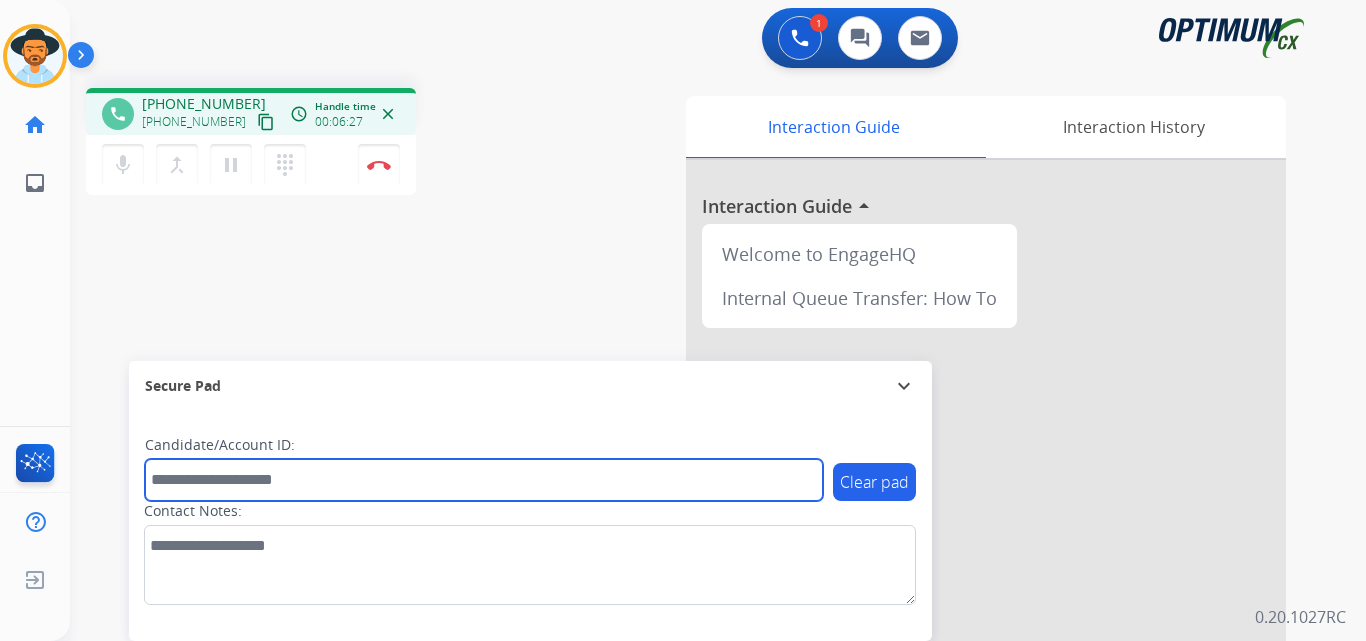 click at bounding box center [484, 480] 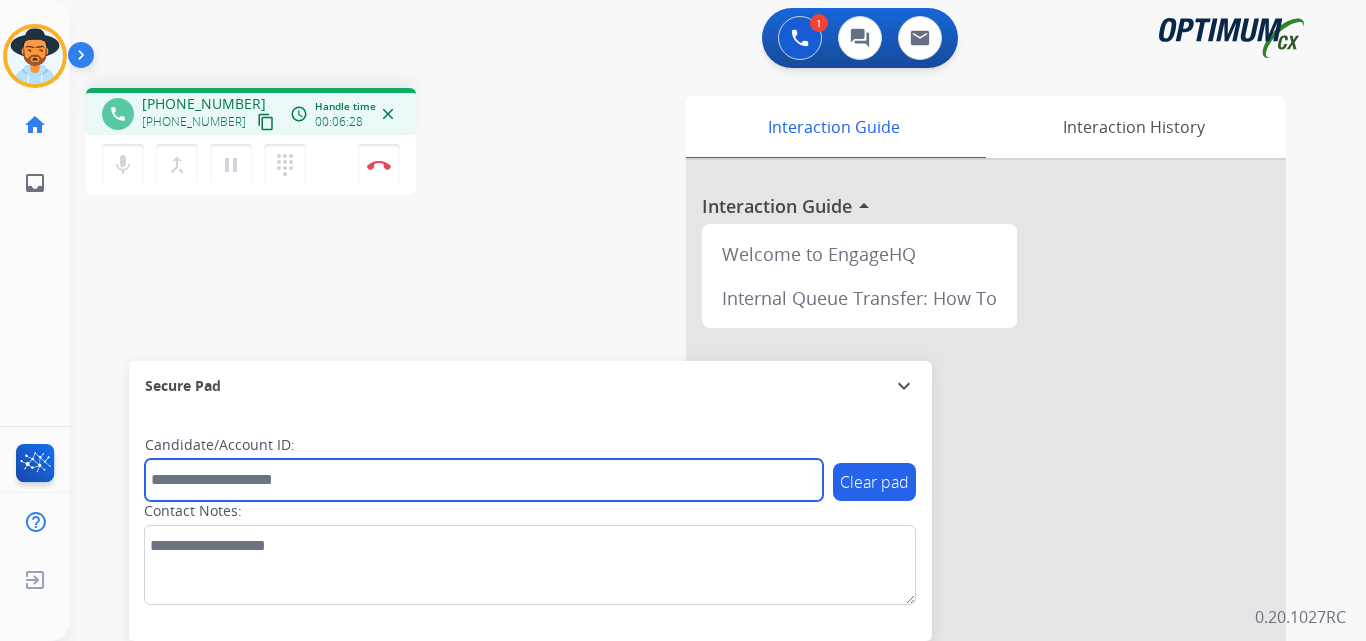 paste on "**********" 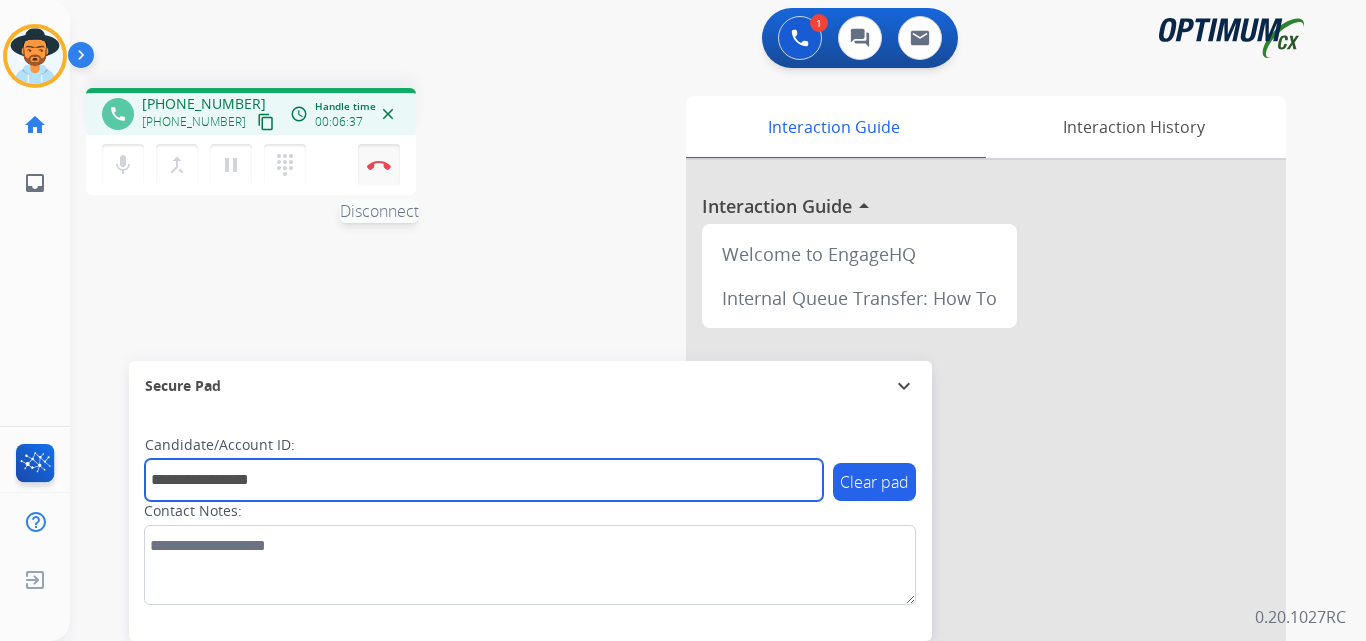 type on "**********" 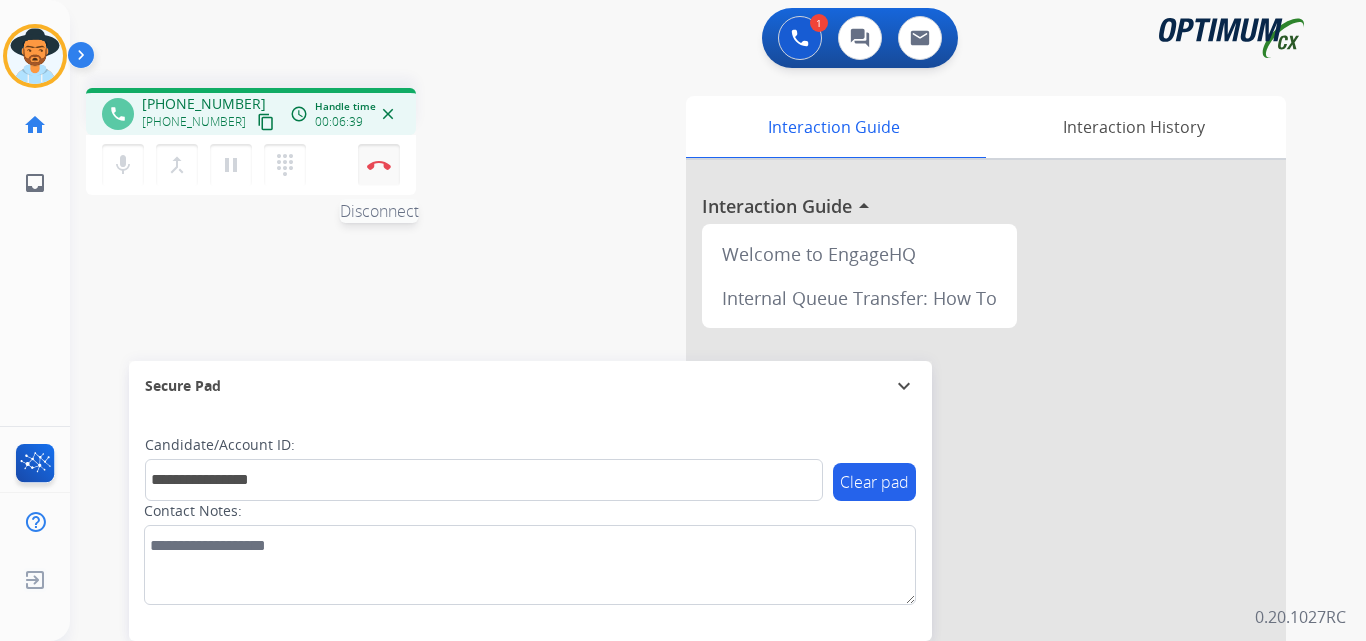 click at bounding box center [379, 165] 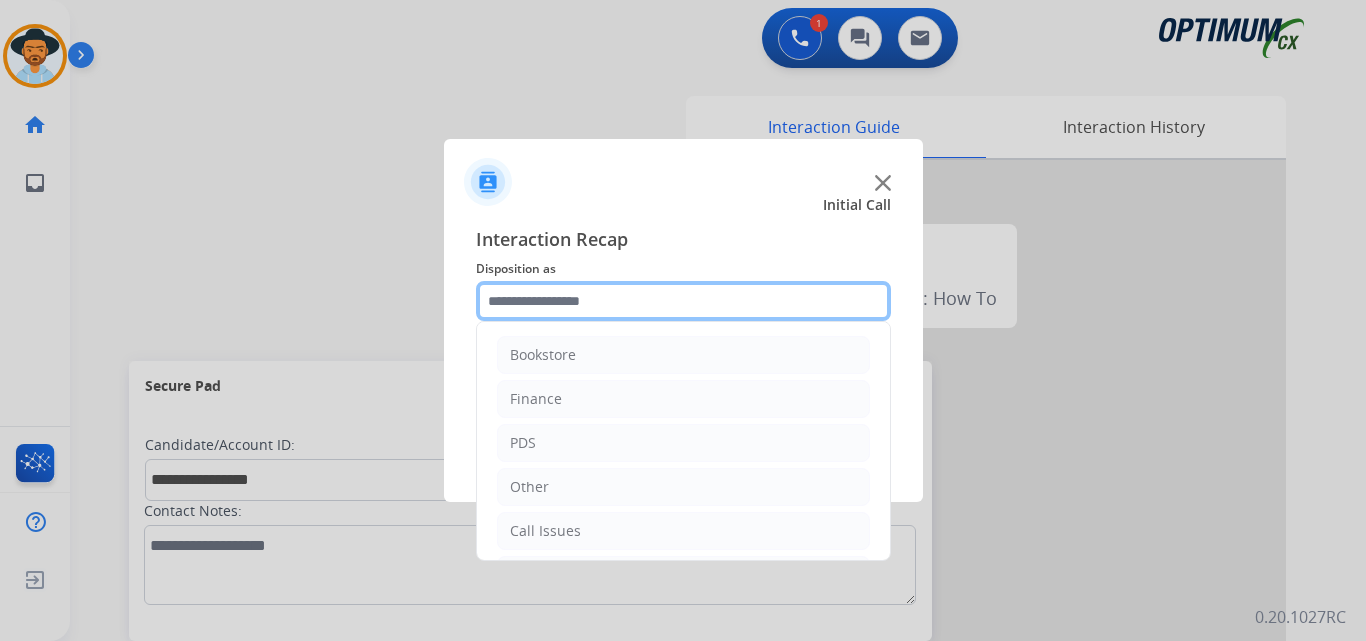 click 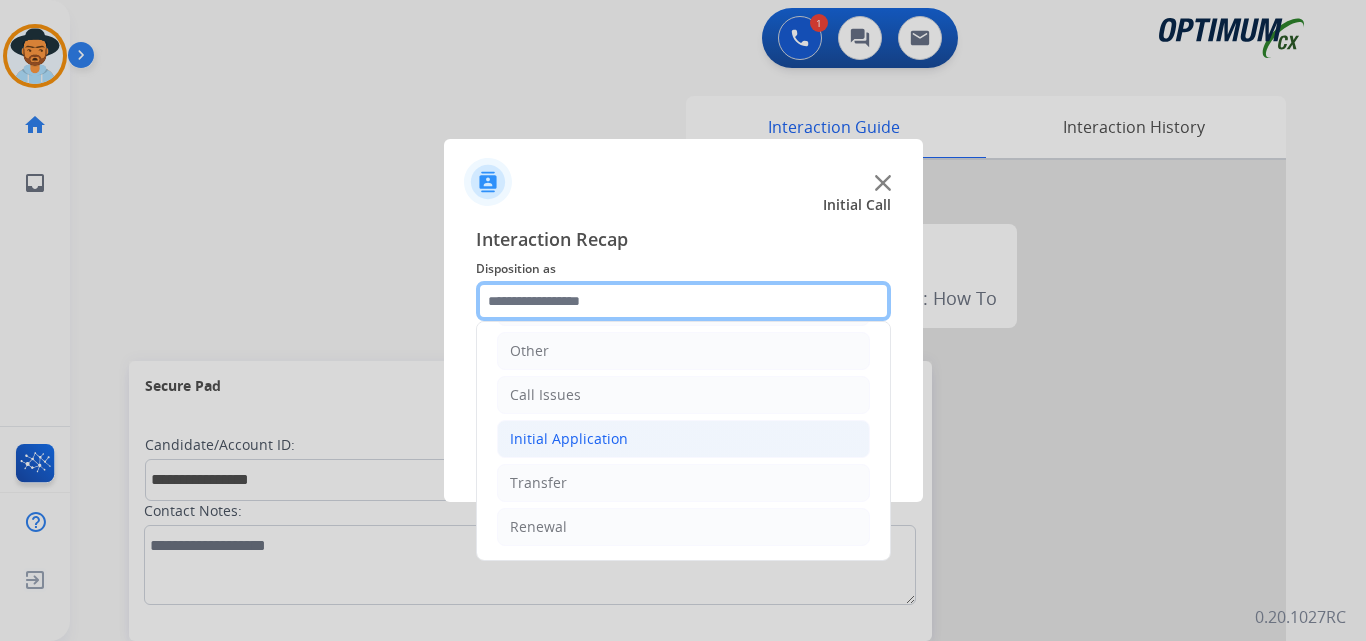 scroll, scrollTop: 0, scrollLeft: 0, axis: both 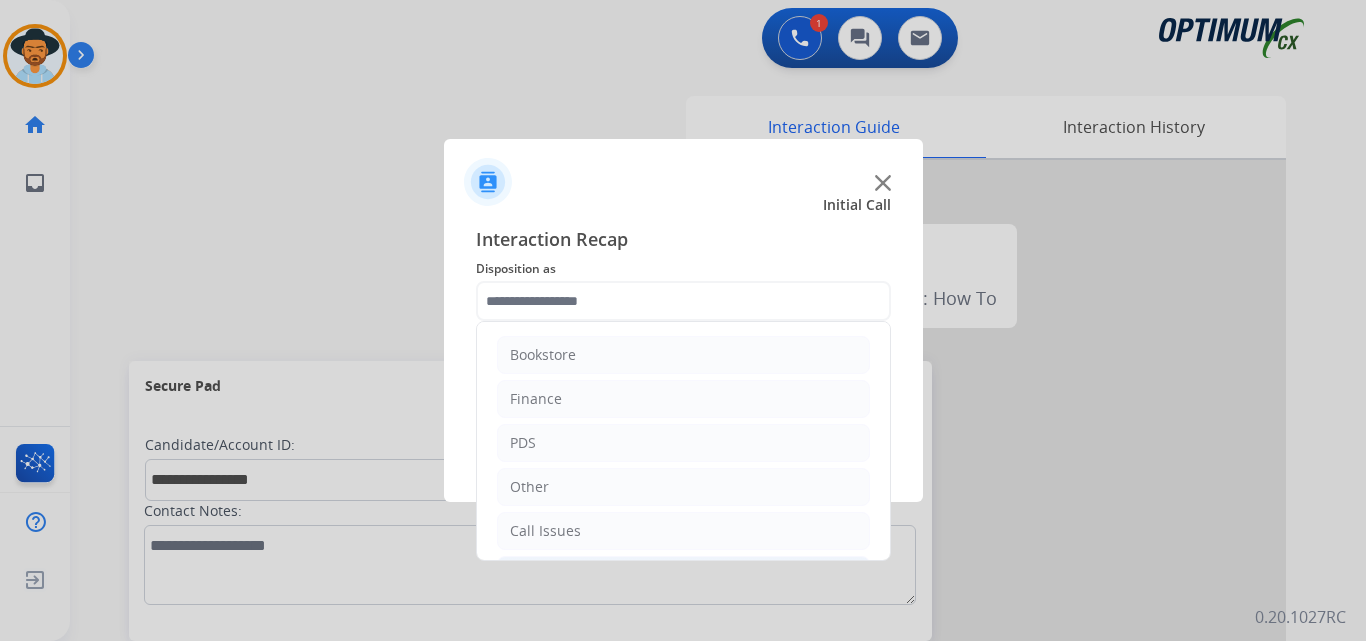 click on "PDS" 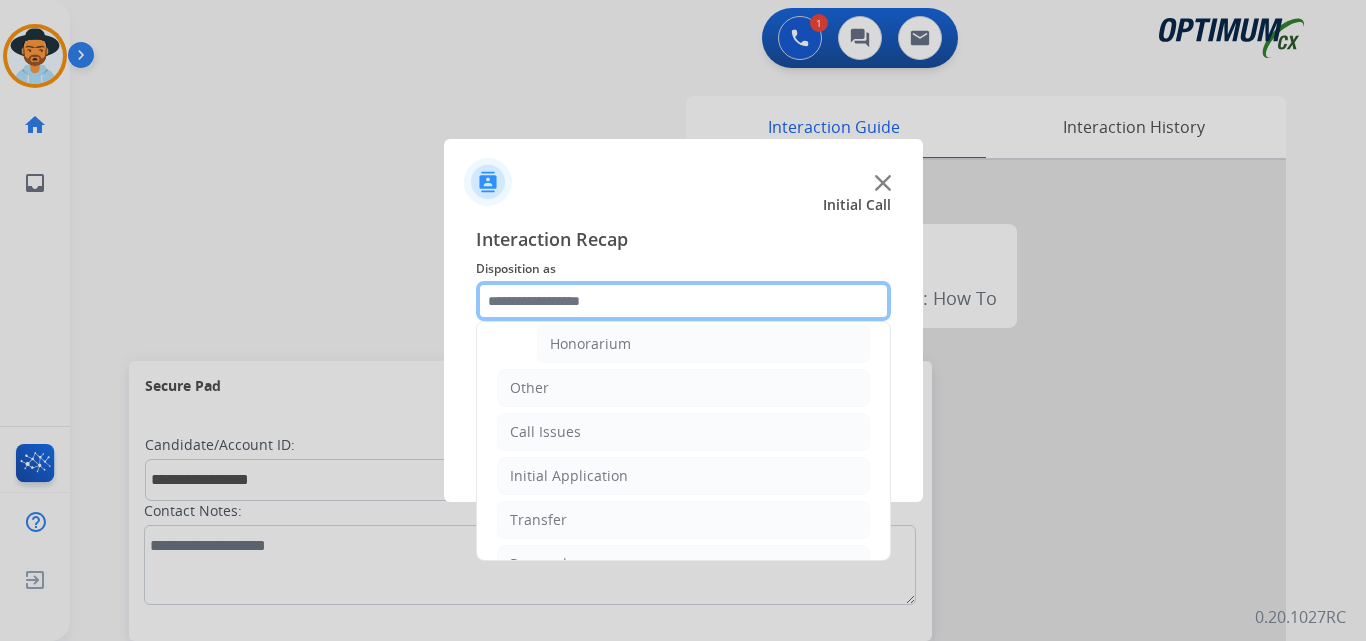 scroll, scrollTop: 704, scrollLeft: 0, axis: vertical 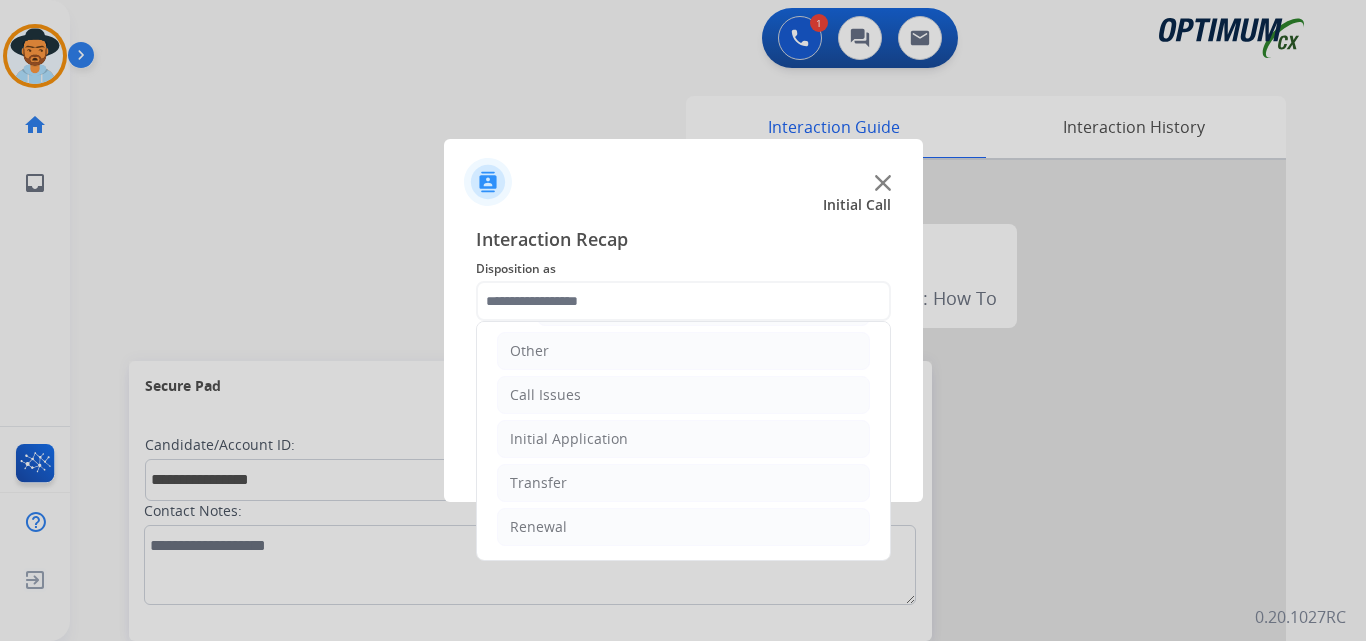 click on "Initial Application" 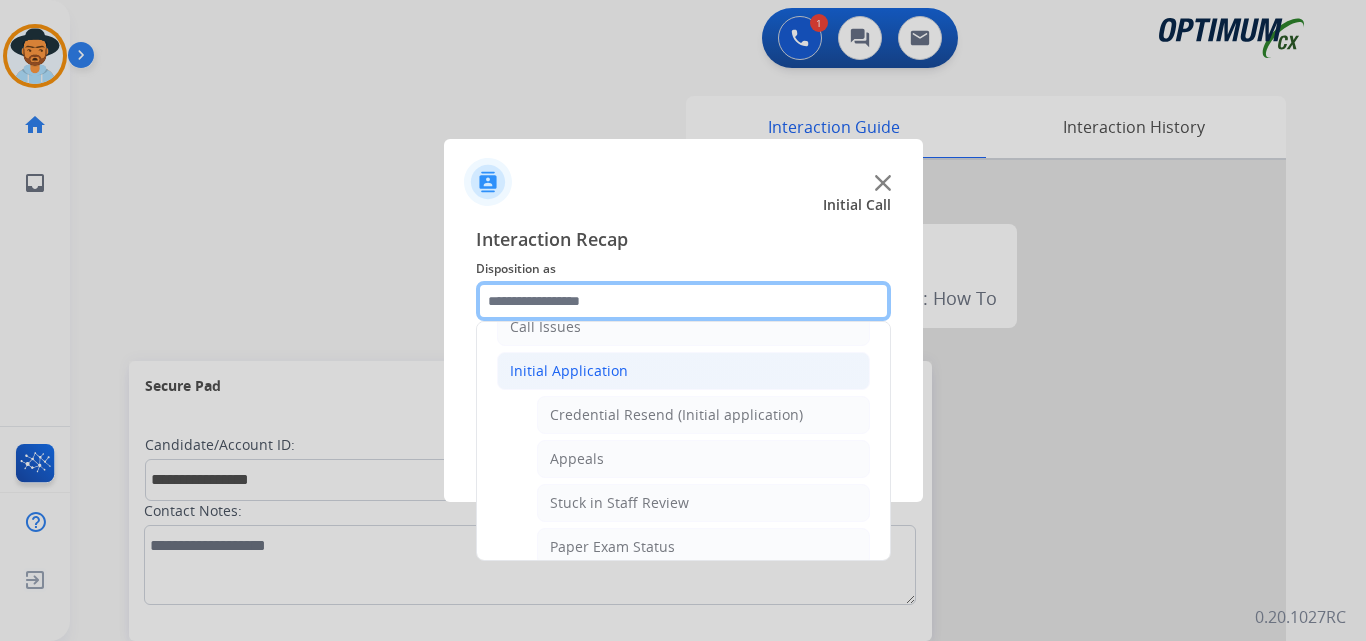 scroll, scrollTop: 37, scrollLeft: 0, axis: vertical 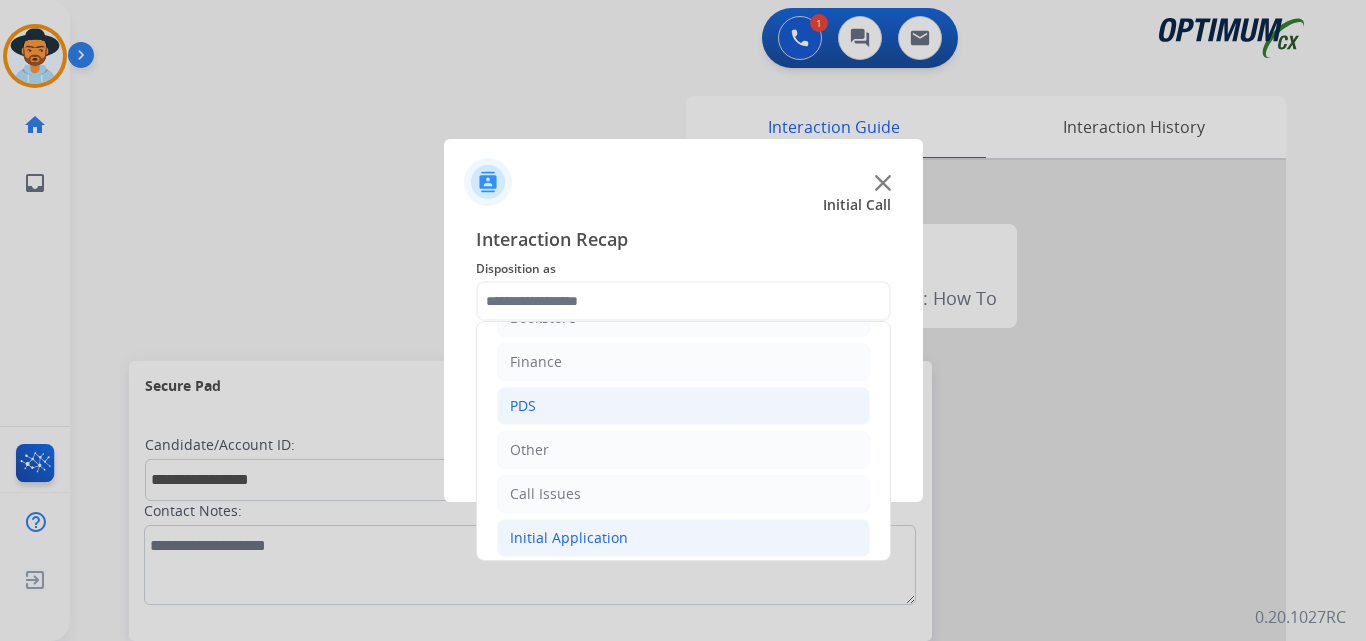 click on "PDS" 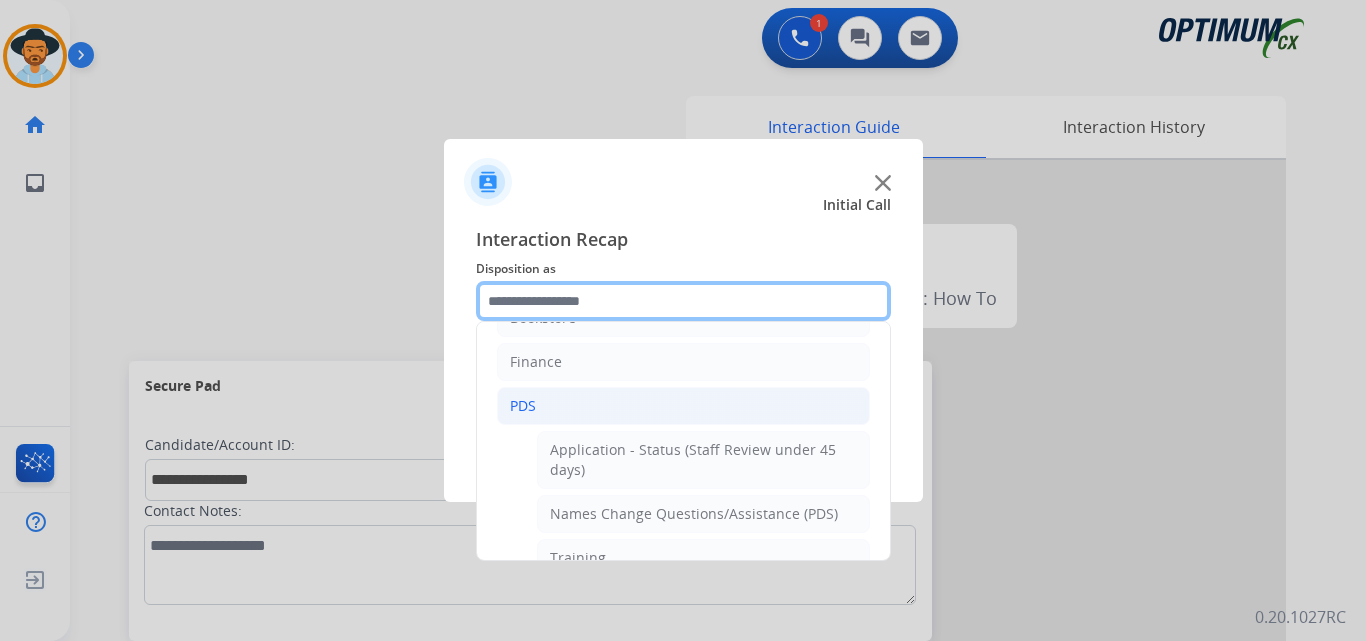 scroll, scrollTop: 204, scrollLeft: 0, axis: vertical 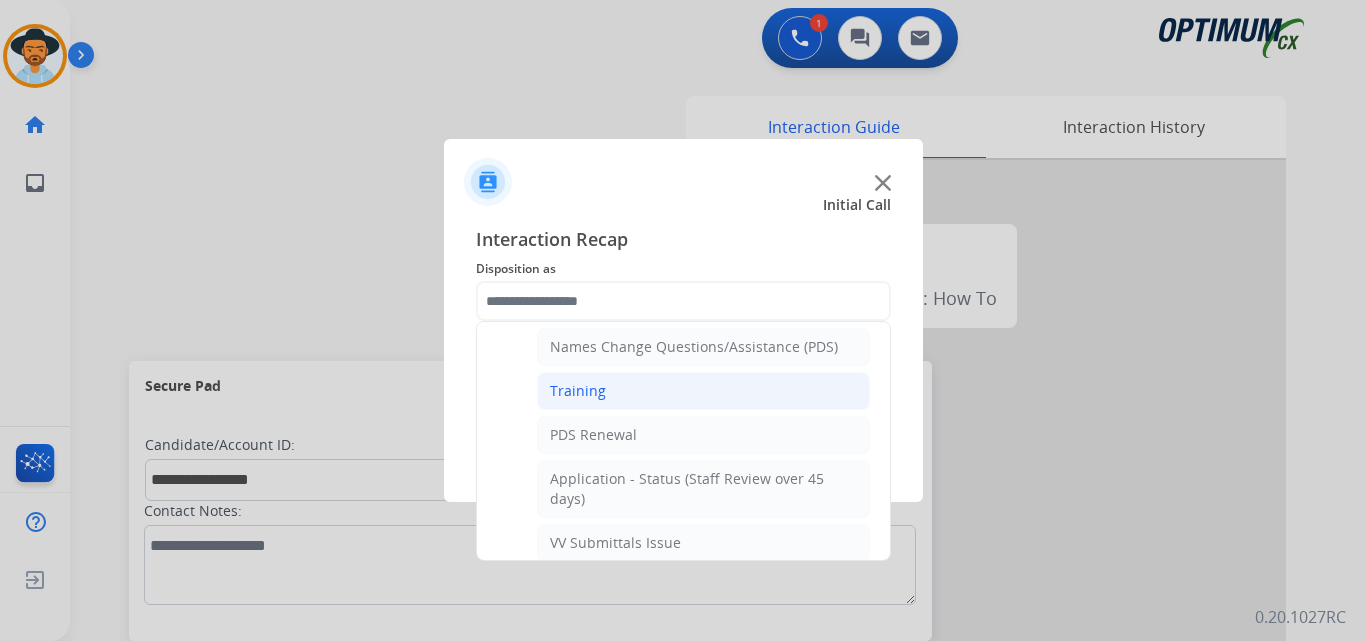 click on "Training" 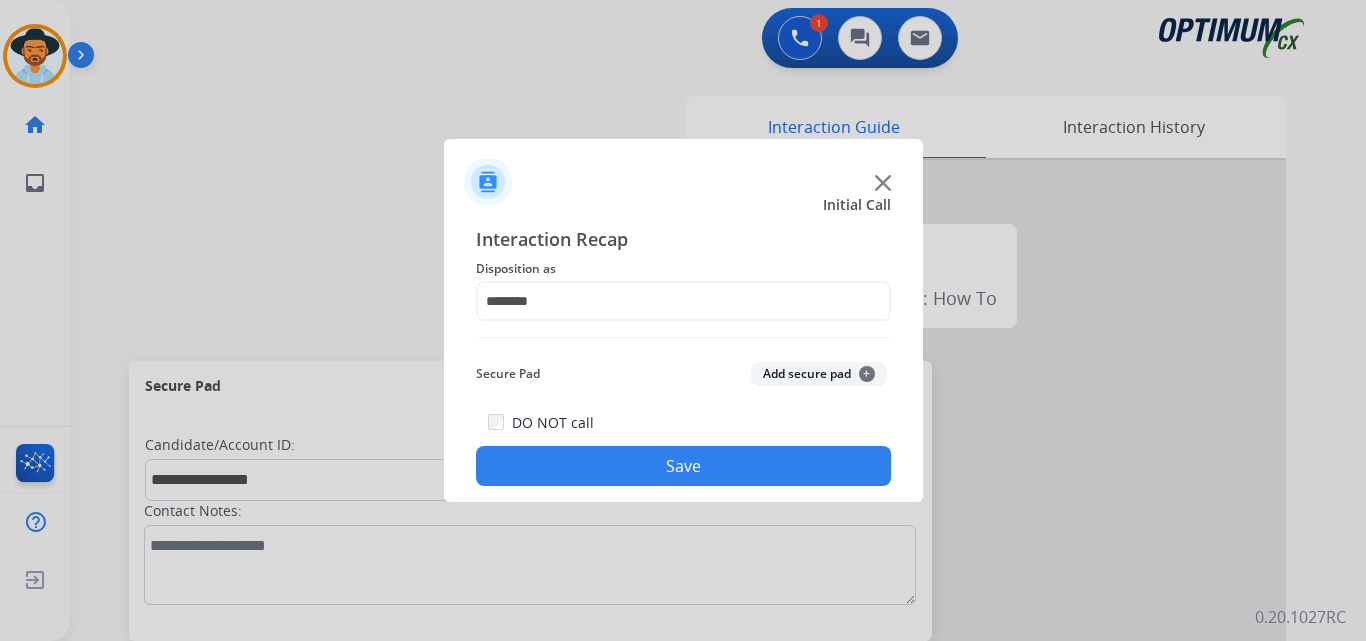 click on "Save" 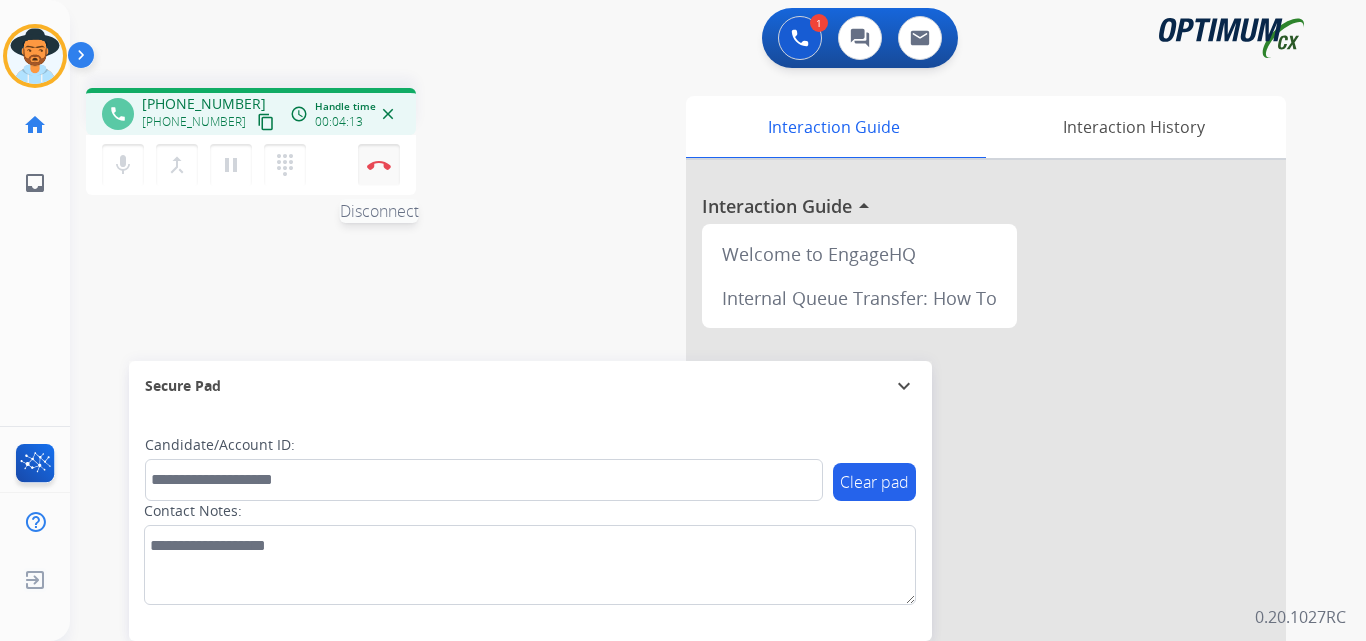 click at bounding box center (379, 165) 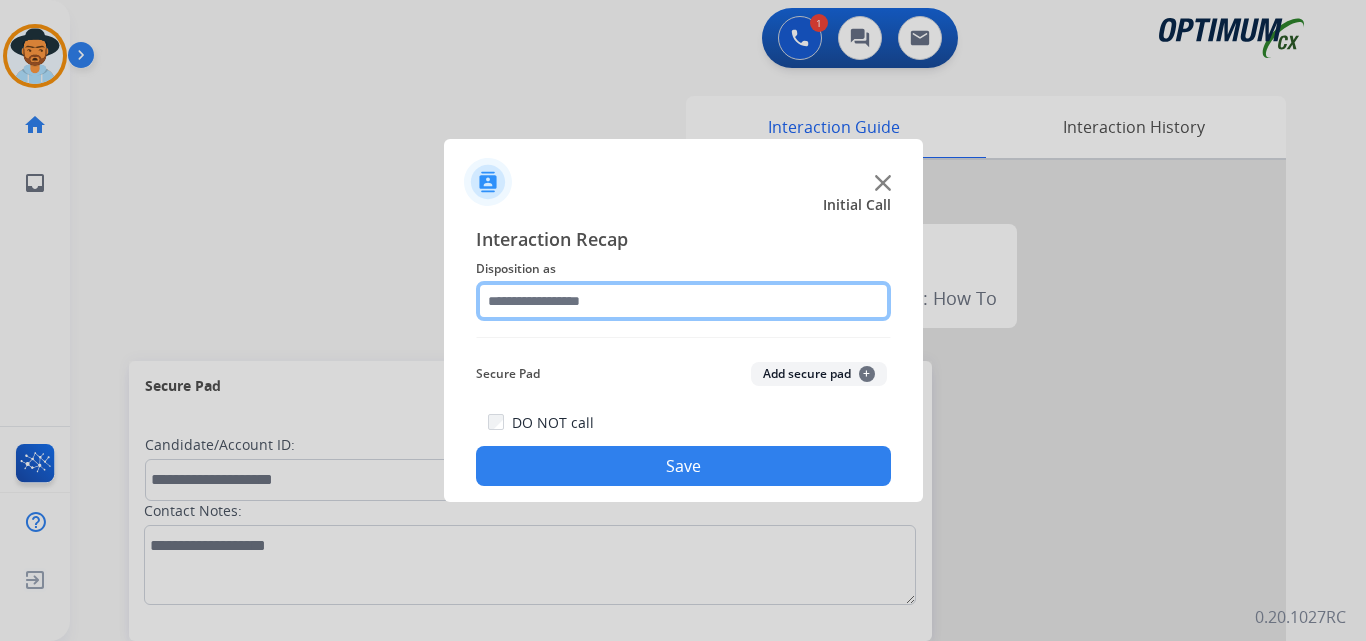 click 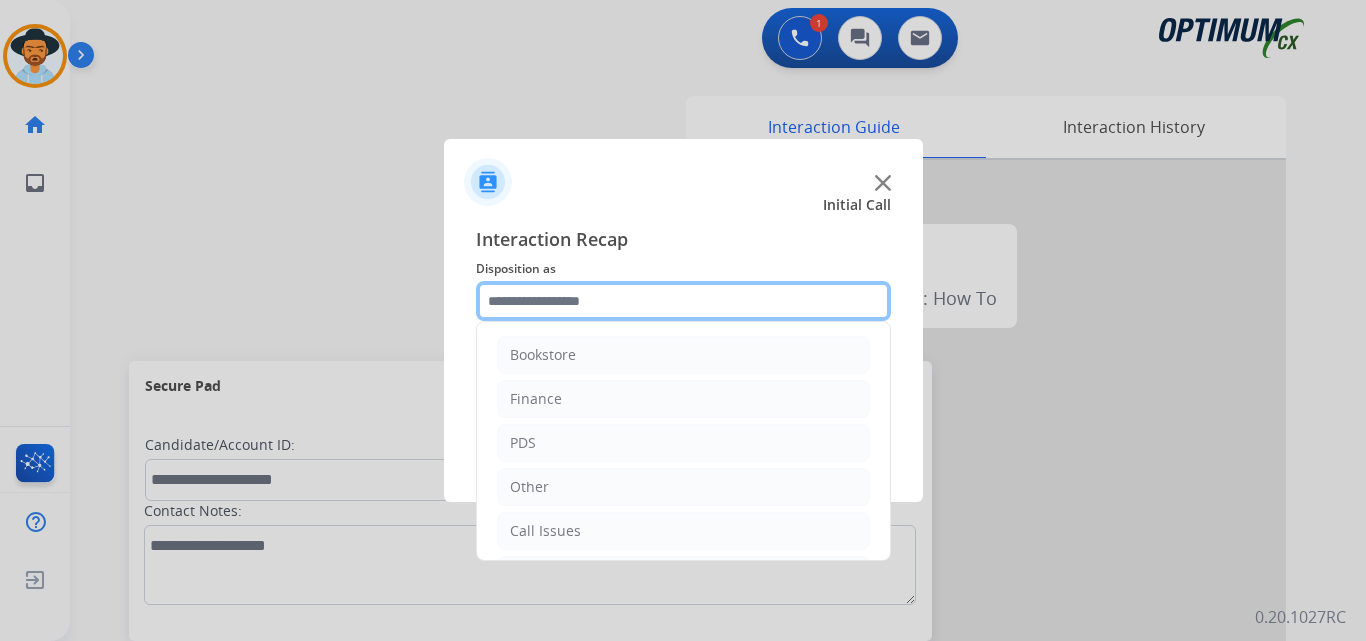 scroll, scrollTop: 136, scrollLeft: 0, axis: vertical 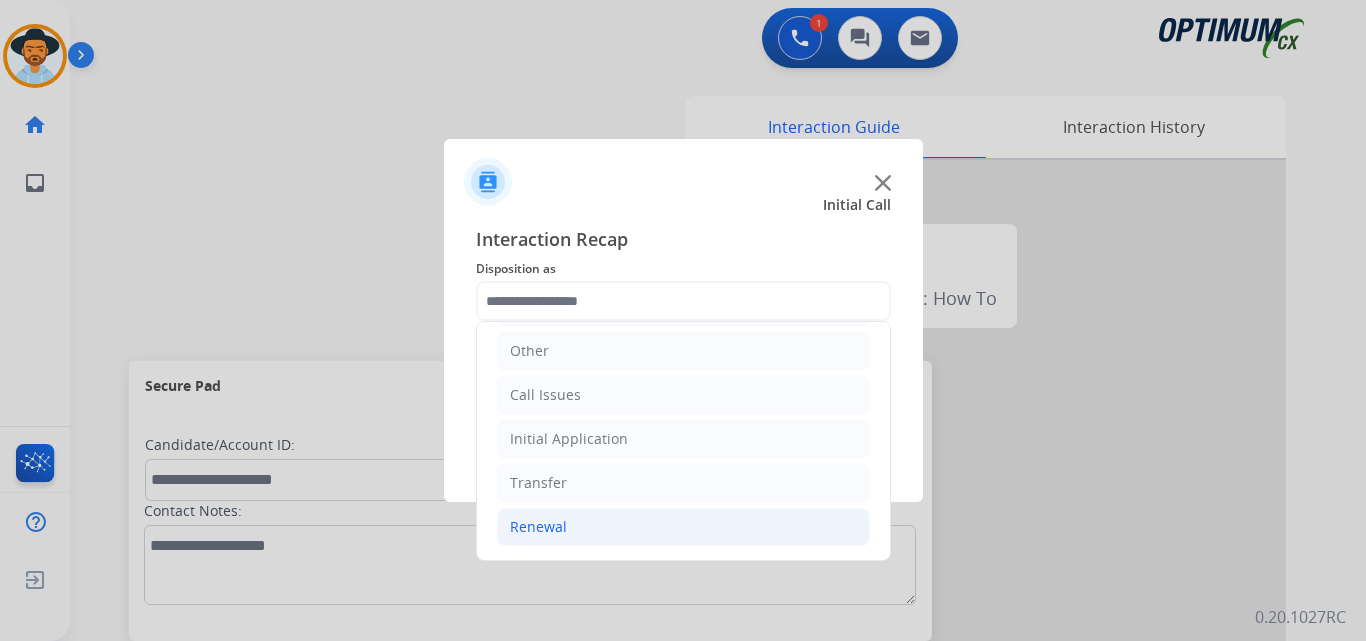 click on "Renewal" 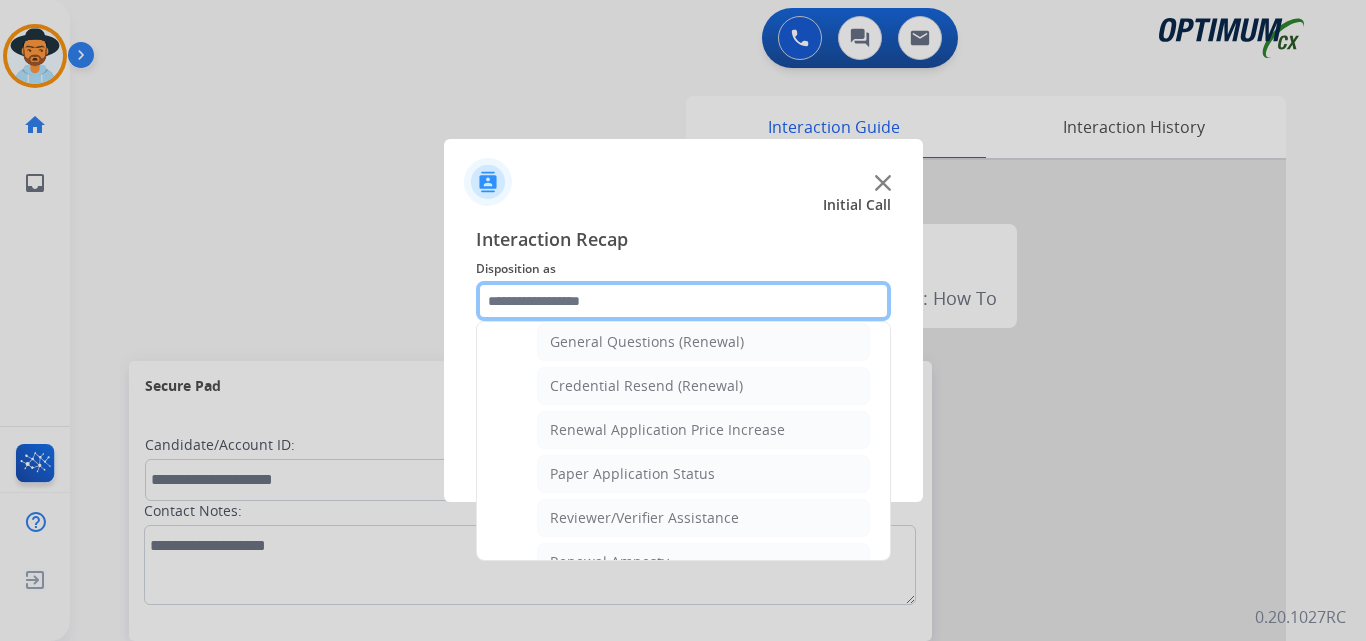 scroll, scrollTop: 439, scrollLeft: 0, axis: vertical 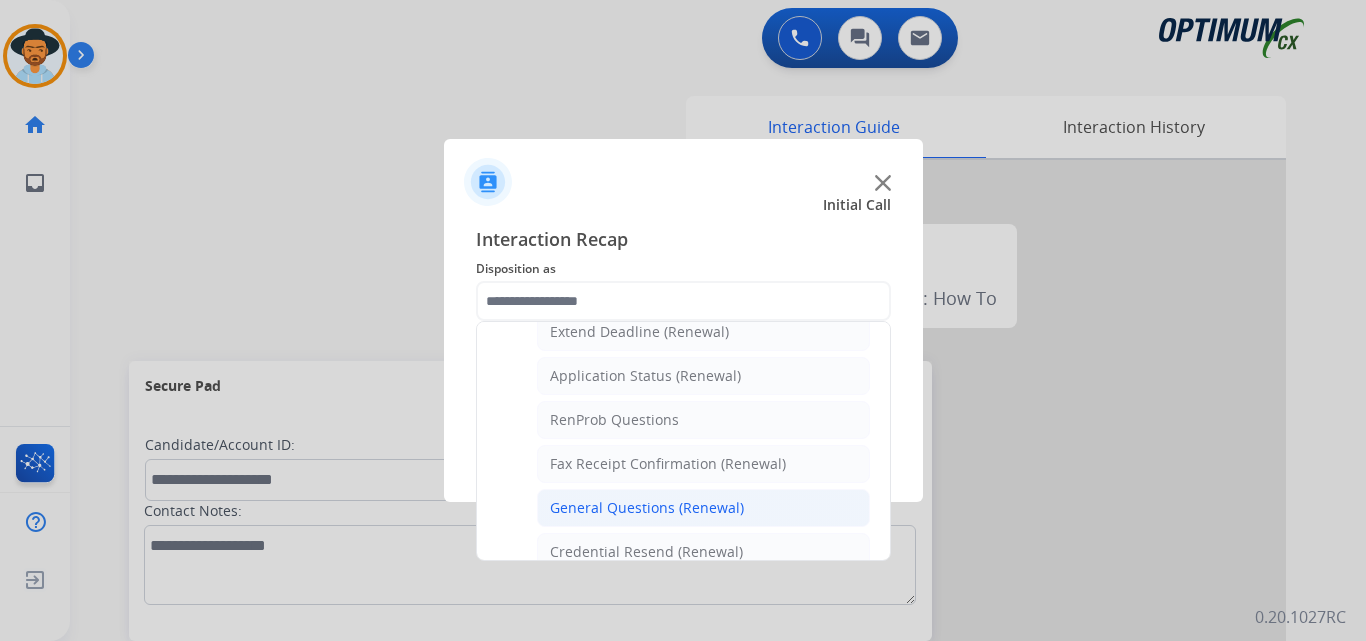 click on "General Questions (Renewal)" 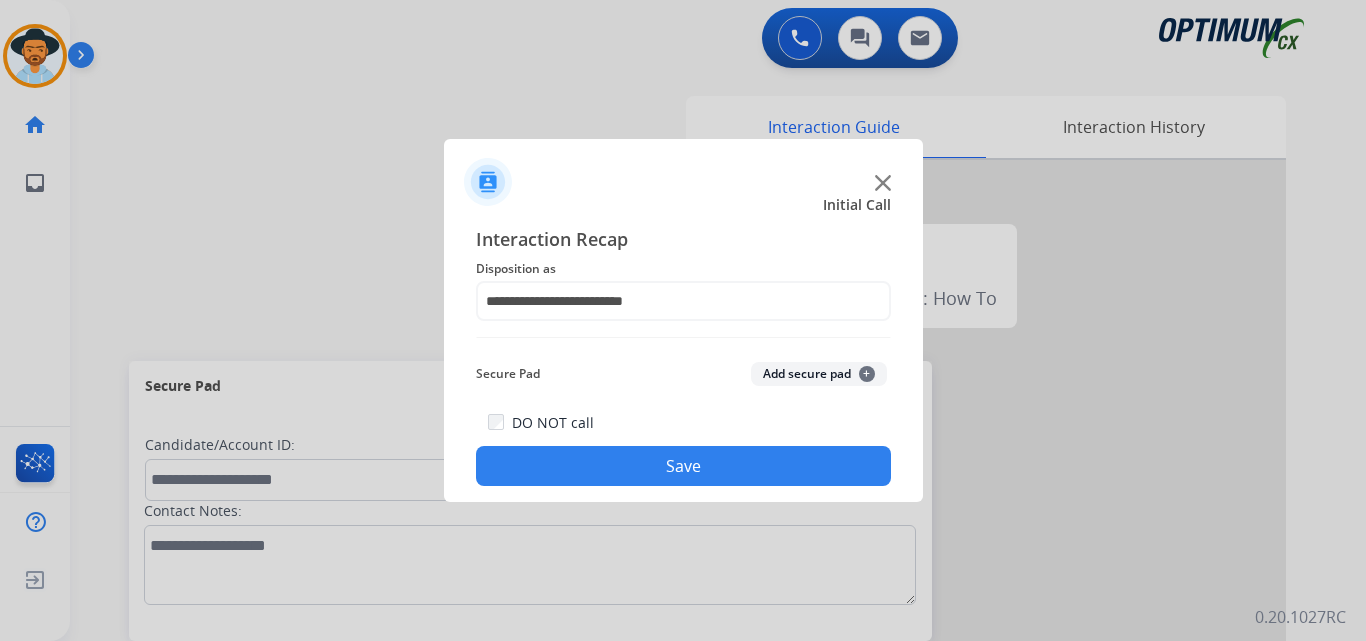 click on "Save" 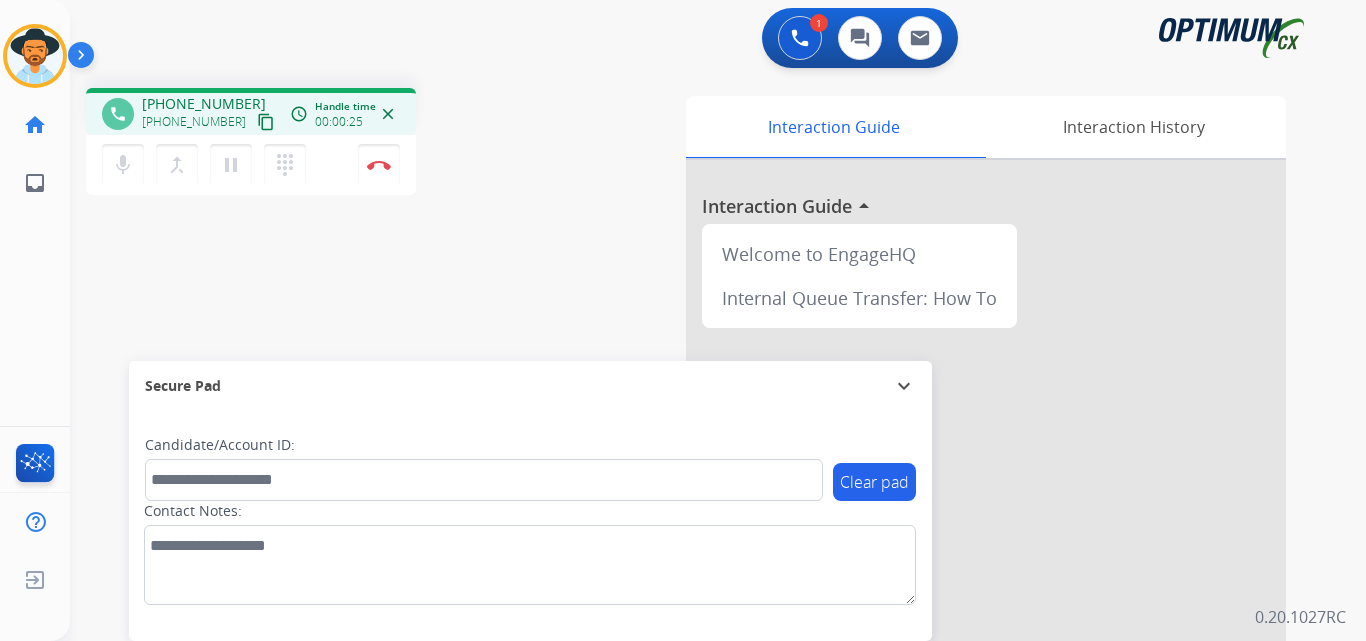 click on "+13304665807" at bounding box center (204, 104) 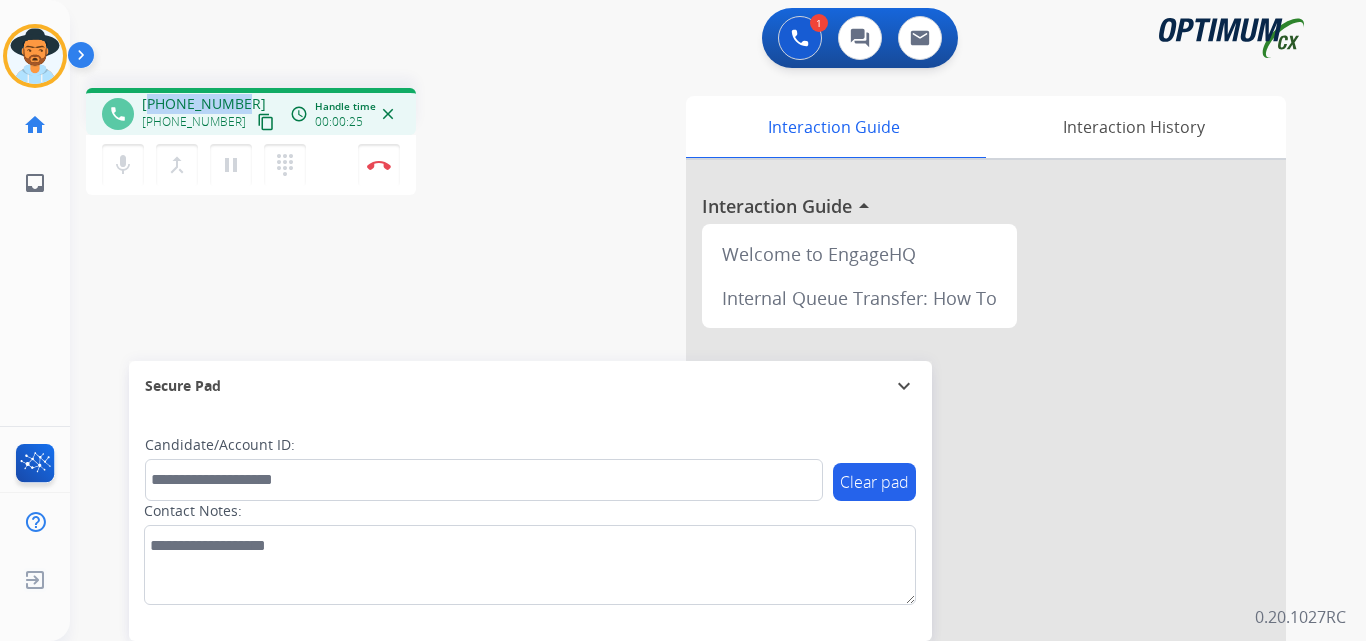 click on "+13304665807" at bounding box center [204, 104] 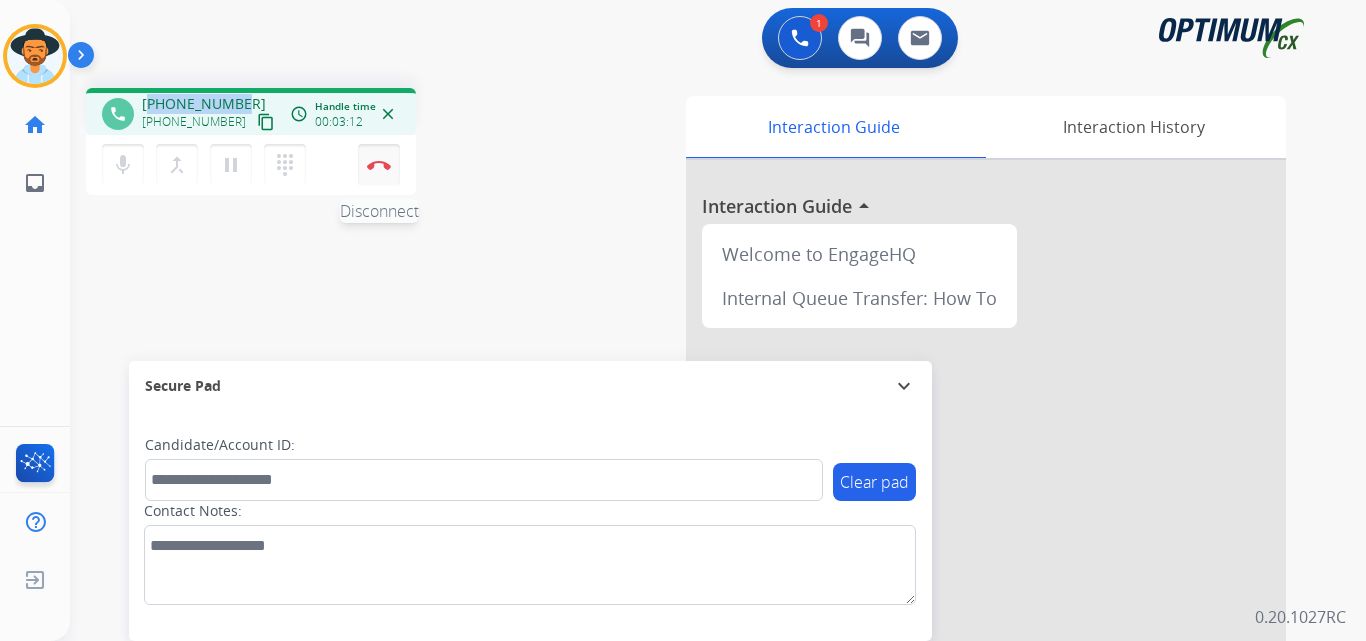 click on "Disconnect" at bounding box center (379, 165) 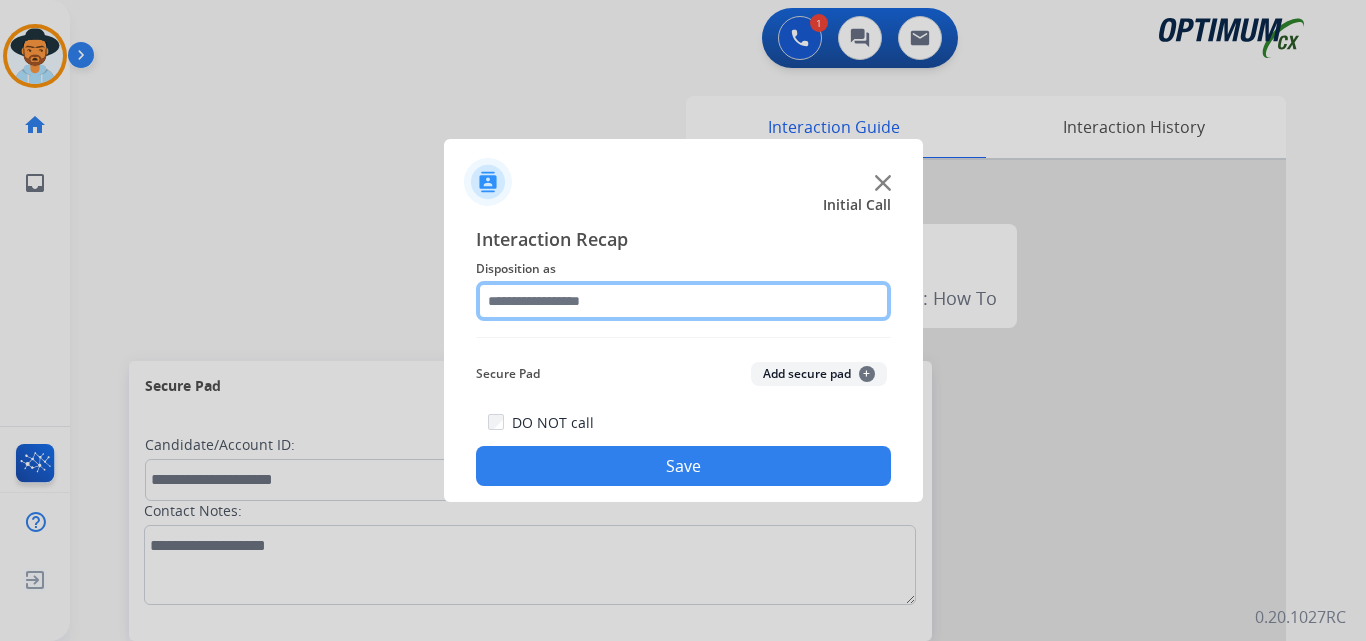 click 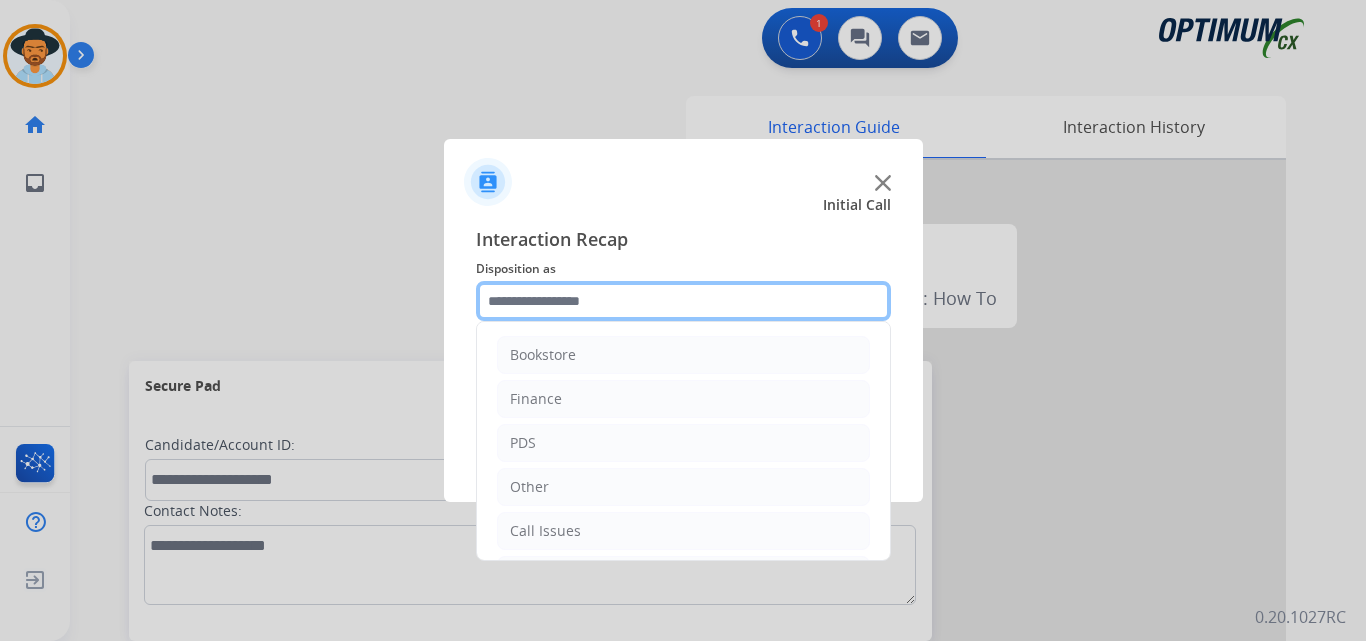 scroll, scrollTop: 136, scrollLeft: 0, axis: vertical 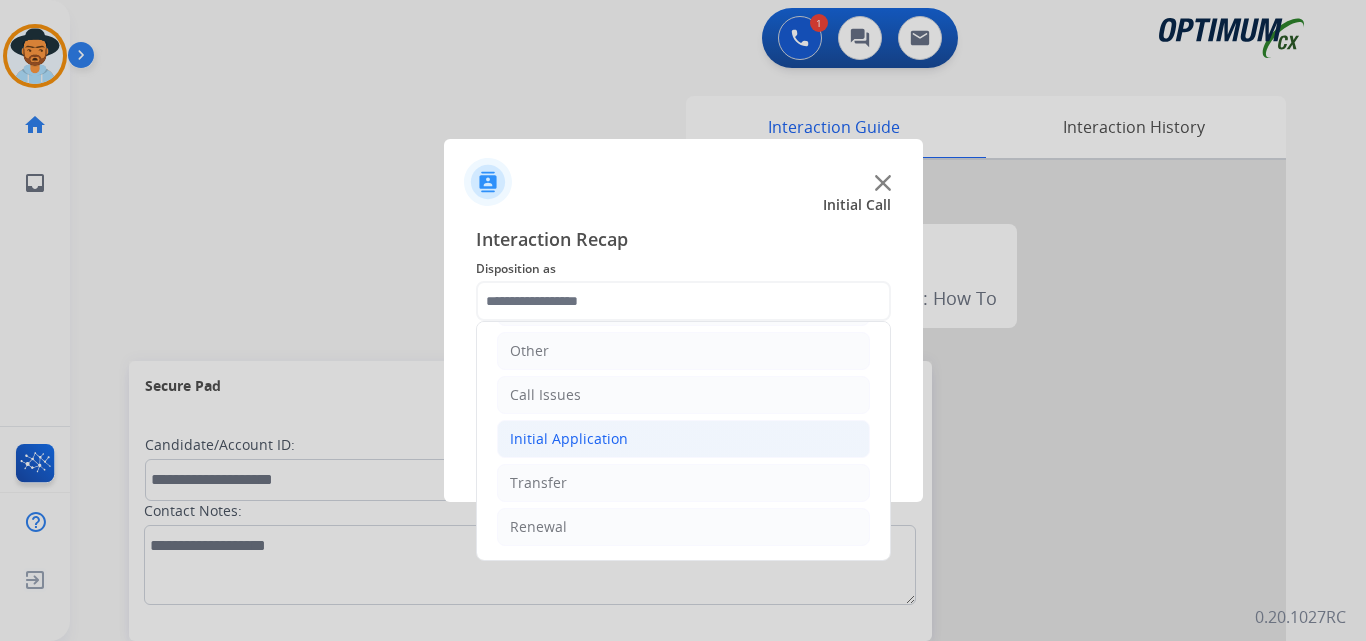 click on "Initial Application" 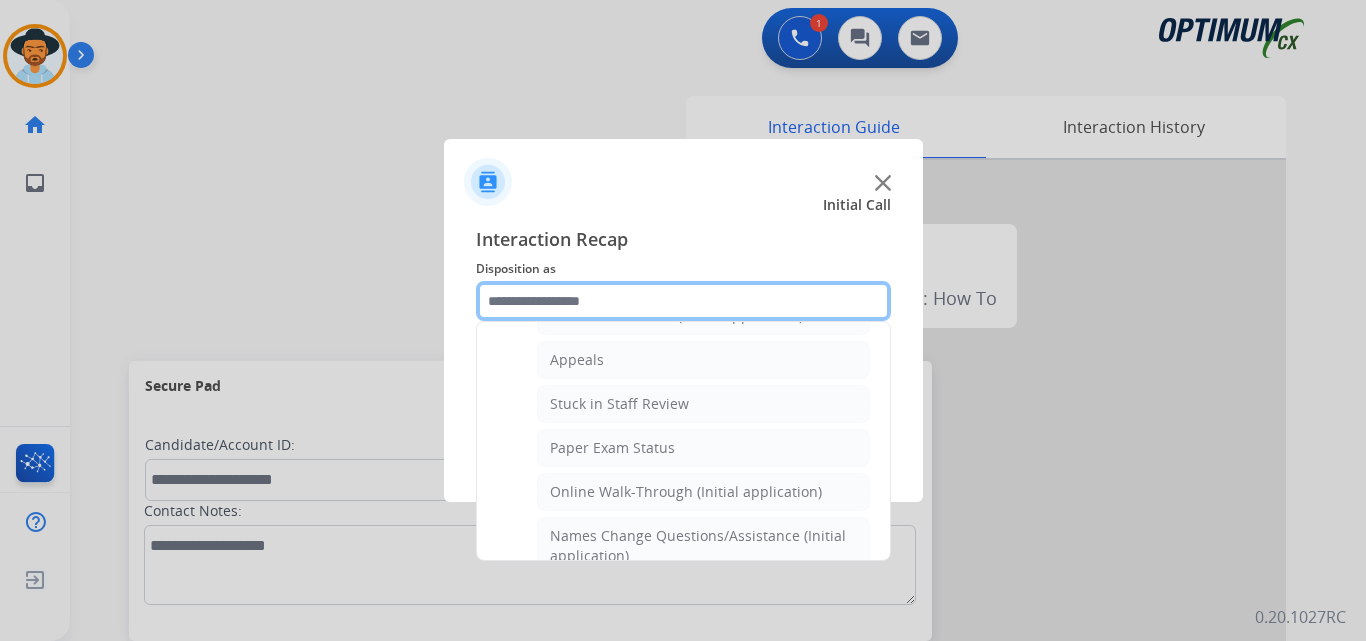 scroll, scrollTop: 136, scrollLeft: 0, axis: vertical 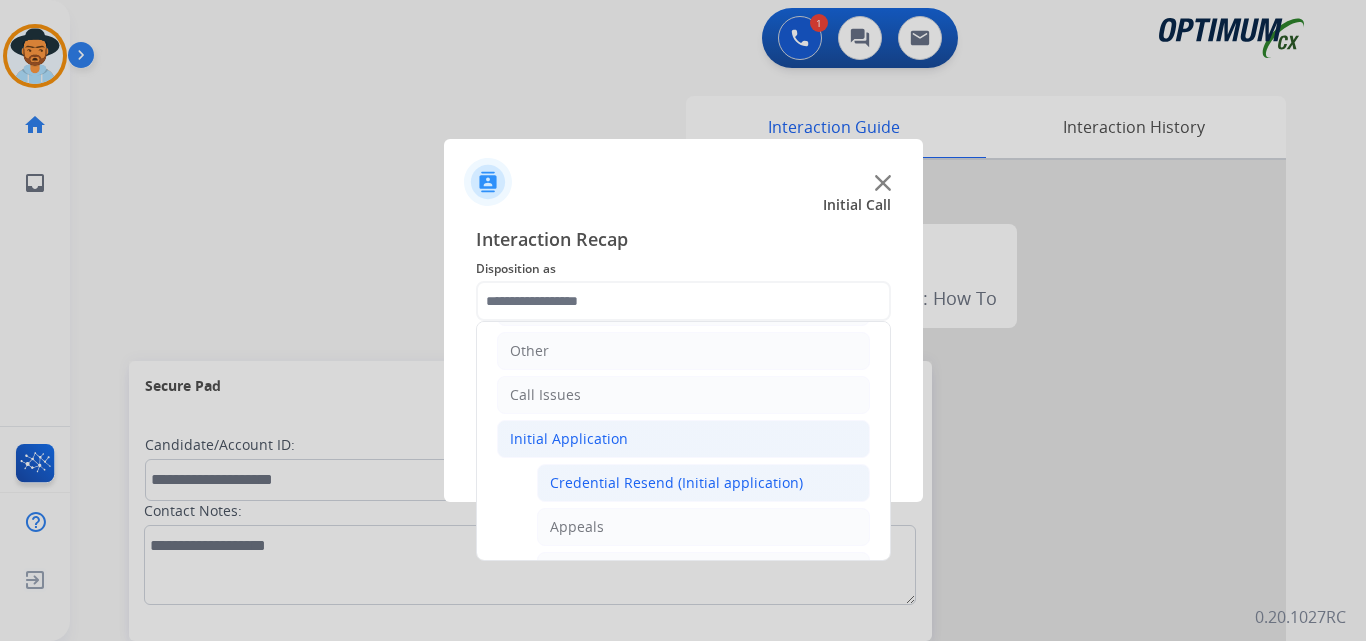 click on "Credential Resend (Initial application)" 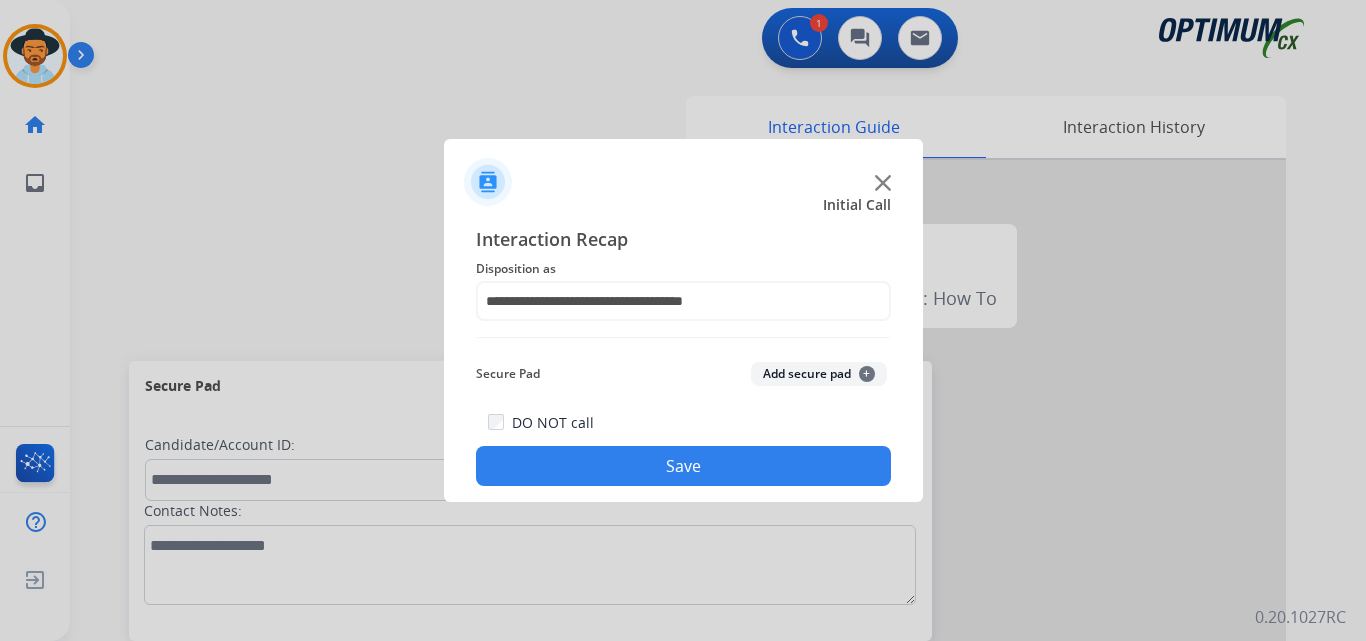 click on "Save" 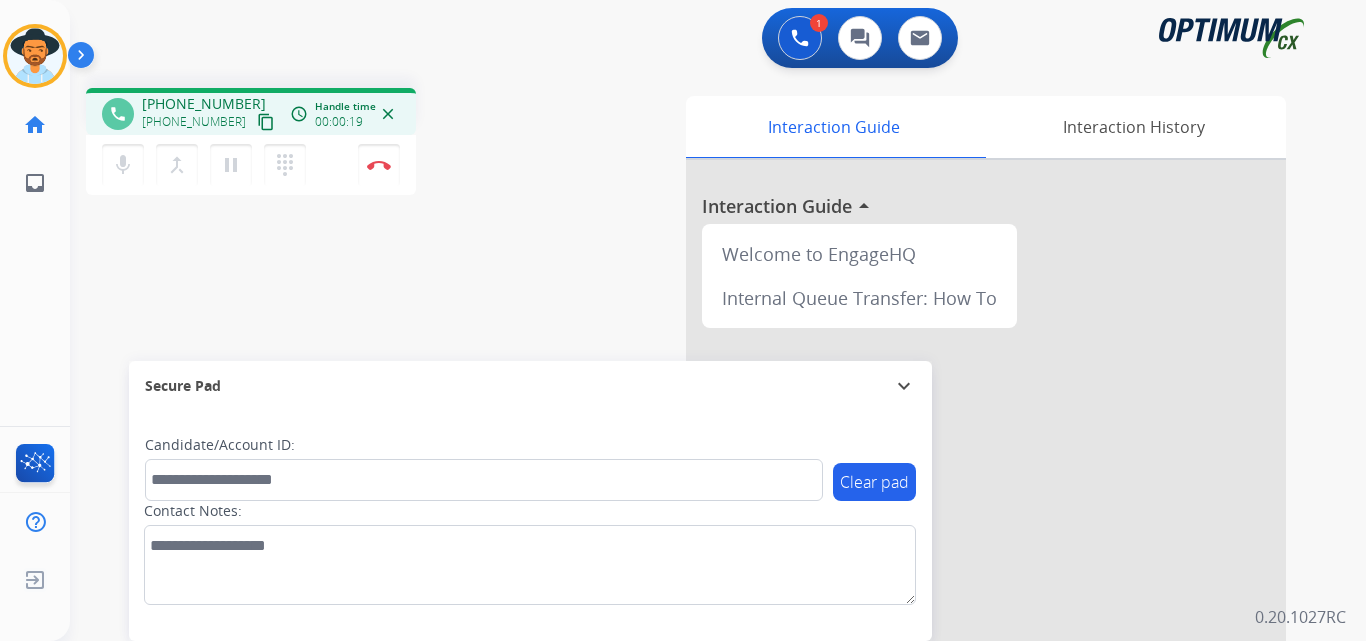 click on "+15706041446" at bounding box center [204, 104] 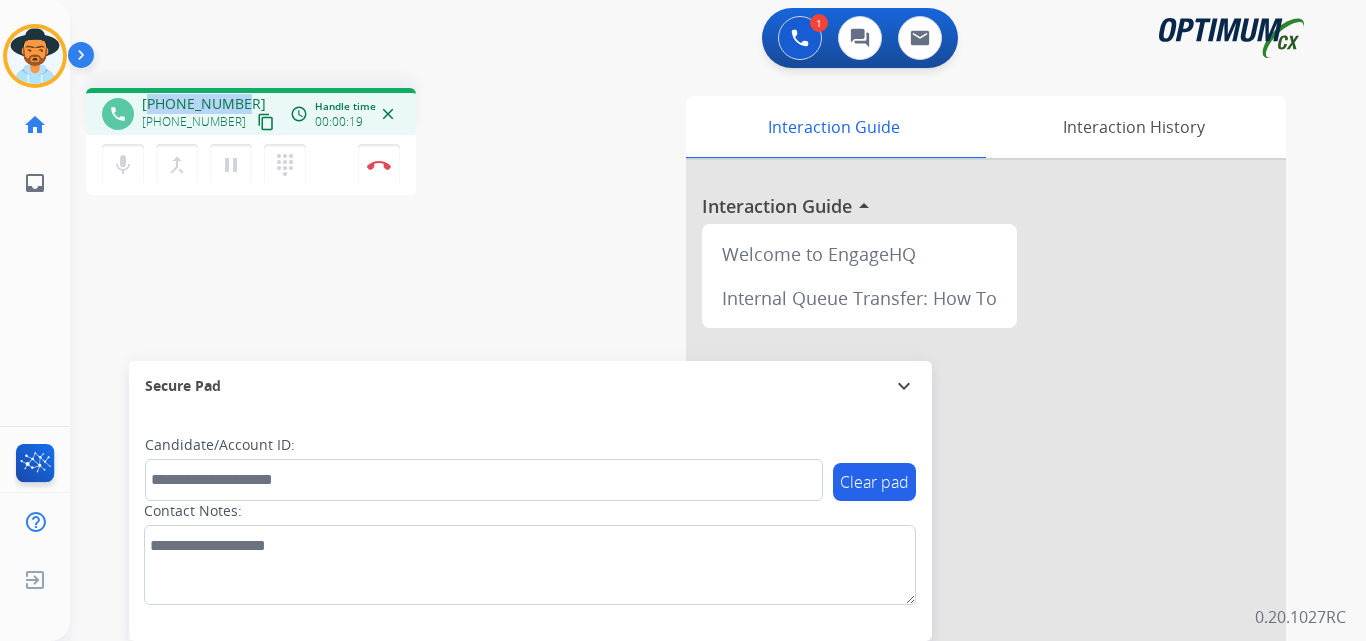 click on "+15706041446" at bounding box center [204, 104] 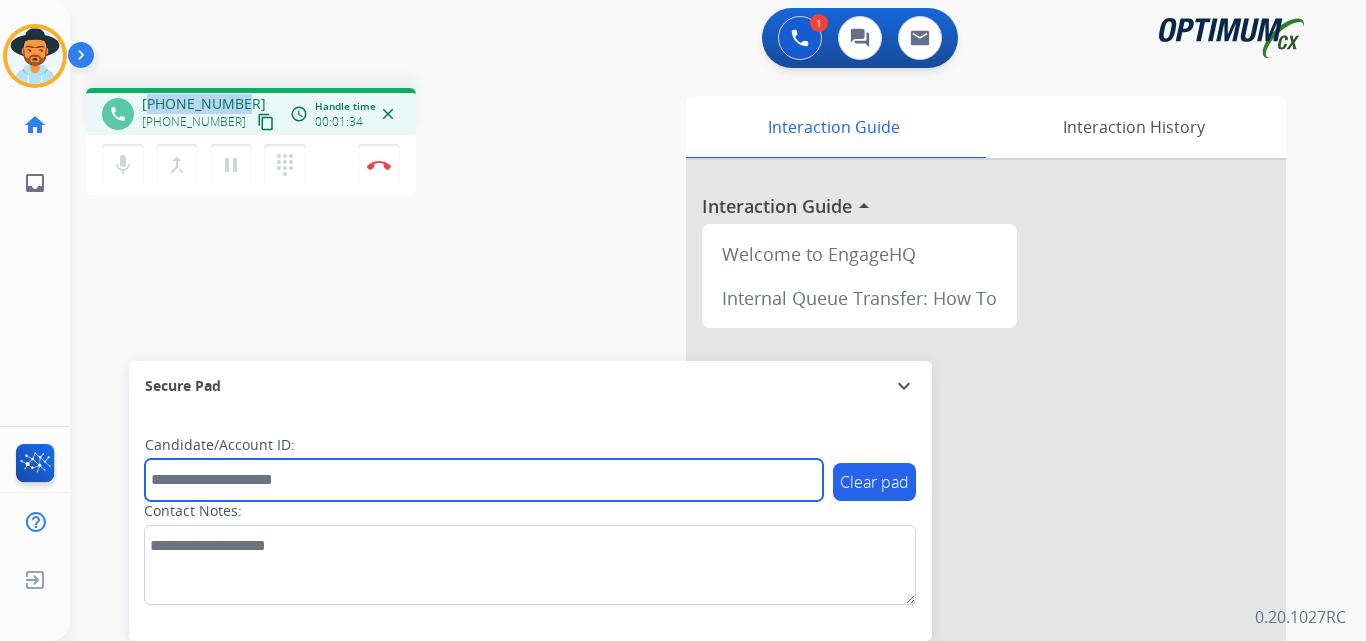 click at bounding box center (484, 480) 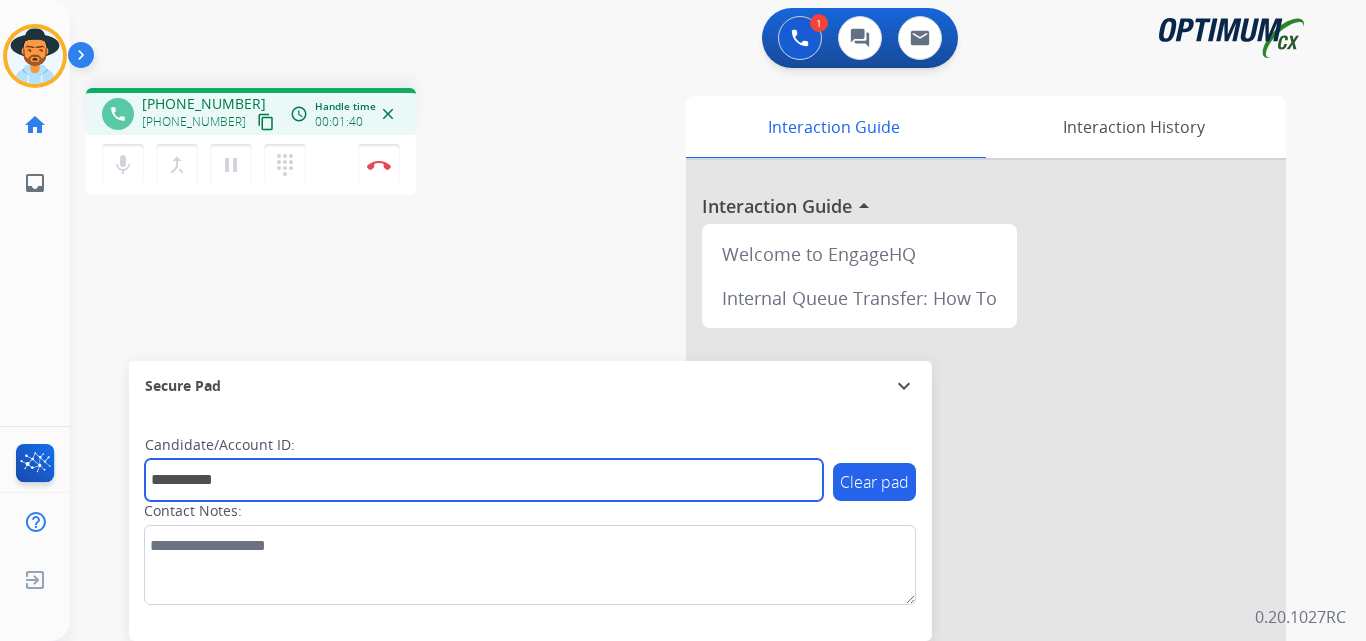 type on "**********" 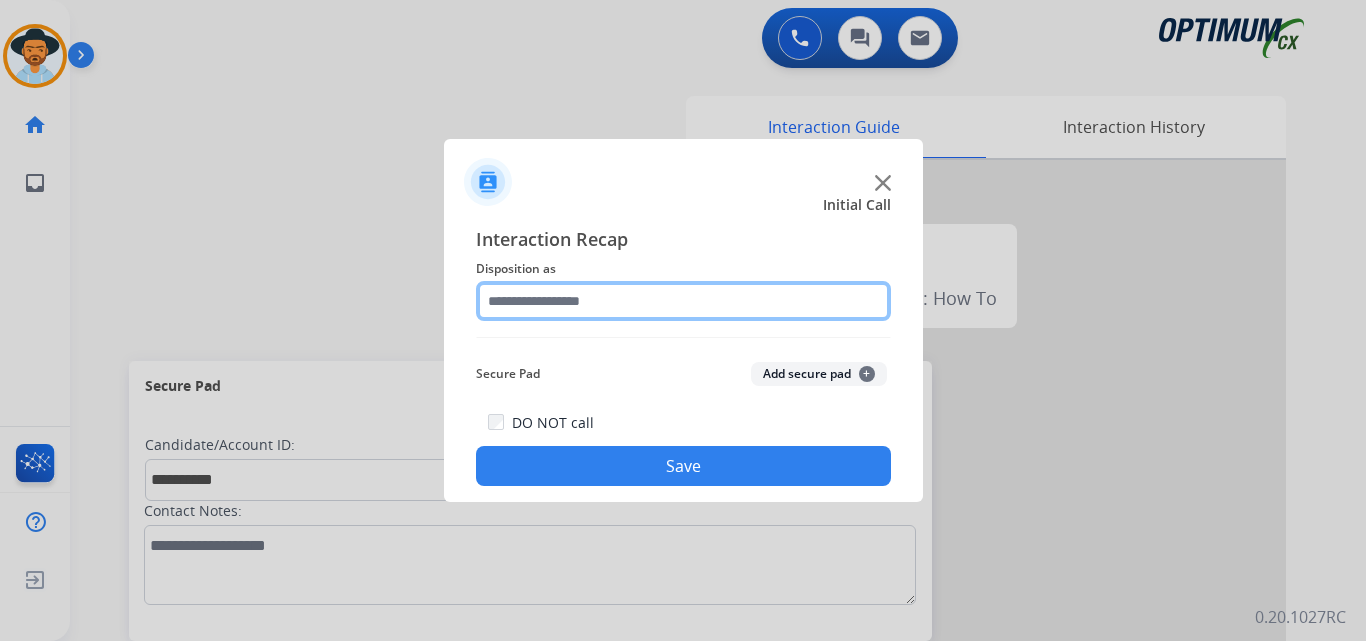 click 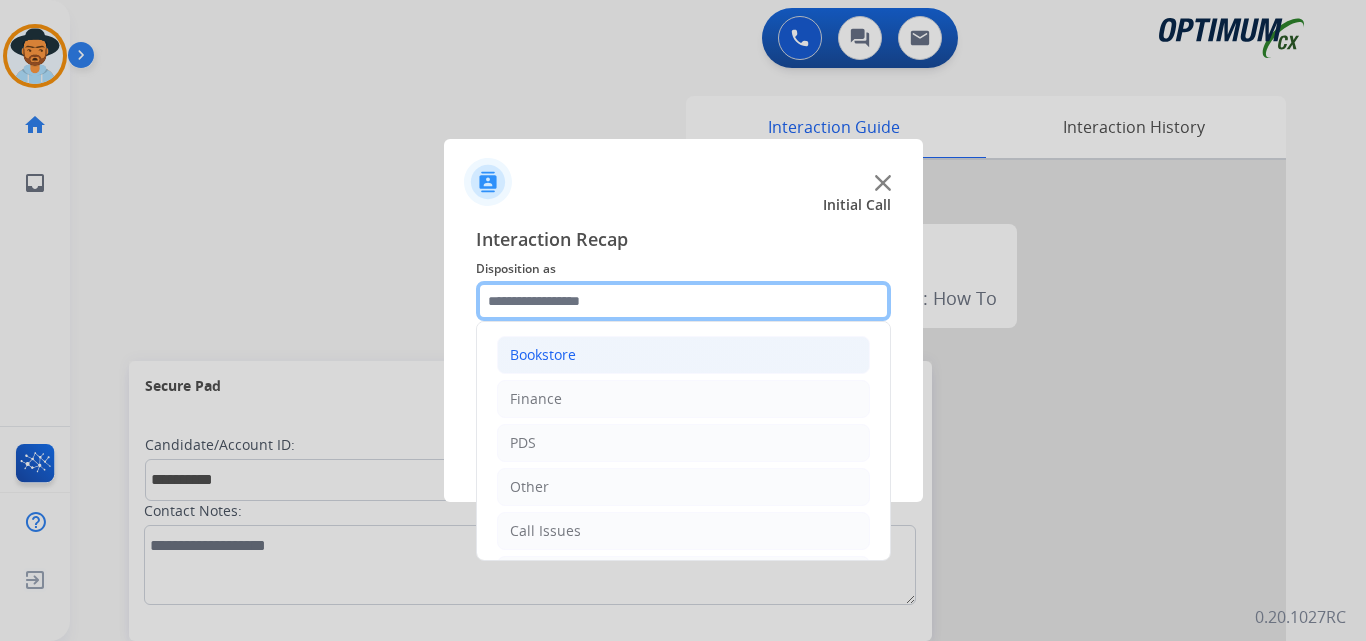 scroll, scrollTop: 136, scrollLeft: 0, axis: vertical 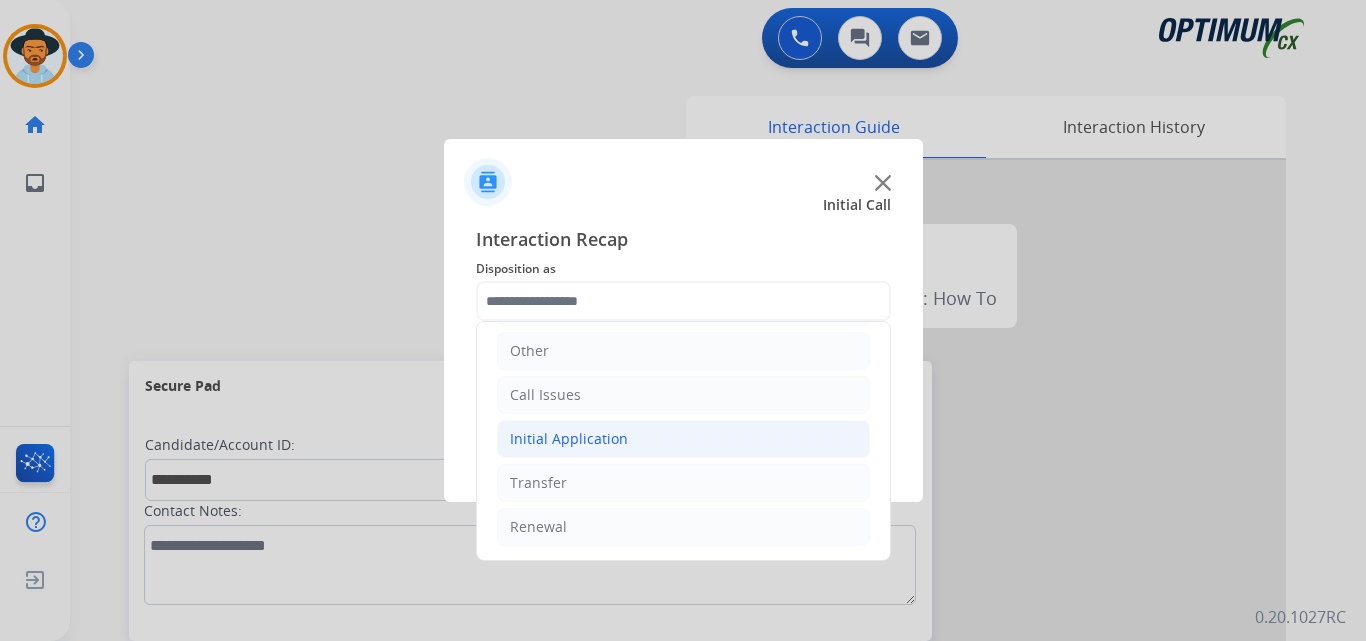 click on "Initial Application" 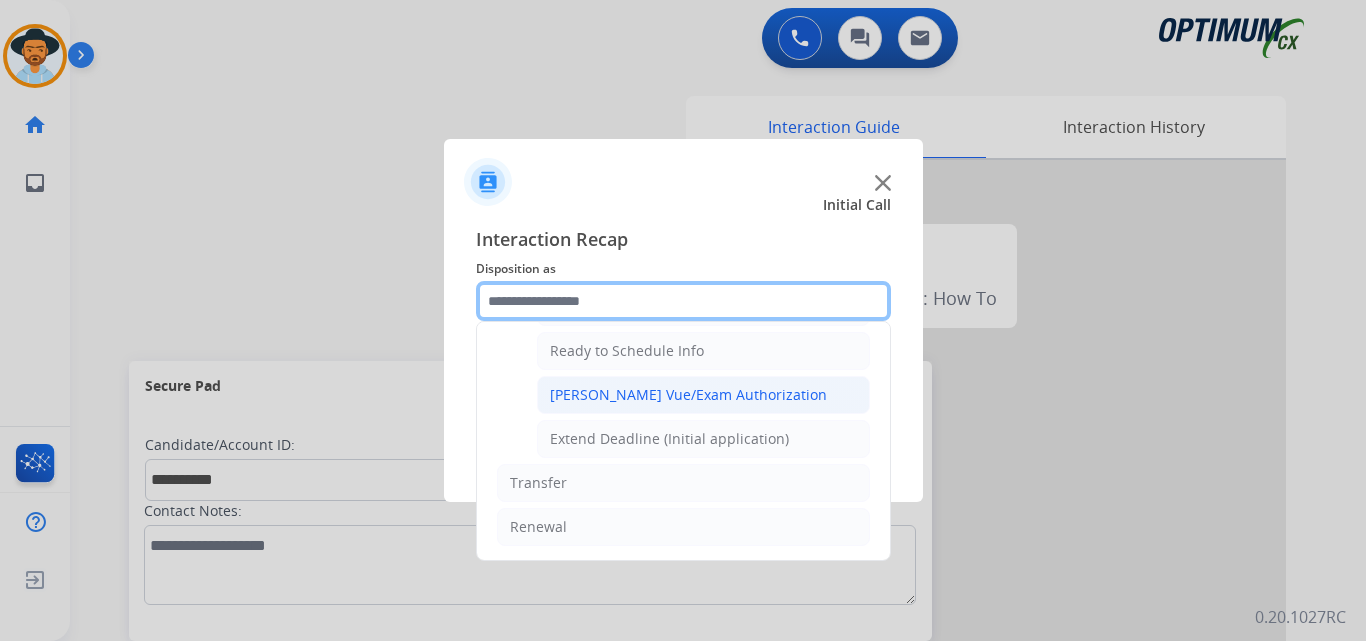 scroll, scrollTop: 1065, scrollLeft: 0, axis: vertical 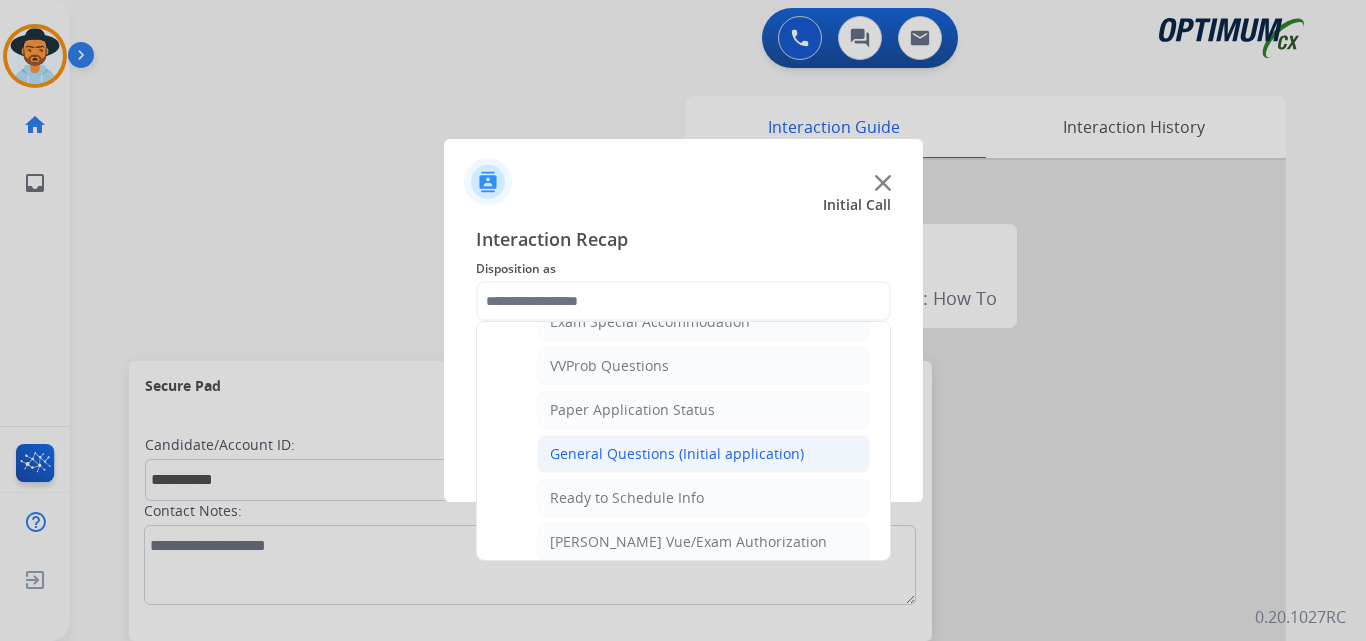 click on "General Questions (Initial application)" 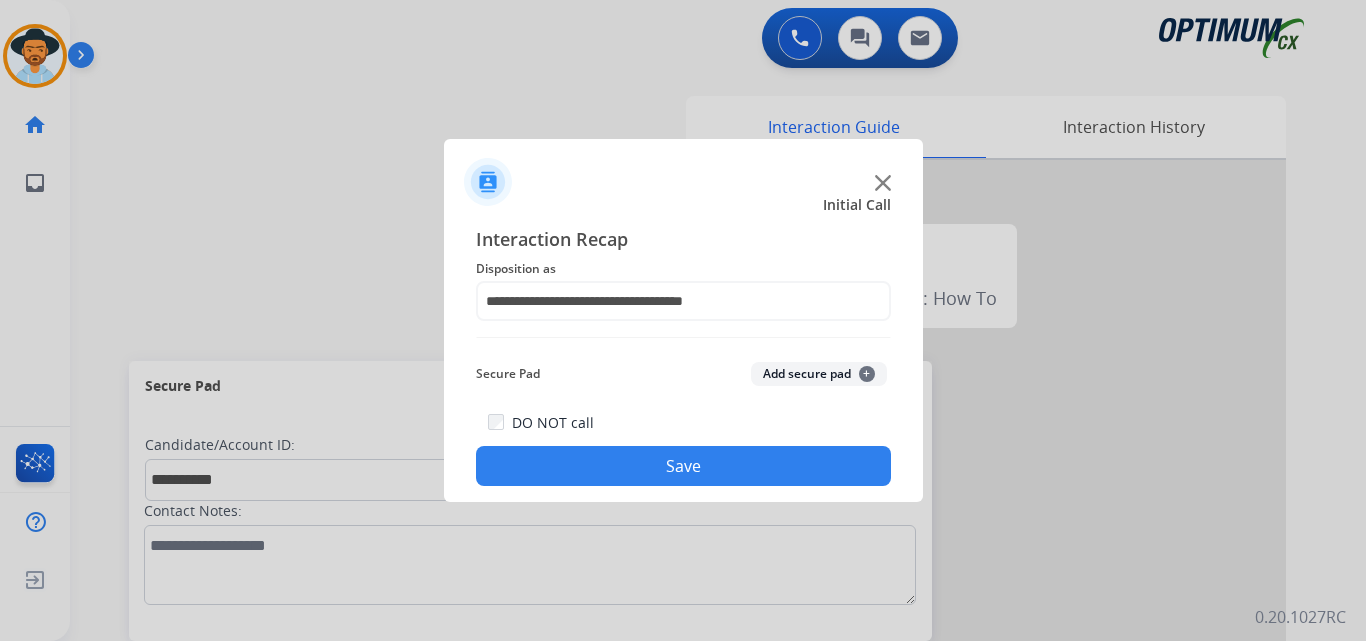 click on "Save" 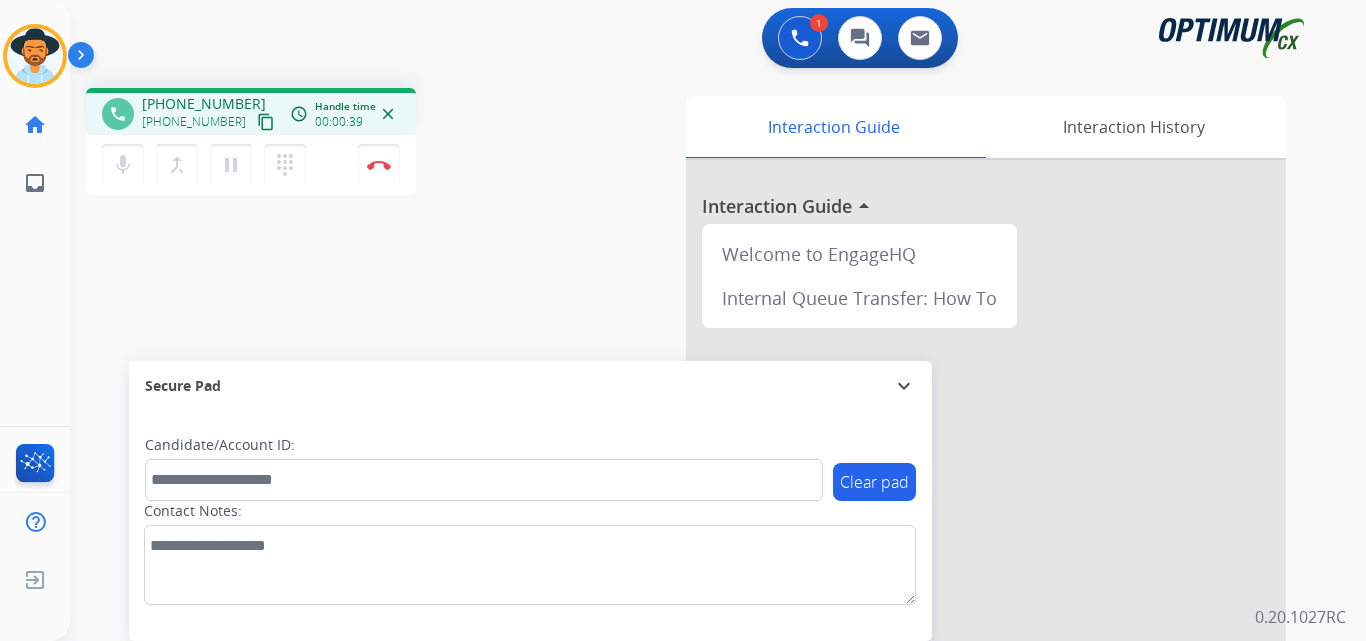 click on "+16466645920" at bounding box center (204, 104) 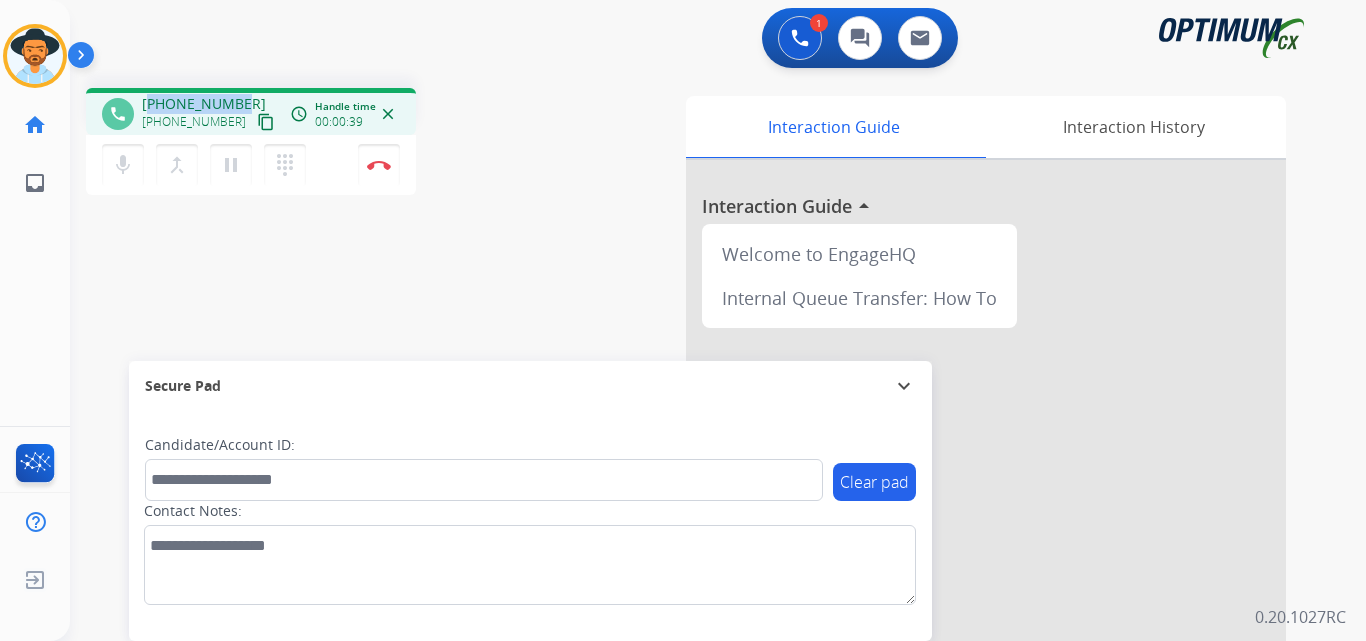 click on "+16466645920" at bounding box center [204, 104] 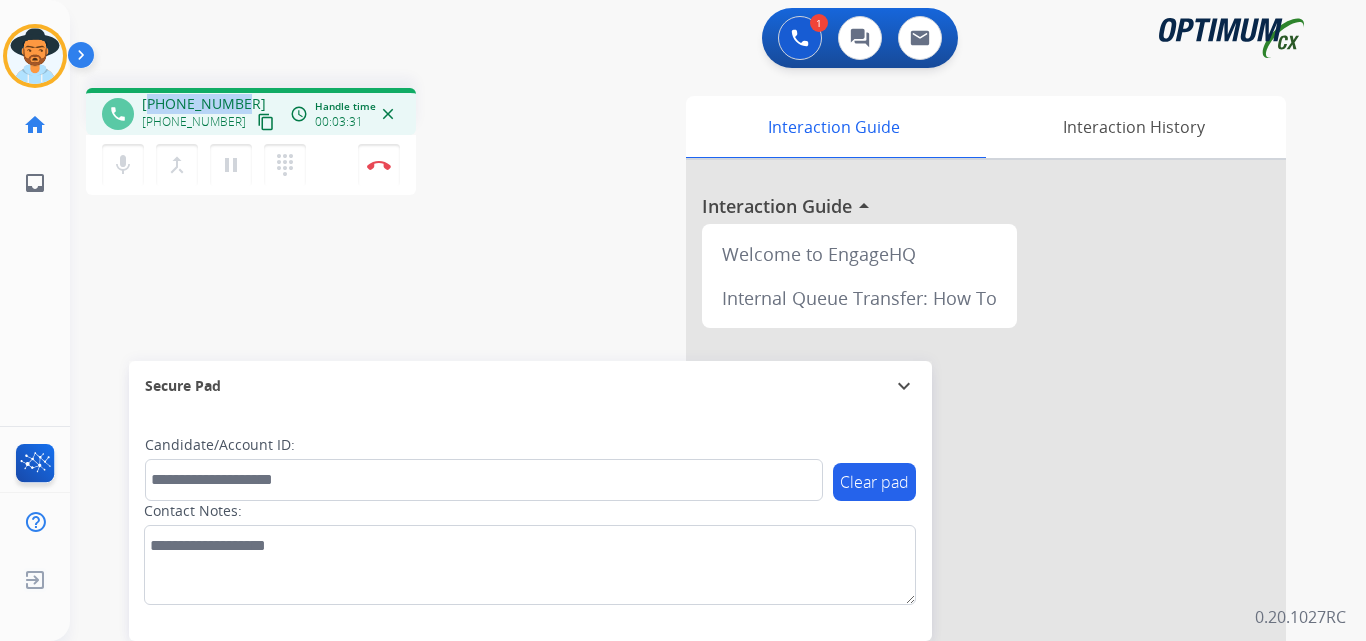 click on "+16466645920" at bounding box center [204, 104] 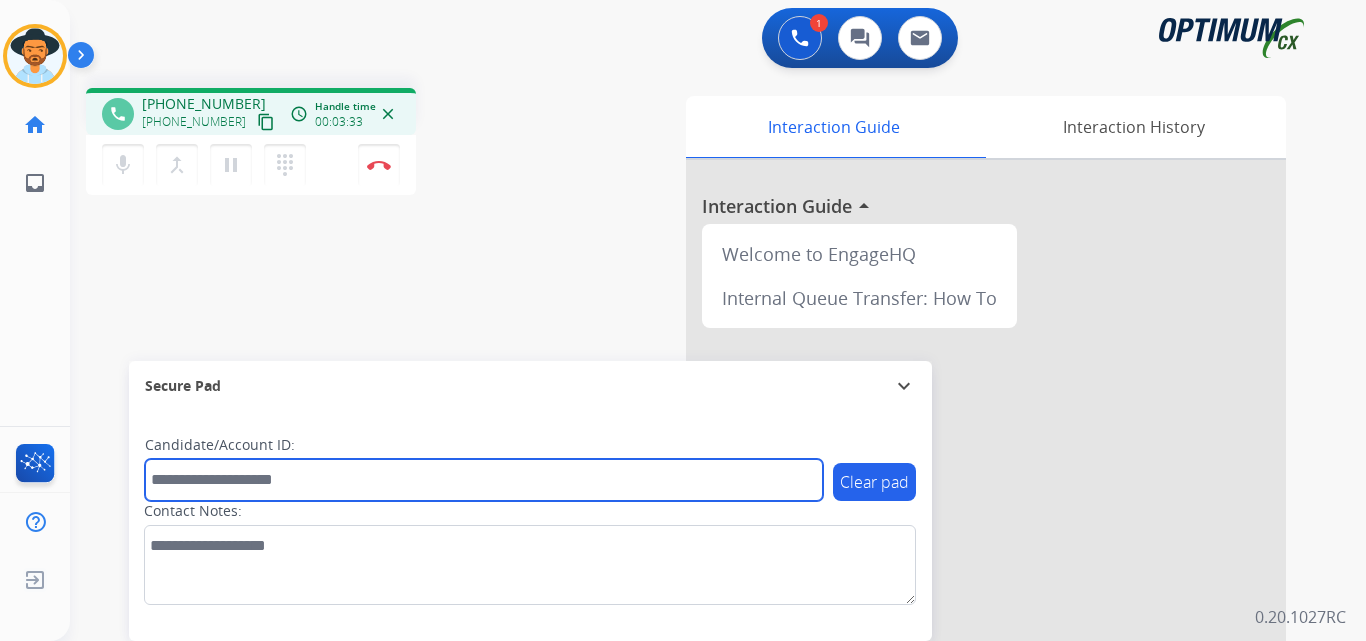 click at bounding box center (484, 480) 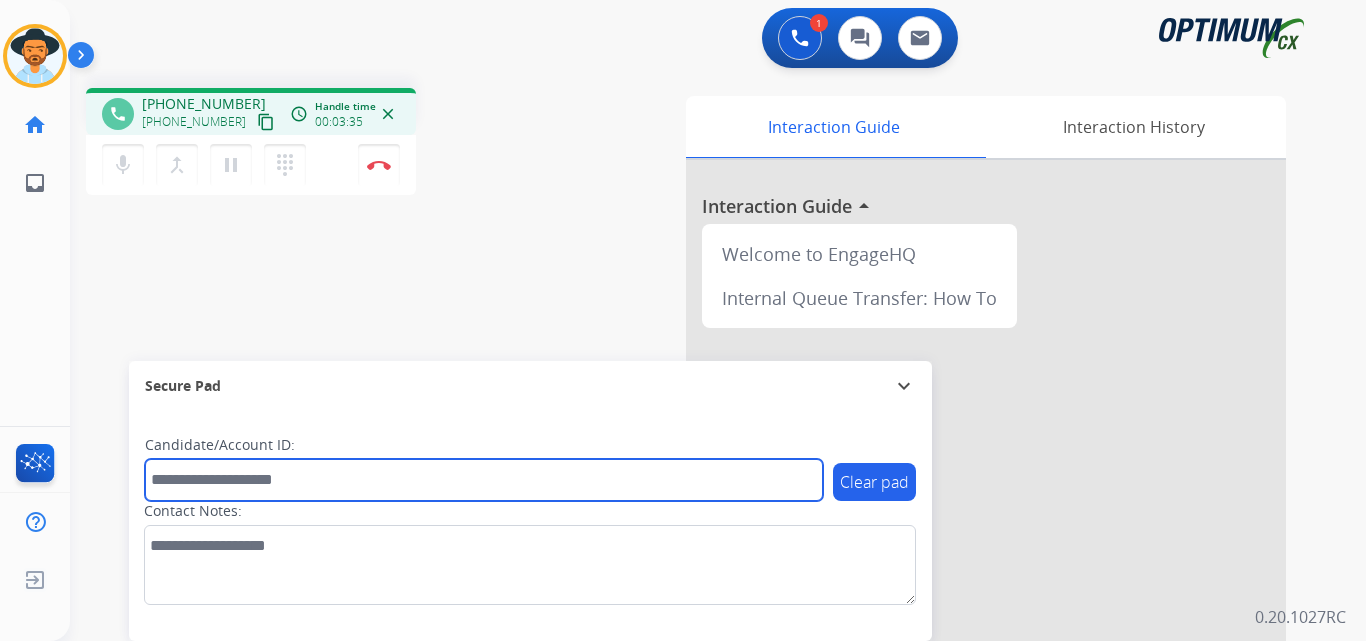 paste on "**********" 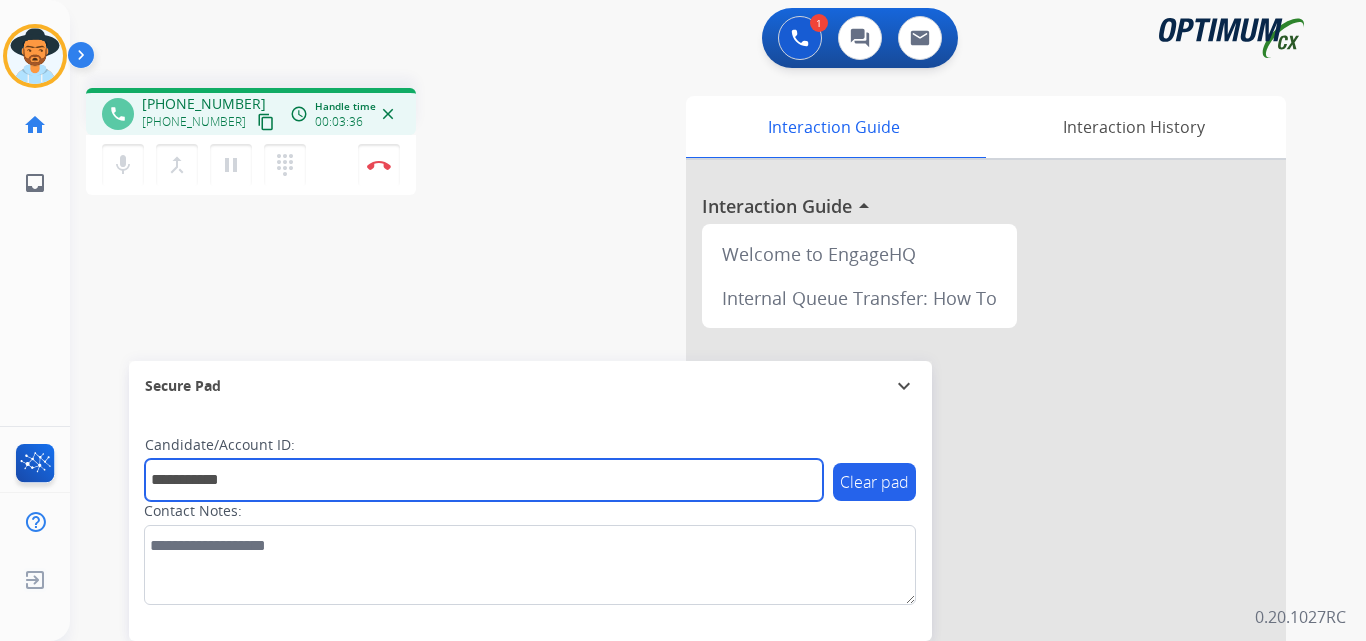 click on "**********" at bounding box center (484, 480) 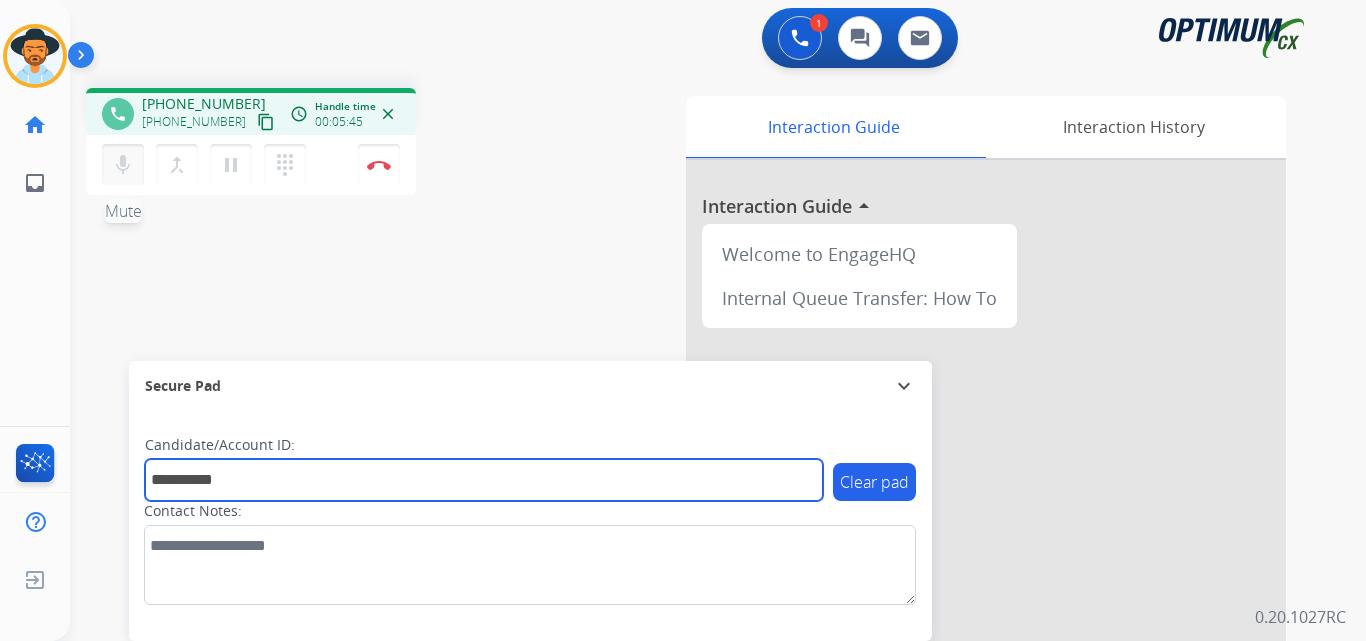 type on "**********" 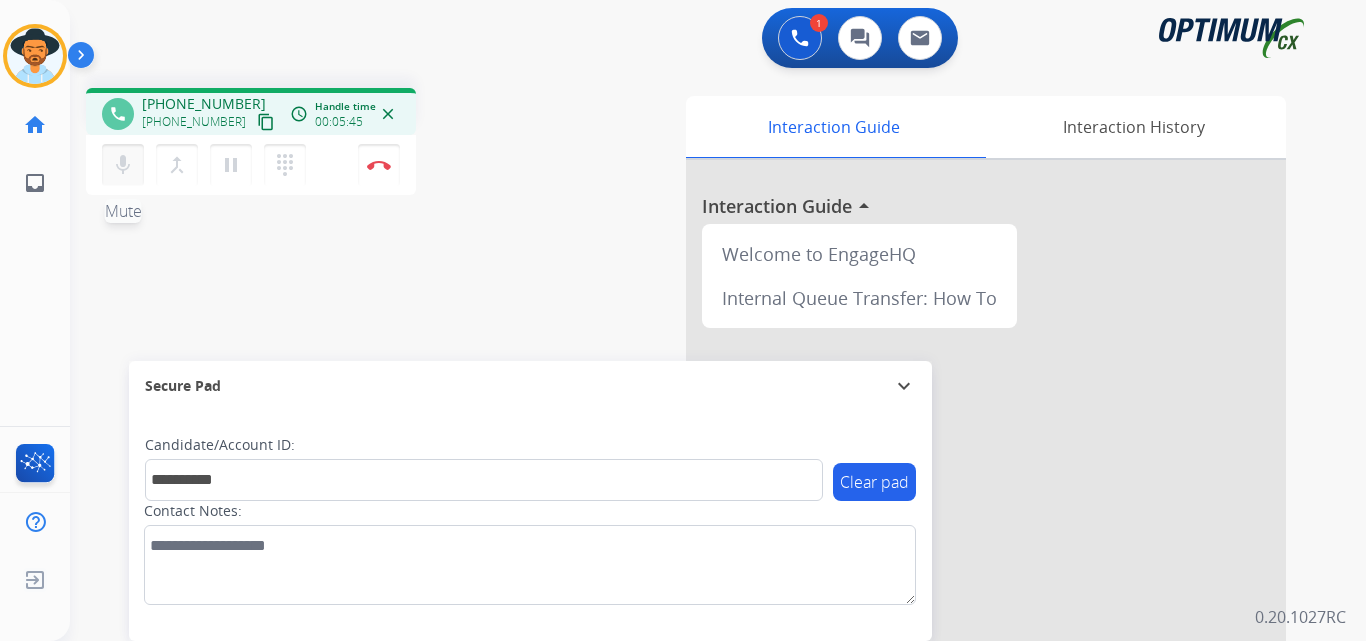 click on "mic" at bounding box center [123, 165] 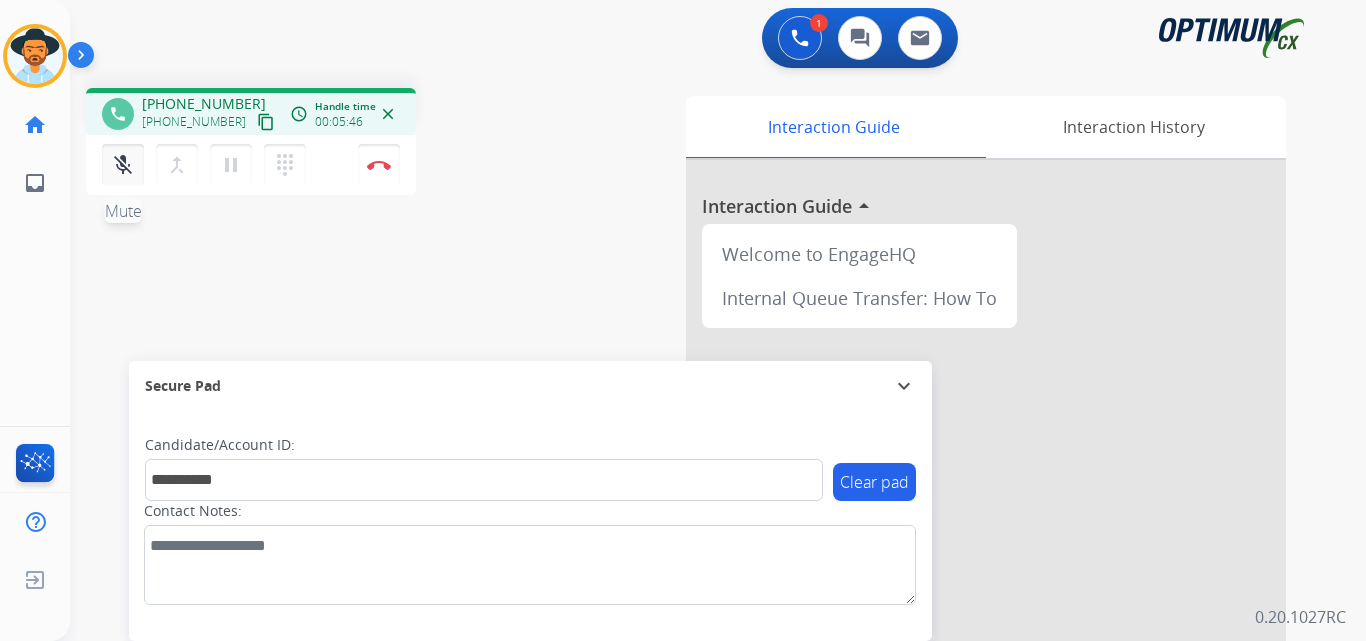 click on "mic_off" at bounding box center [123, 165] 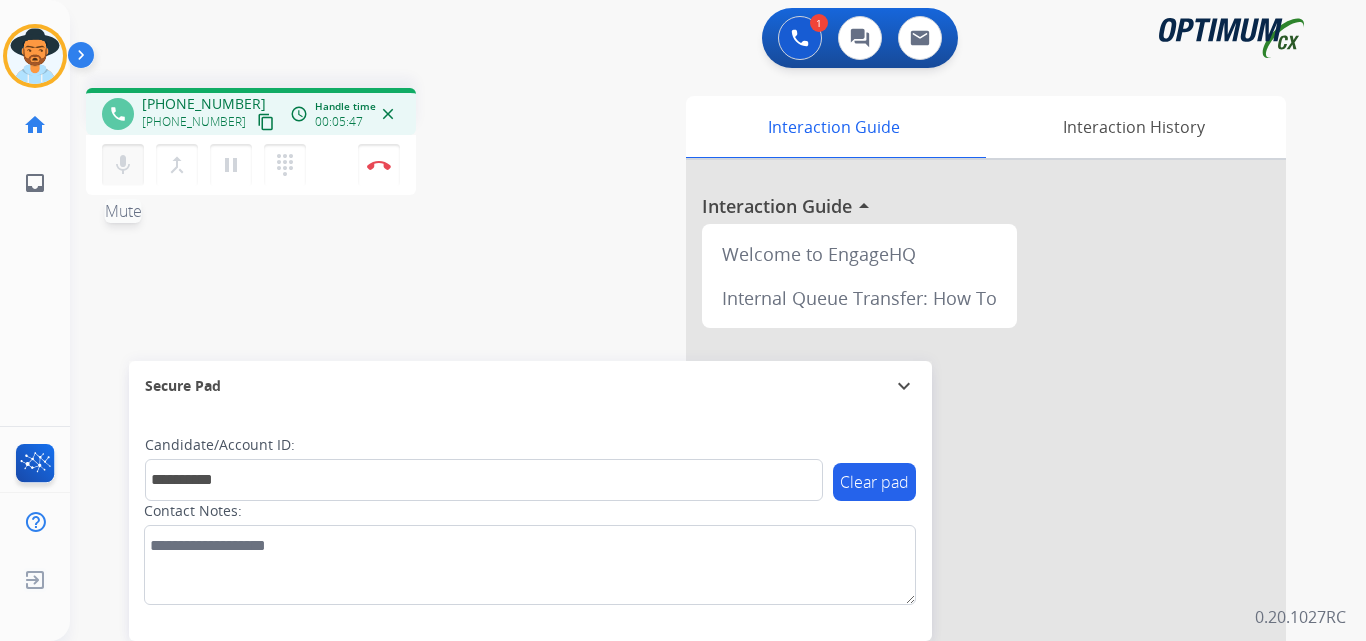 click on "mic" at bounding box center [123, 165] 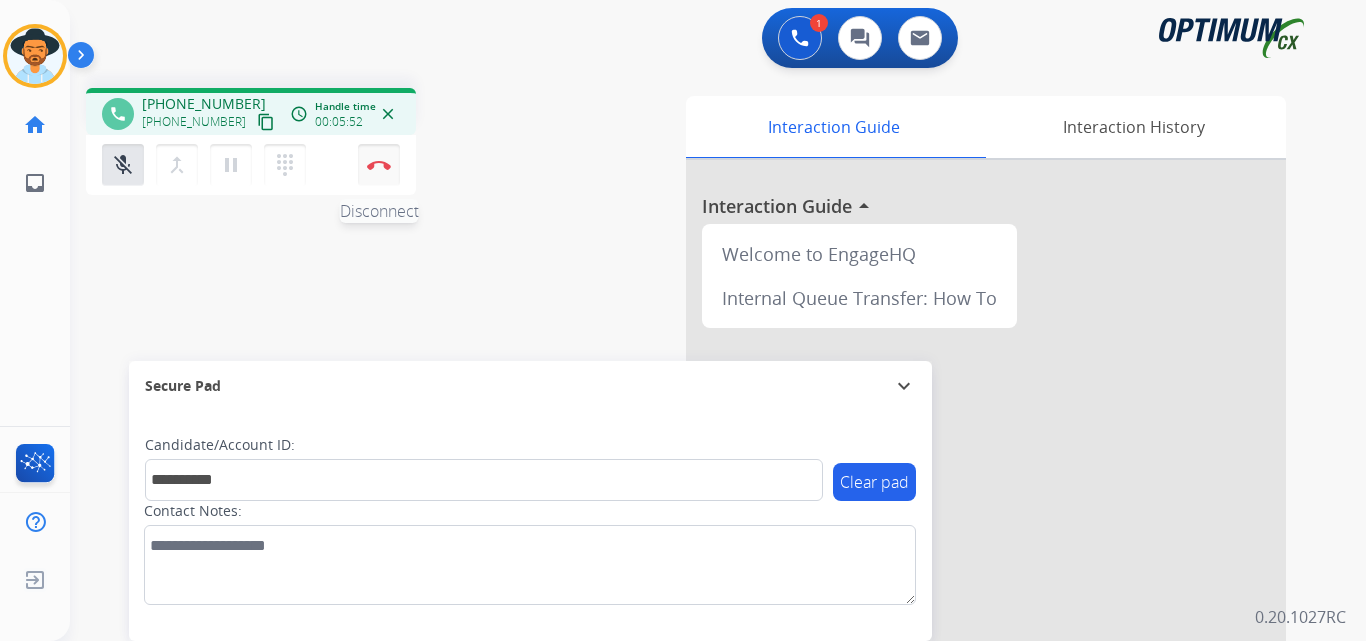 click at bounding box center (379, 165) 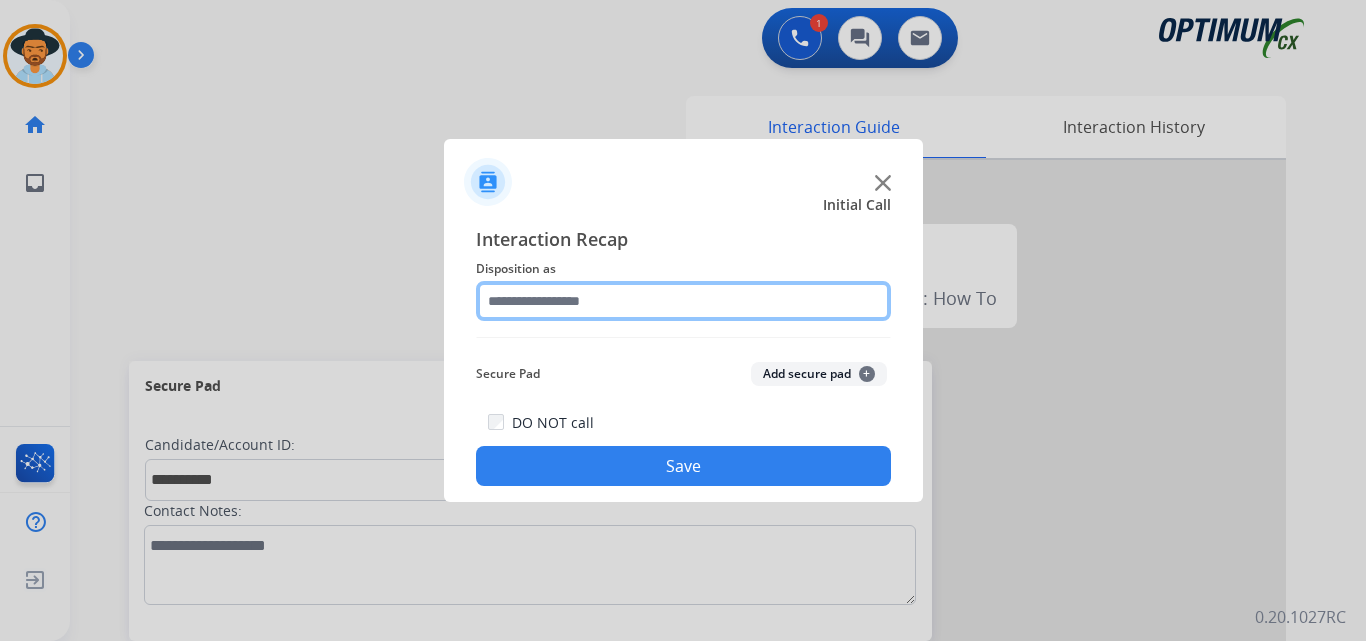 click 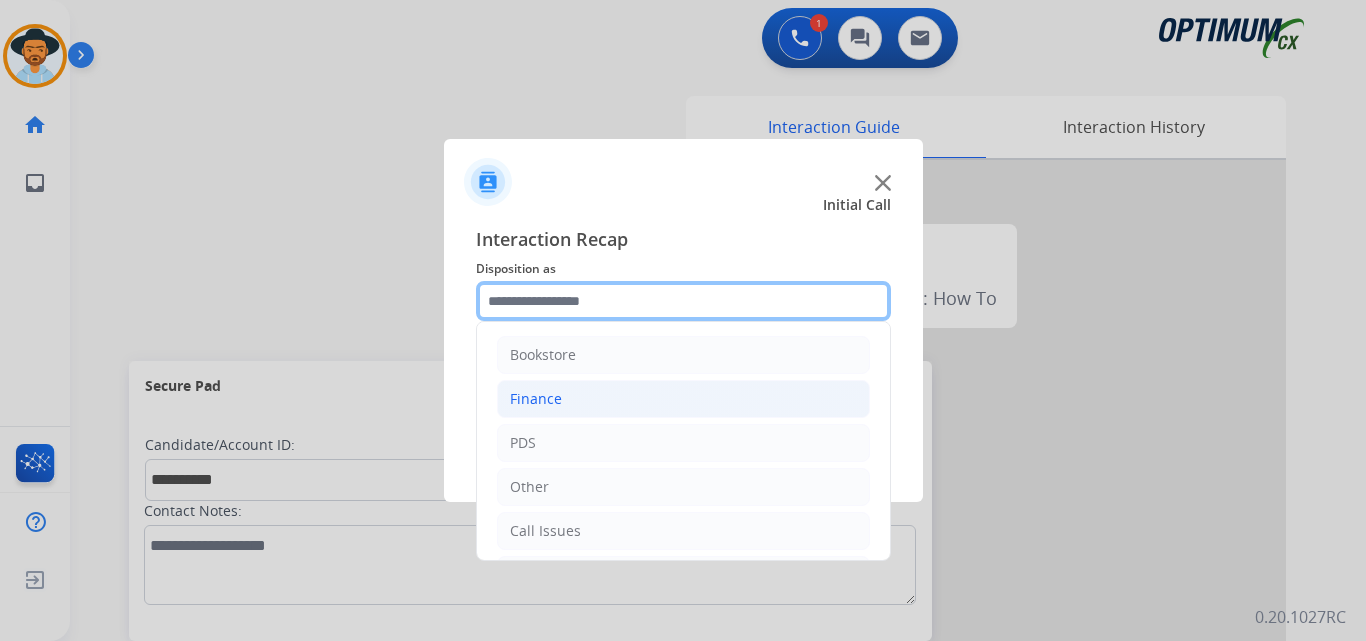scroll, scrollTop: 136, scrollLeft: 0, axis: vertical 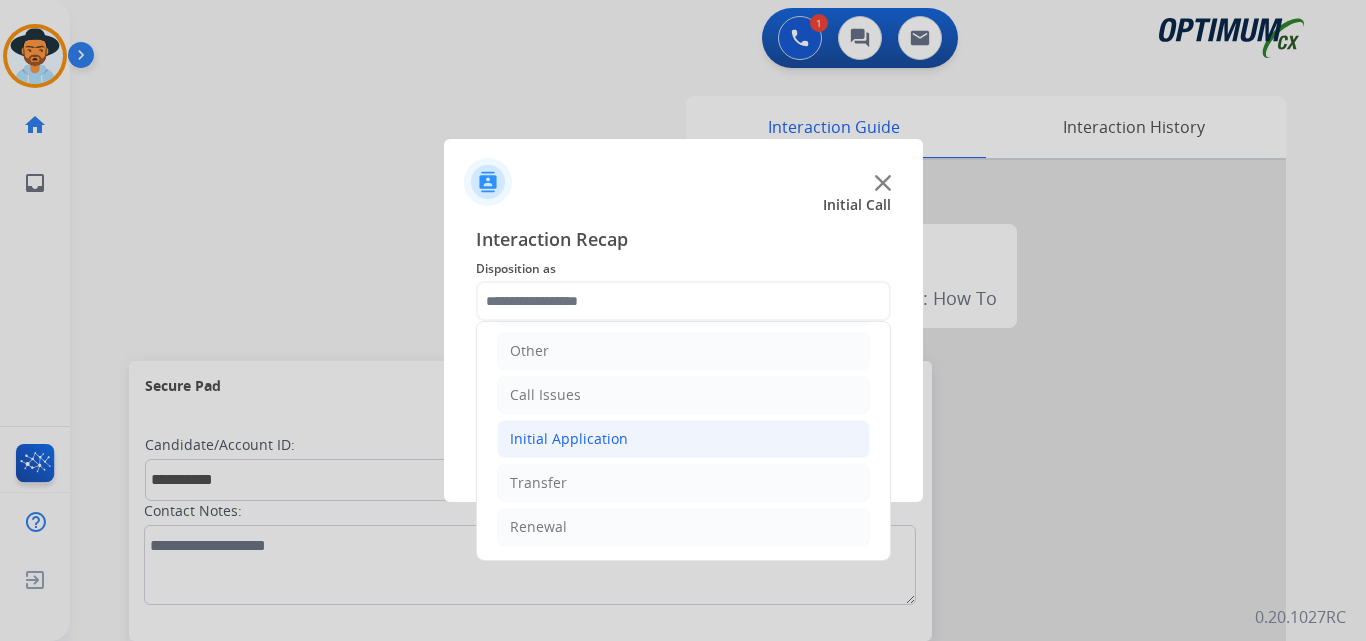 click on "Initial Application" 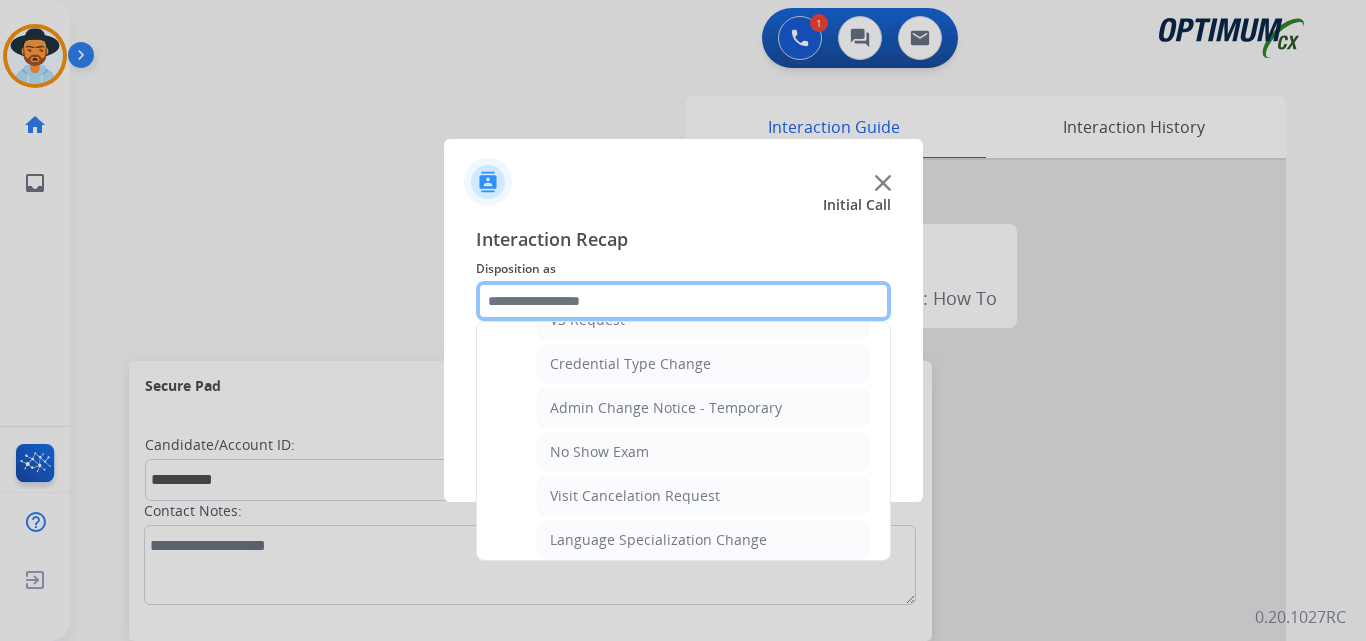 scroll, scrollTop: 1136, scrollLeft: 0, axis: vertical 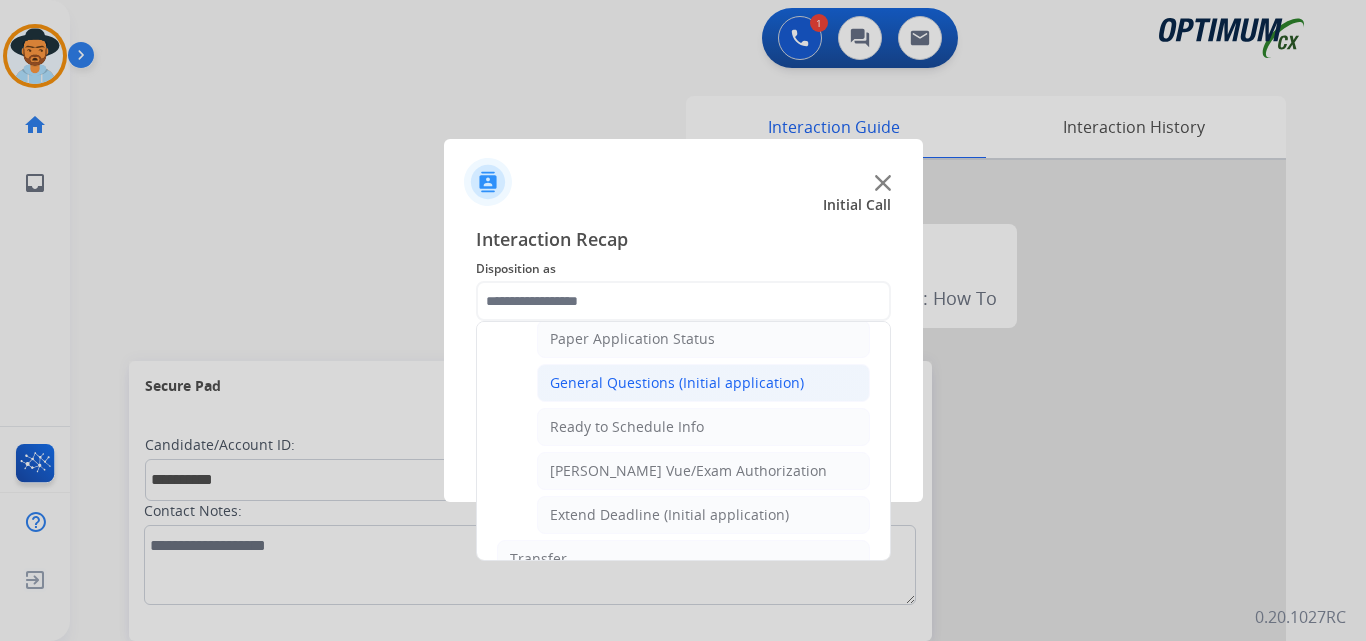 click on "General Questions (Initial application)" 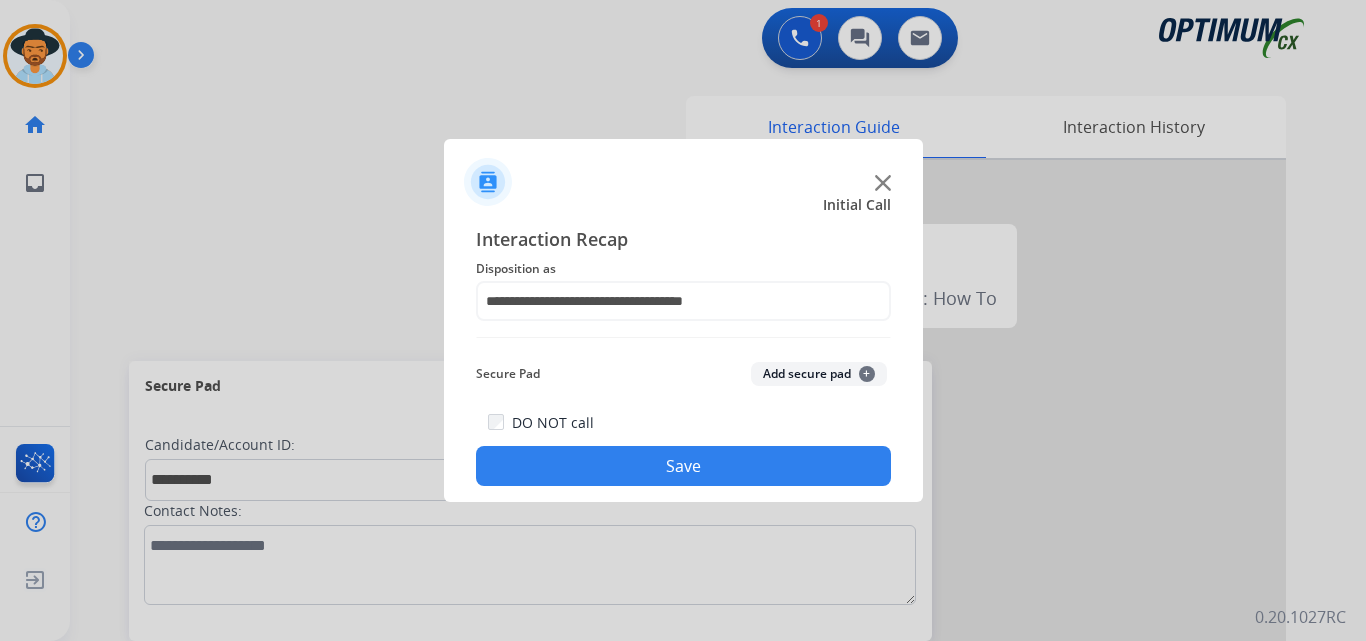 click on "Save" 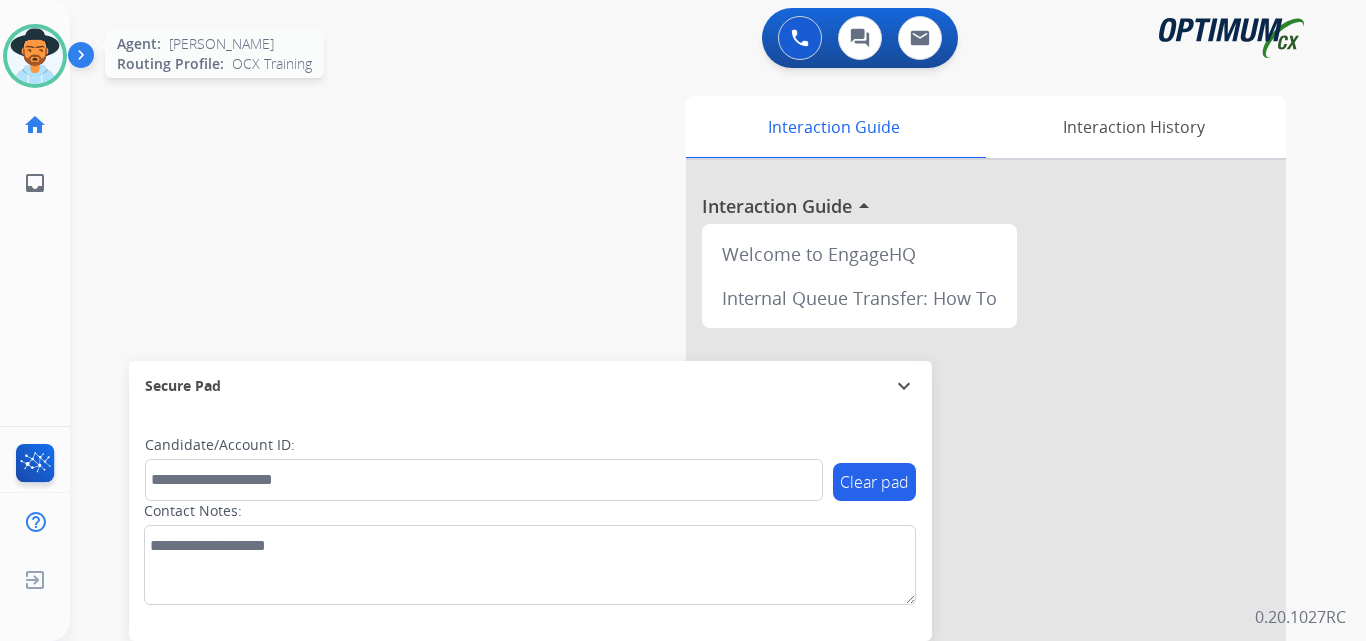 click at bounding box center [35, 56] 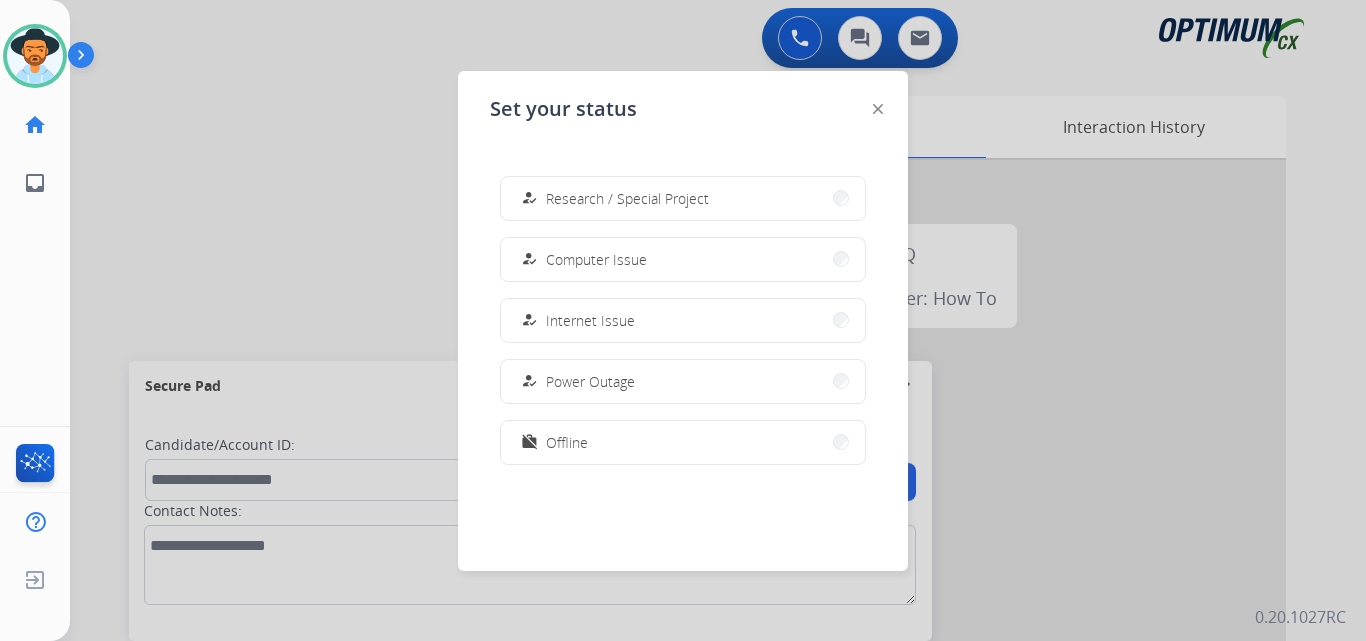 scroll, scrollTop: 0, scrollLeft: 0, axis: both 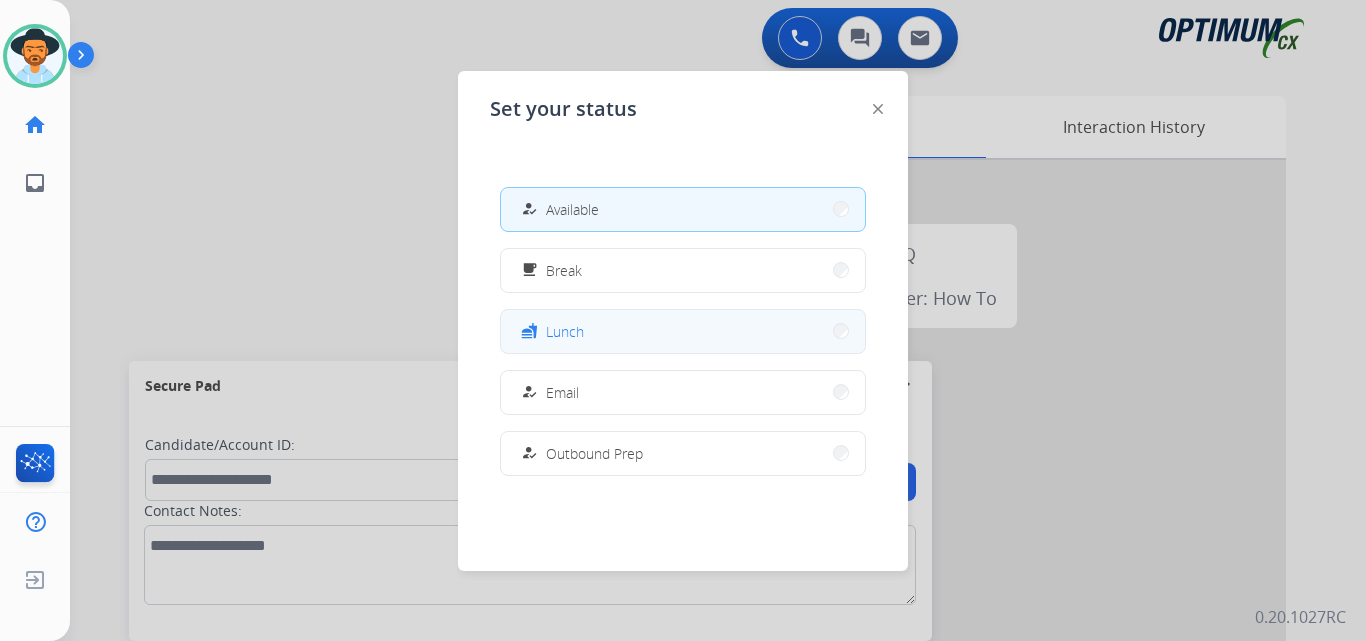 click on "fastfood Lunch" at bounding box center (683, 331) 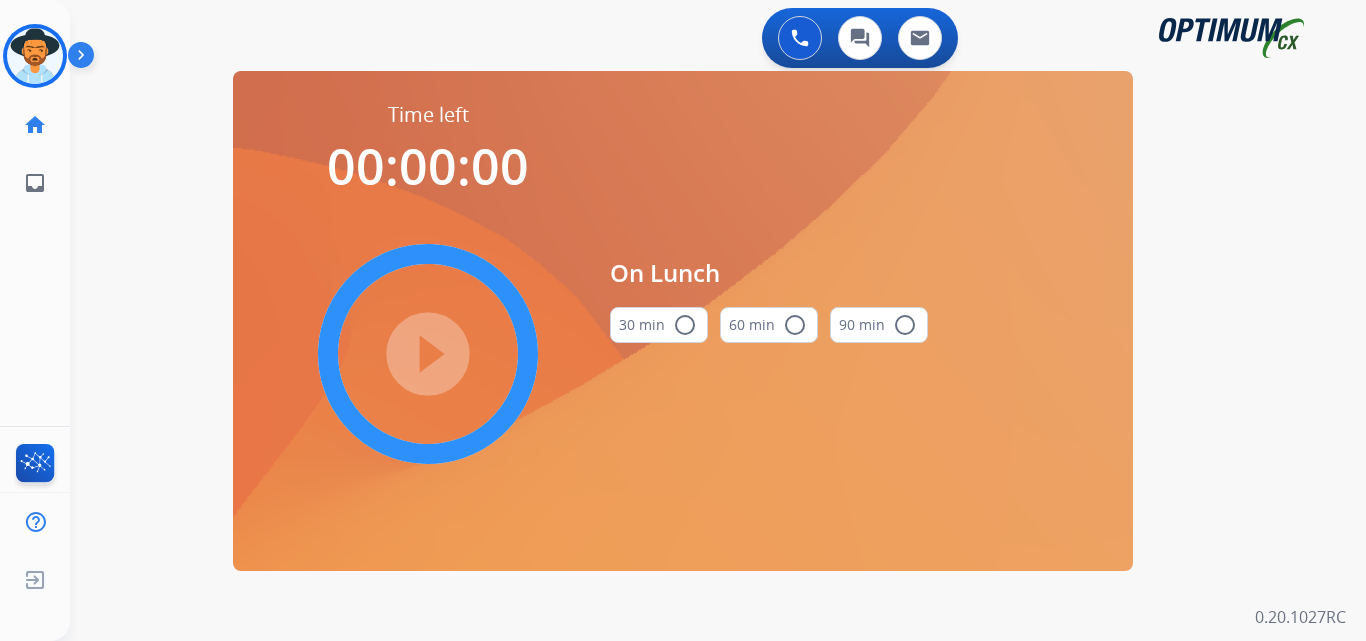 click on "radio_button_unchecked" at bounding box center [685, 325] 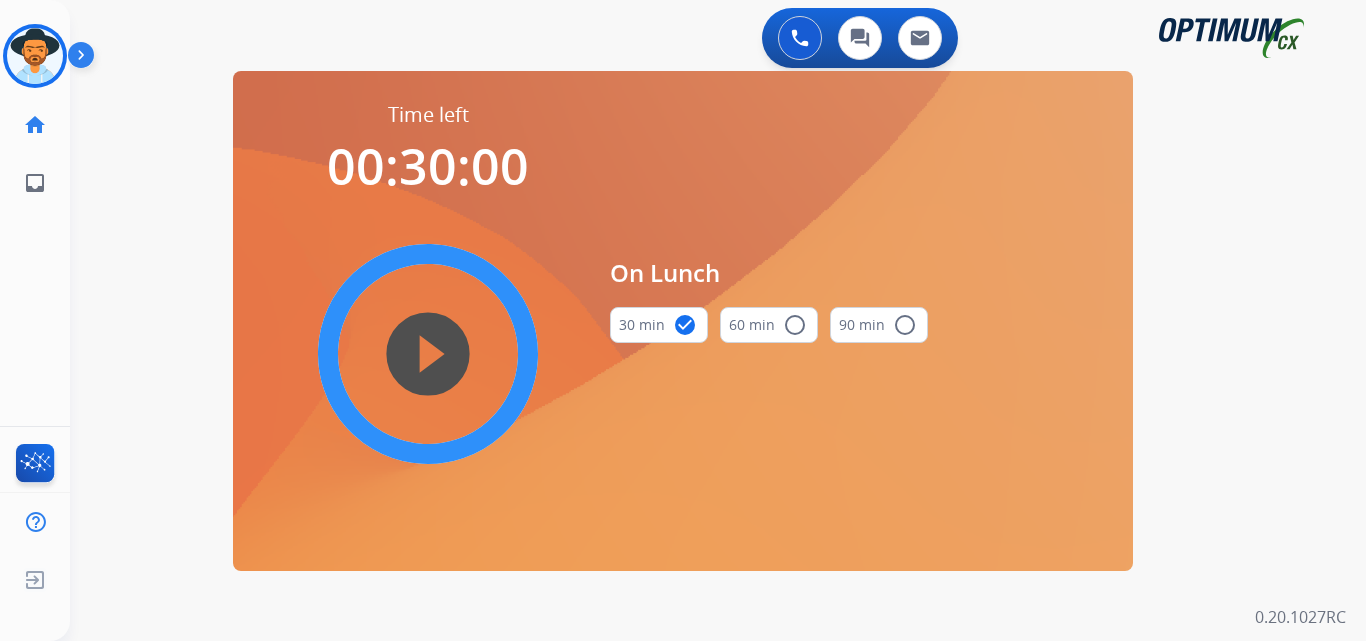 click on "play_circle_filled" at bounding box center (428, 354) 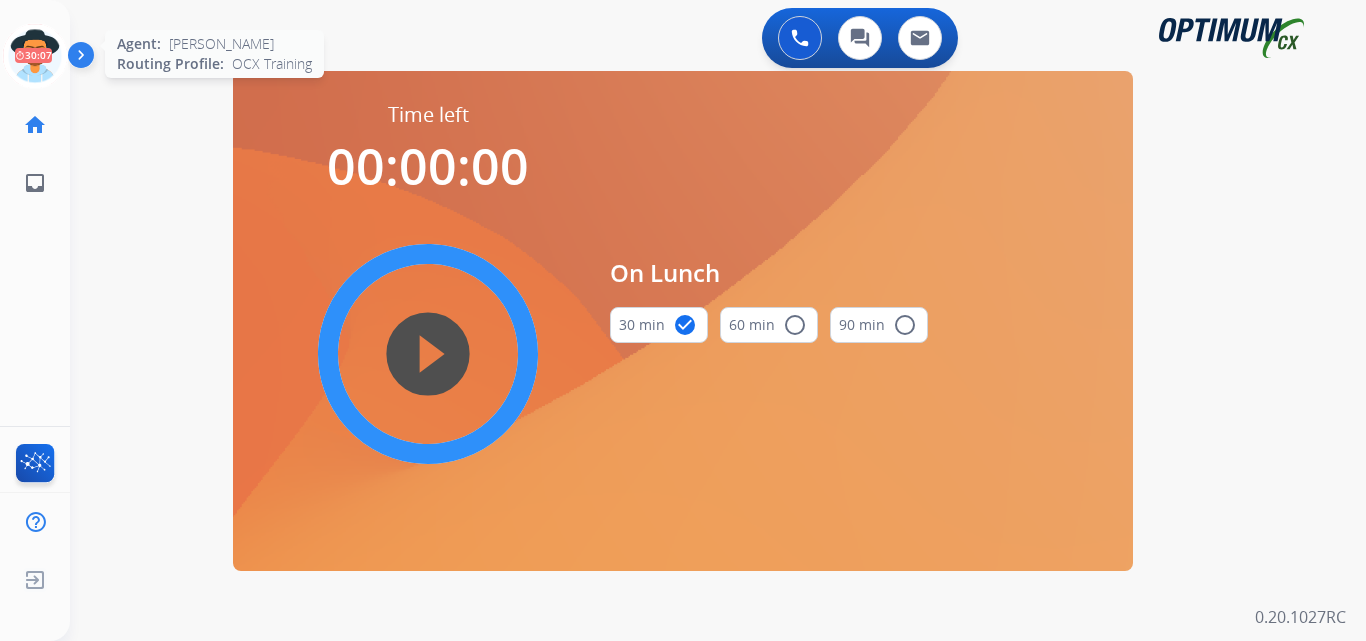 click 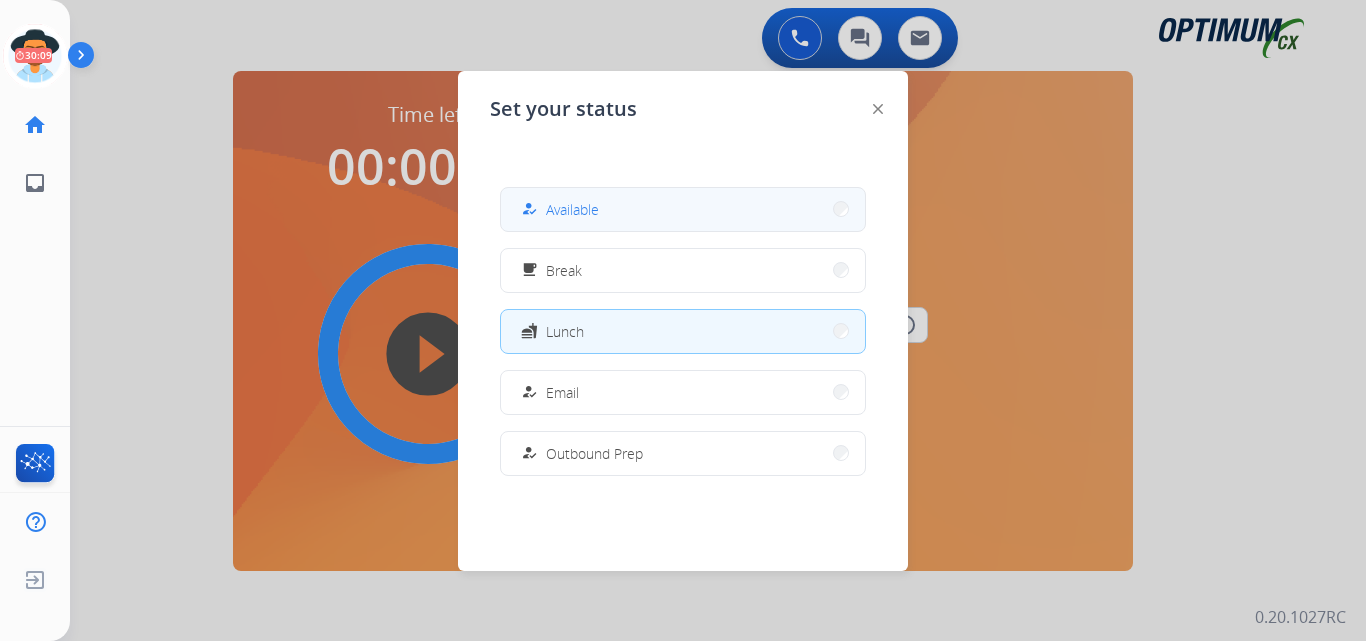 click on "how_to_reg Available" at bounding box center (683, 209) 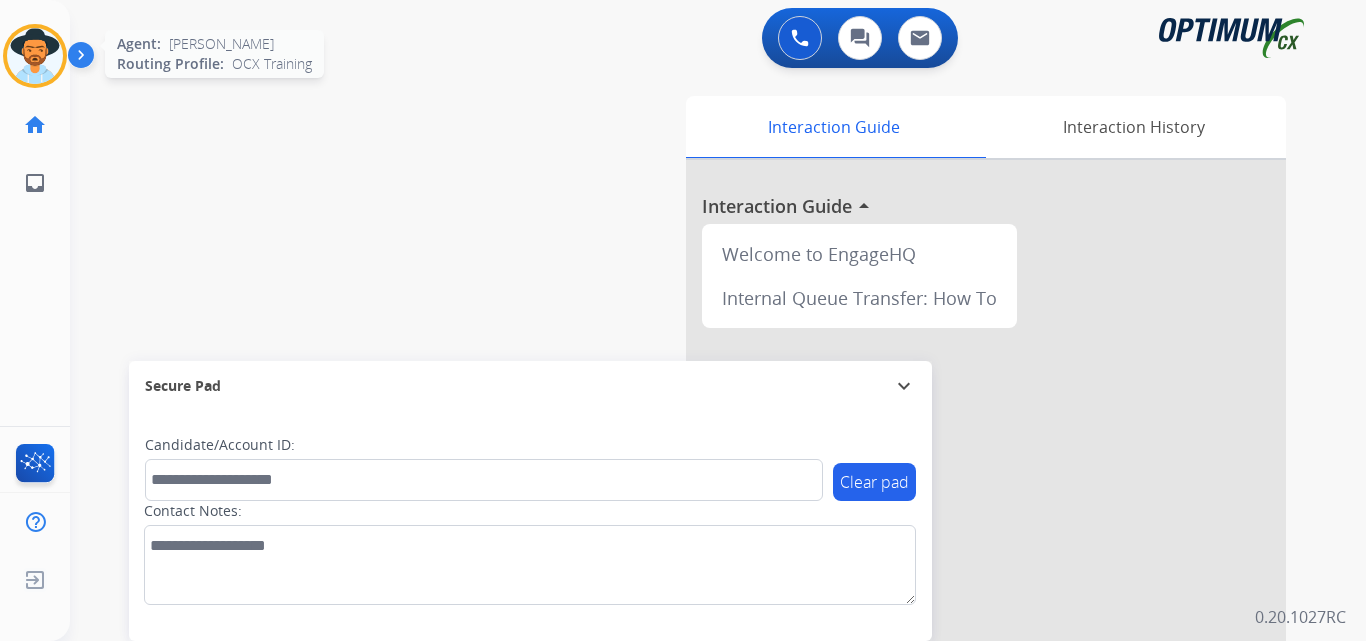 click at bounding box center (35, 56) 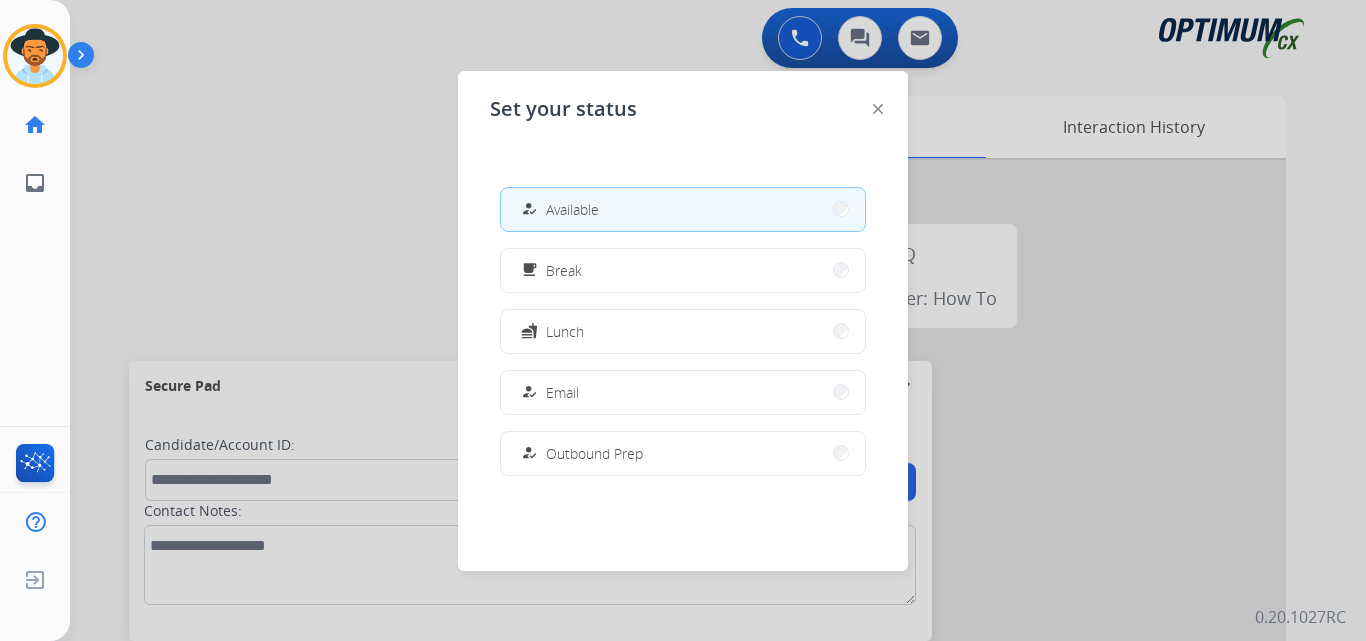 click at bounding box center (683, 320) 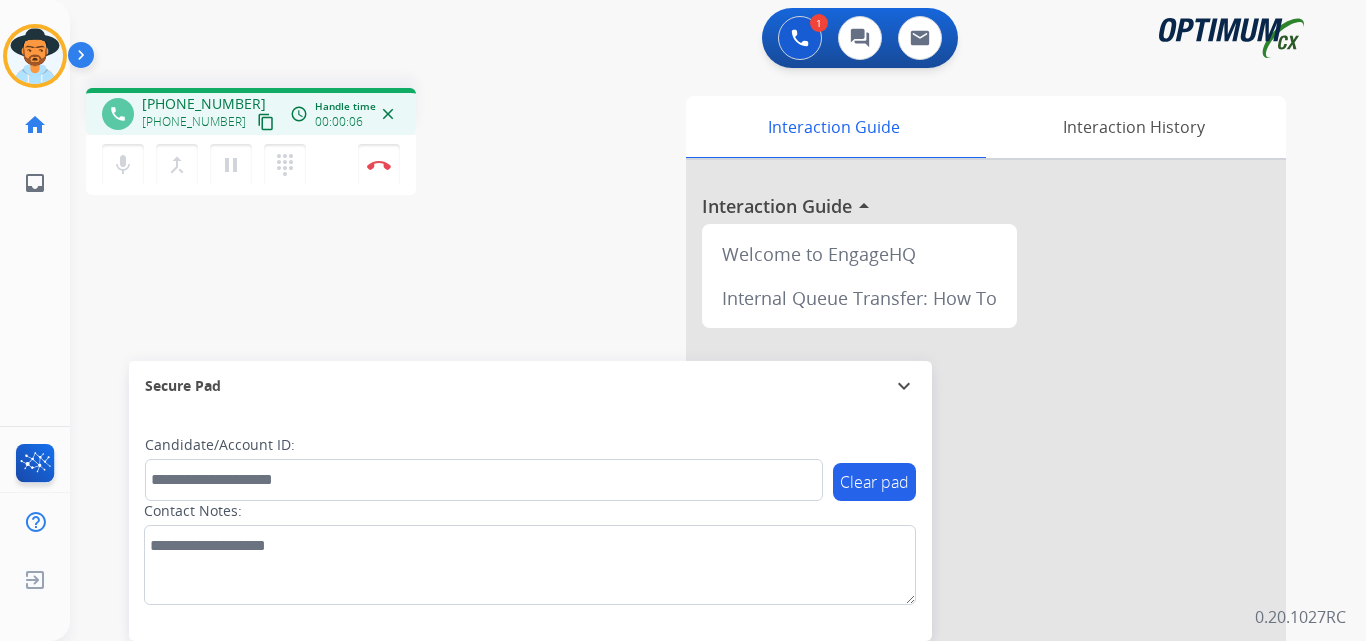 click on "+14049512226" at bounding box center [204, 104] 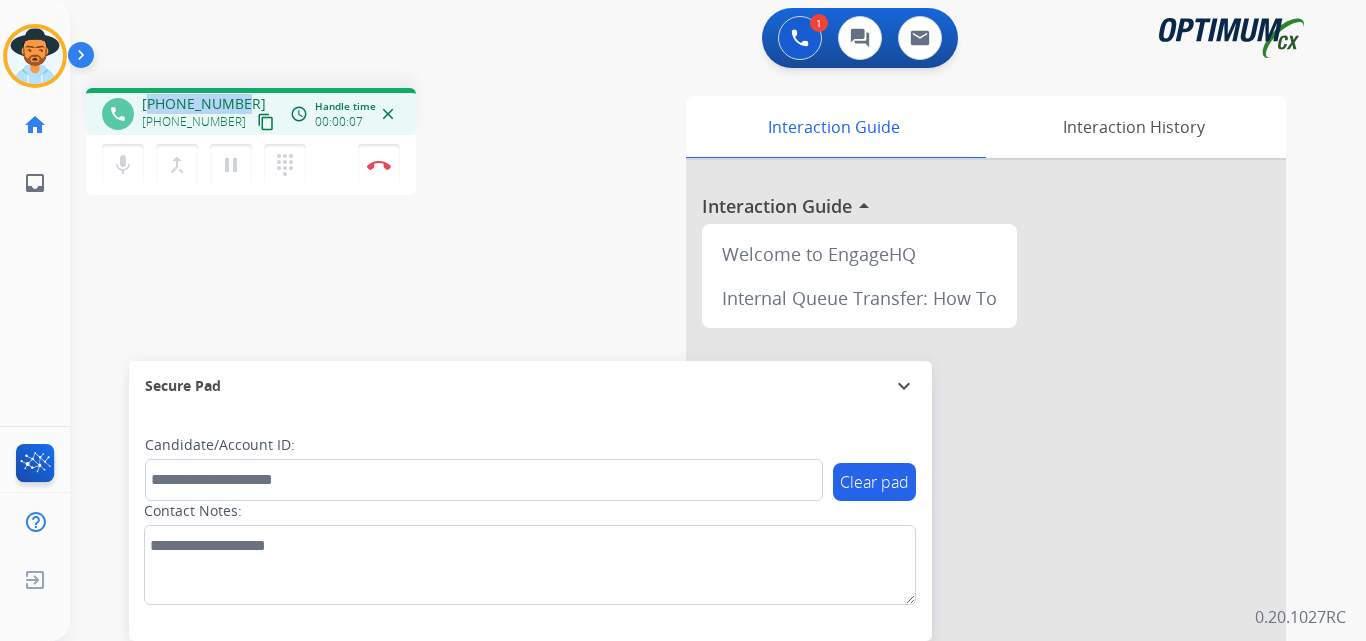 click on "+14049512226" at bounding box center [204, 104] 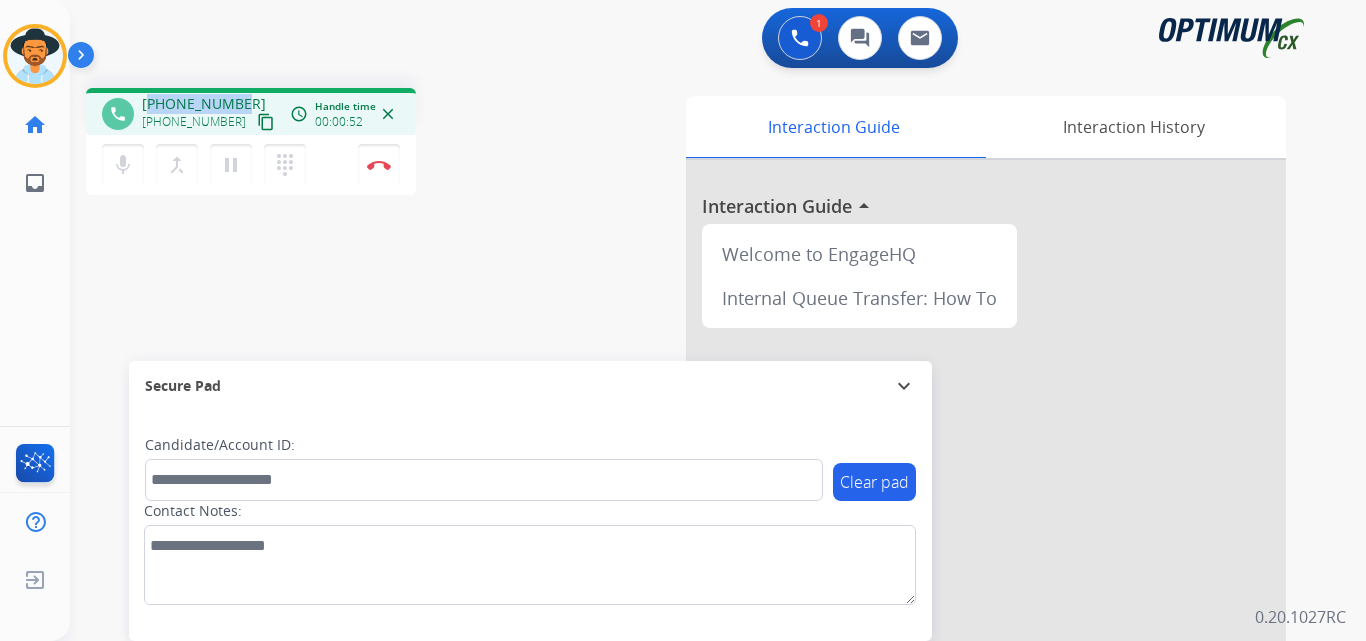 click on "+14049512226" at bounding box center [204, 104] 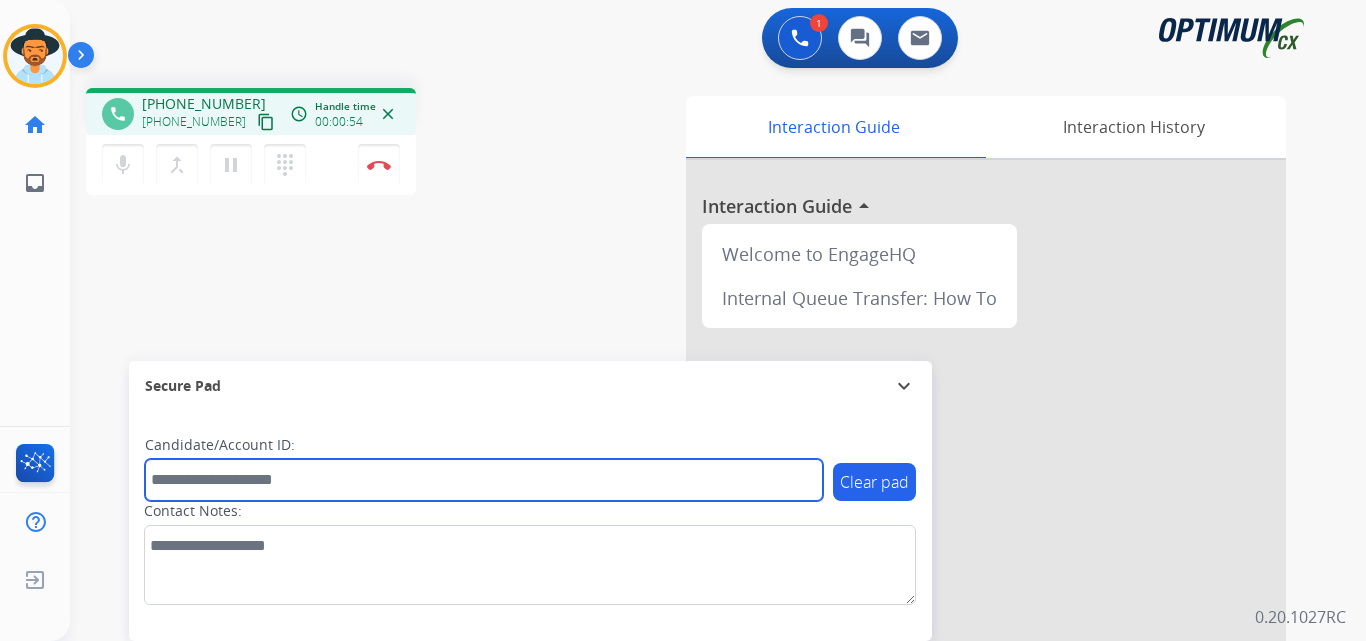 click at bounding box center [484, 480] 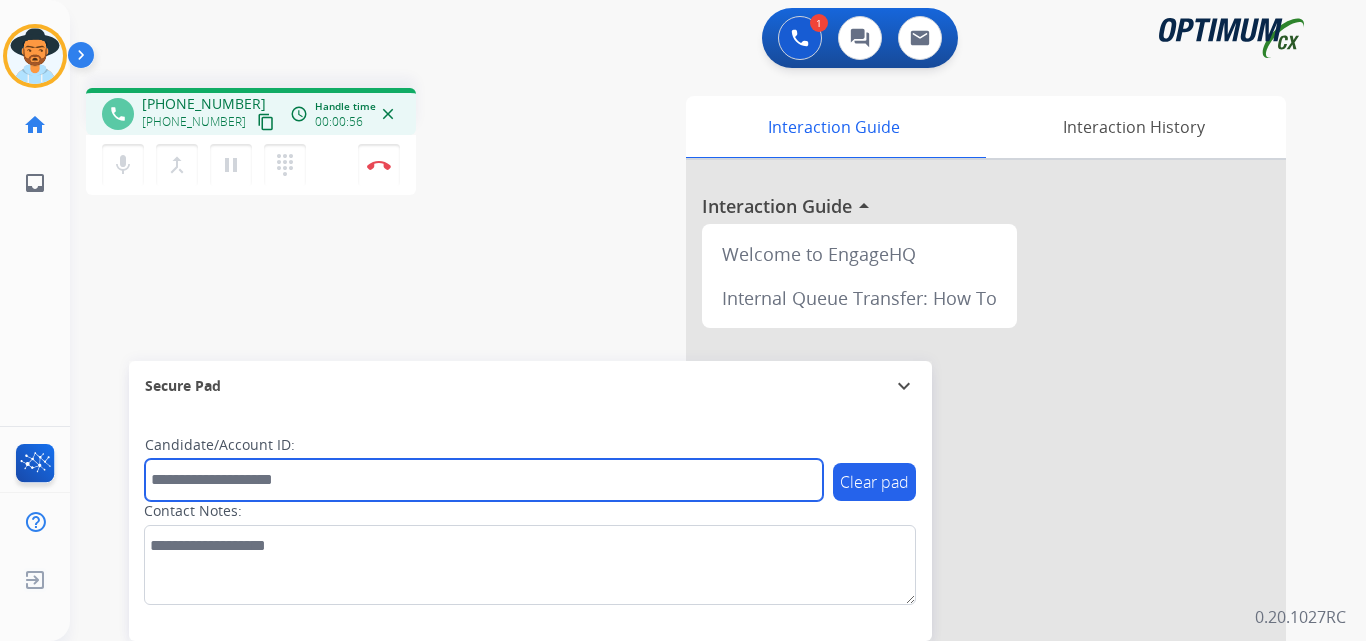 paste on "**********" 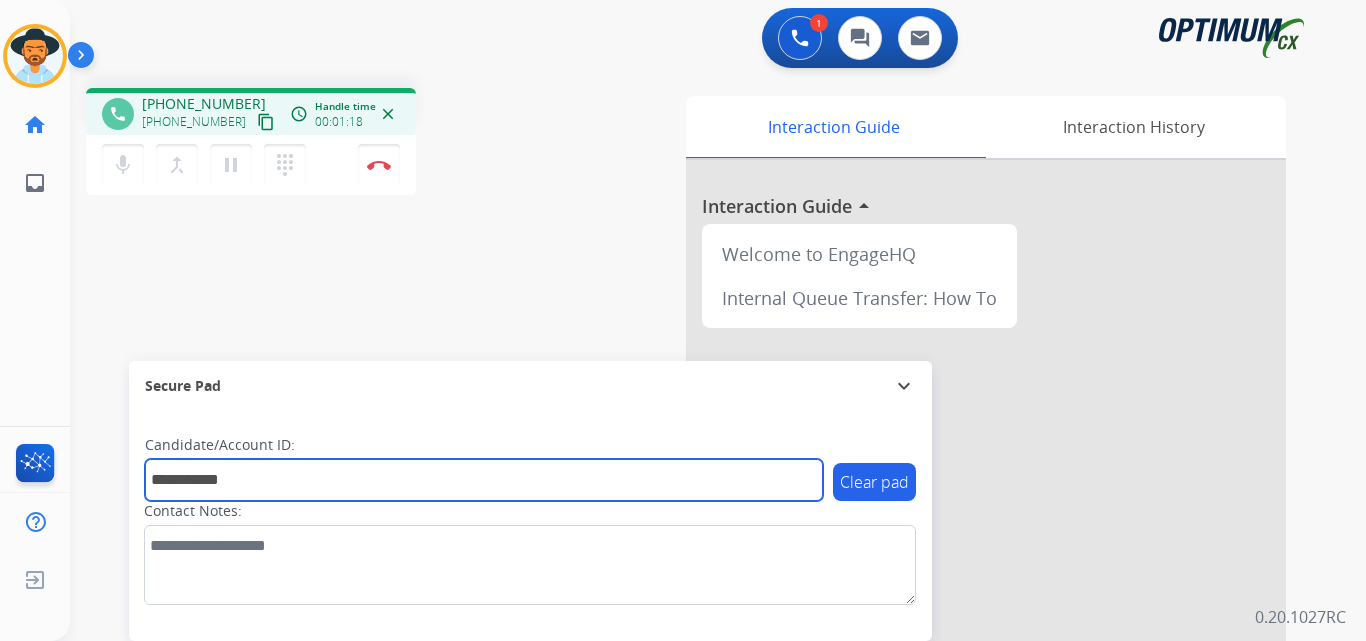 type on "**********" 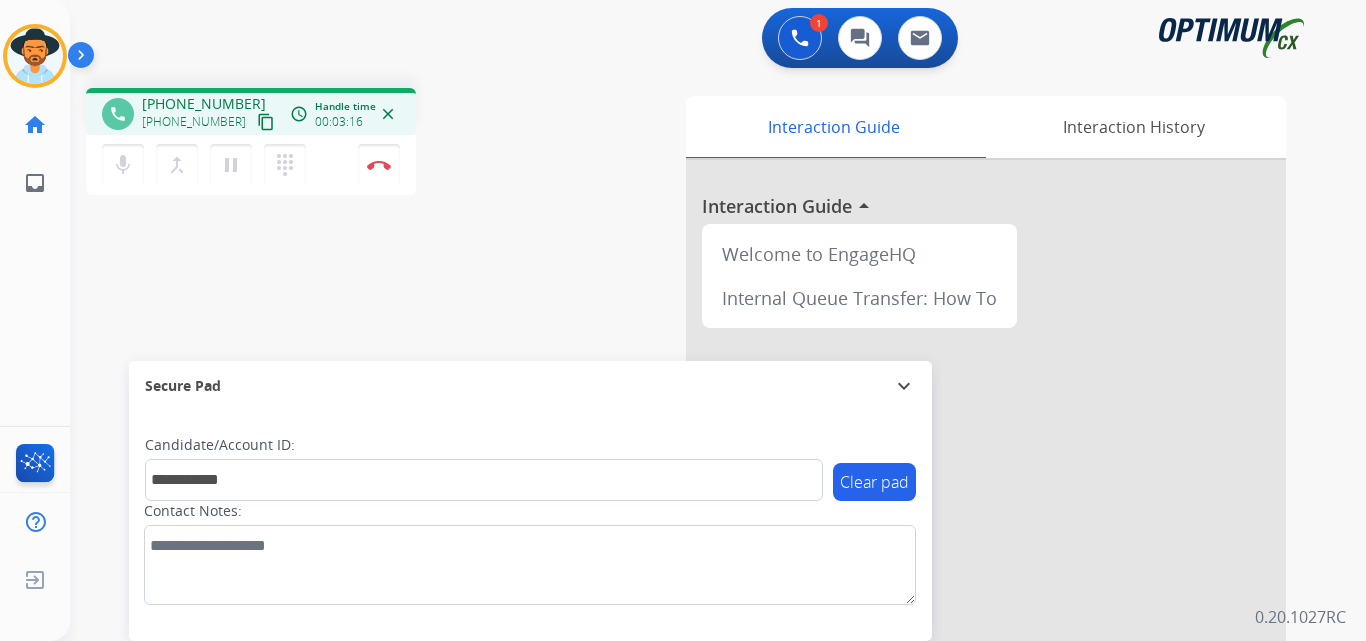 click on "+14049512226" at bounding box center [204, 104] 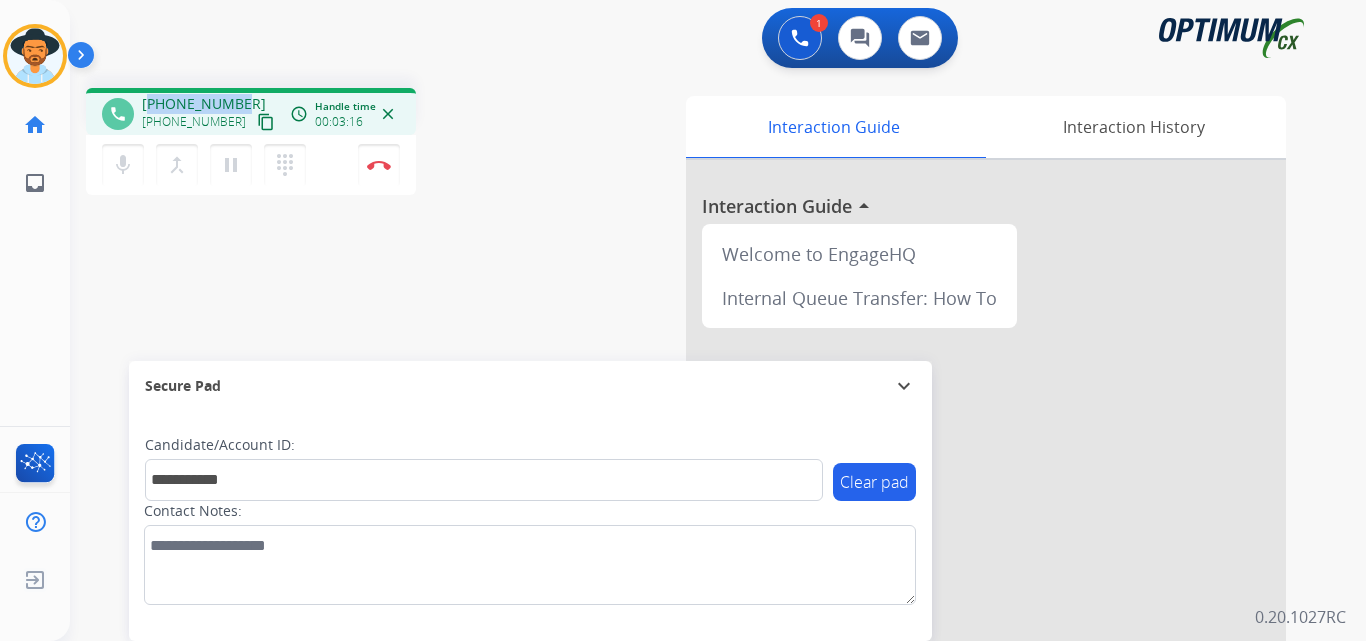 click on "+14049512226" at bounding box center (204, 104) 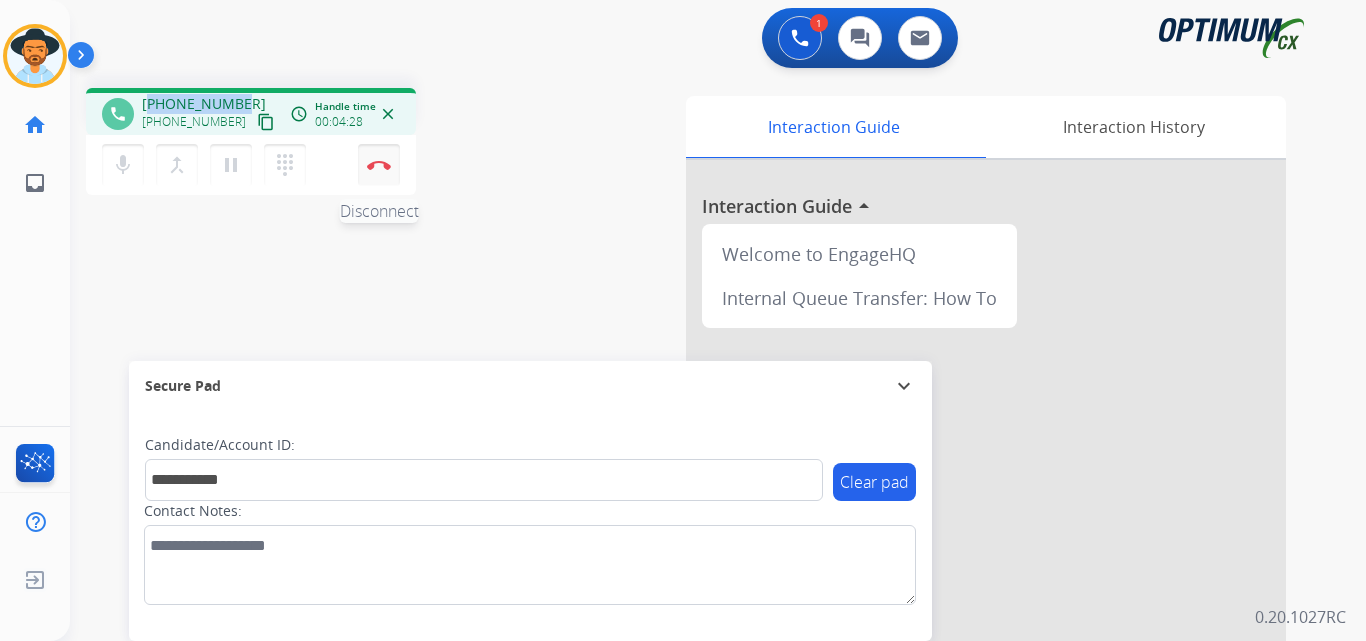 click at bounding box center [379, 165] 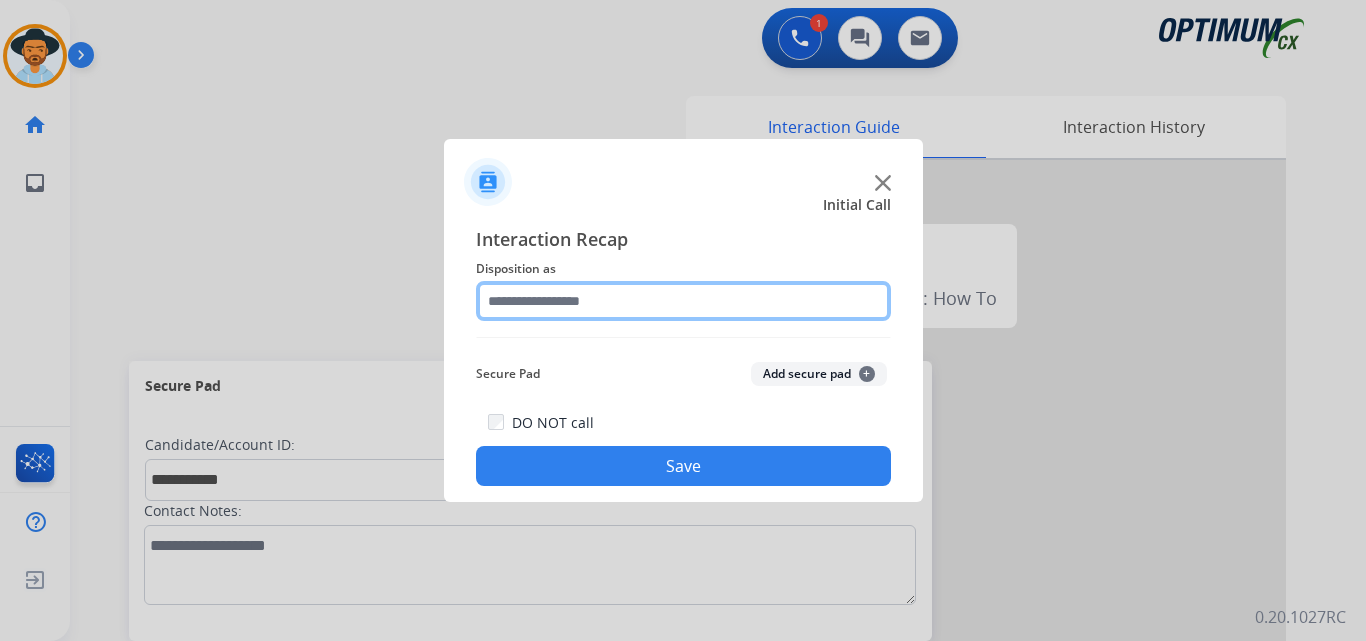 click 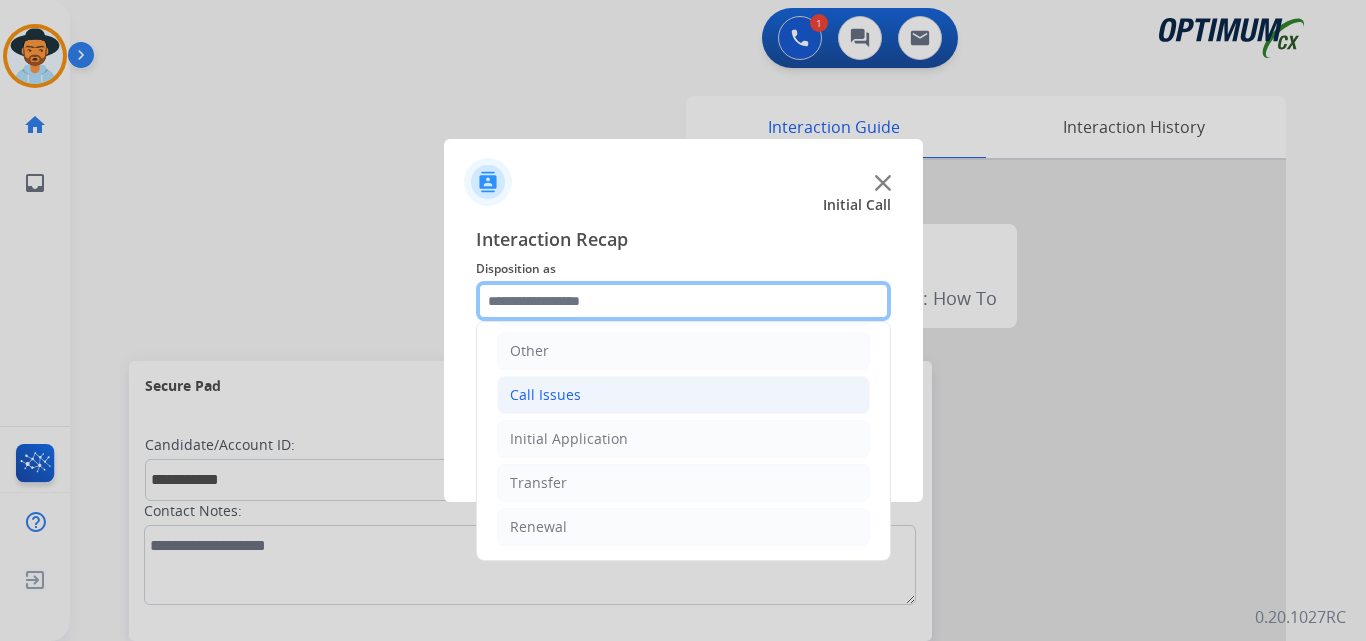 scroll, scrollTop: 0, scrollLeft: 0, axis: both 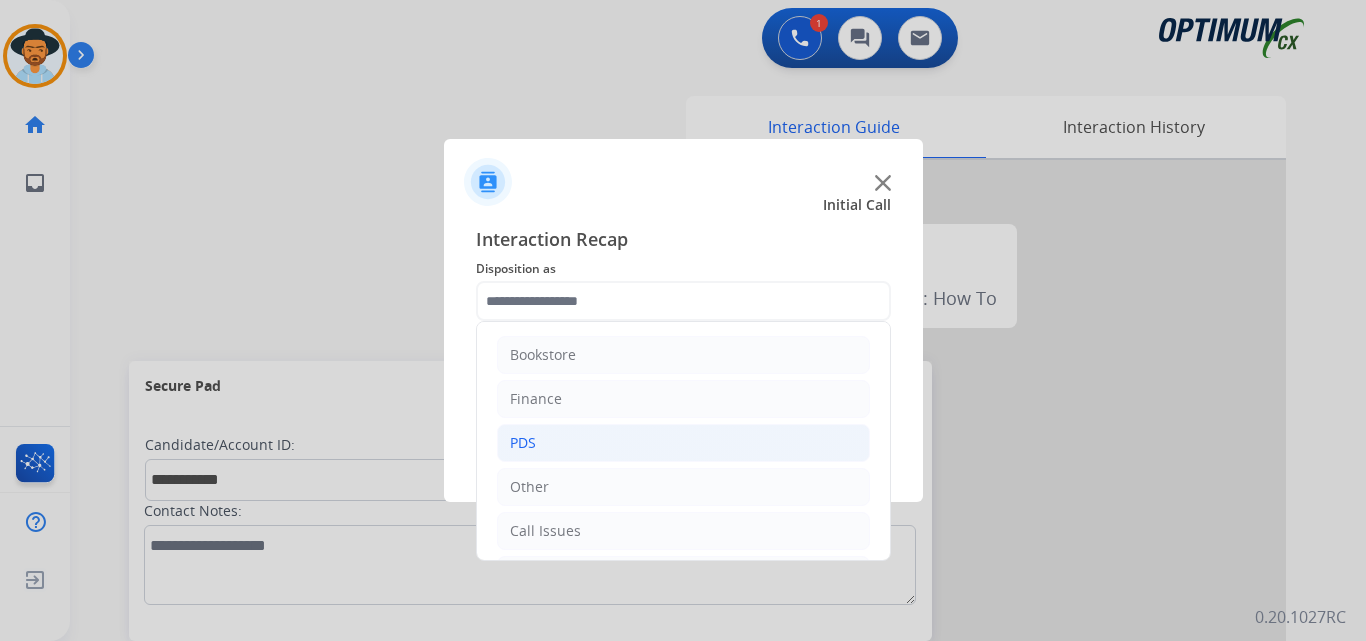 click on "PDS" 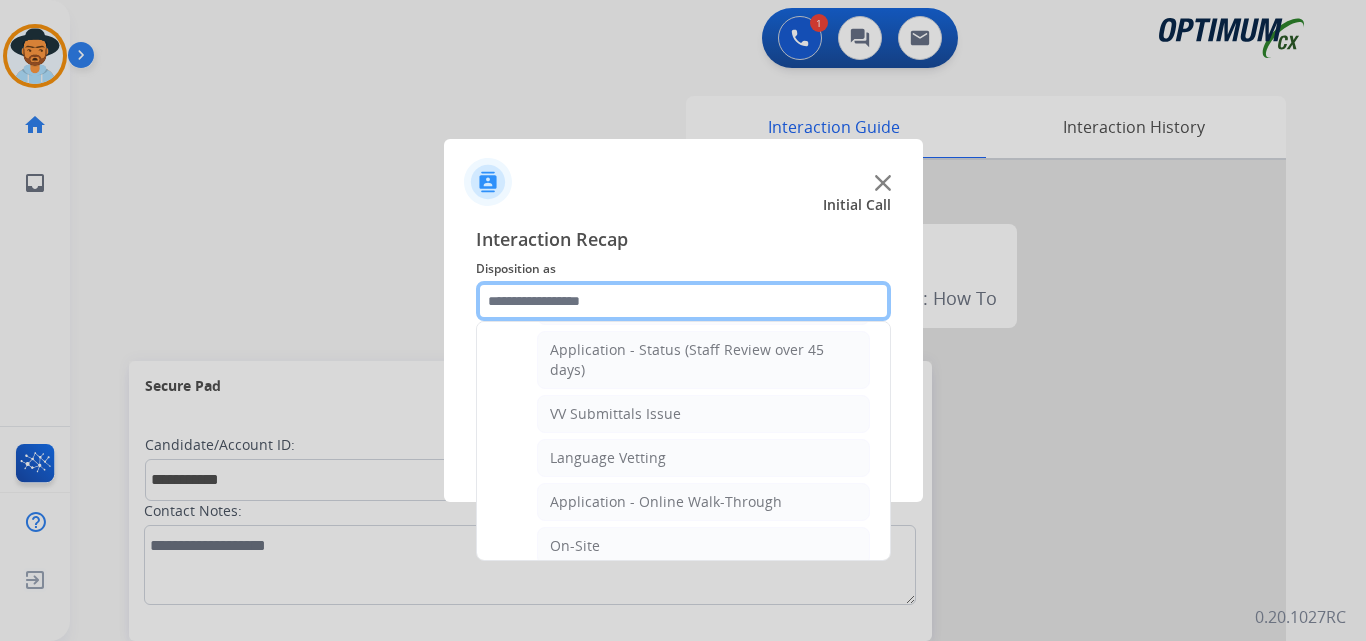 scroll, scrollTop: 500, scrollLeft: 0, axis: vertical 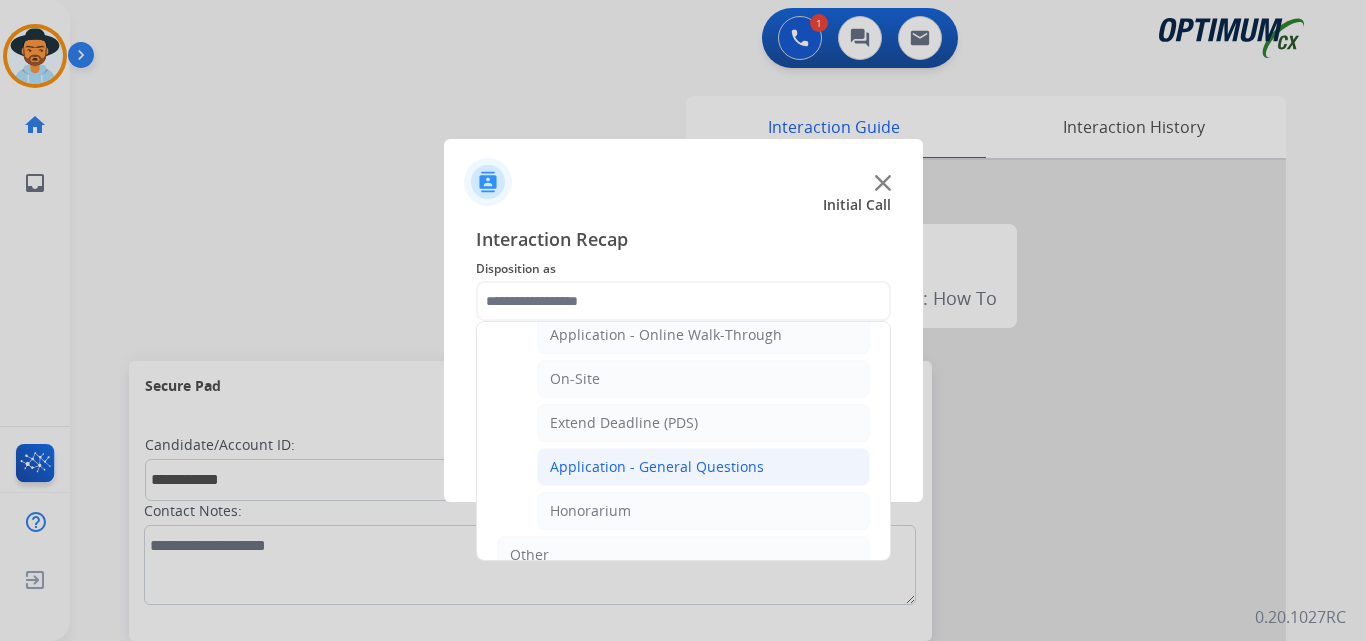 click on "Application - General Questions" 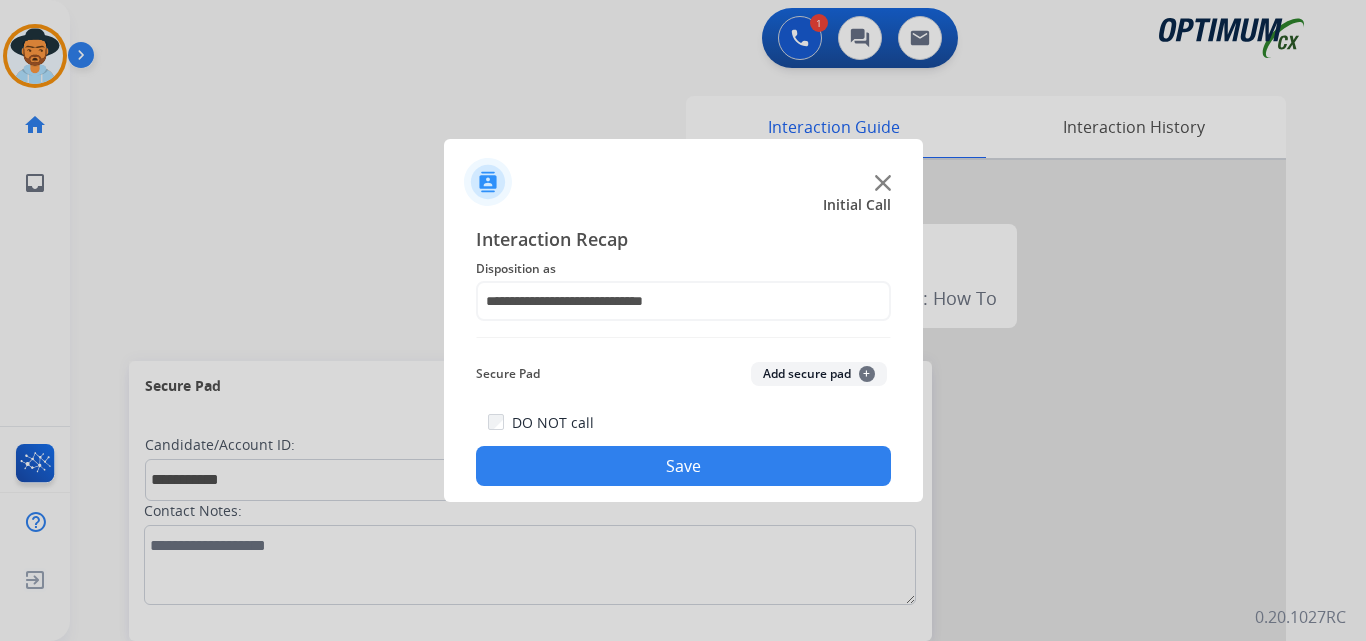 click on "Save" 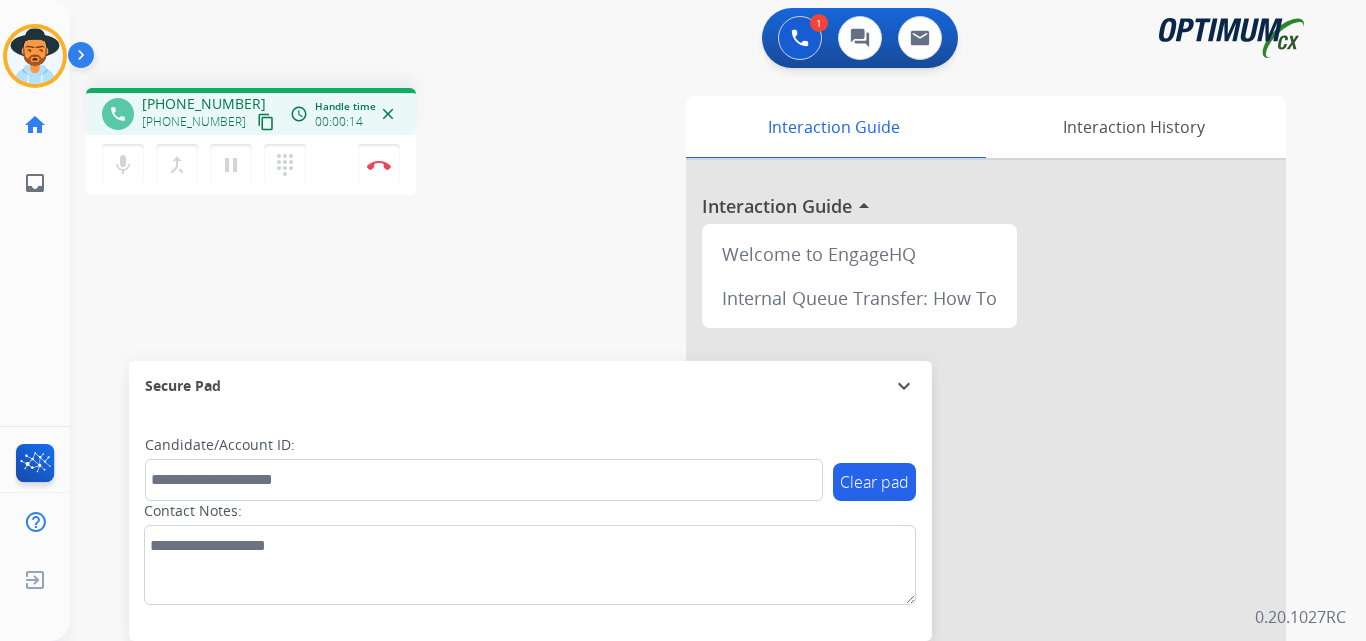 click on "+19725957934" at bounding box center [204, 104] 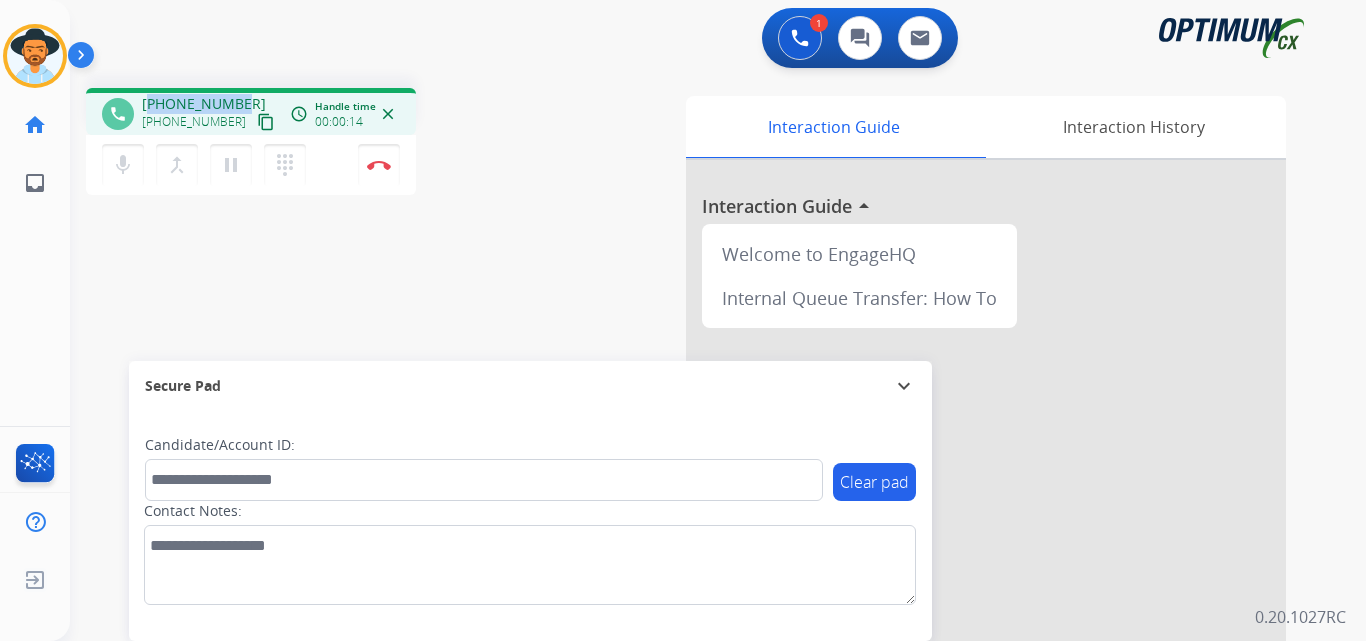 click on "+19725957934" at bounding box center (204, 104) 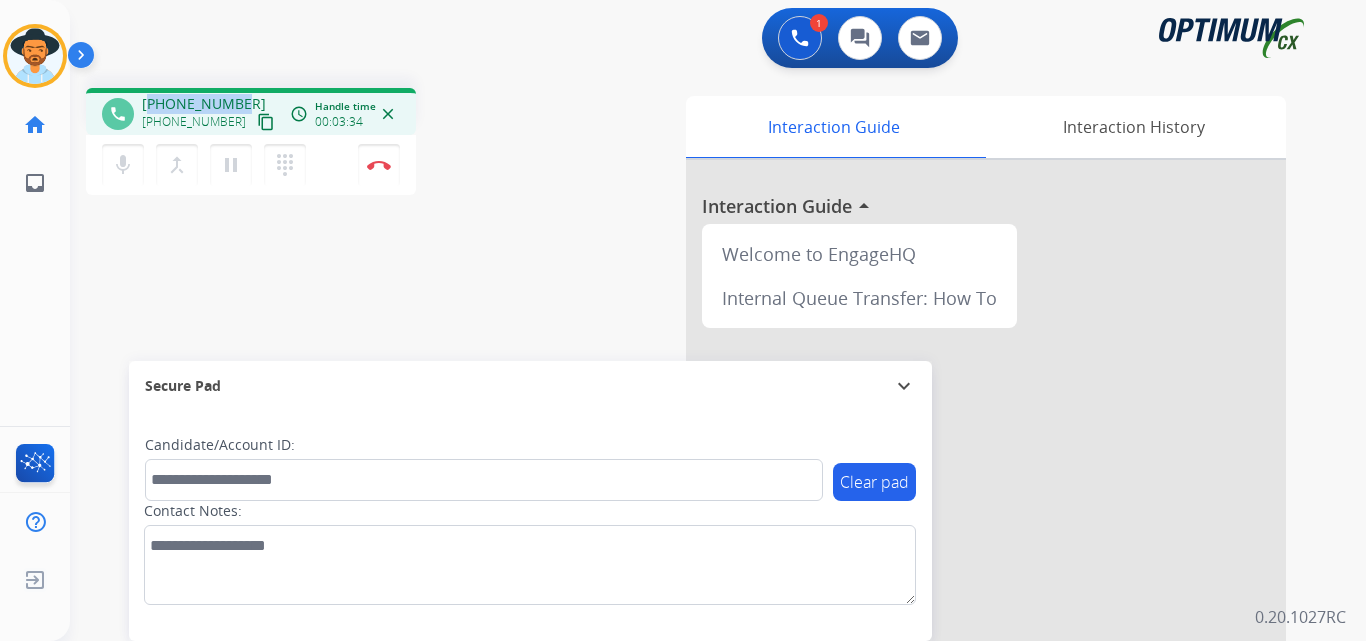 click on "phone +19725957934 +19725957934 content_copy access_time Call metrics Queue   00:09 Hold   00:00 Talk   03:35 Total   03:43 Handle time 00:03:34 close" at bounding box center [251, 111] 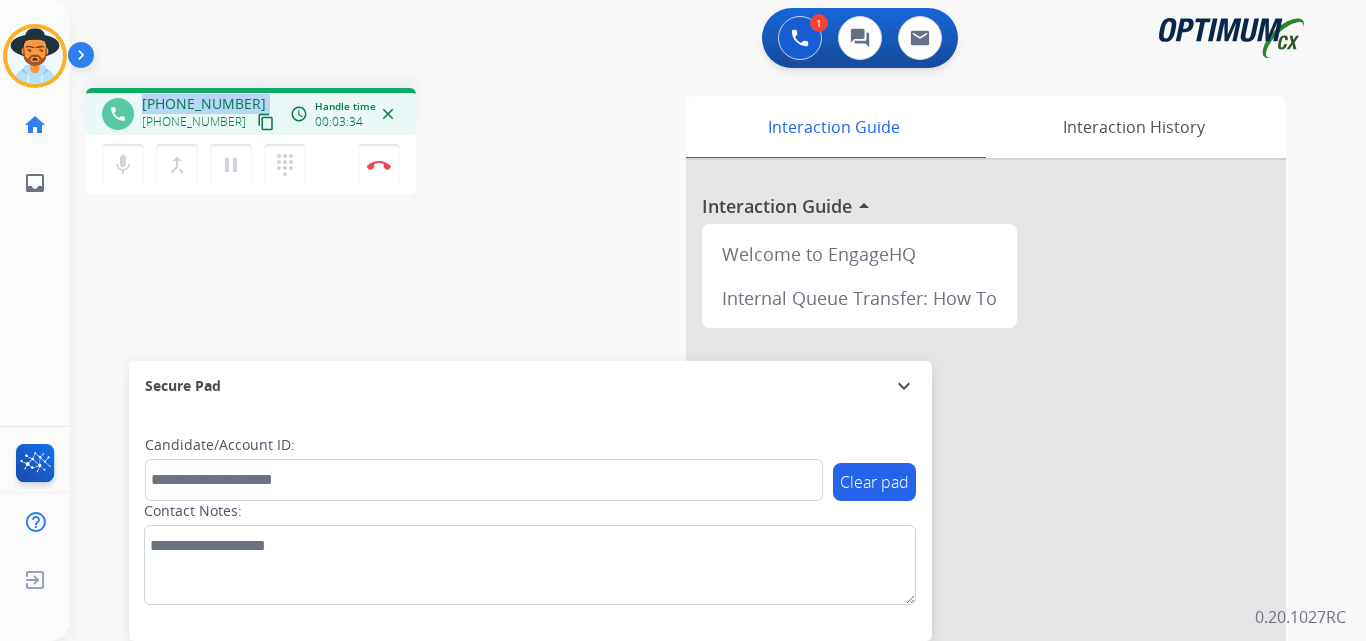 click on "+19725957934" at bounding box center (204, 104) 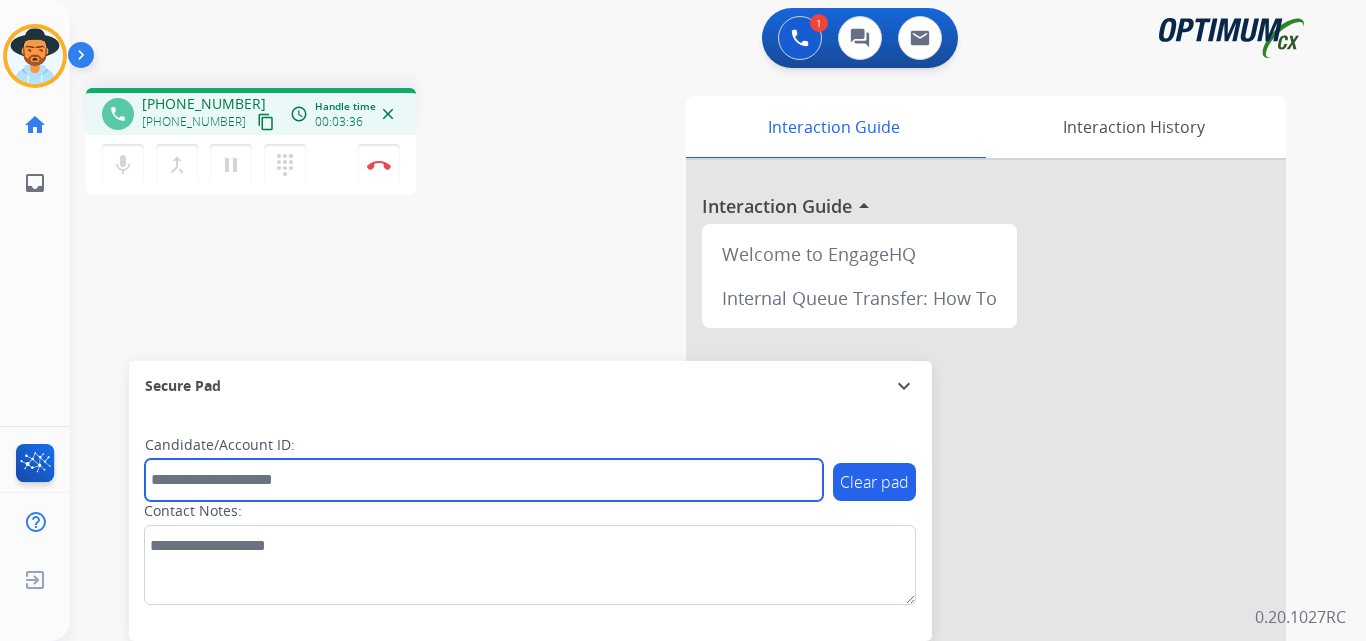 click at bounding box center (484, 480) 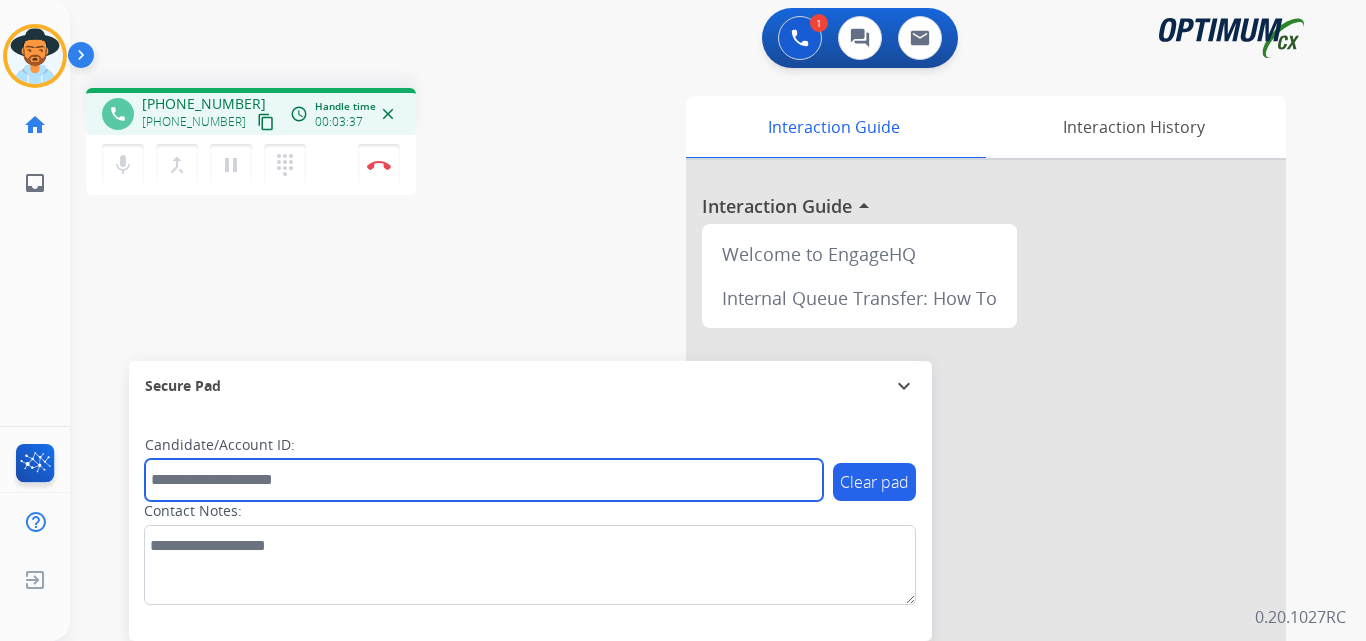 paste on "**********" 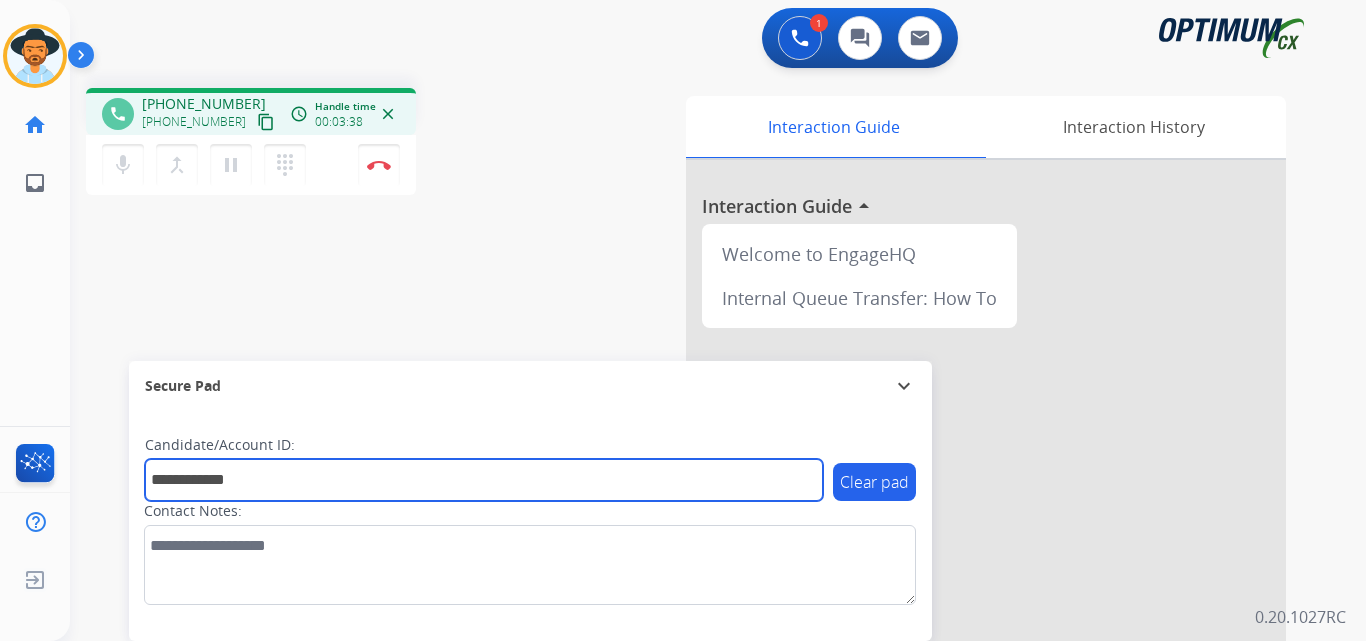 click on "**********" at bounding box center (484, 480) 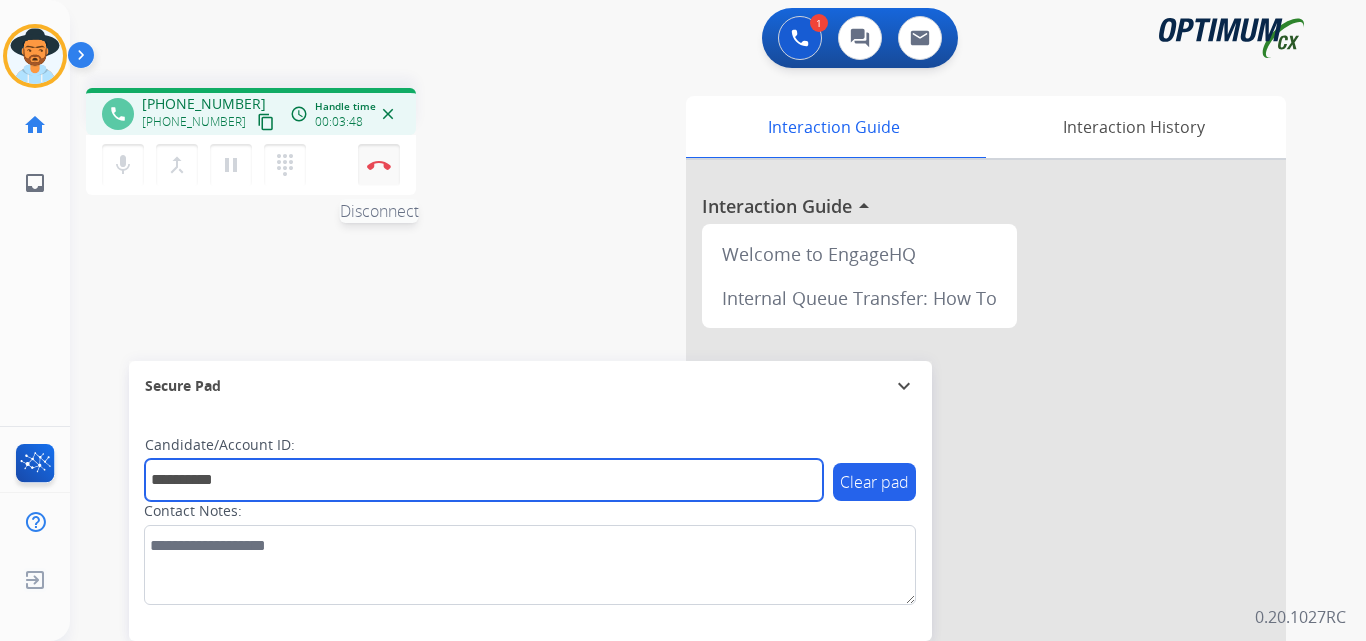 type on "**********" 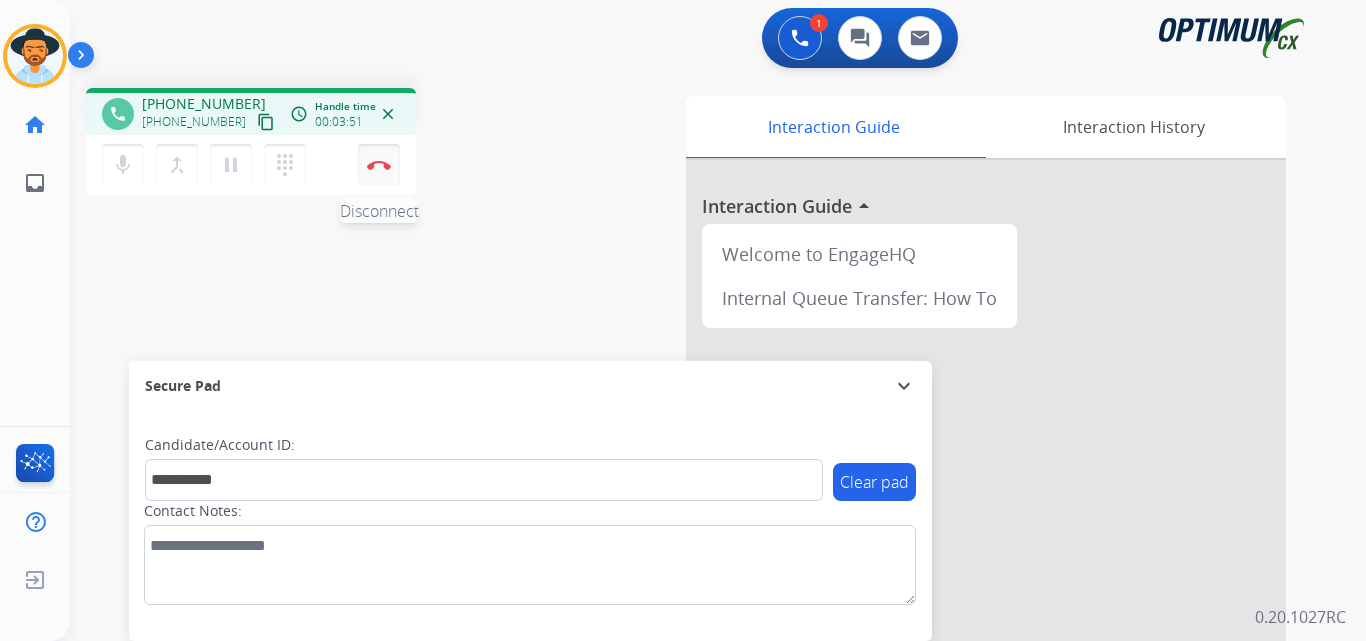 click on "Disconnect" at bounding box center [379, 165] 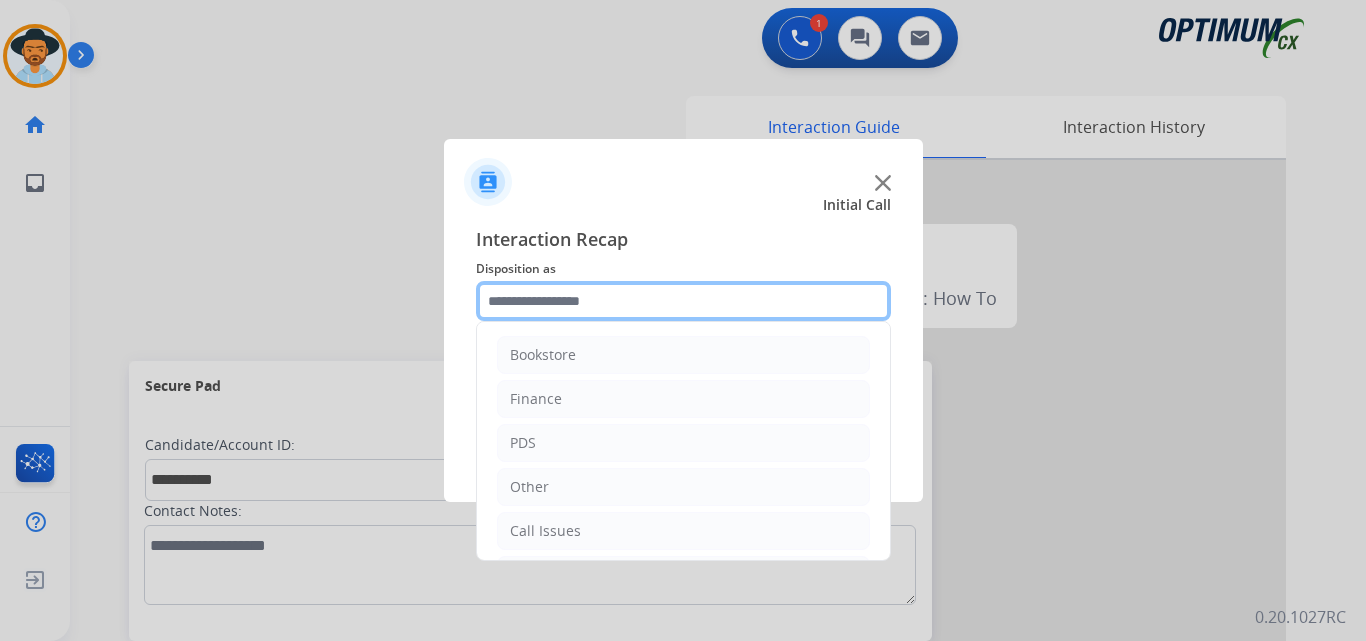 click 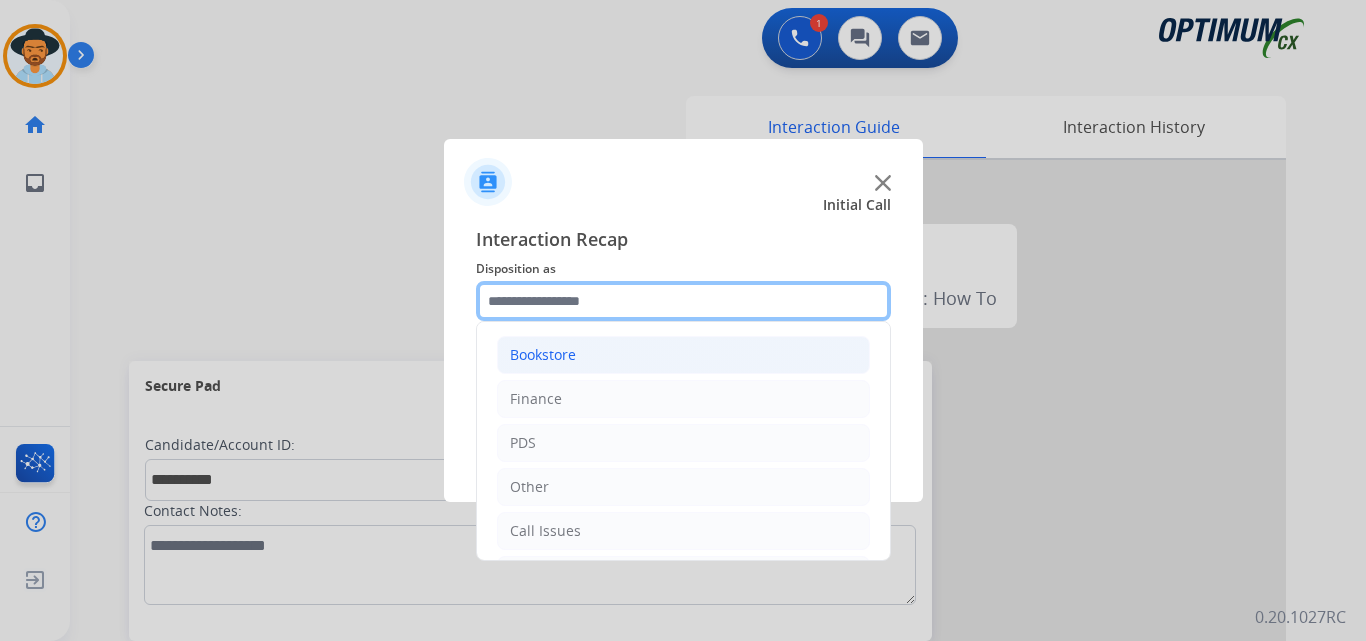scroll, scrollTop: 136, scrollLeft: 0, axis: vertical 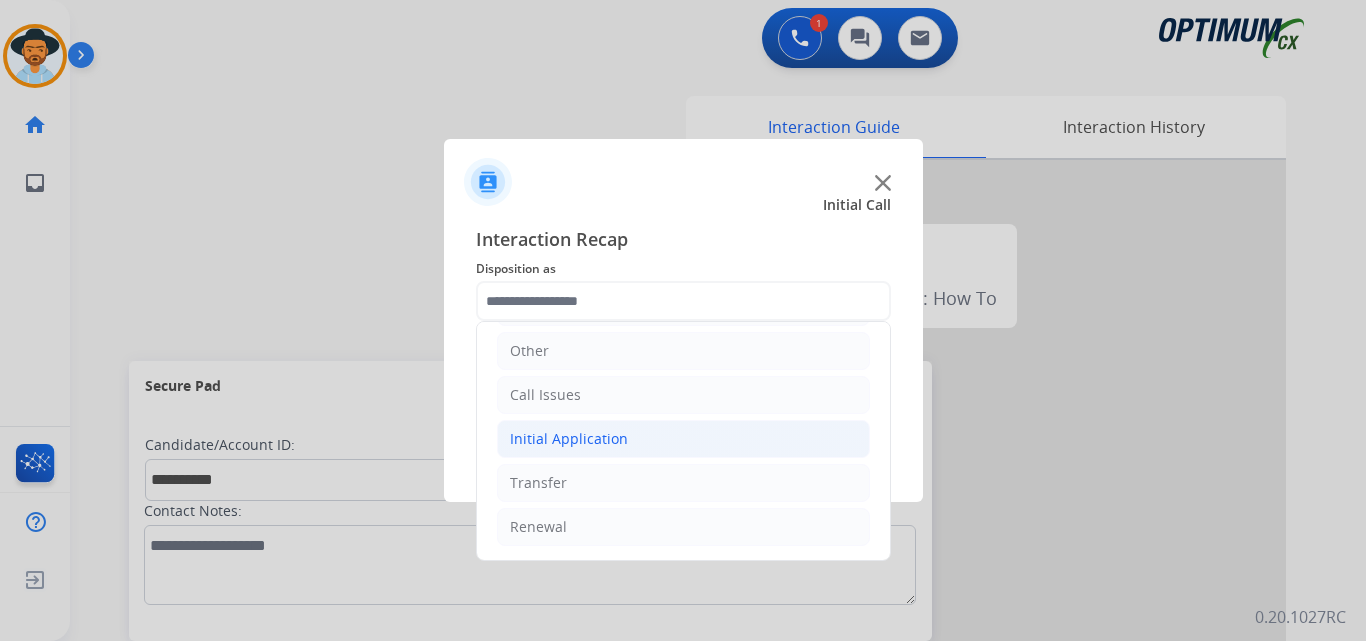 click on "Initial Application" 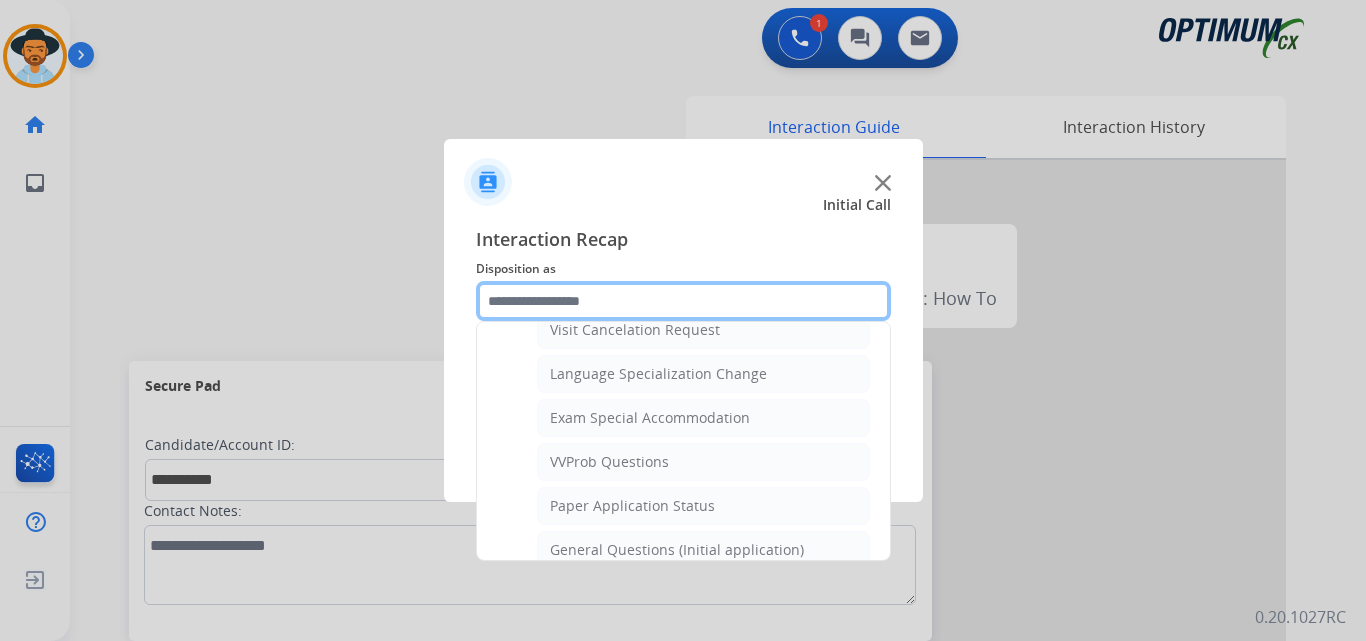 scroll, scrollTop: 1136, scrollLeft: 0, axis: vertical 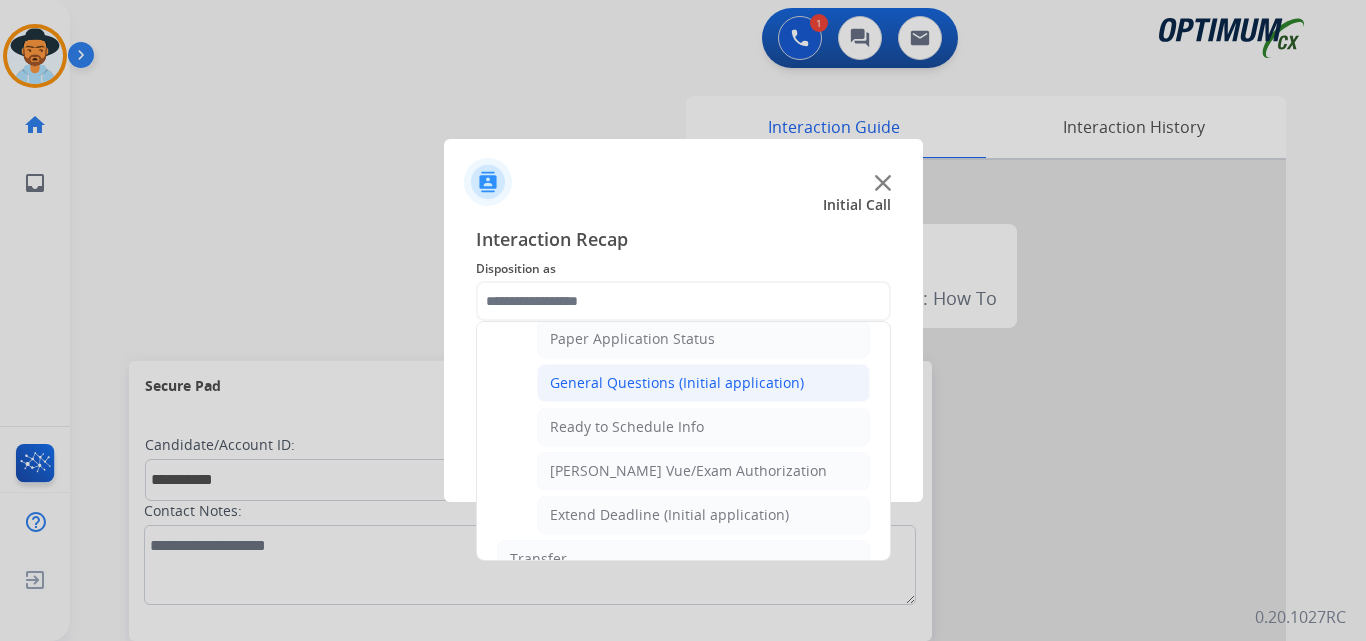 click on "General Questions (Initial application)" 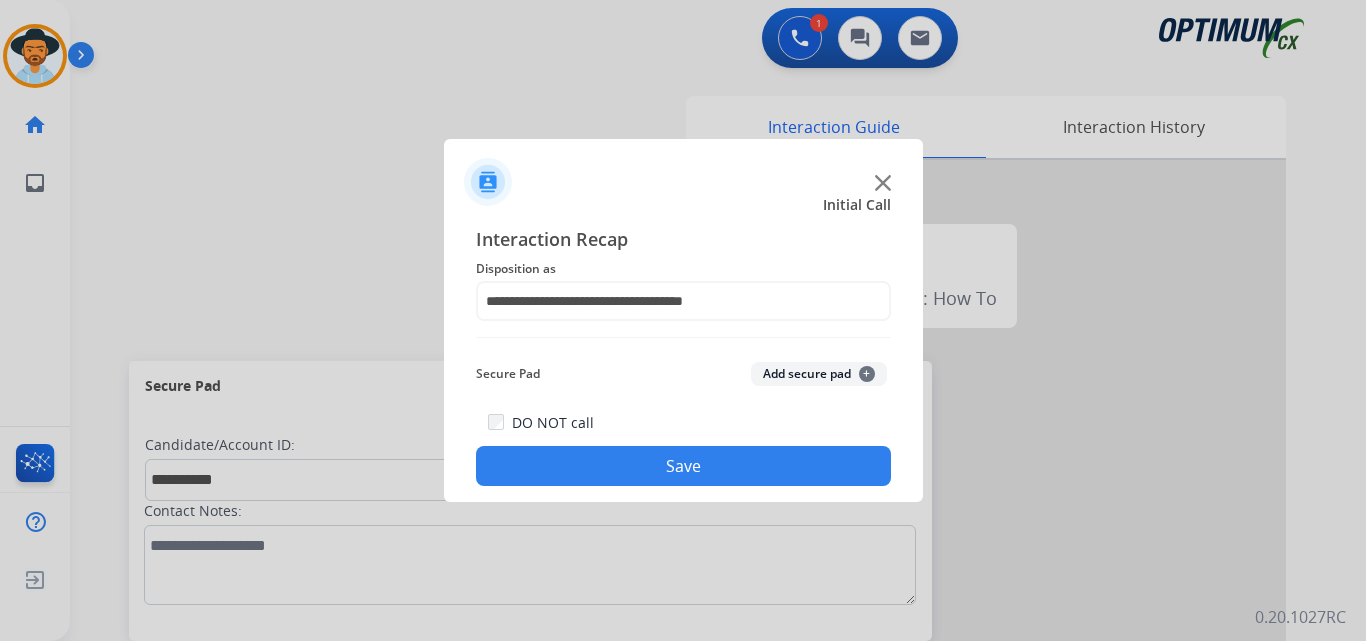 click on "Save" 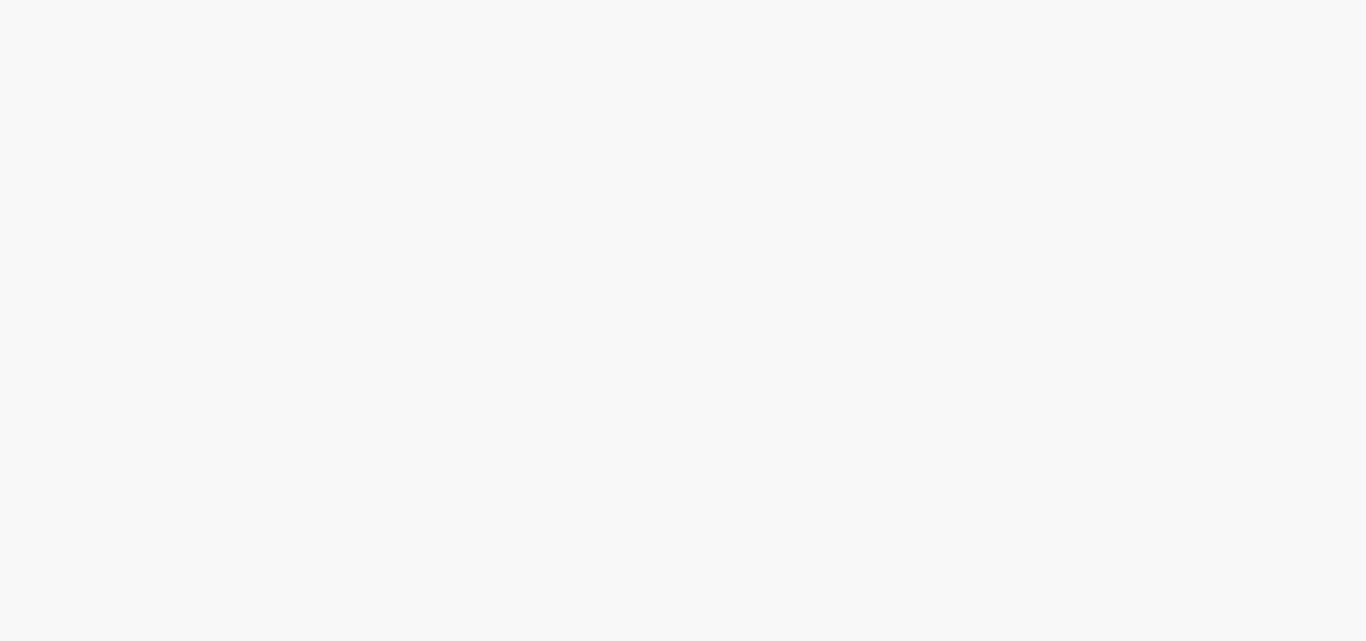 scroll, scrollTop: 0, scrollLeft: 0, axis: both 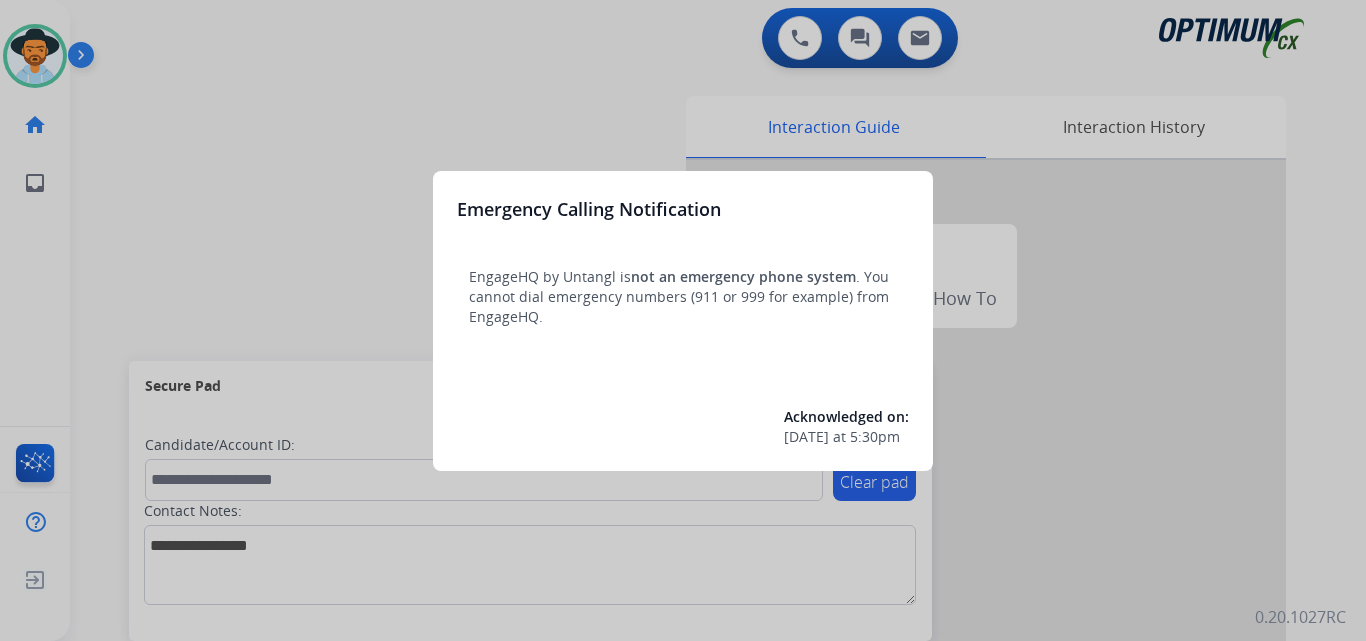 click at bounding box center [683, 320] 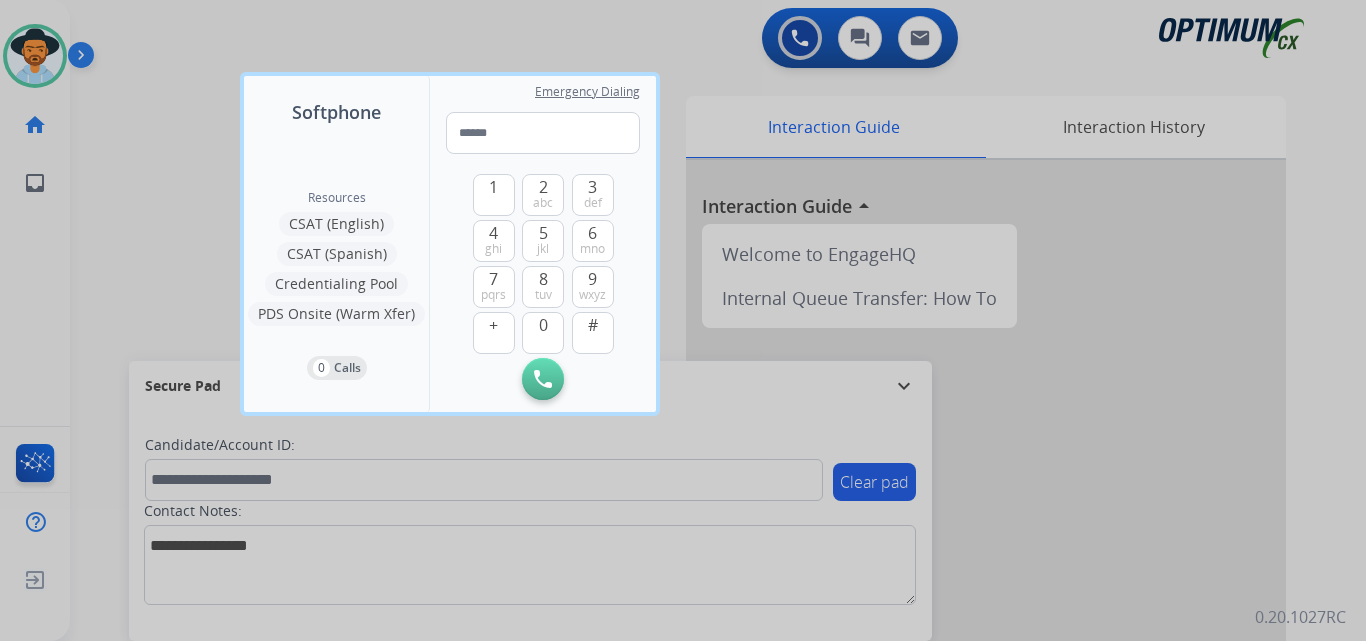click at bounding box center (683, 320) 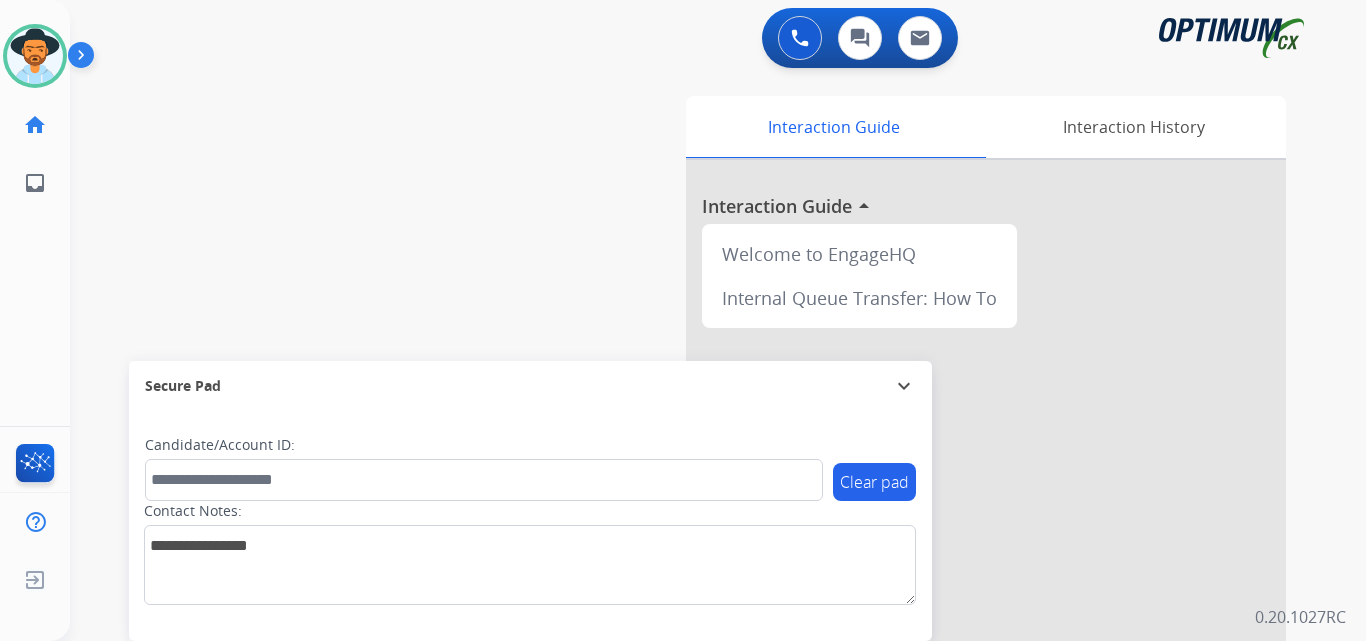 click on "swap_horiz Break voice bridge close_fullscreen Connect 3-Way Call merge_type Separate 3-Way Call  Interaction Guide   Interaction History  Interaction Guide arrow_drop_up  Welcome to EngageHQ   Internal Queue Transfer: How To  Secure Pad expand_more Clear pad Candidate/Account ID: Contact Notes:" at bounding box center [694, 489] 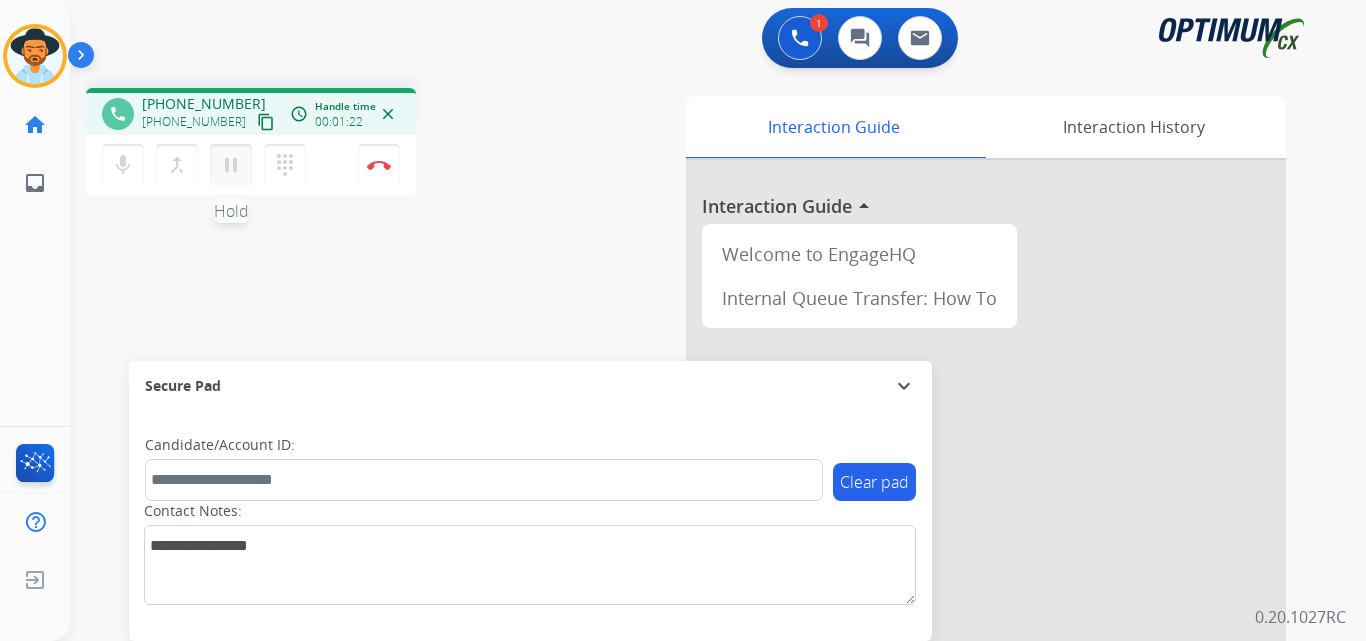 click on "mic Mute merge_type Bridge pause Hold dialpad Dialpad Disconnect" at bounding box center [251, 165] 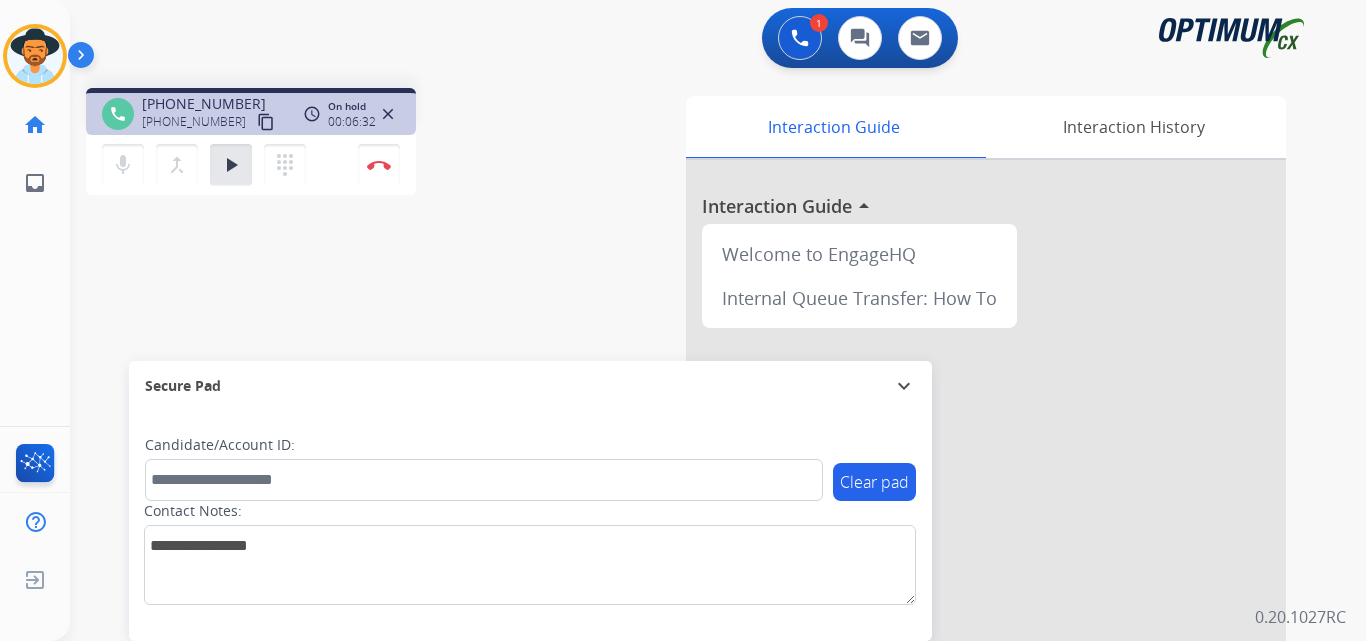 click on "[PHONE_NUMBER]" at bounding box center (204, 104) 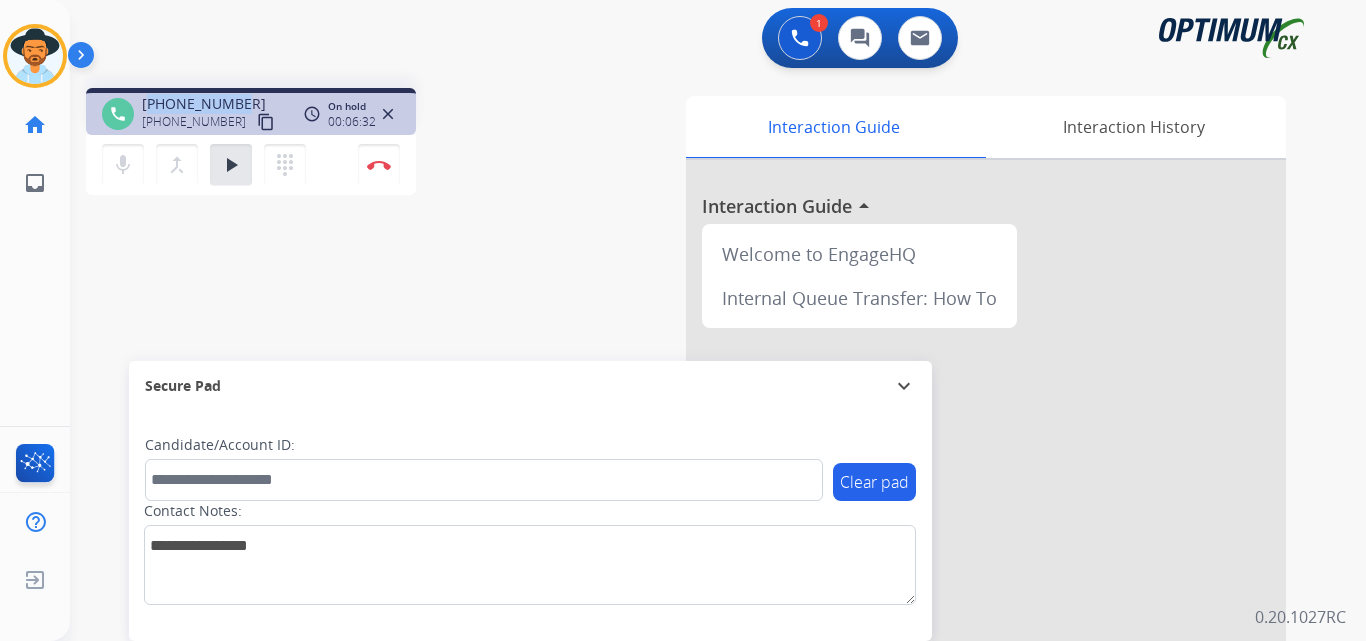 click on "[PHONE_NUMBER]" at bounding box center (204, 104) 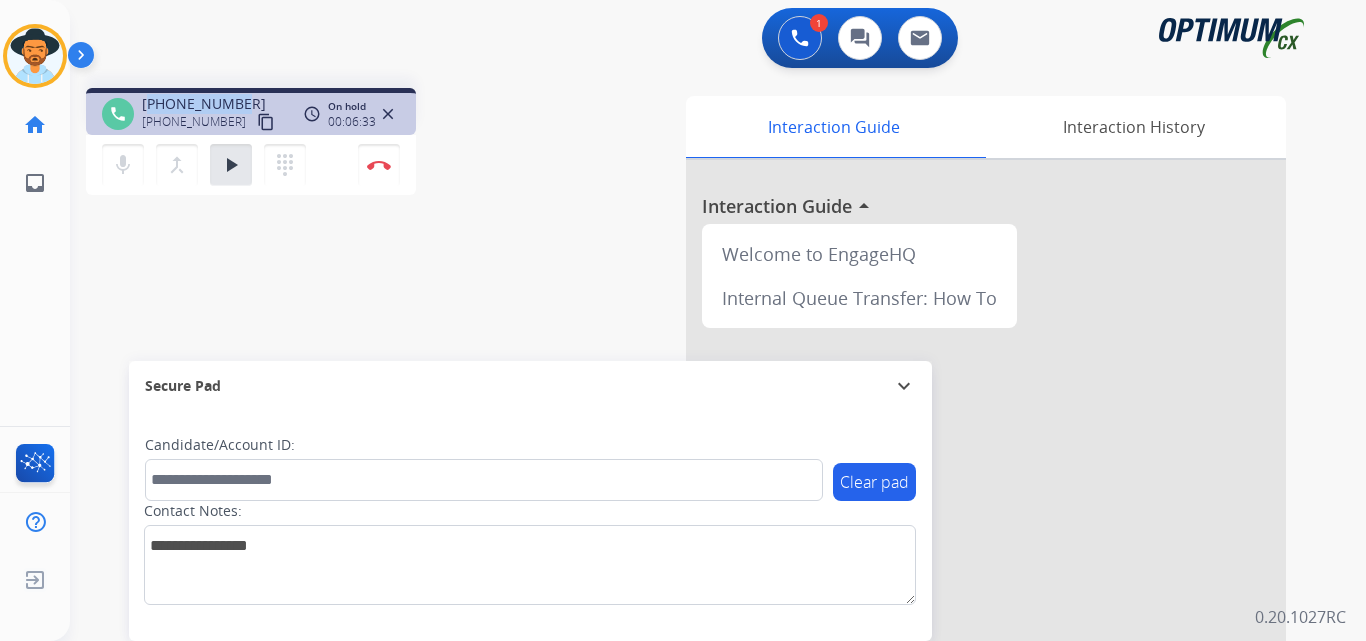copy on "19296611319" 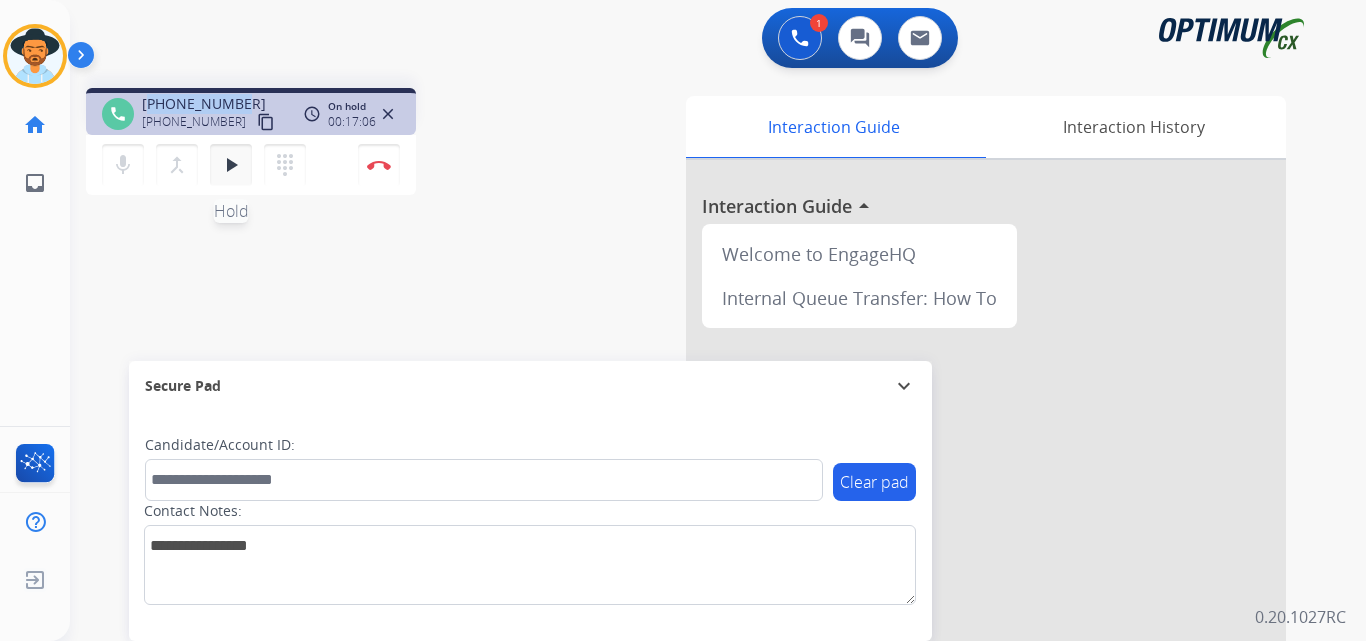 click on "play_arrow" at bounding box center (231, 165) 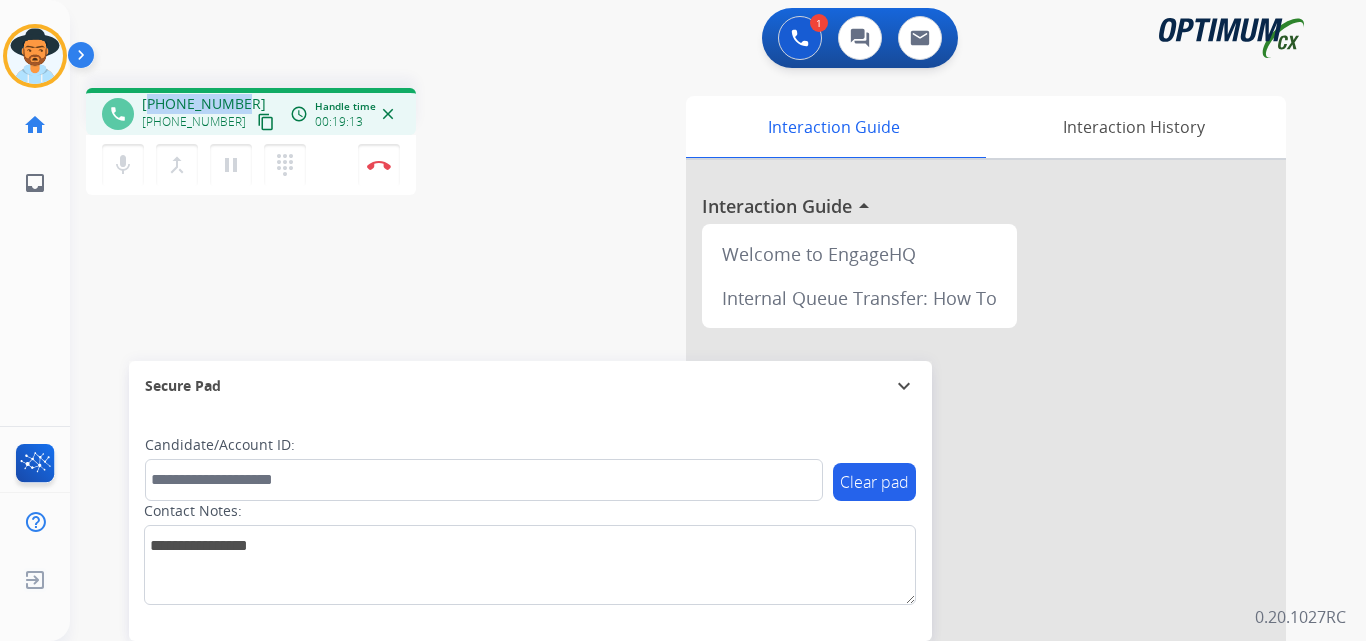 click on "[PHONE_NUMBER]" at bounding box center (204, 104) 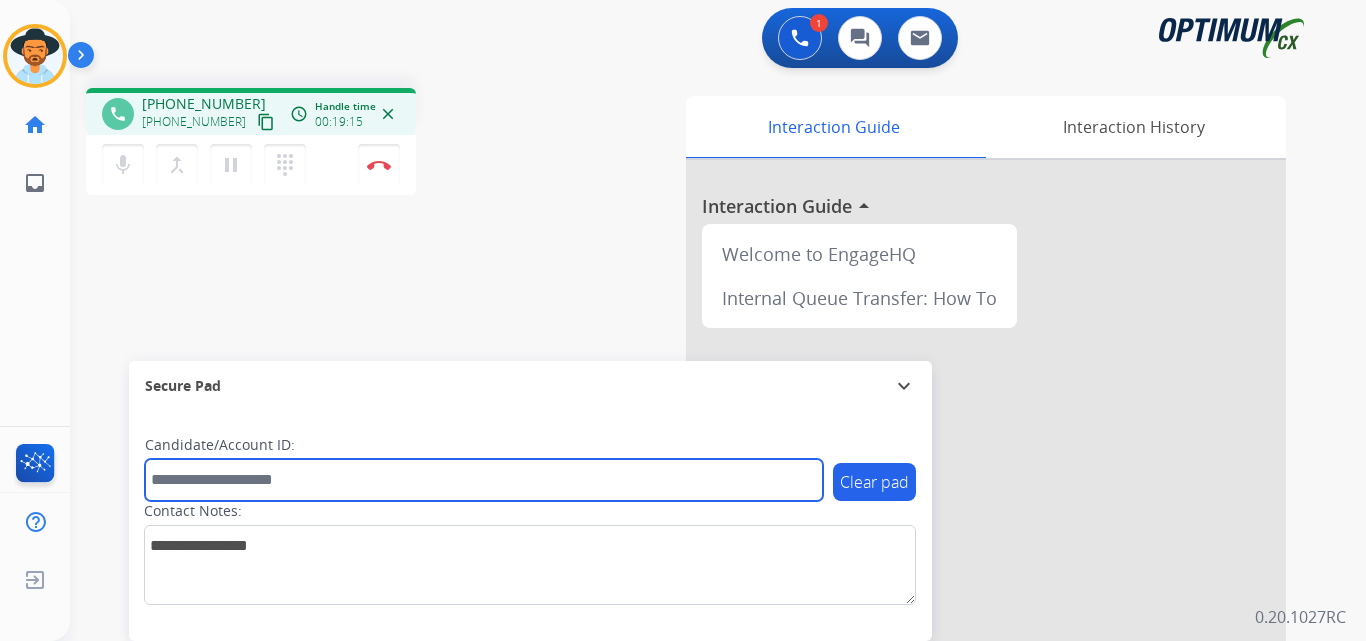 click at bounding box center [484, 480] 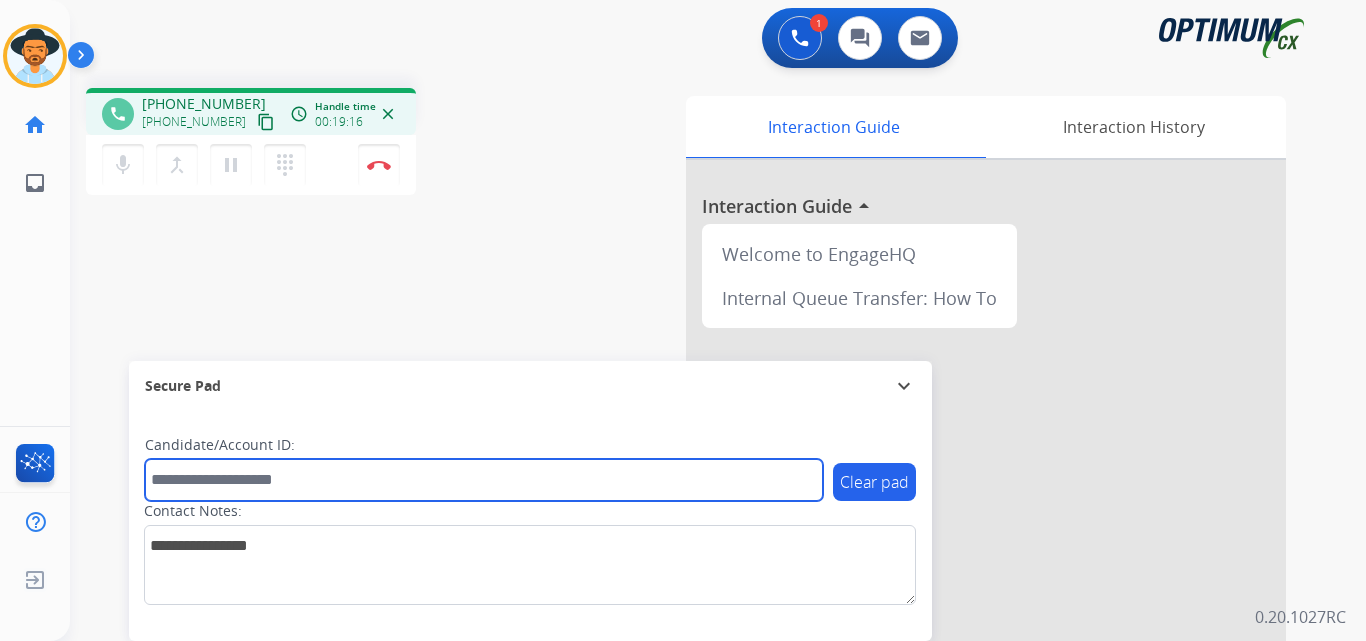 paste on "**********" 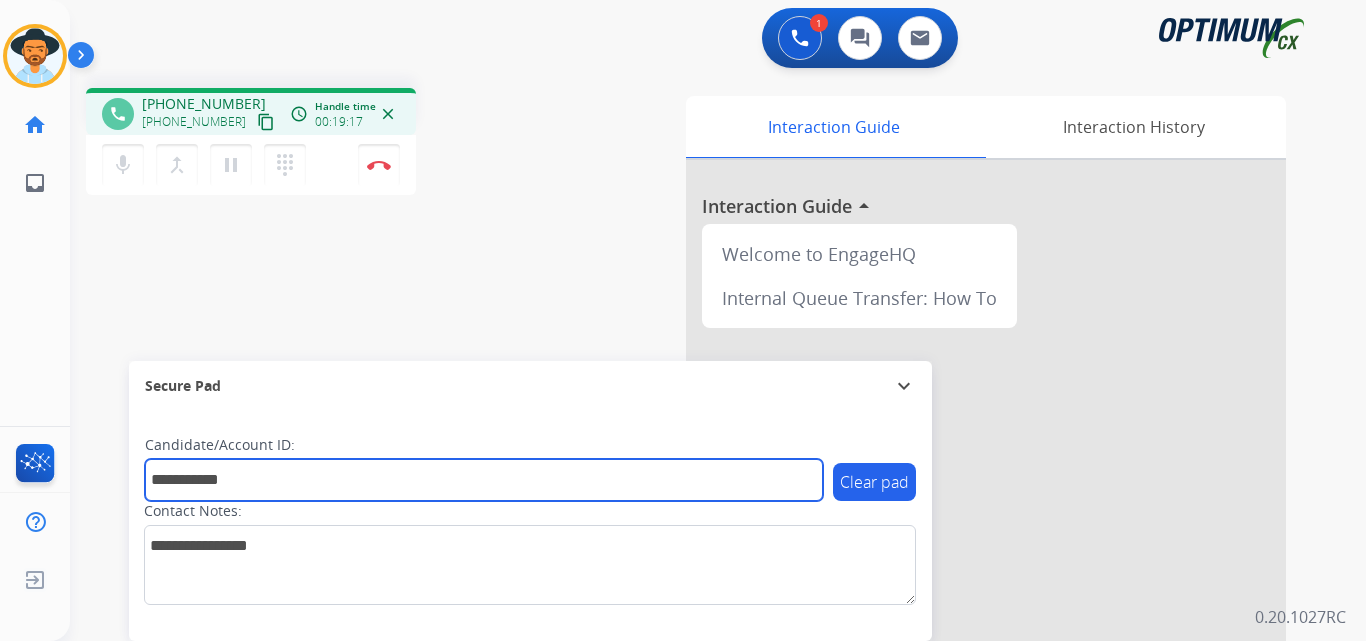 click on "**********" at bounding box center (484, 480) 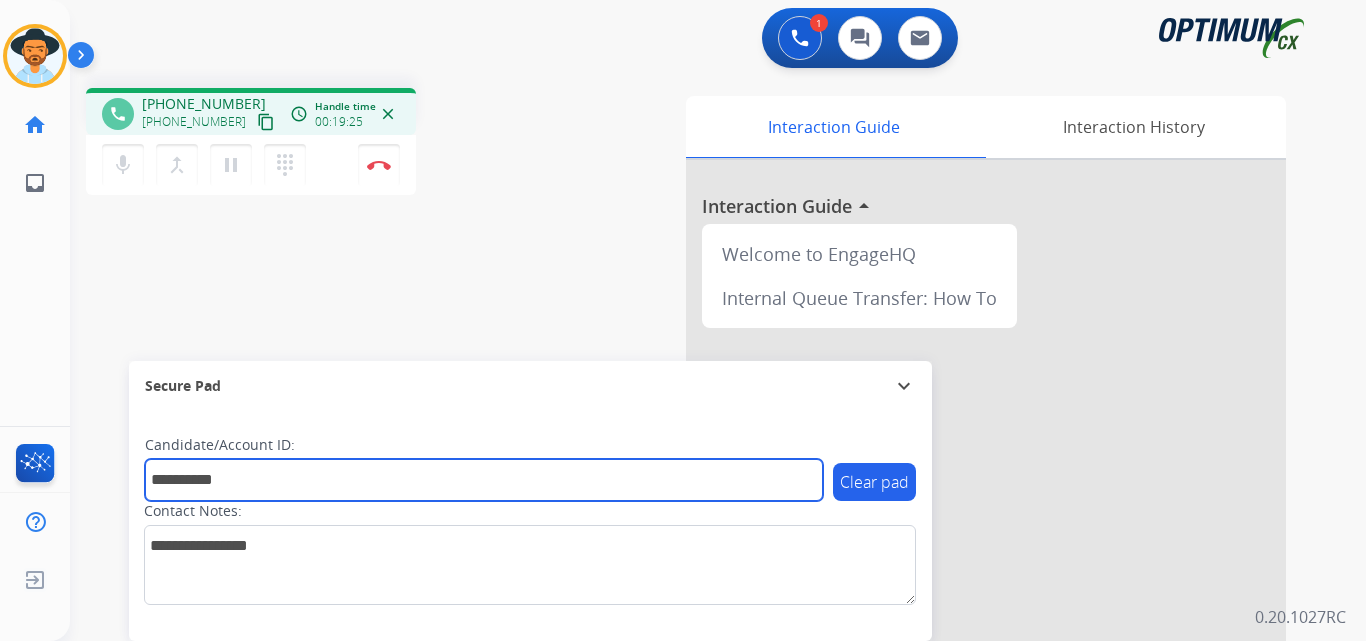 type on "**********" 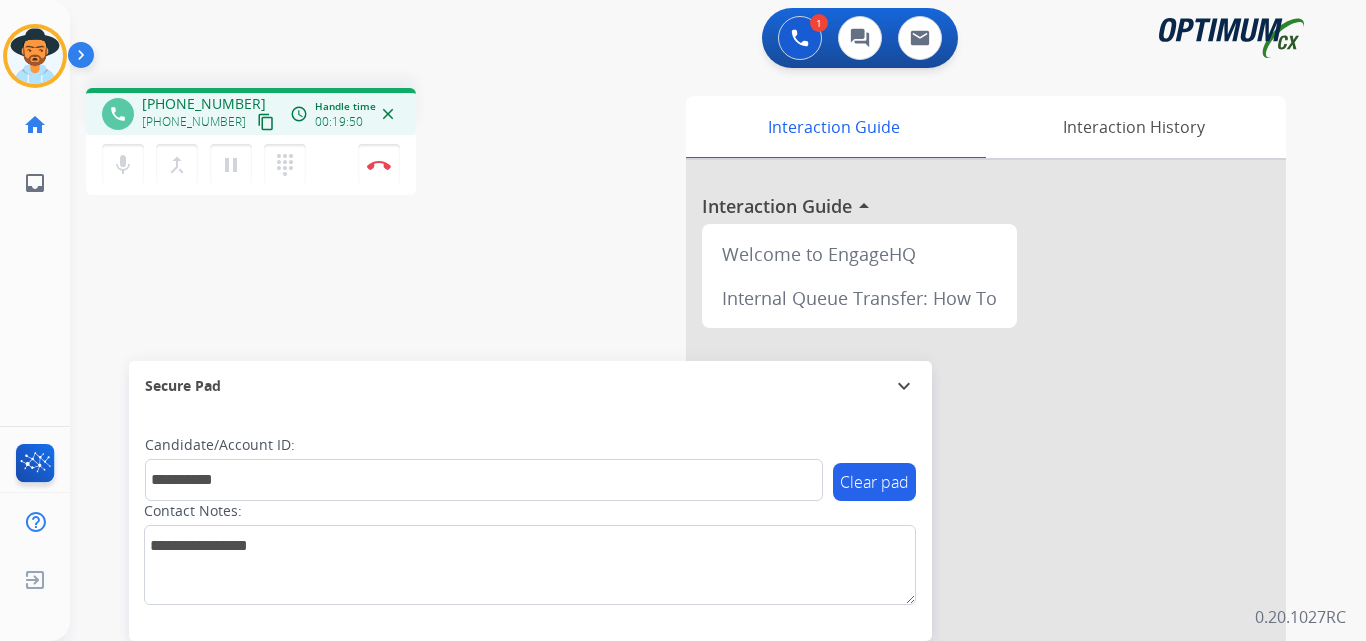 click on "**********" at bounding box center [694, 489] 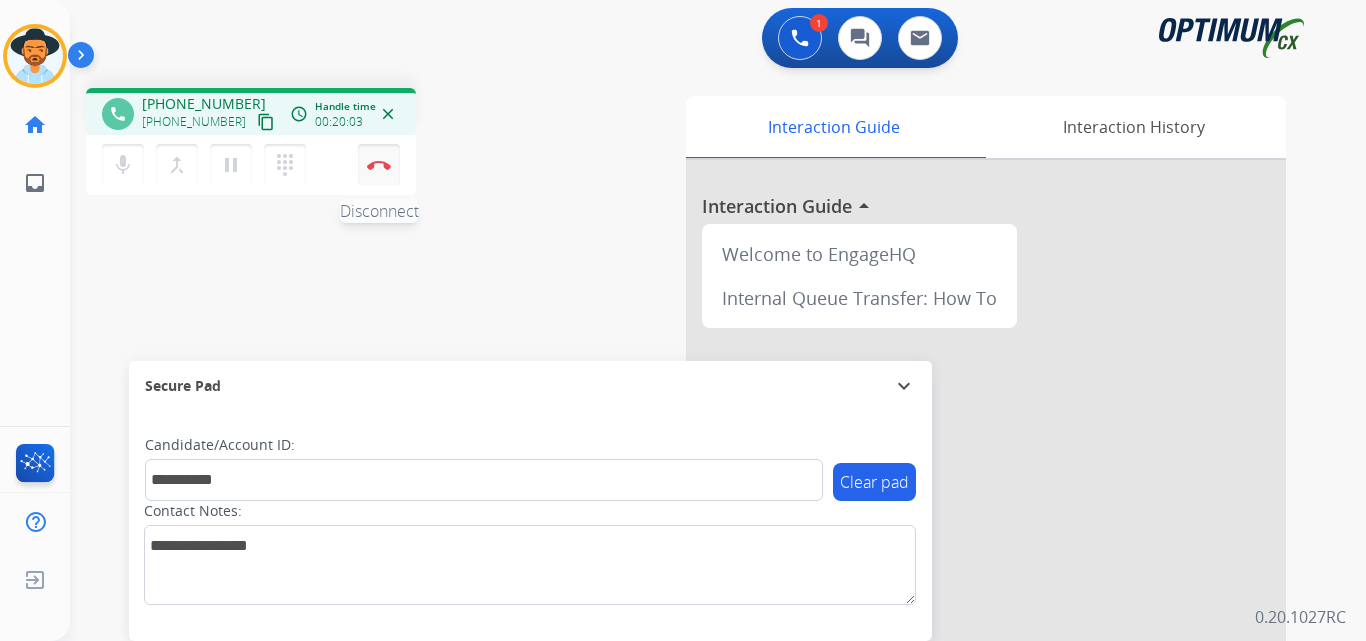 click on "Disconnect" at bounding box center (379, 165) 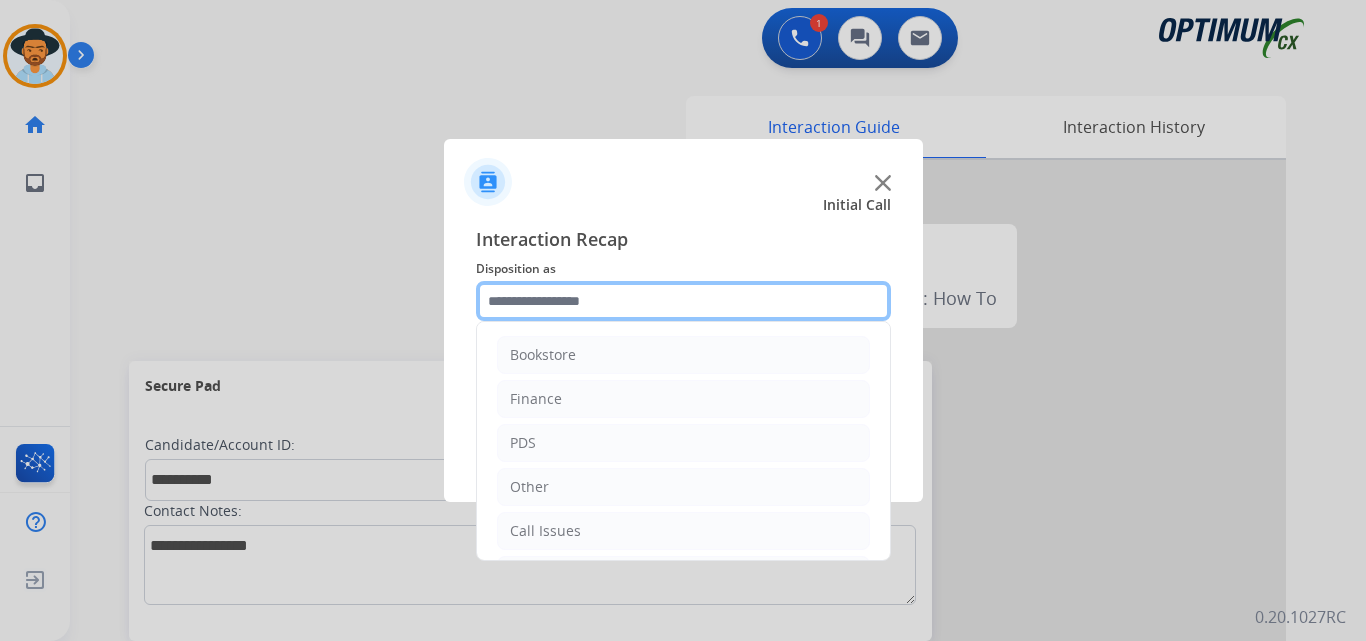 click 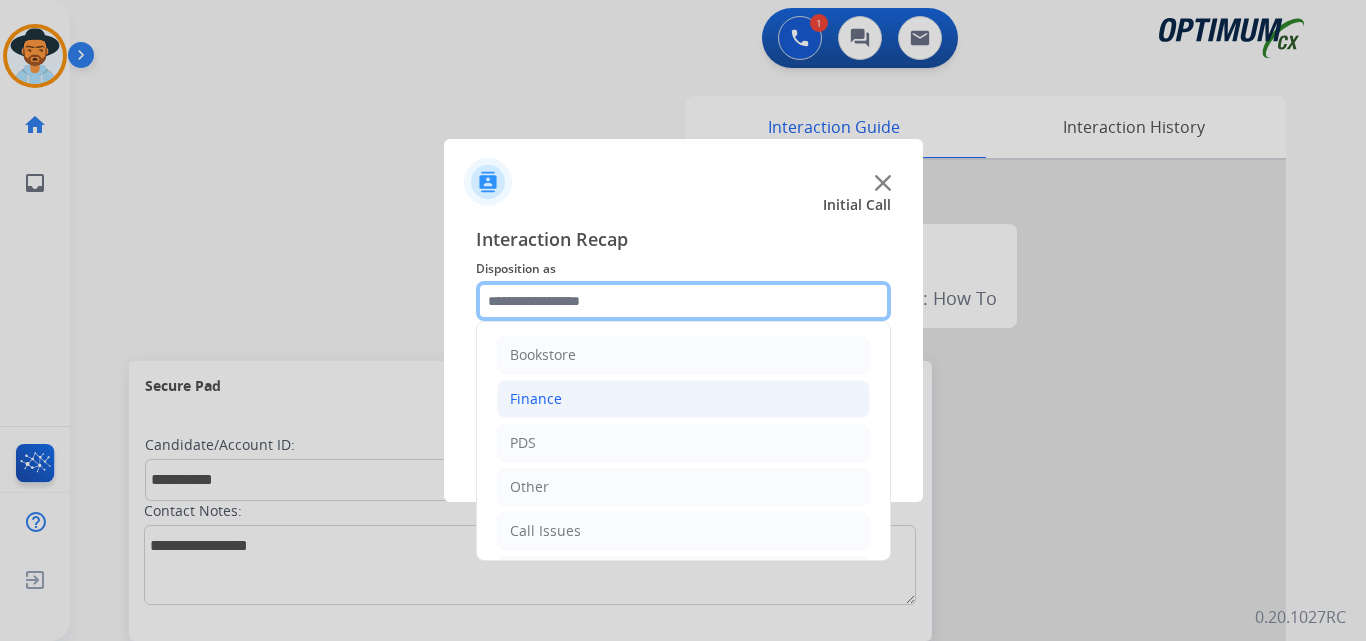 scroll, scrollTop: 136, scrollLeft: 0, axis: vertical 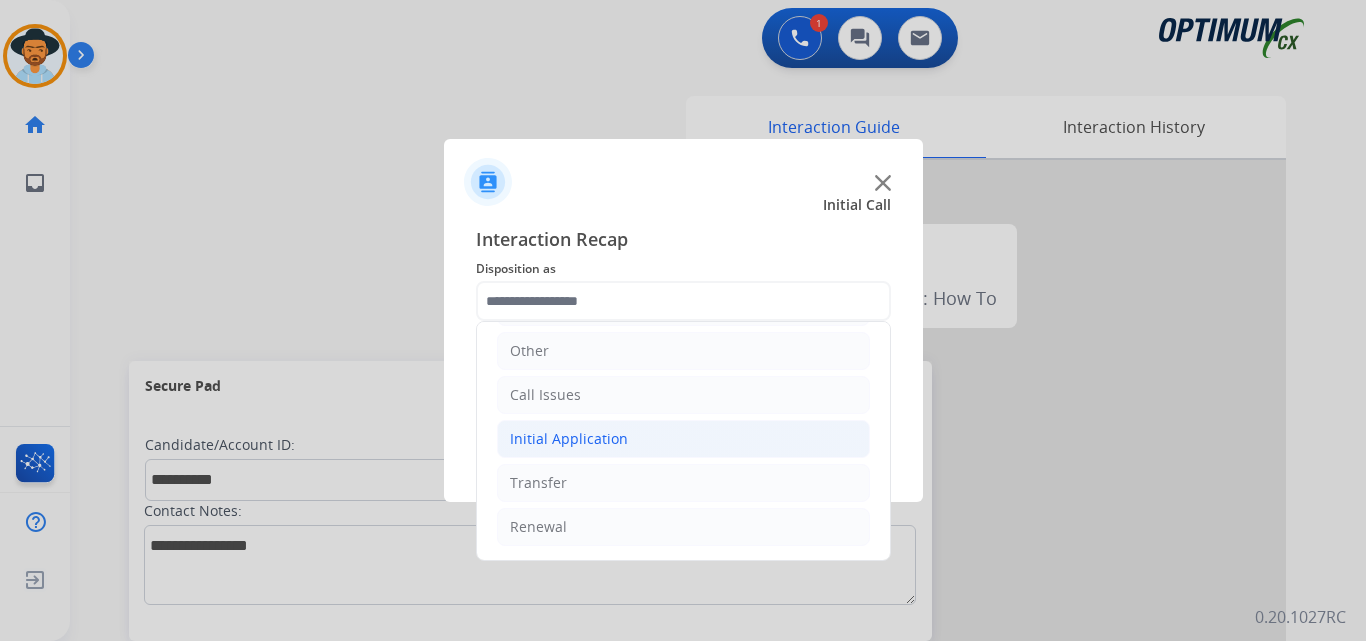 click on "Initial Application" 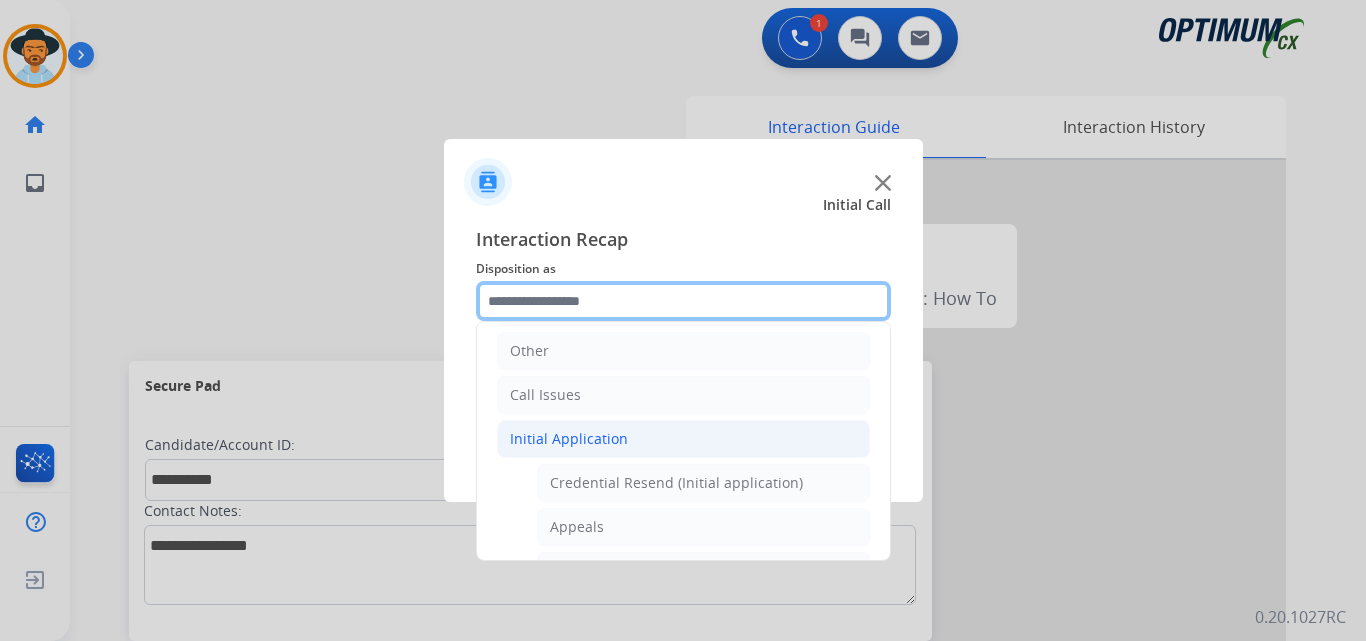 scroll, scrollTop: 0, scrollLeft: 0, axis: both 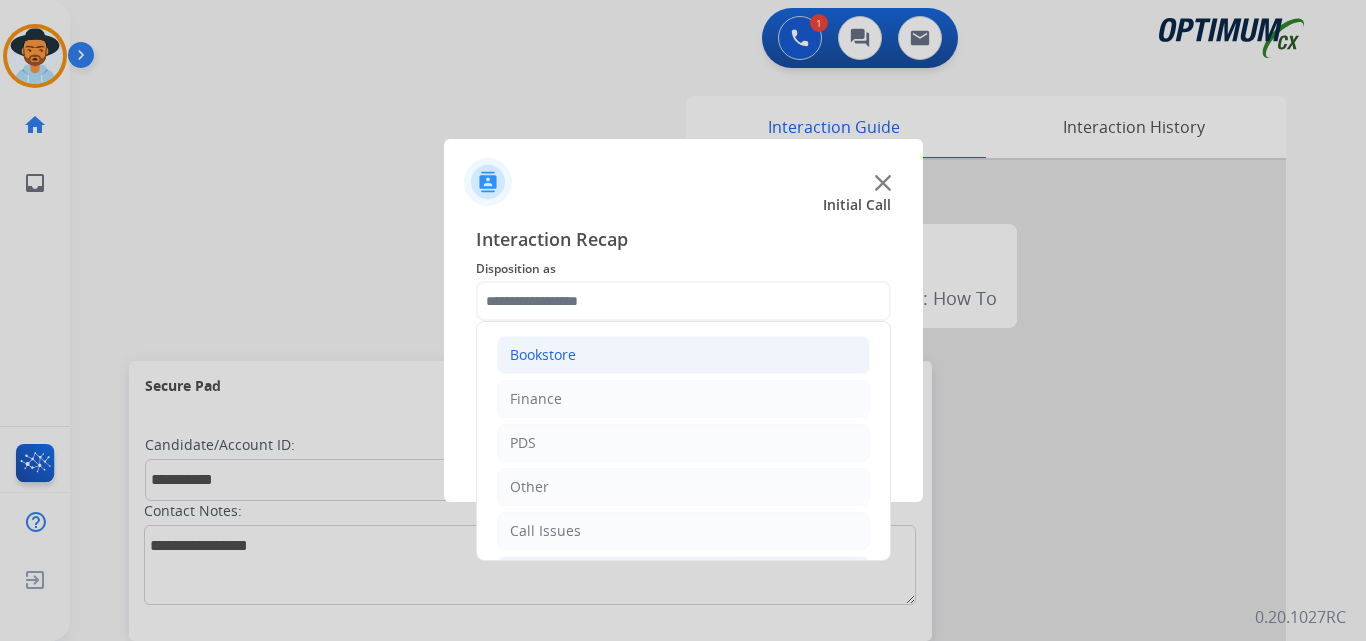 click on "Bookstore" 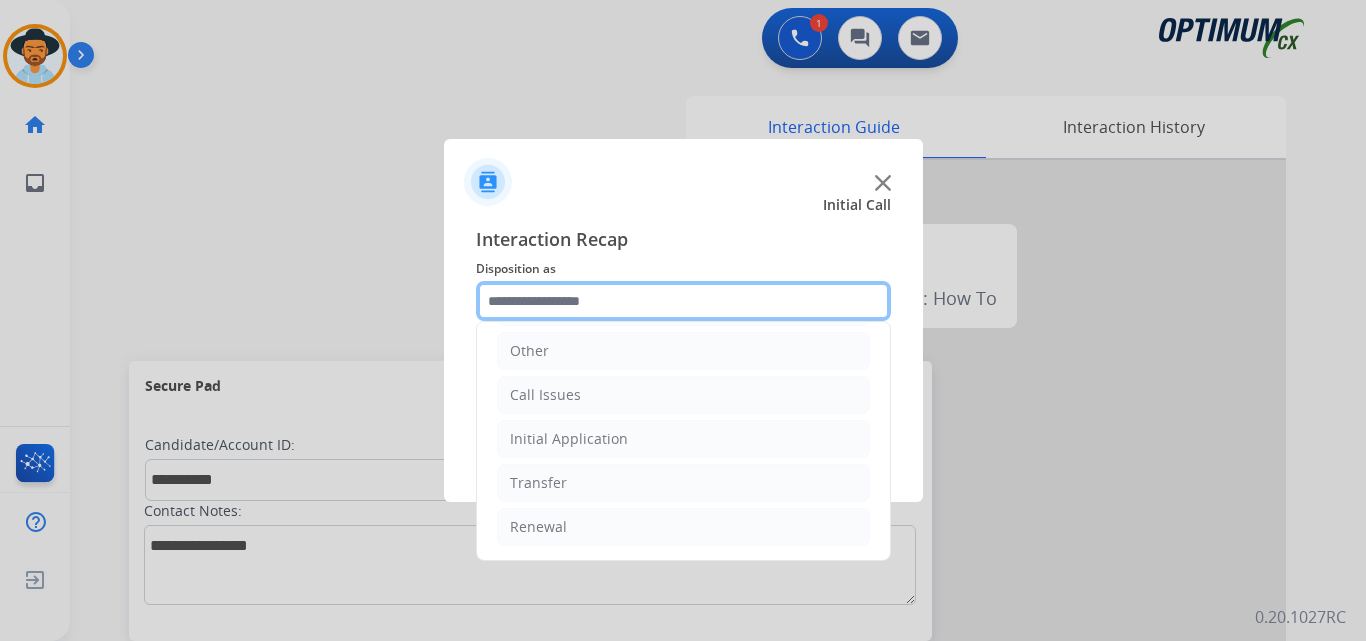 scroll, scrollTop: 0, scrollLeft: 0, axis: both 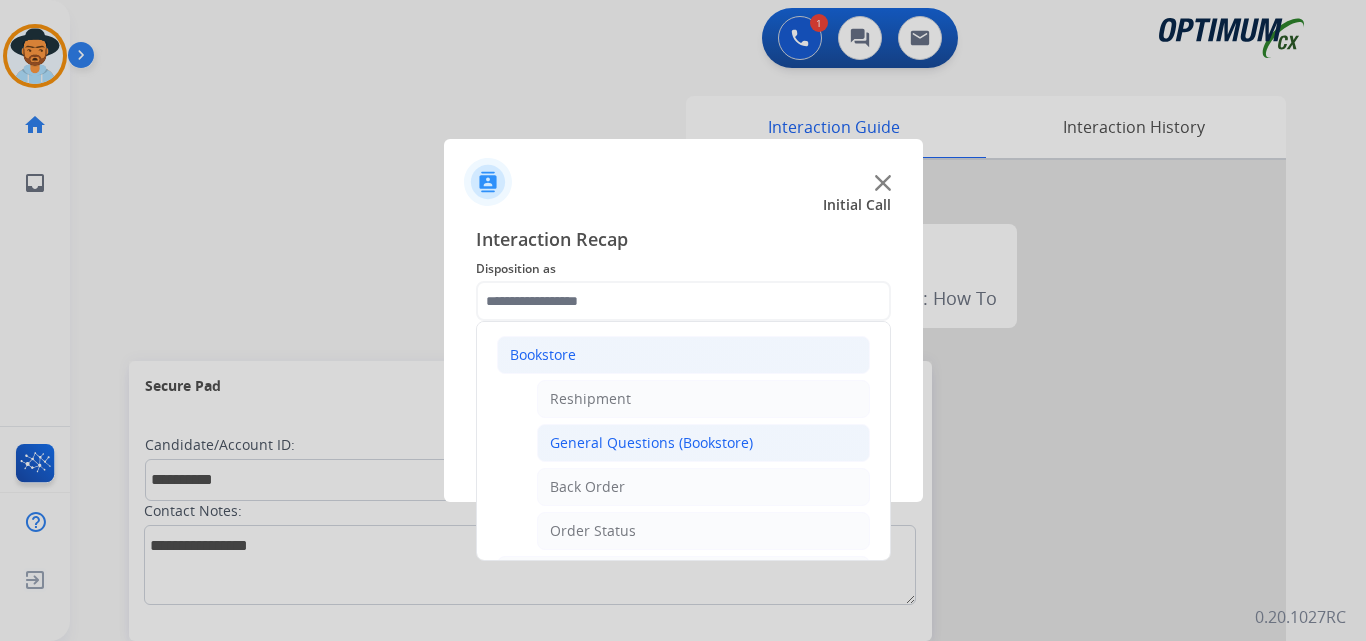 click on "General Questions (Bookstore)" 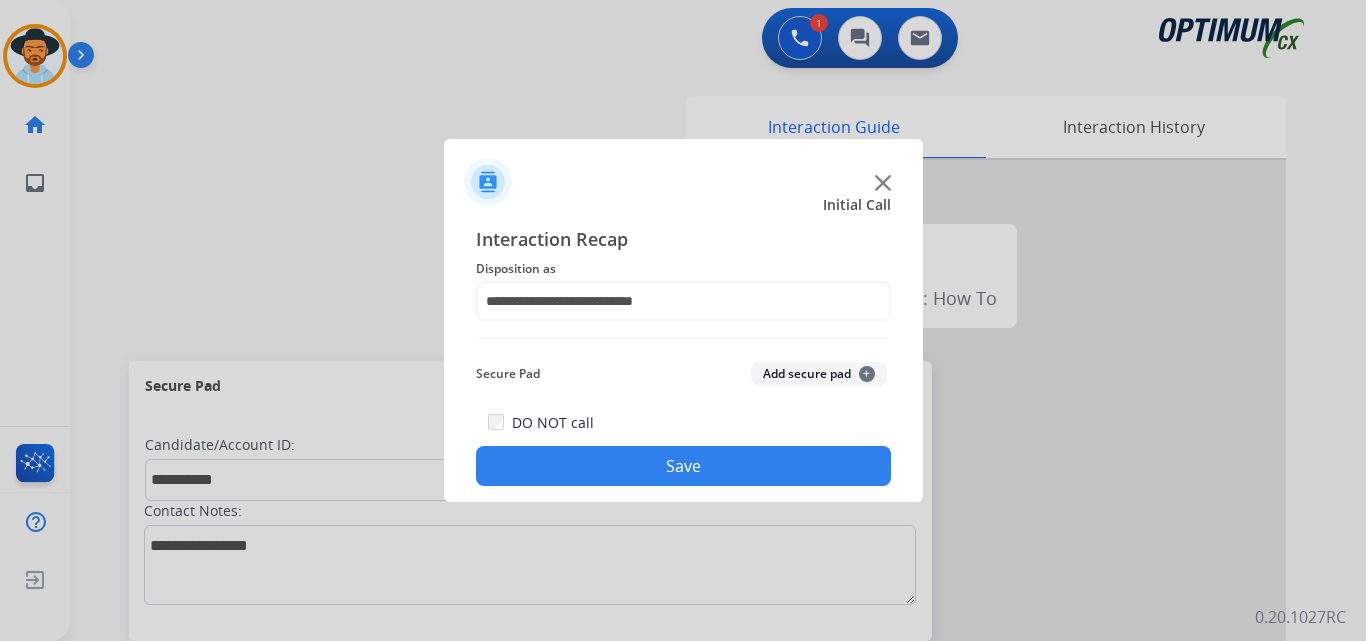 click on "Save" 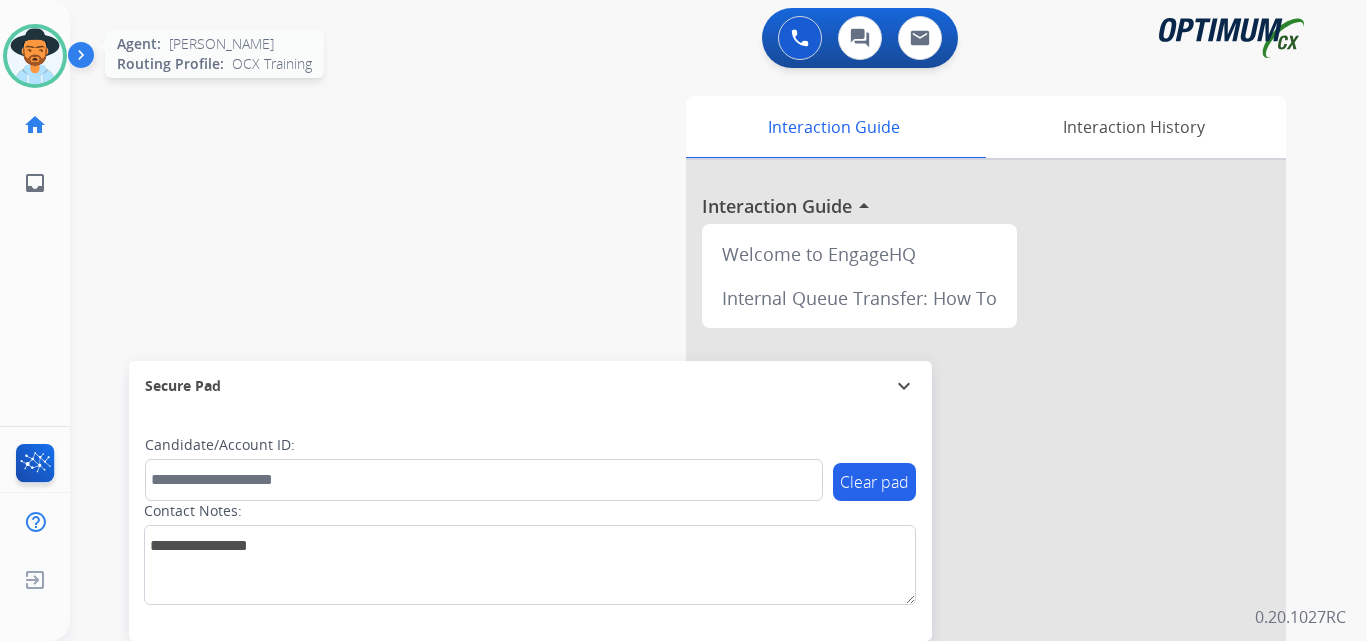 click at bounding box center [35, 56] 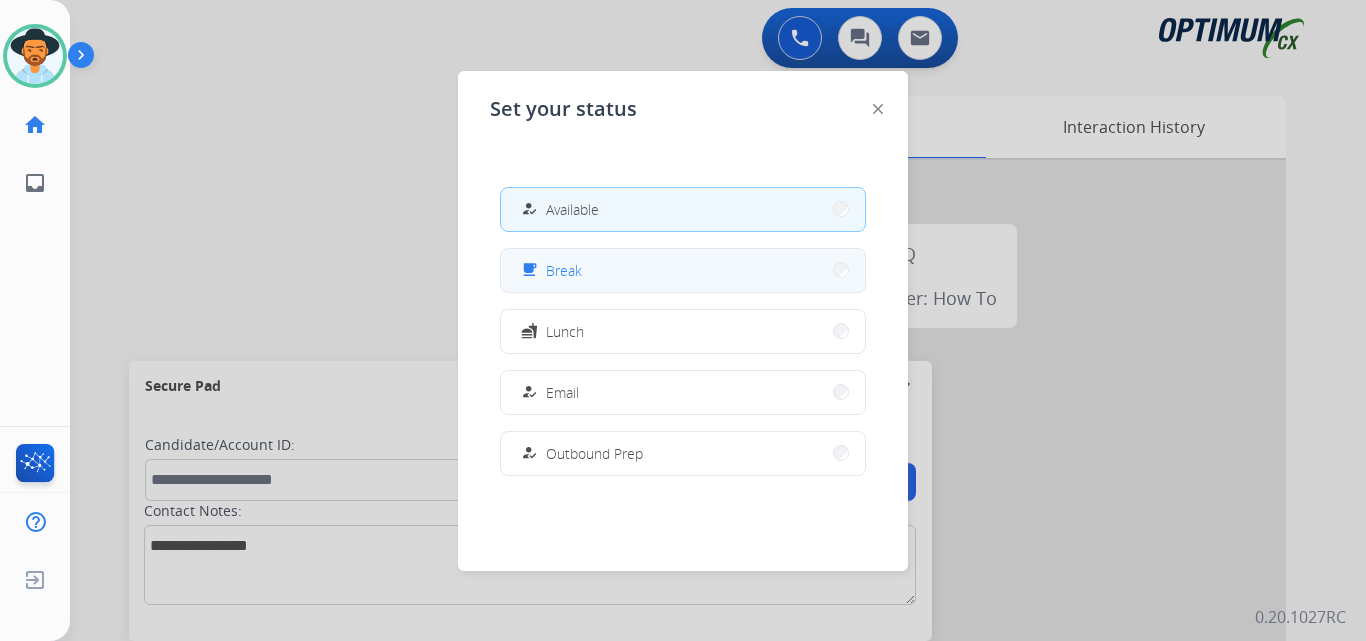 click on "free_breakfast" at bounding box center [531, 270] 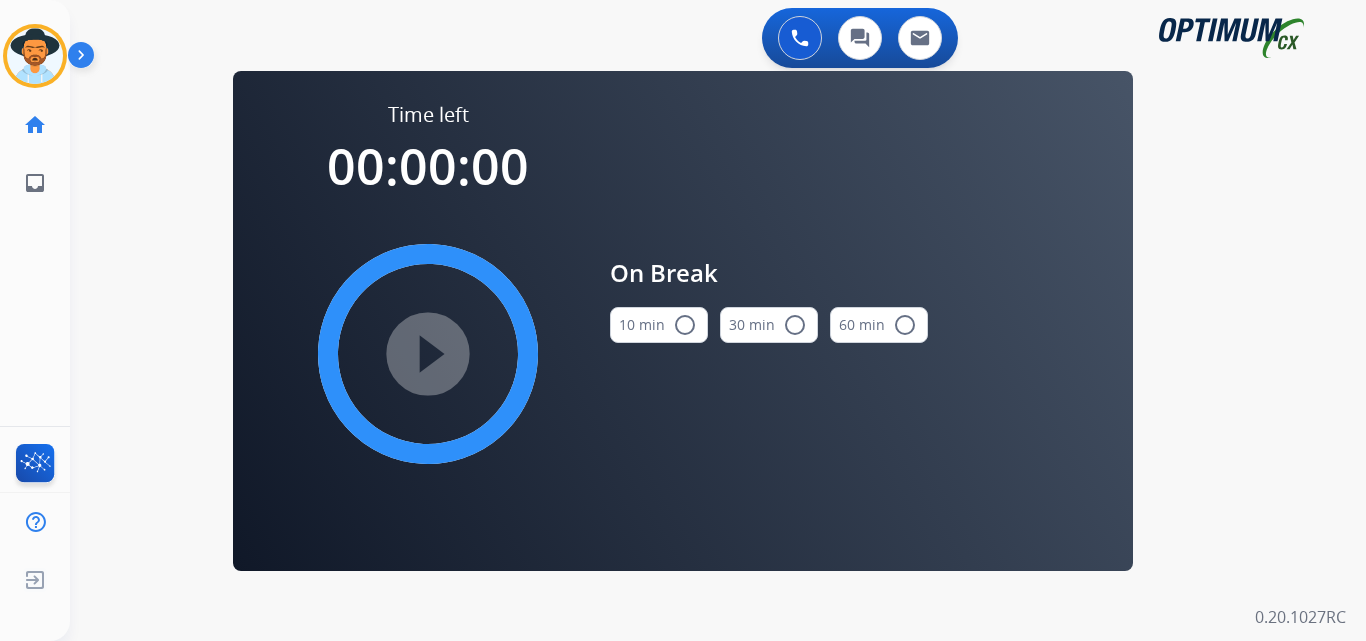 click on "radio_button_unchecked" at bounding box center (685, 325) 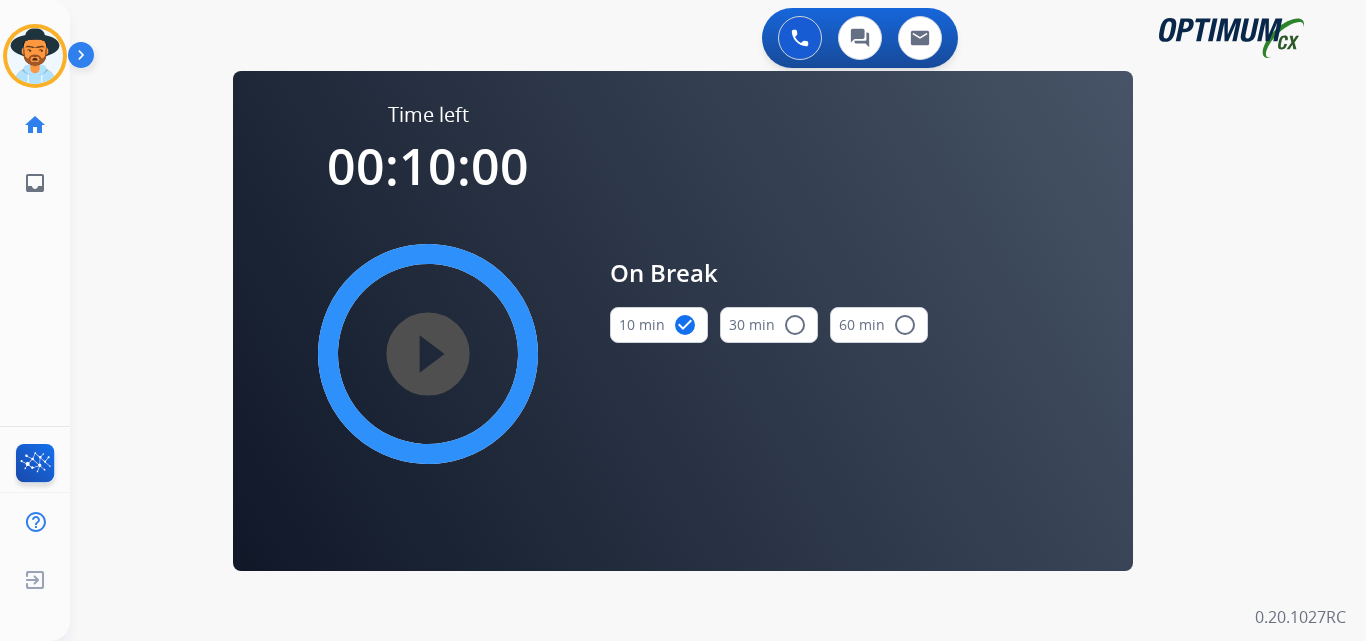 click on "play_circle_filled" at bounding box center (428, 354) 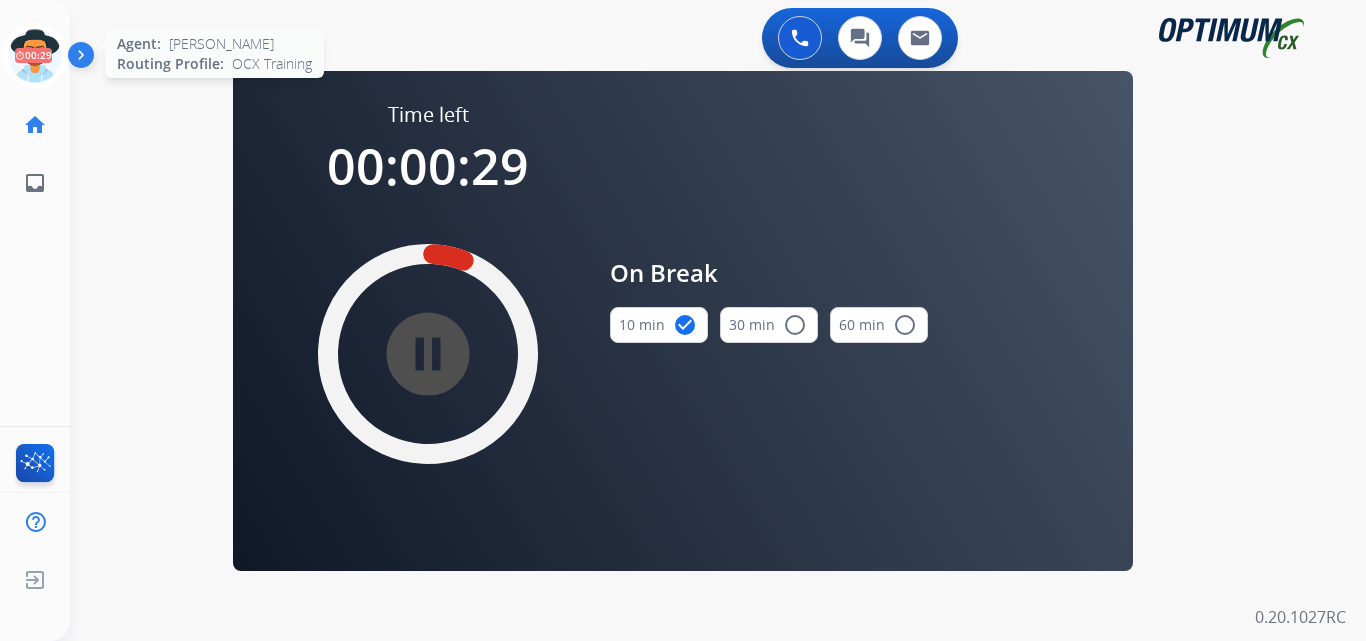 click 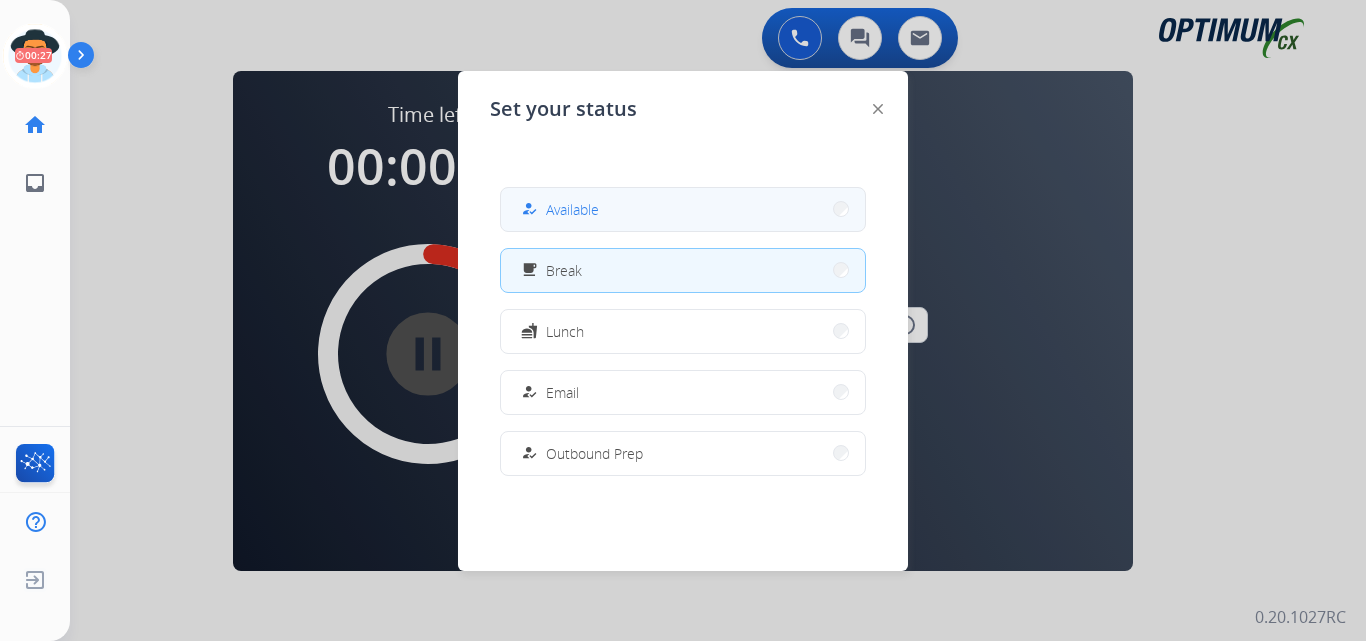 click on "Available" at bounding box center (572, 209) 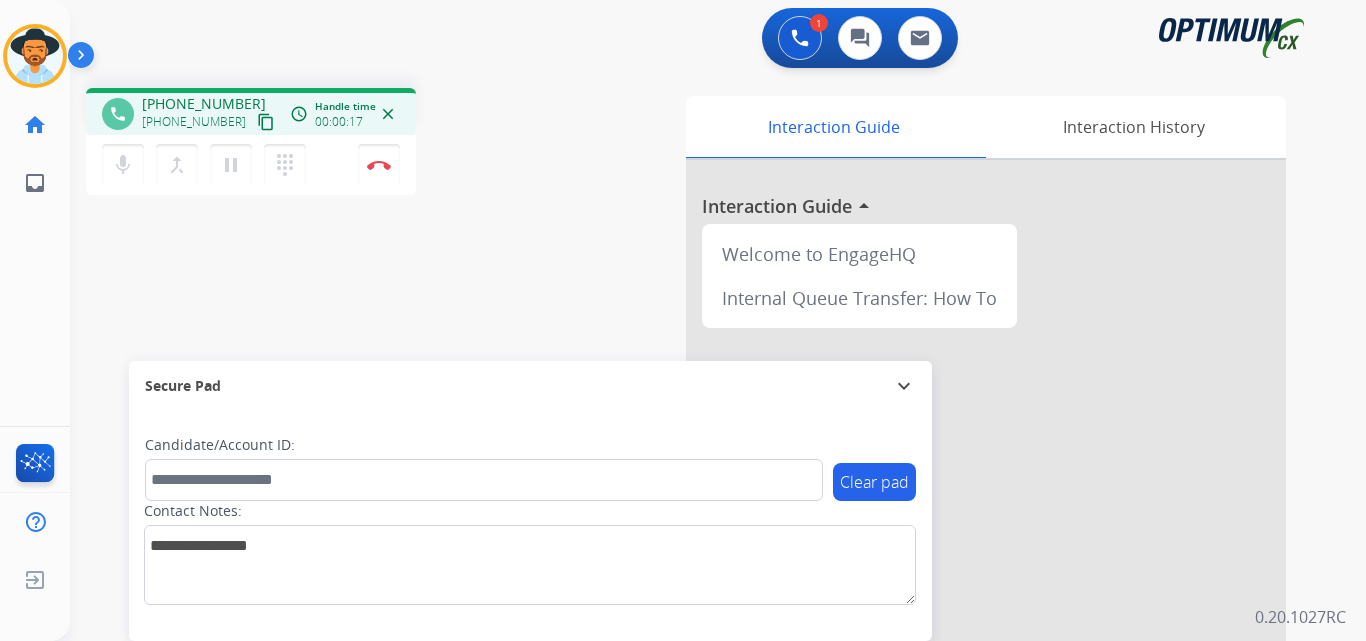 click on "[PHONE_NUMBER]" at bounding box center [204, 104] 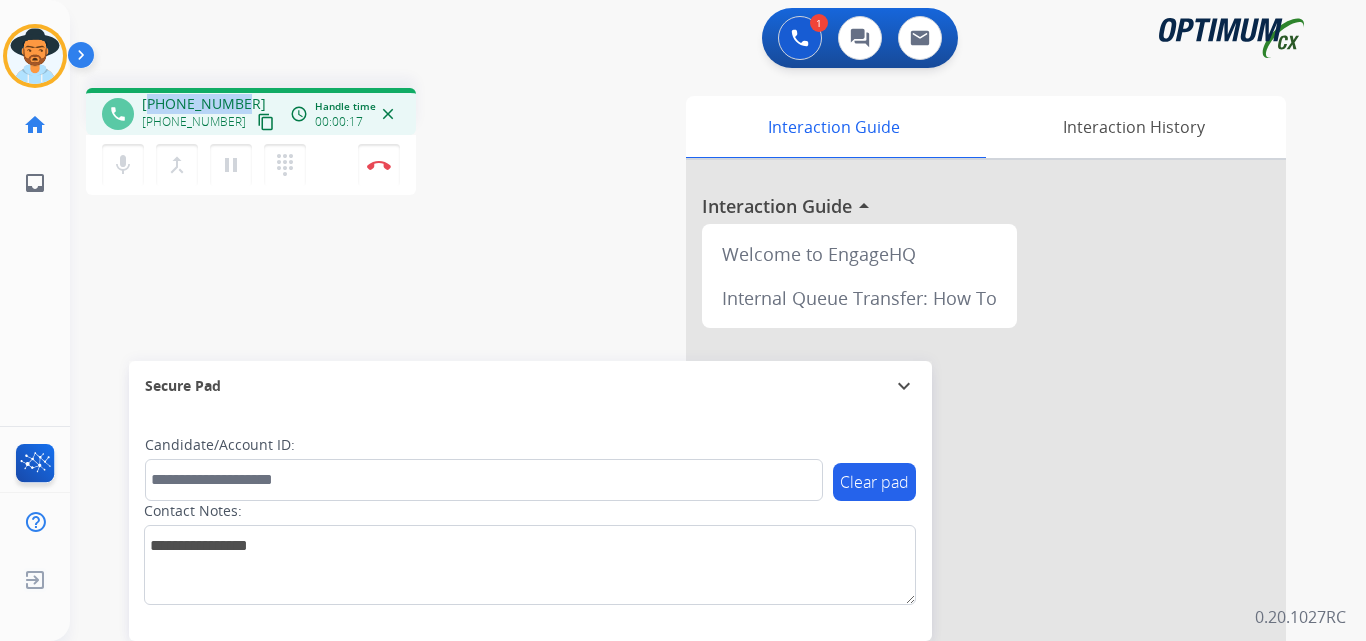 click on "[PHONE_NUMBER]" at bounding box center (204, 104) 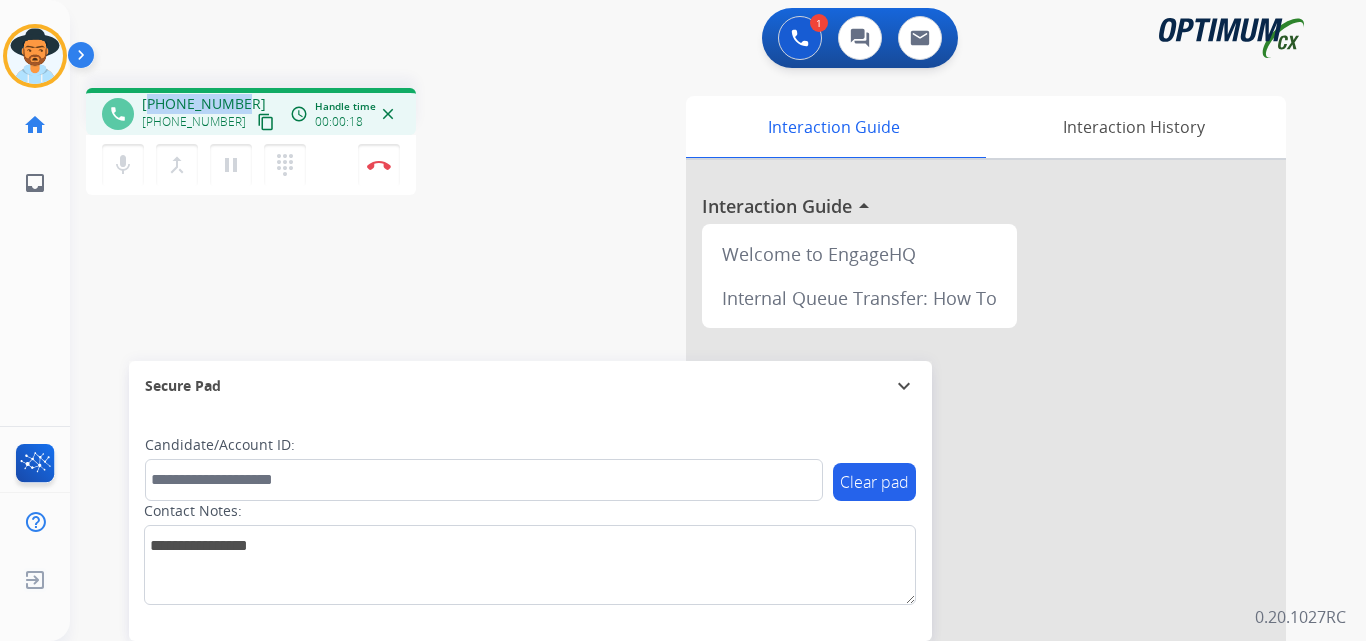 copy on "17872422539" 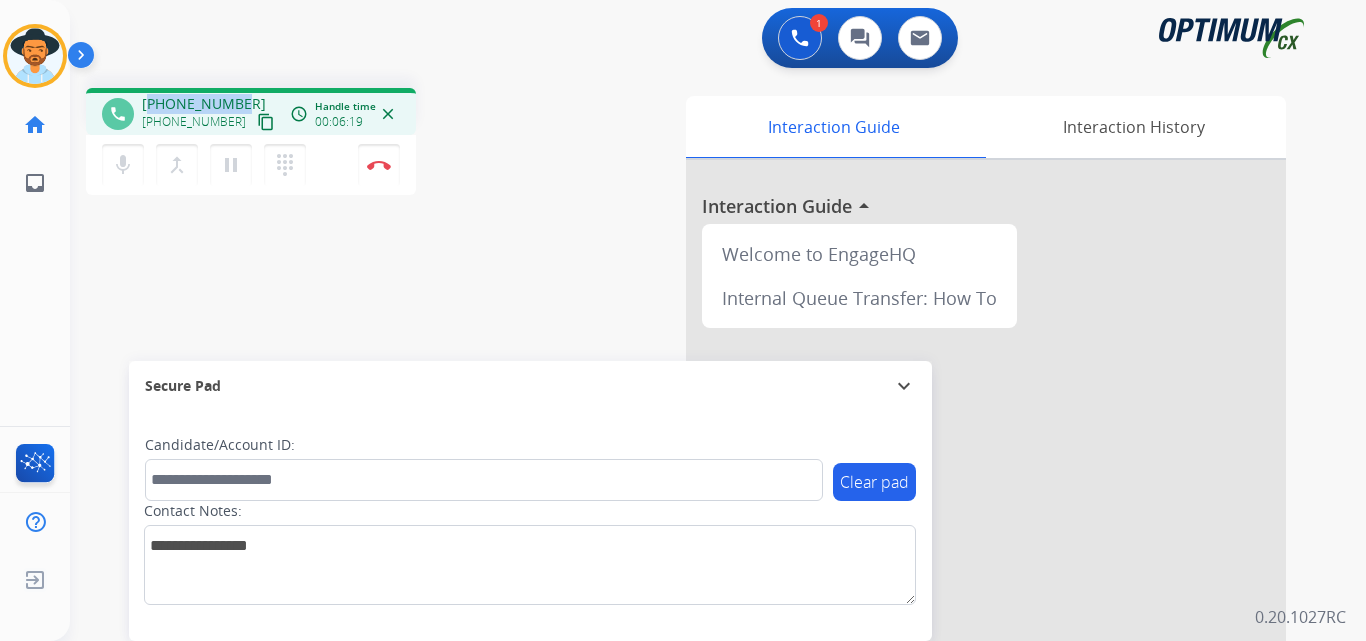 click on "[PHONE_NUMBER]" at bounding box center (204, 104) 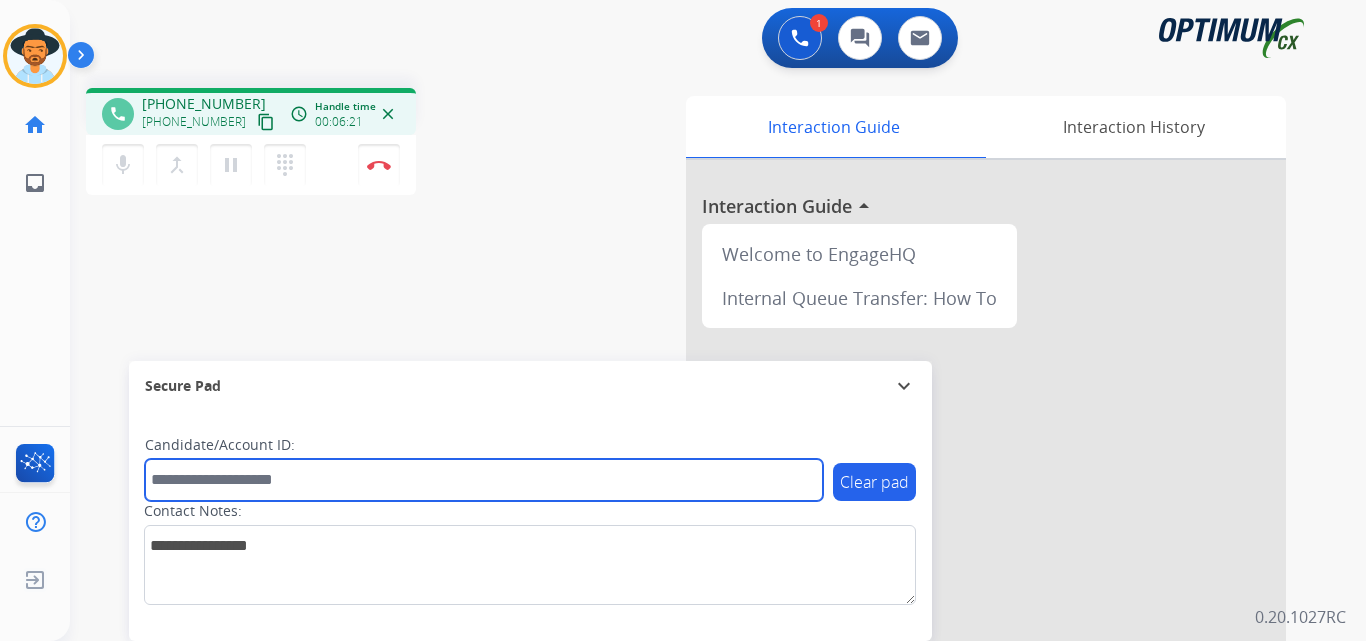 click at bounding box center (484, 480) 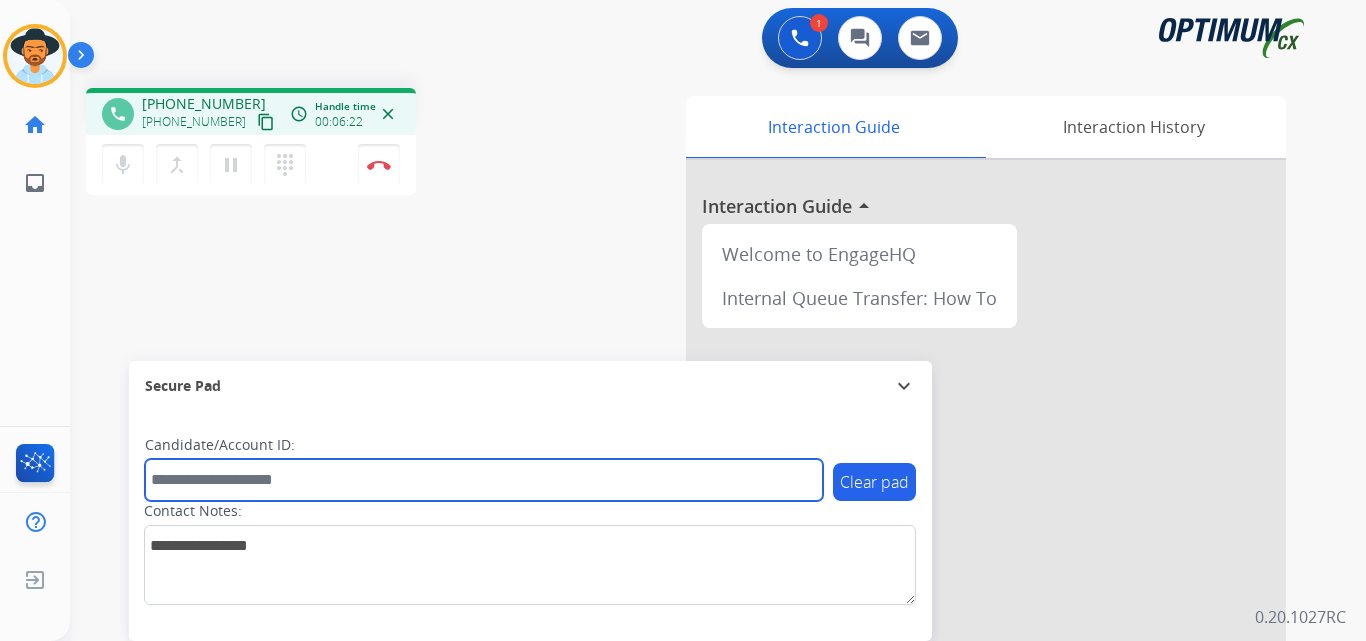 paste on "**********" 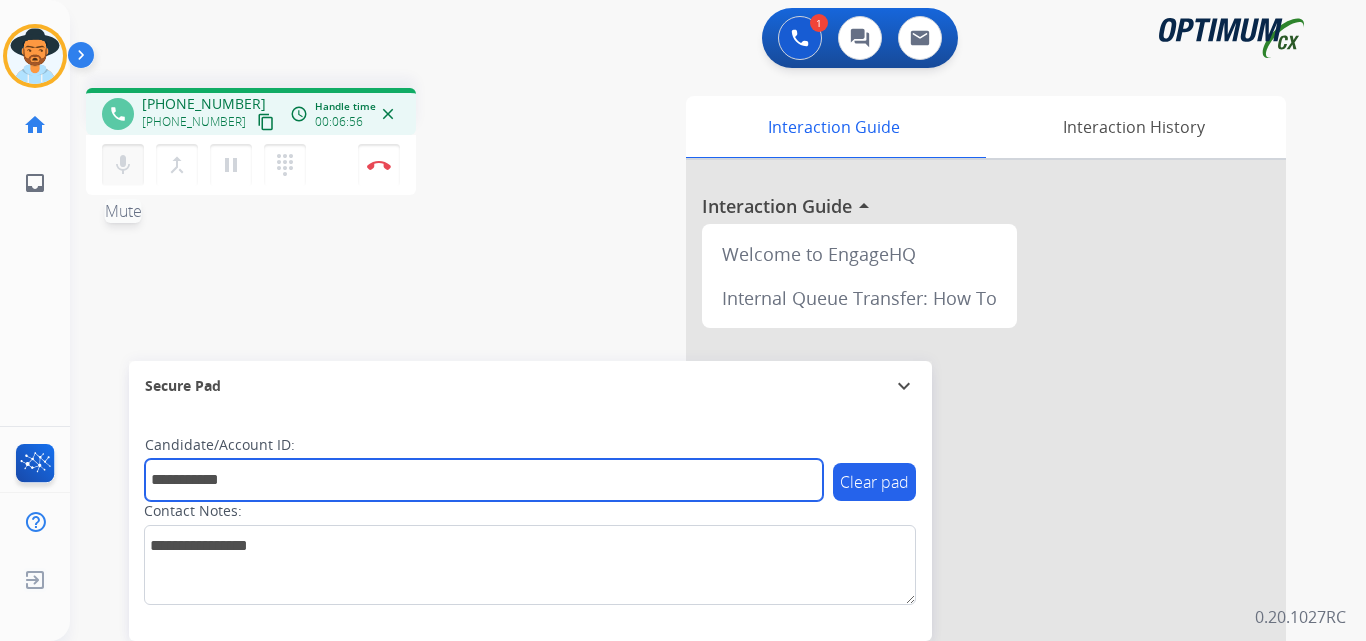 type on "**********" 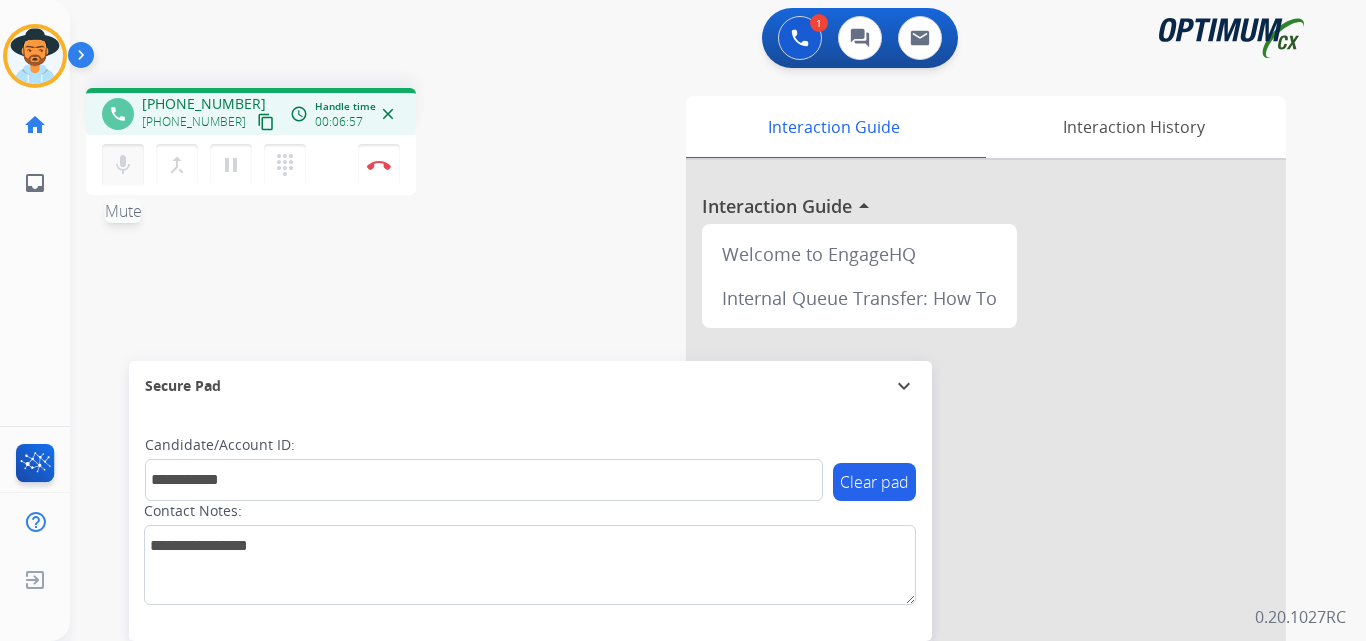 click on "mic" at bounding box center [123, 165] 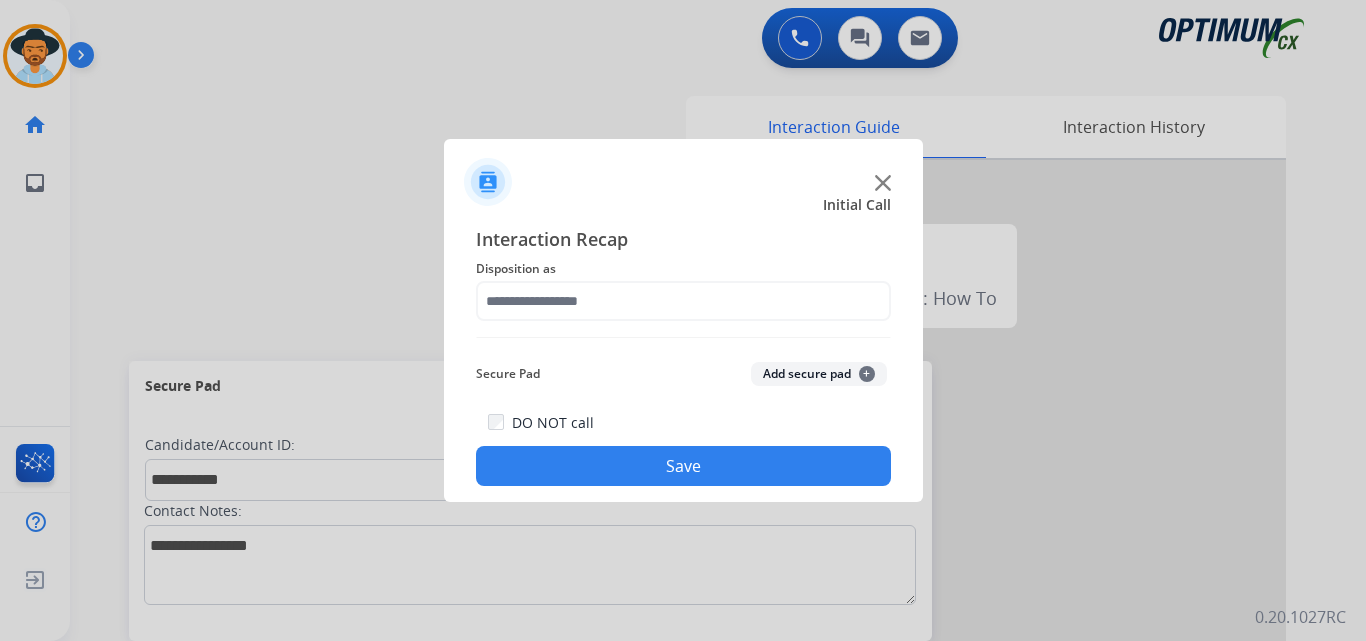 click at bounding box center (683, 320) 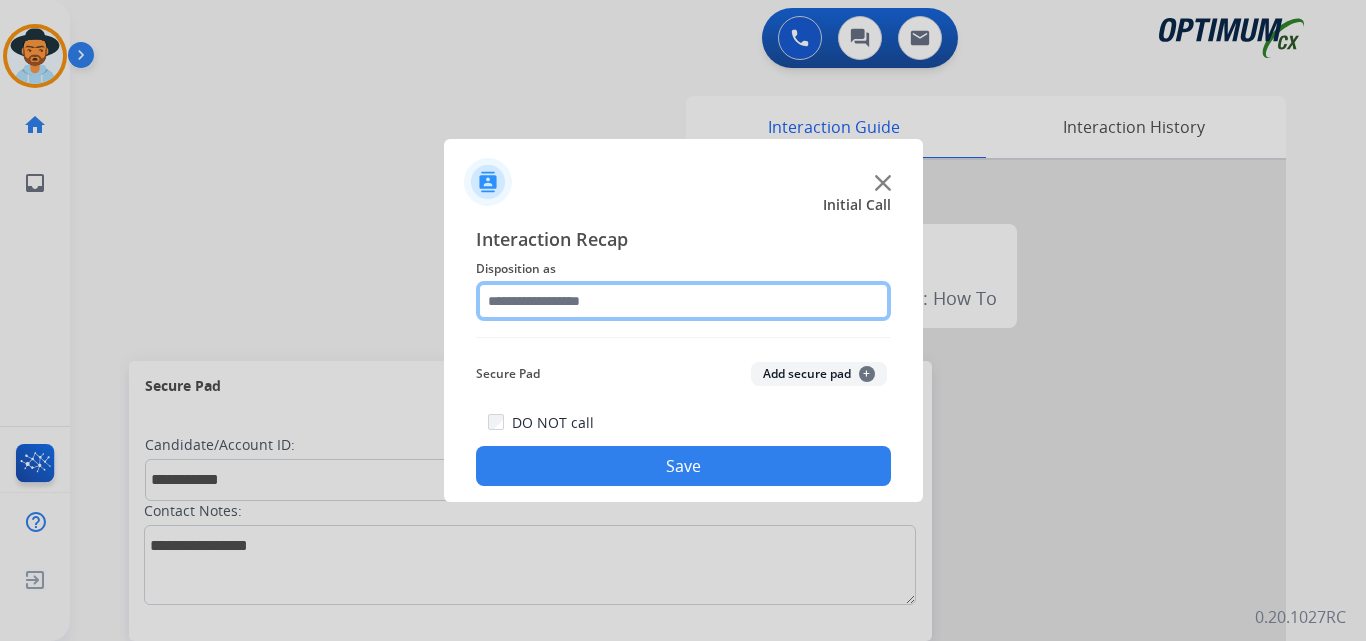 click 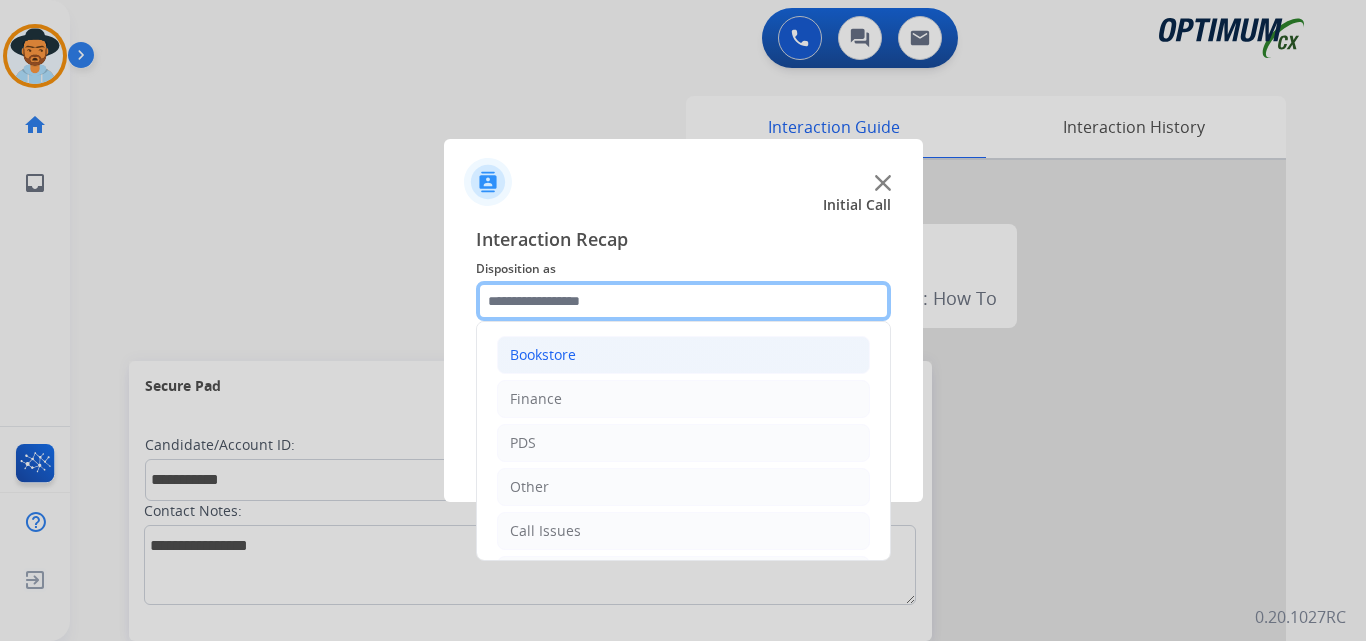 scroll, scrollTop: 136, scrollLeft: 0, axis: vertical 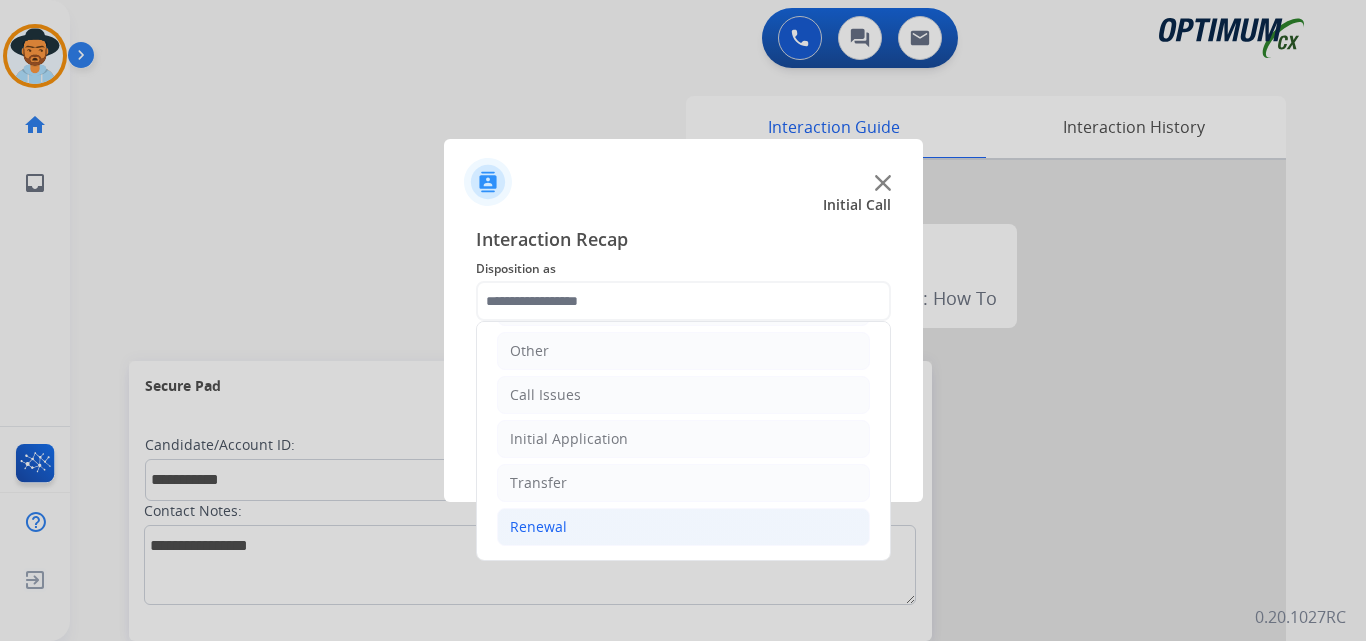 click on "Renewal" 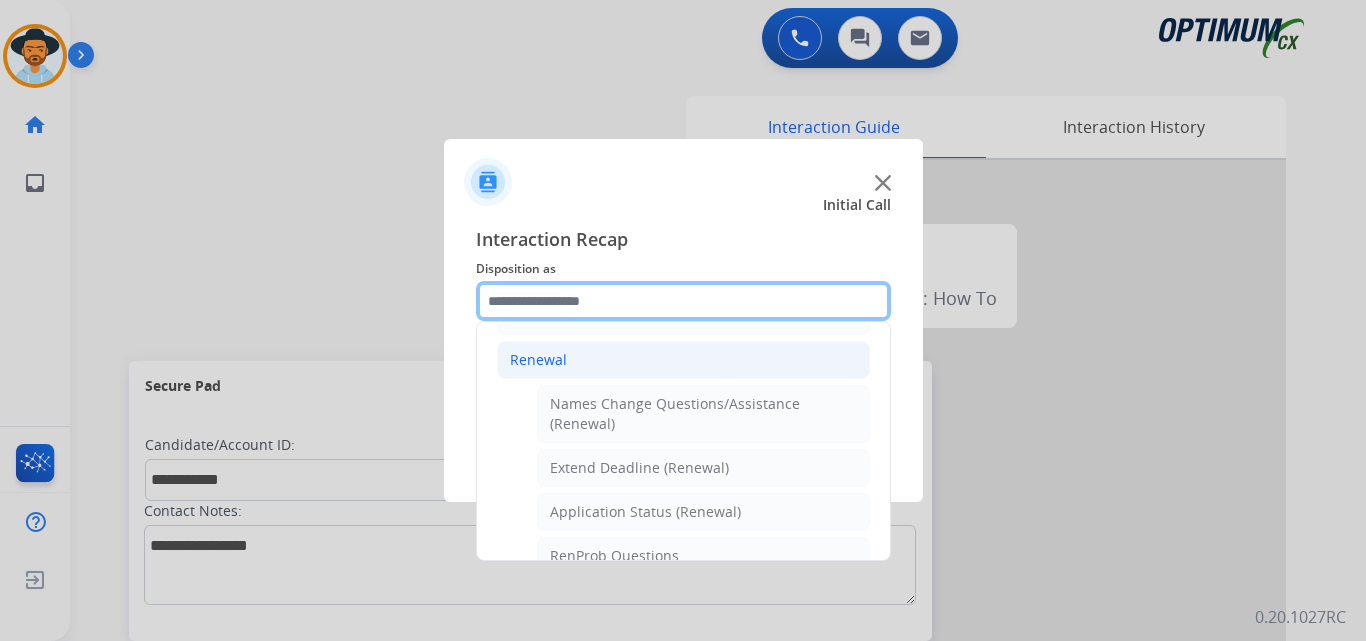 scroll, scrollTop: 469, scrollLeft: 0, axis: vertical 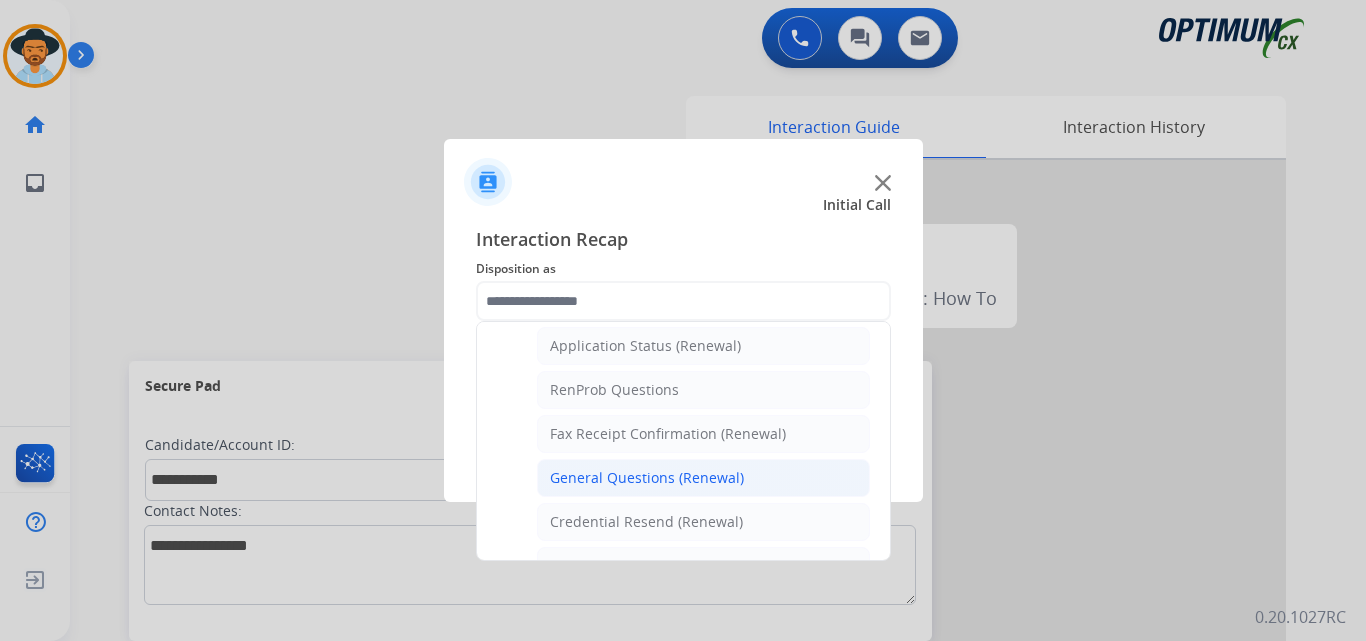 click on "General Questions (Renewal)" 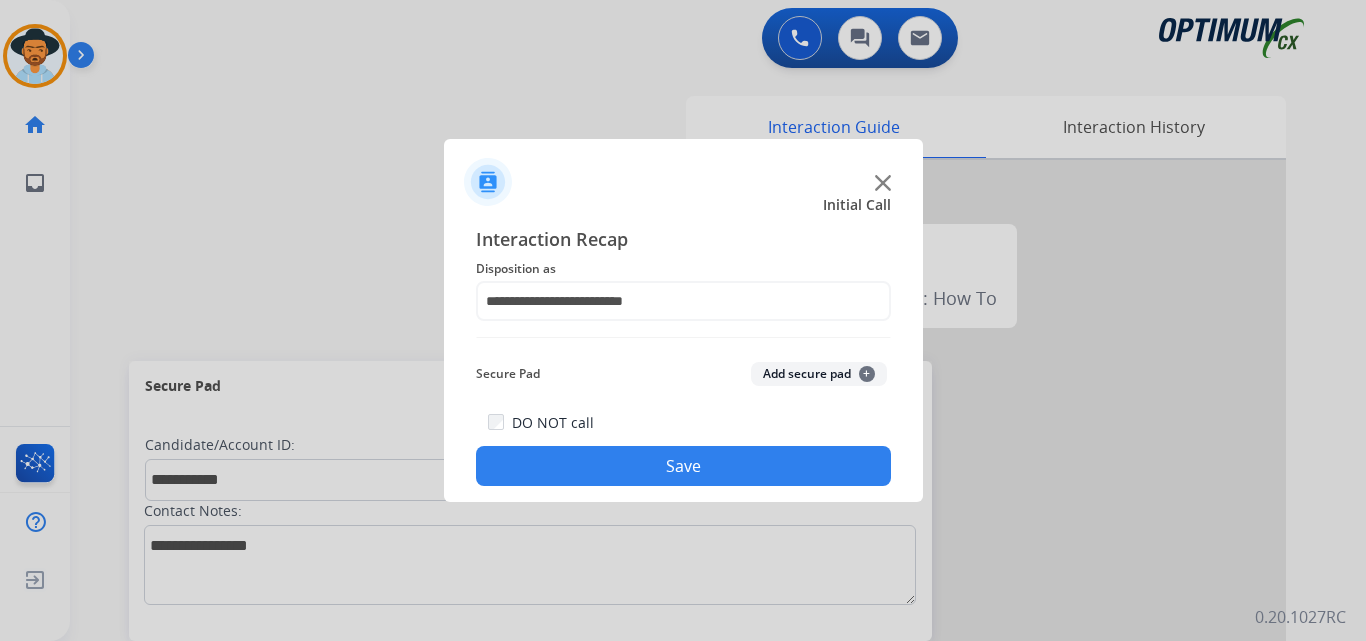 click on "Save" 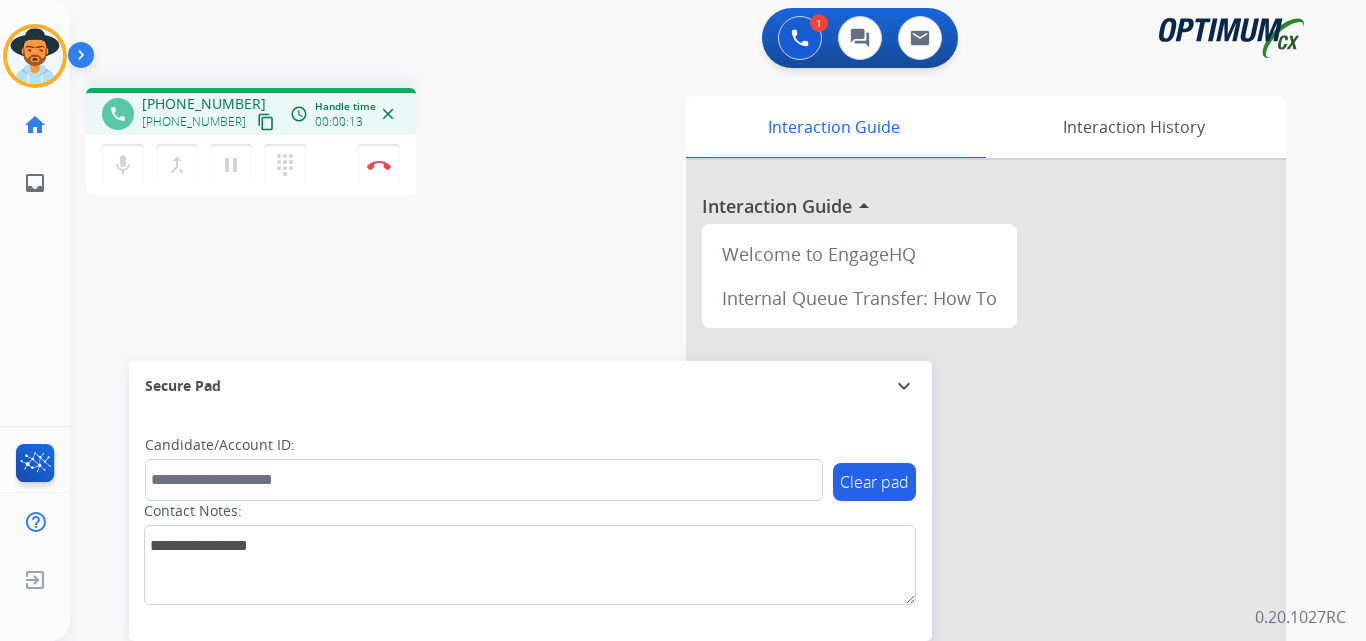 click on "[PHONE_NUMBER]" at bounding box center [204, 104] 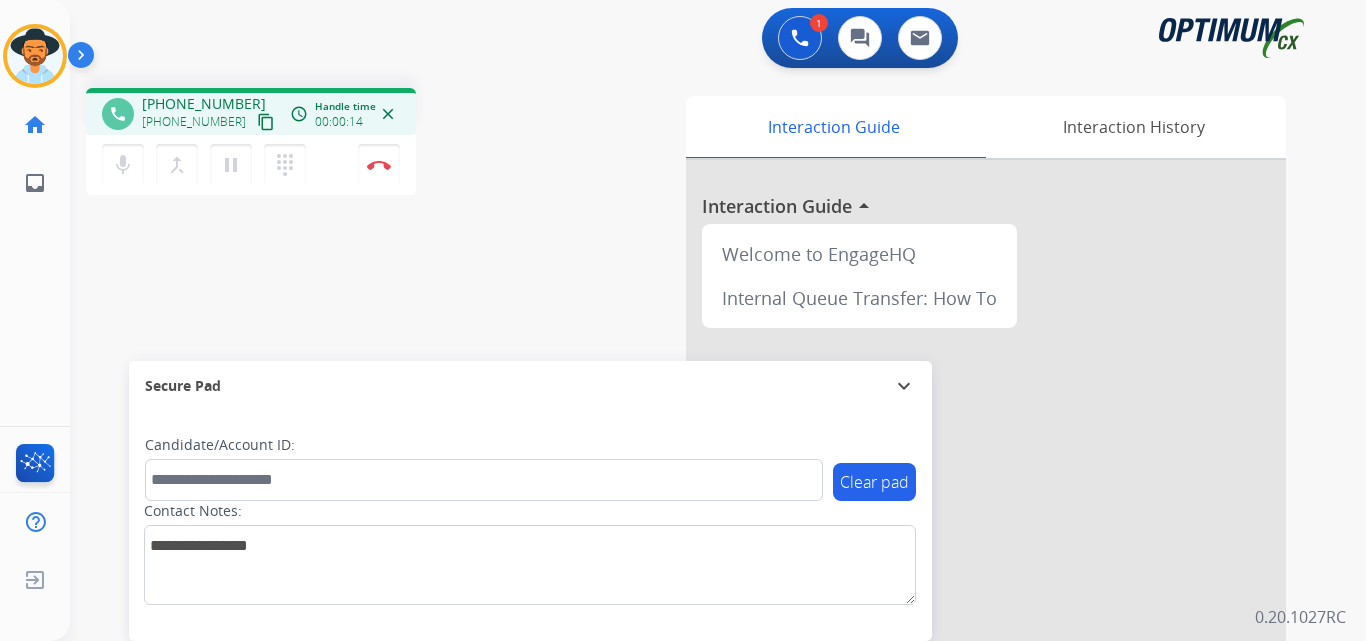 click on "[PHONE_NUMBER]" at bounding box center [204, 104] 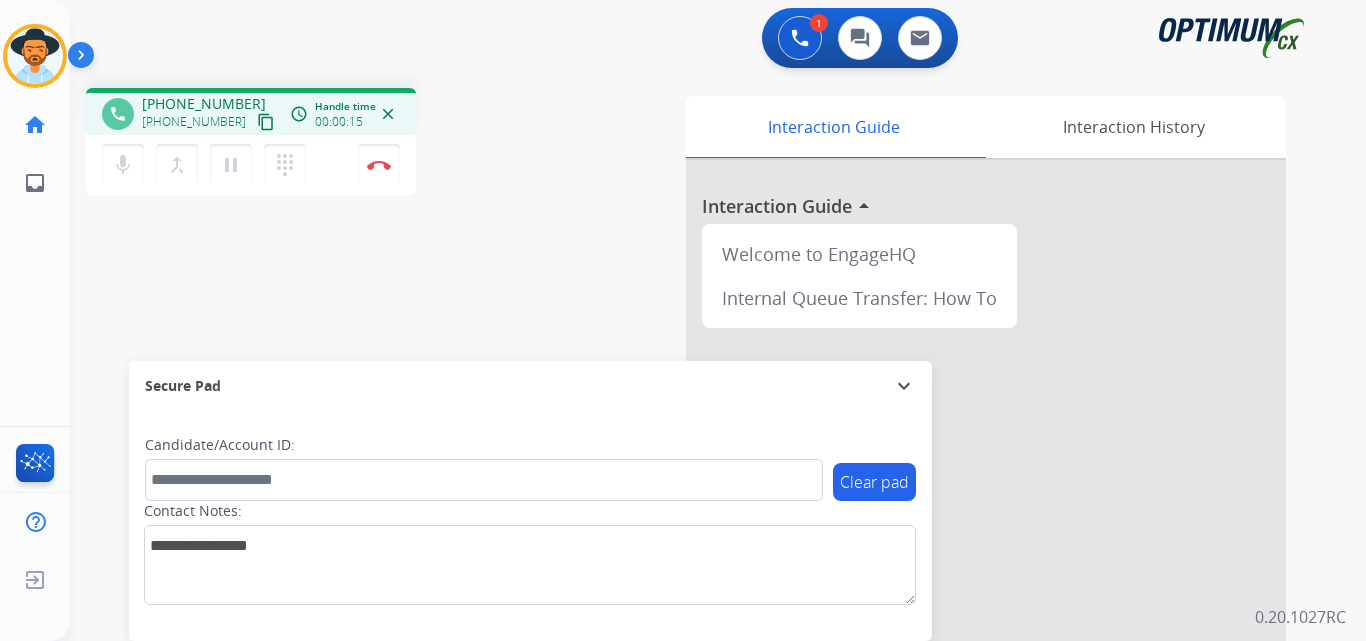 click on "[PHONE_NUMBER]" at bounding box center [204, 104] 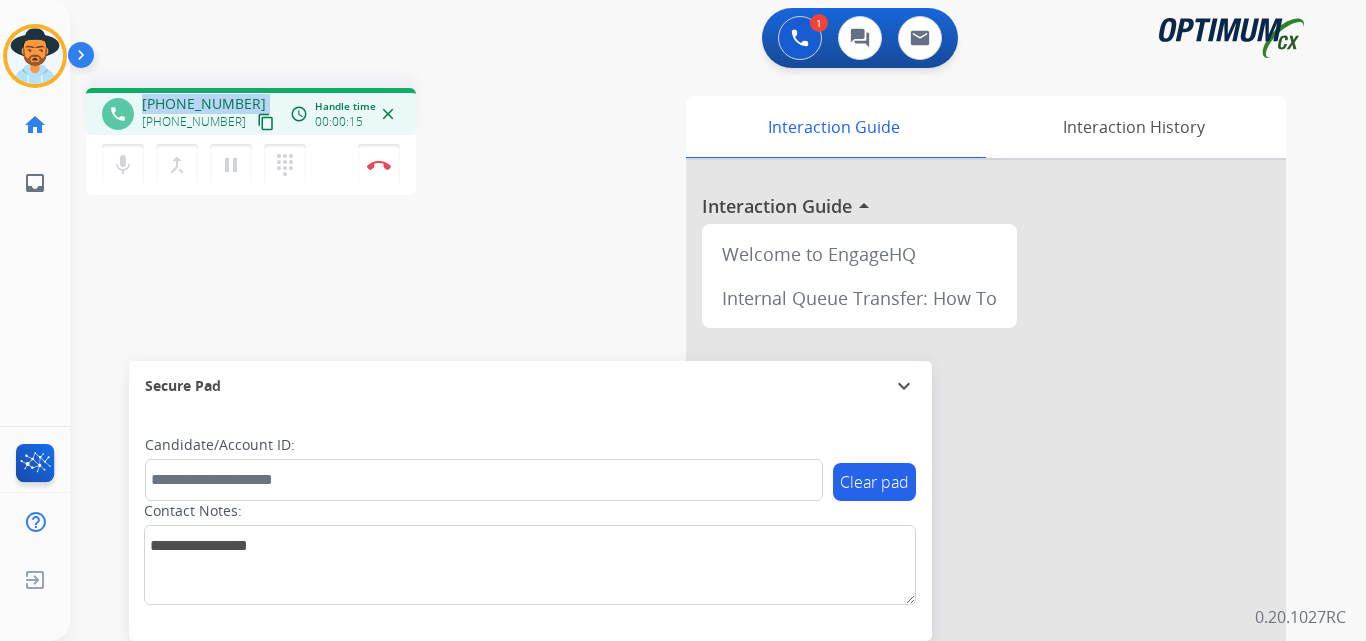 click on "[PHONE_NUMBER]" at bounding box center [204, 104] 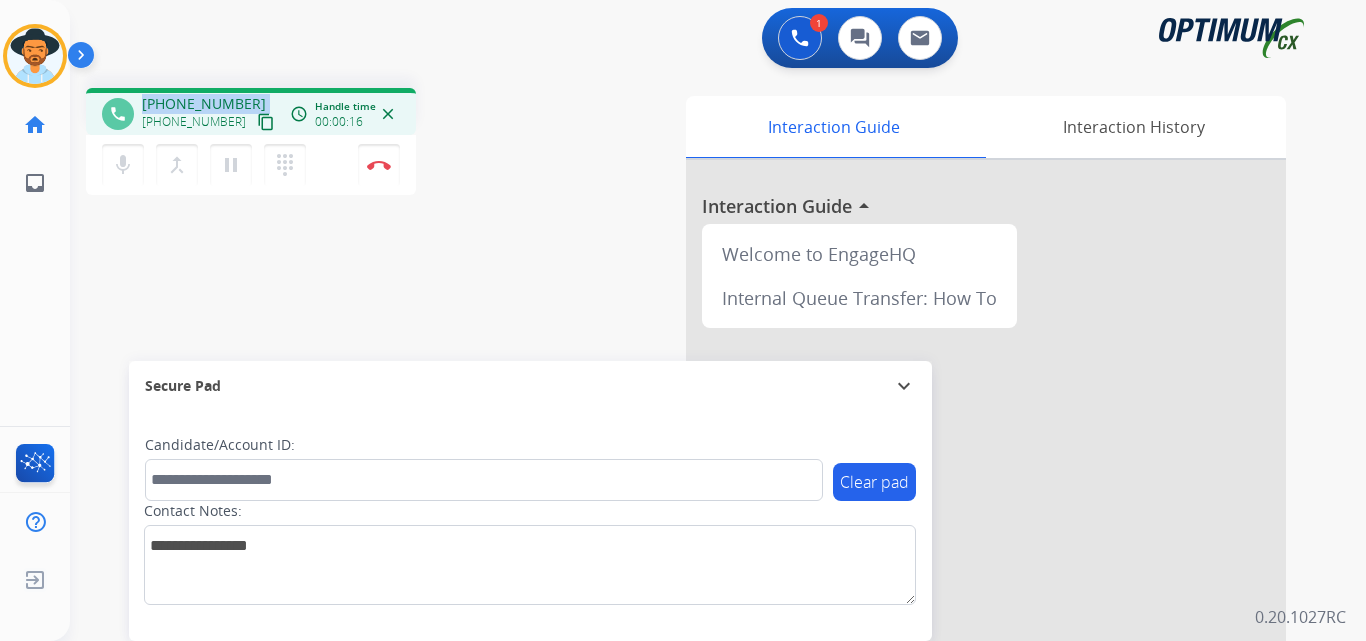 click on "[PHONE_NUMBER]" at bounding box center (204, 104) 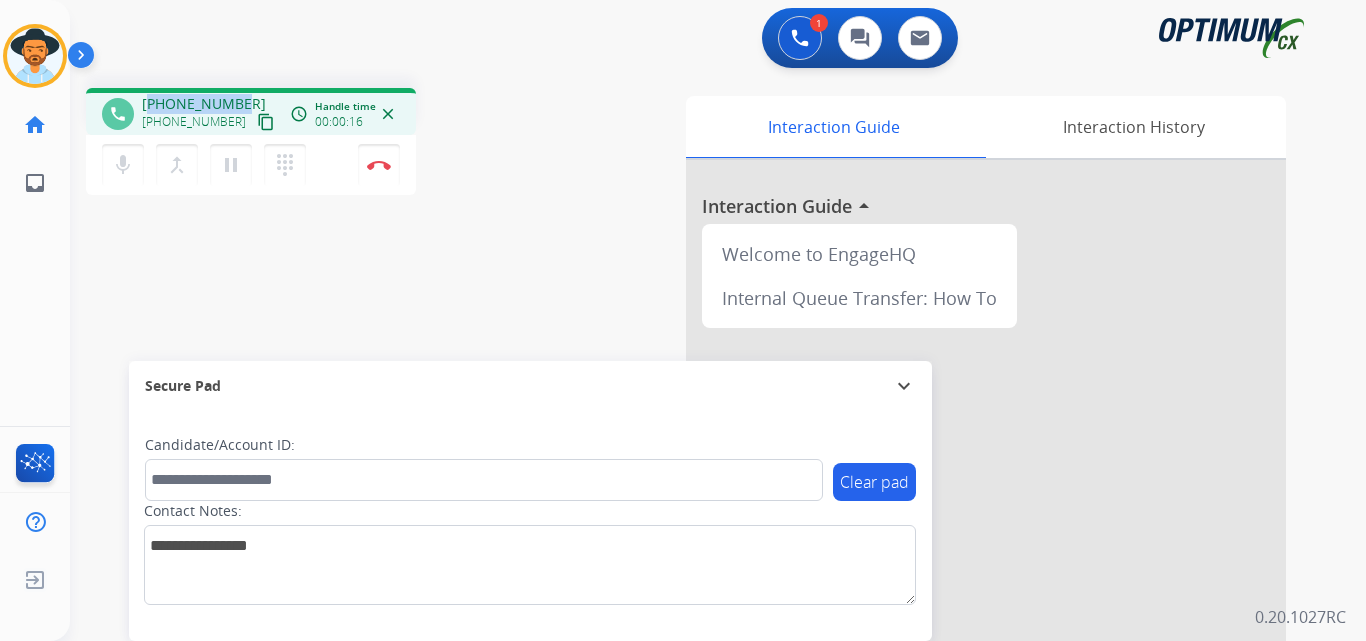 click on "[PHONE_NUMBER]" at bounding box center (204, 104) 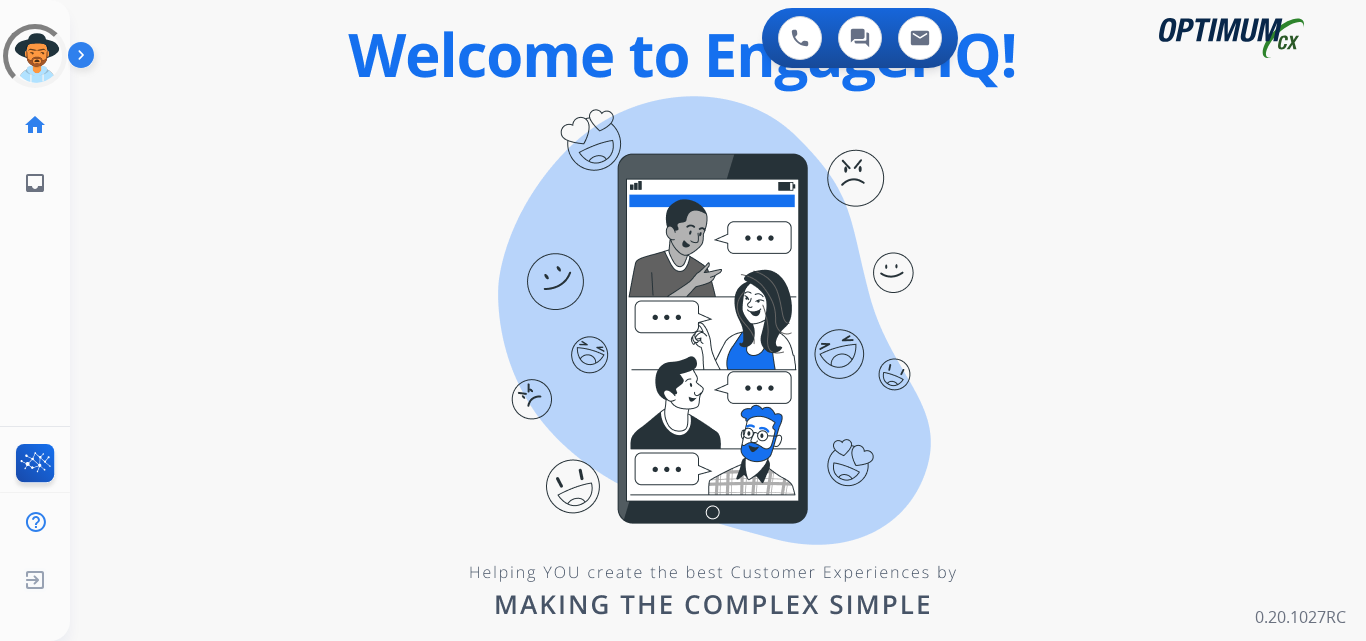 scroll, scrollTop: 0, scrollLeft: 0, axis: both 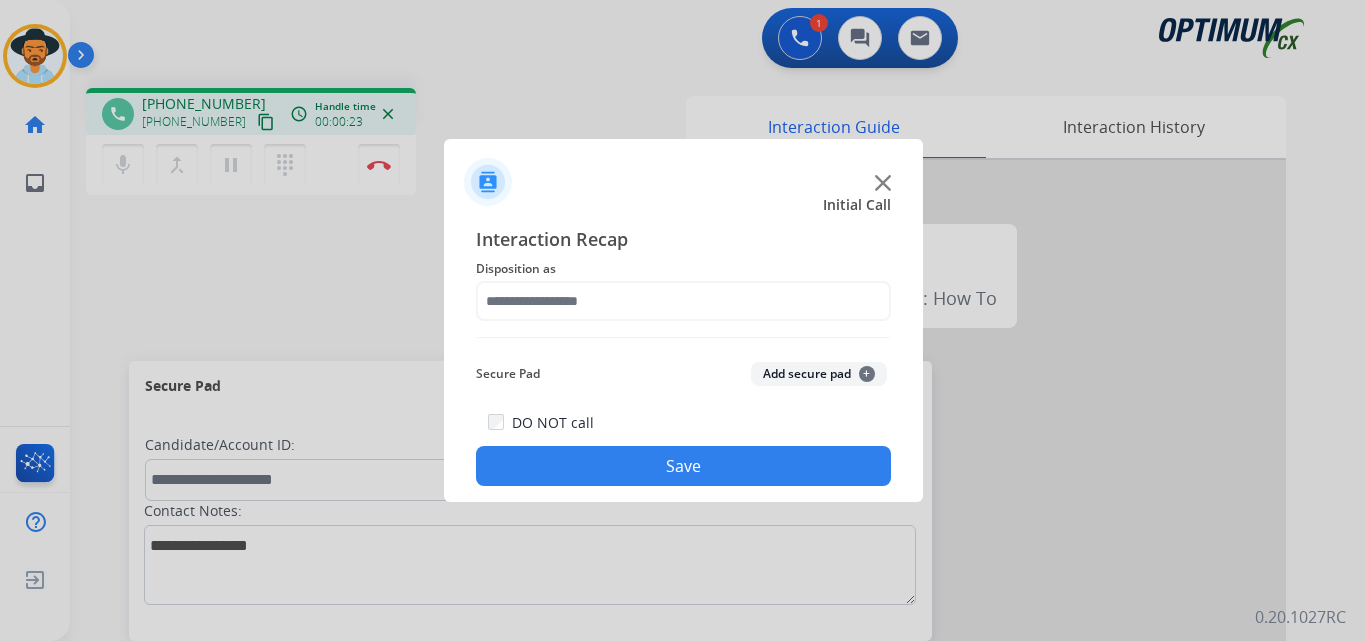 click 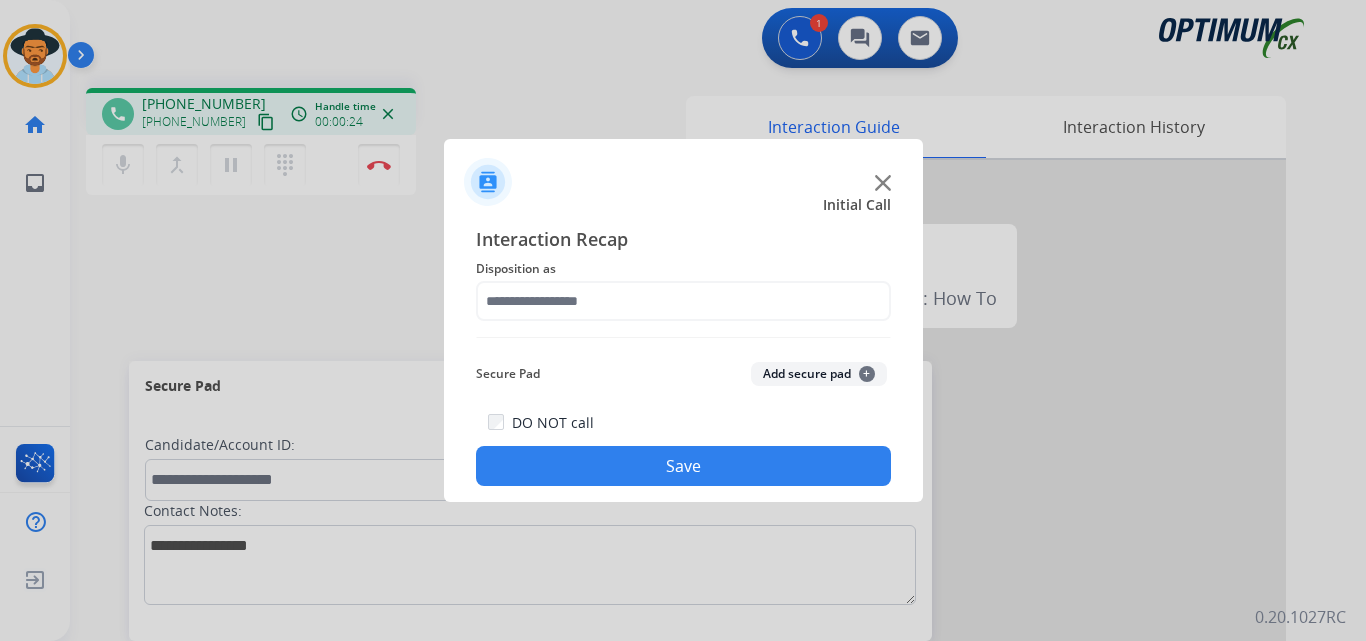 click 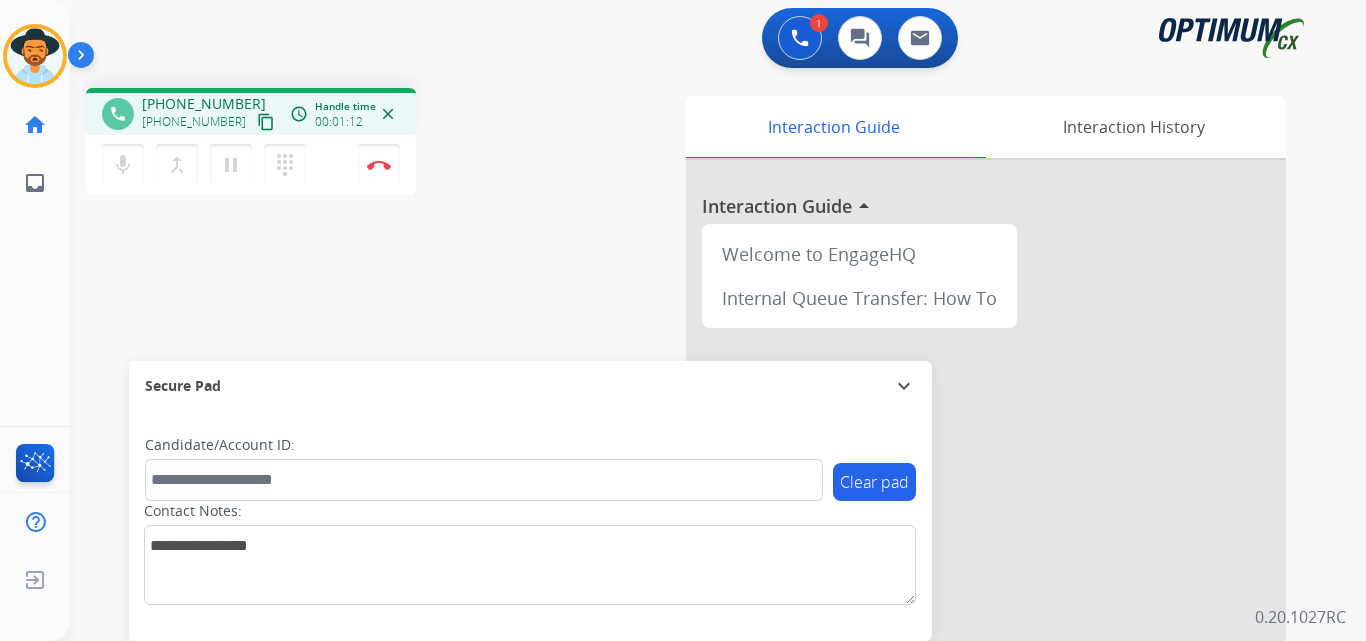 drag, startPoint x: 203, startPoint y: 205, endPoint x: 209, endPoint y: 183, distance: 22.803509 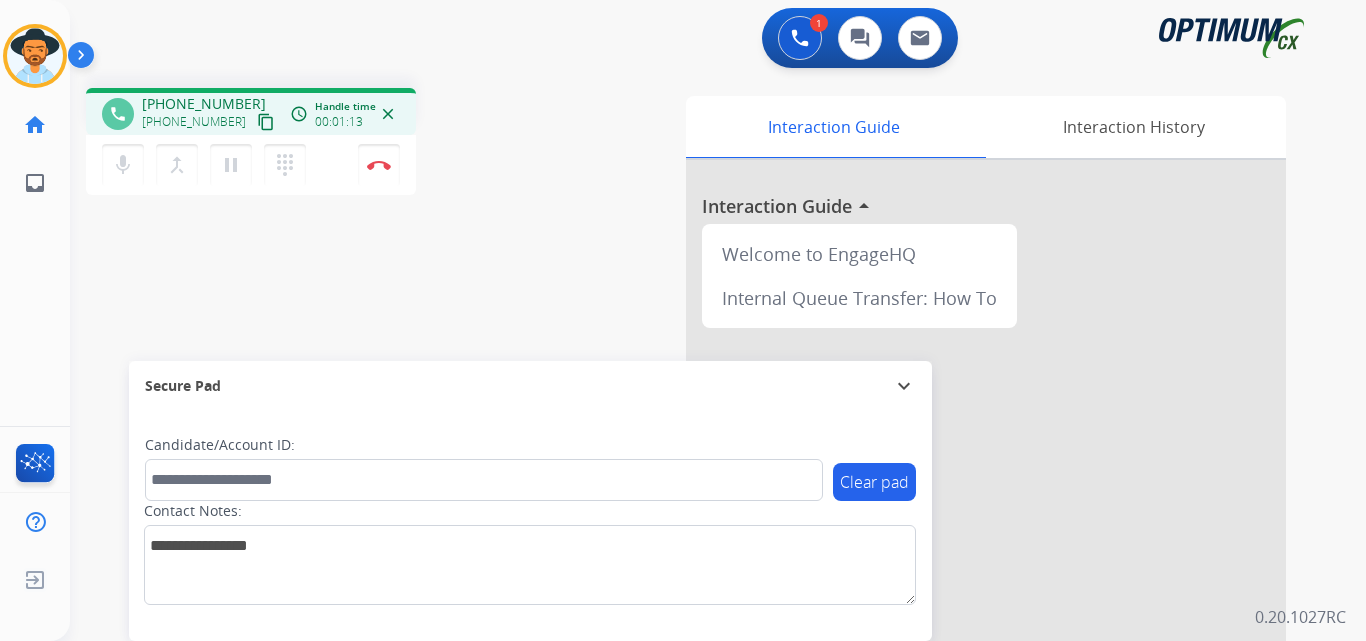 click on "[PHONE_NUMBER]" at bounding box center (204, 104) 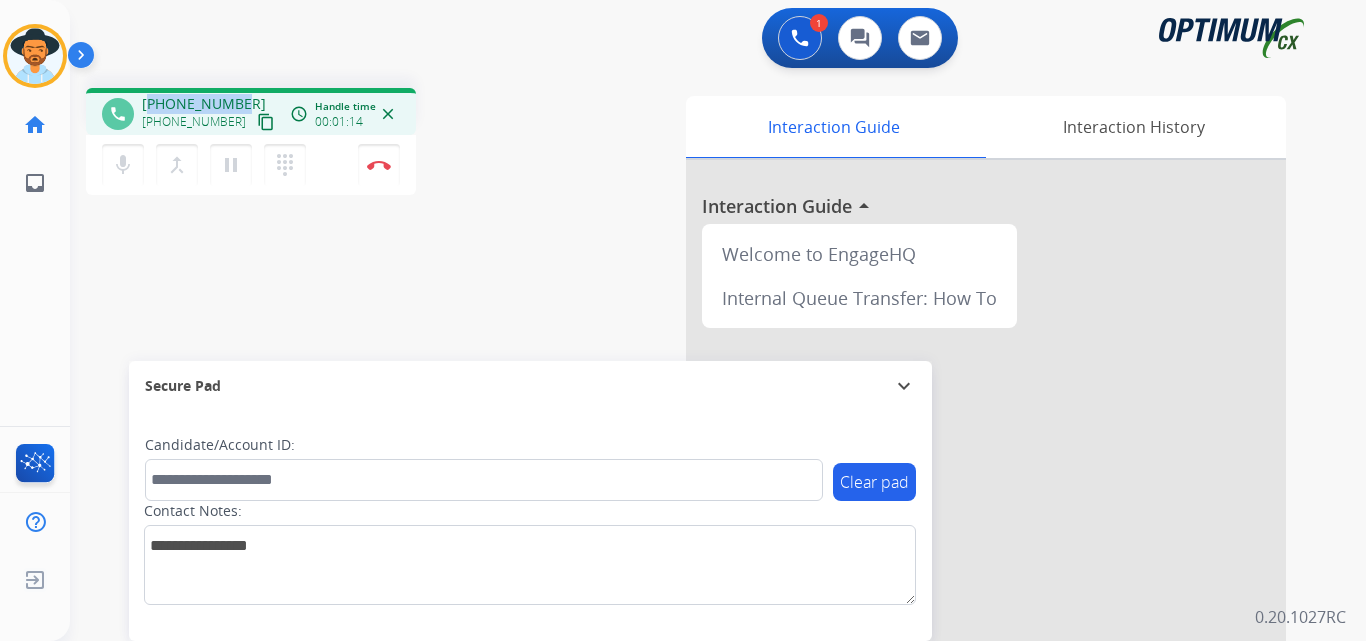 click on "[PHONE_NUMBER]" at bounding box center (204, 104) 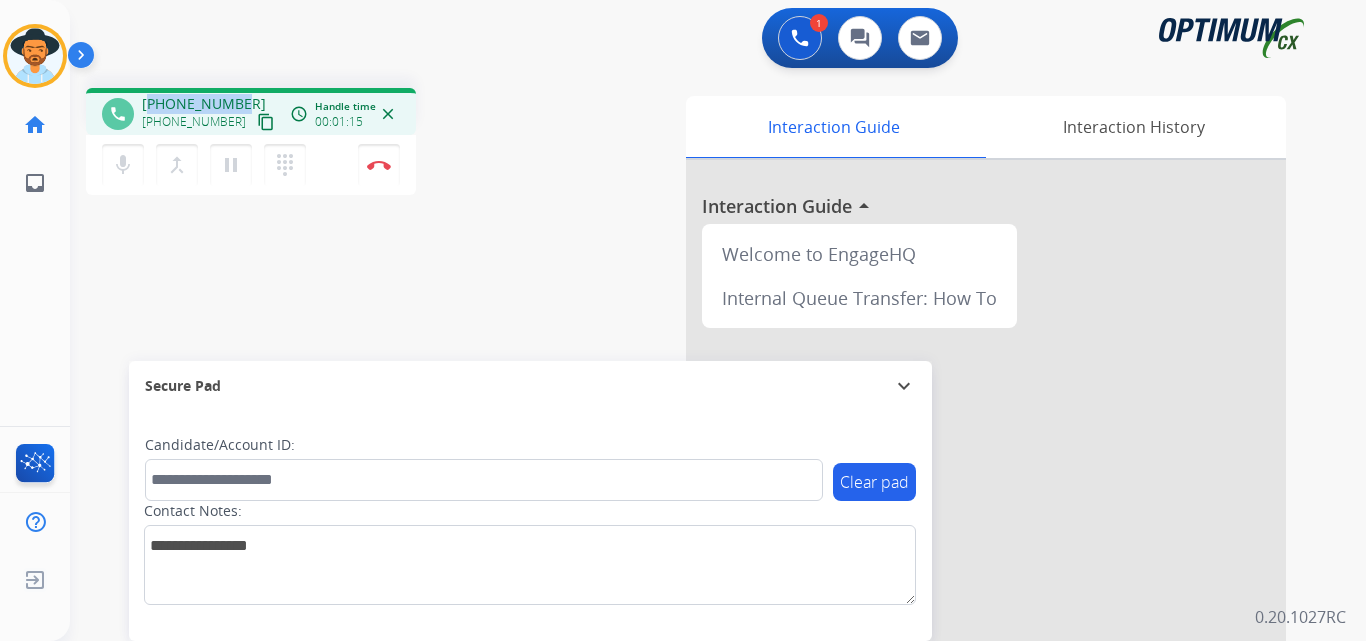 copy on "17863434971" 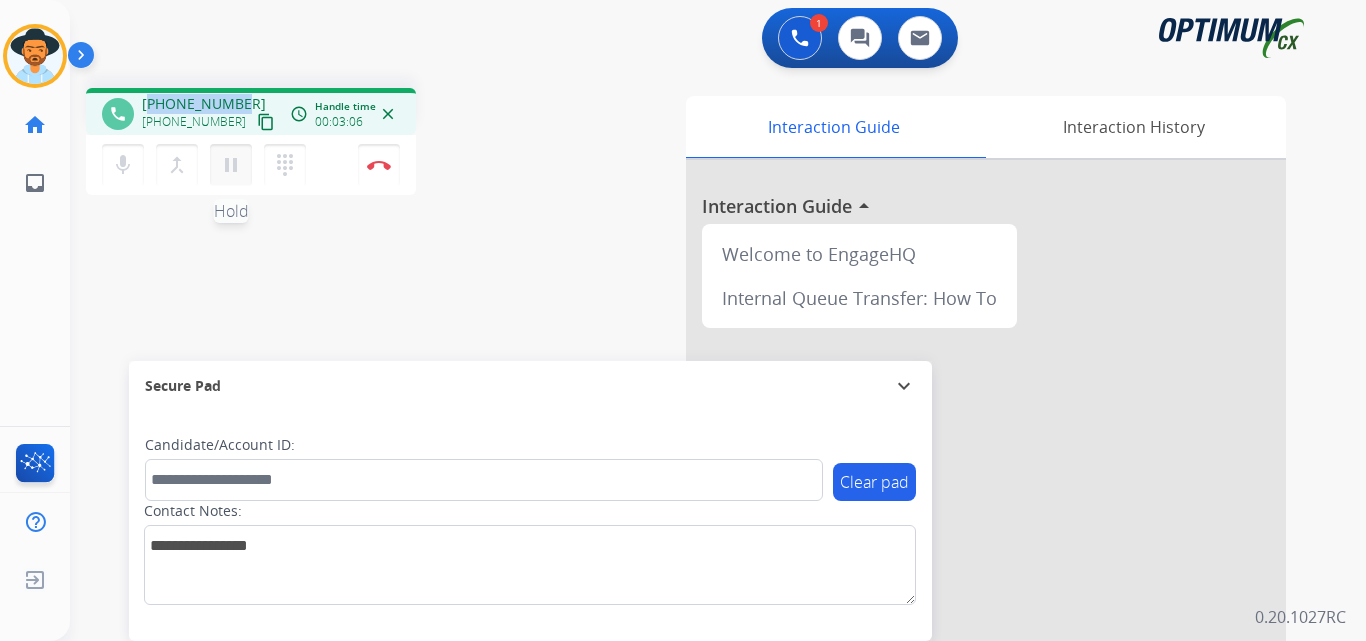 click on "pause" at bounding box center [231, 165] 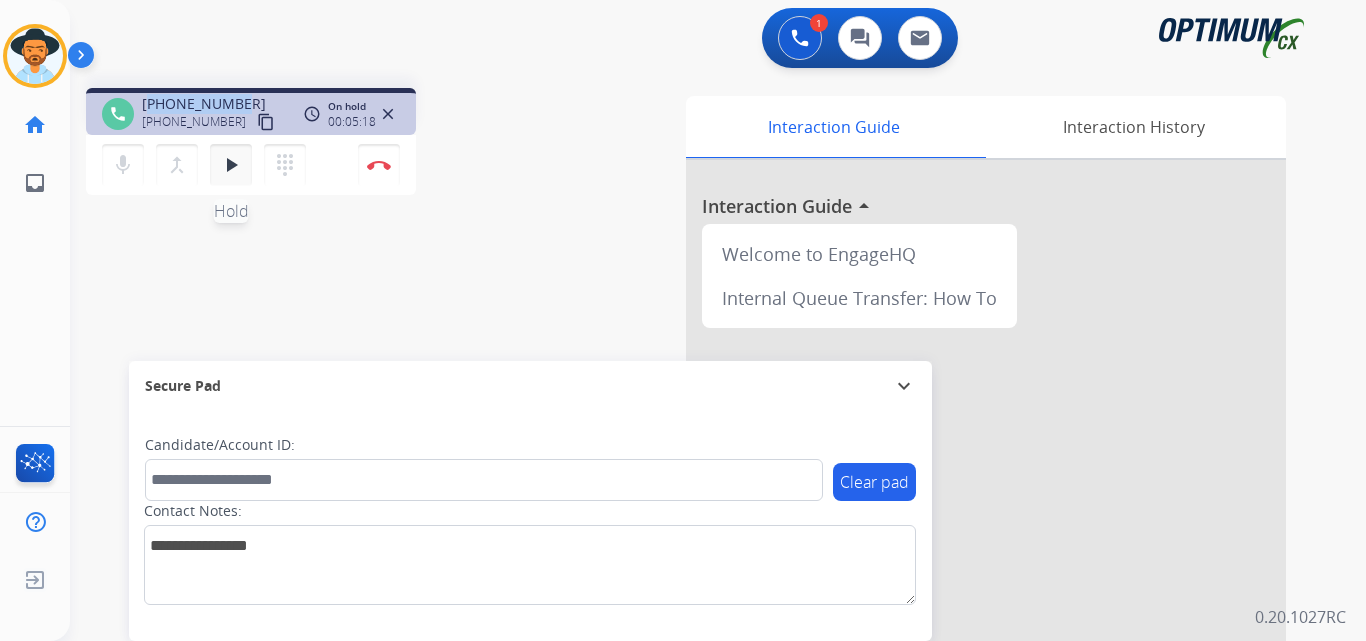 click on "play_arrow" at bounding box center (231, 165) 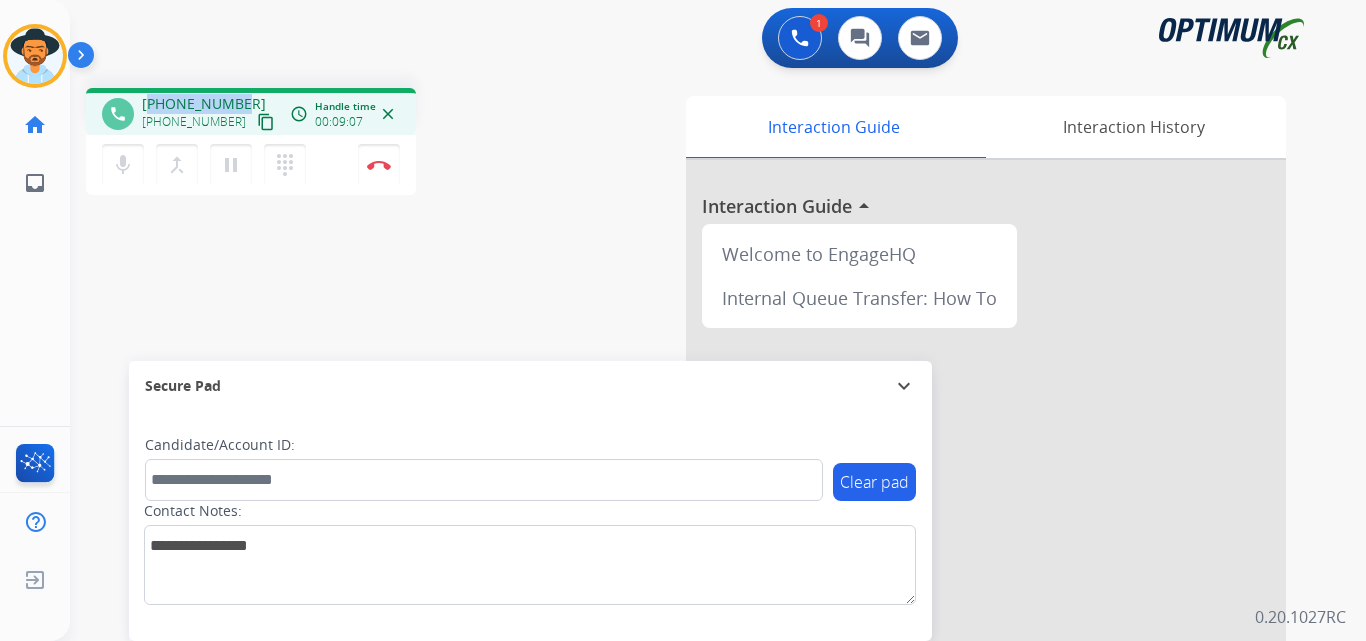 click on "+17863434971" at bounding box center (204, 104) 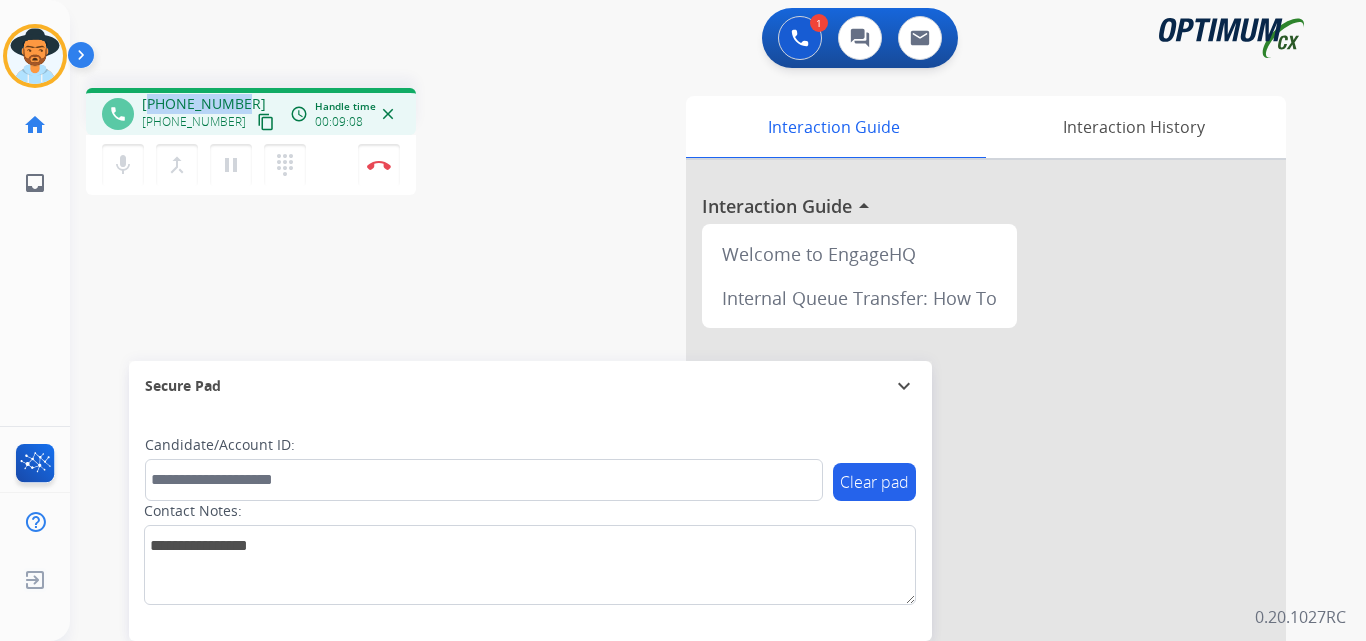 click on "+17863434971" at bounding box center (204, 104) 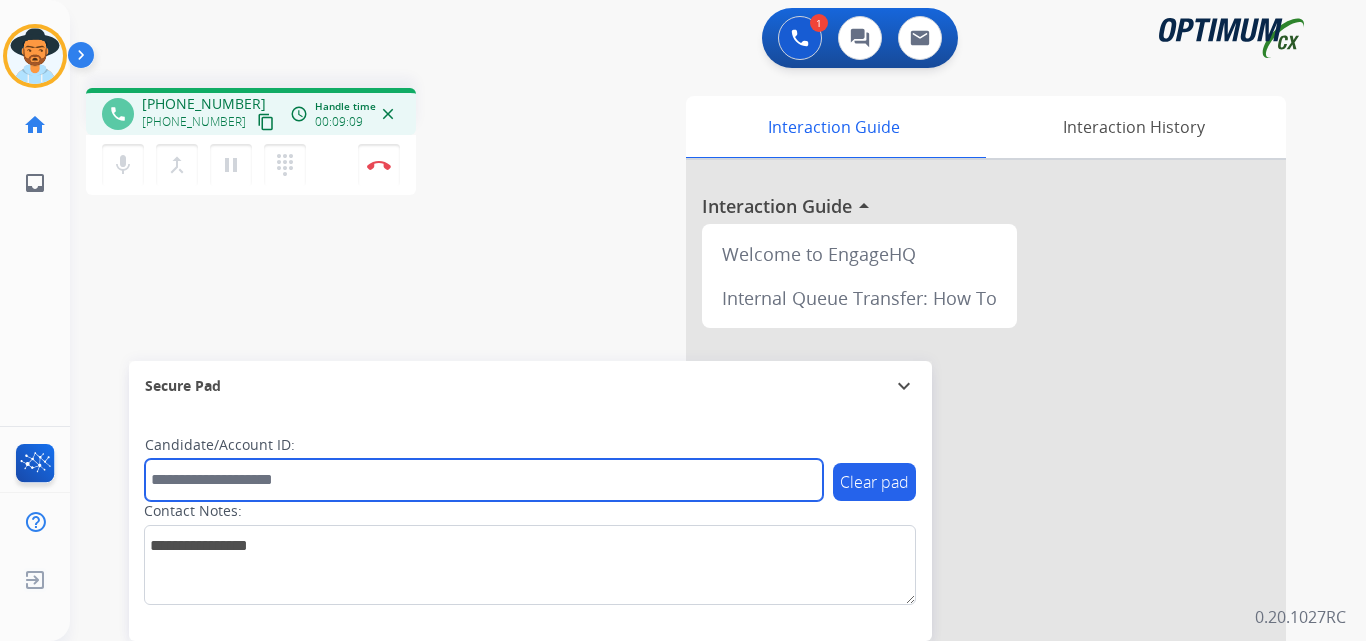 click at bounding box center (484, 480) 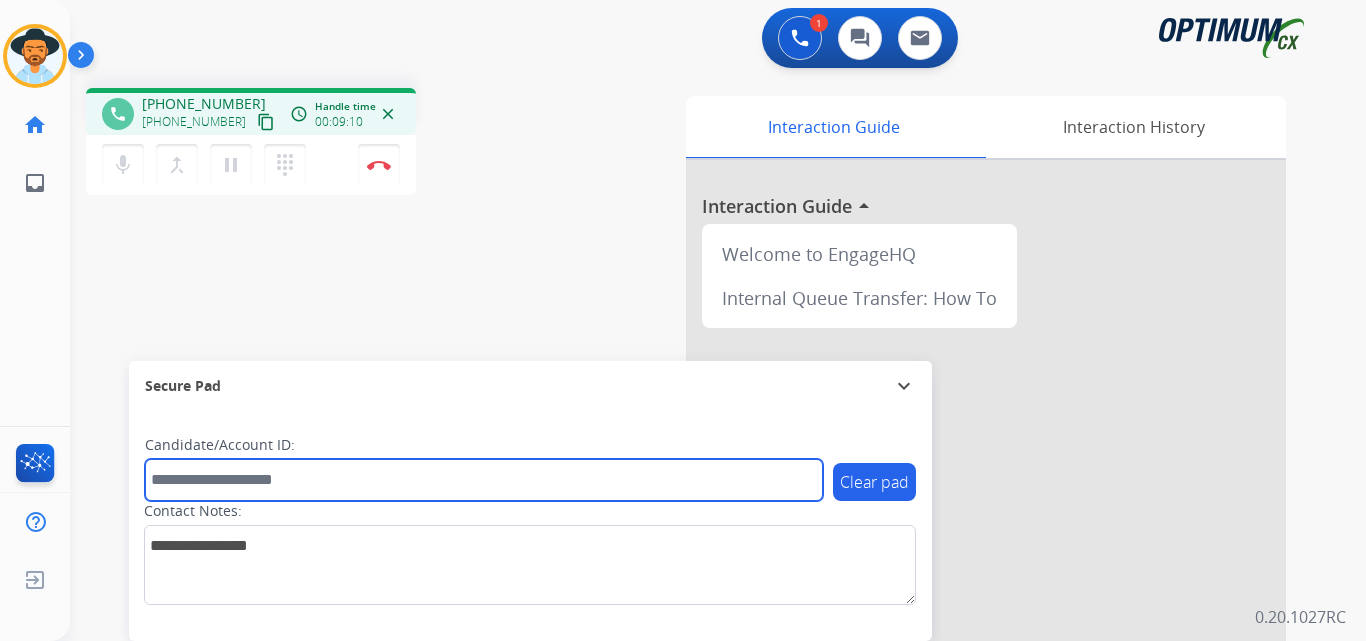 paste on "**********" 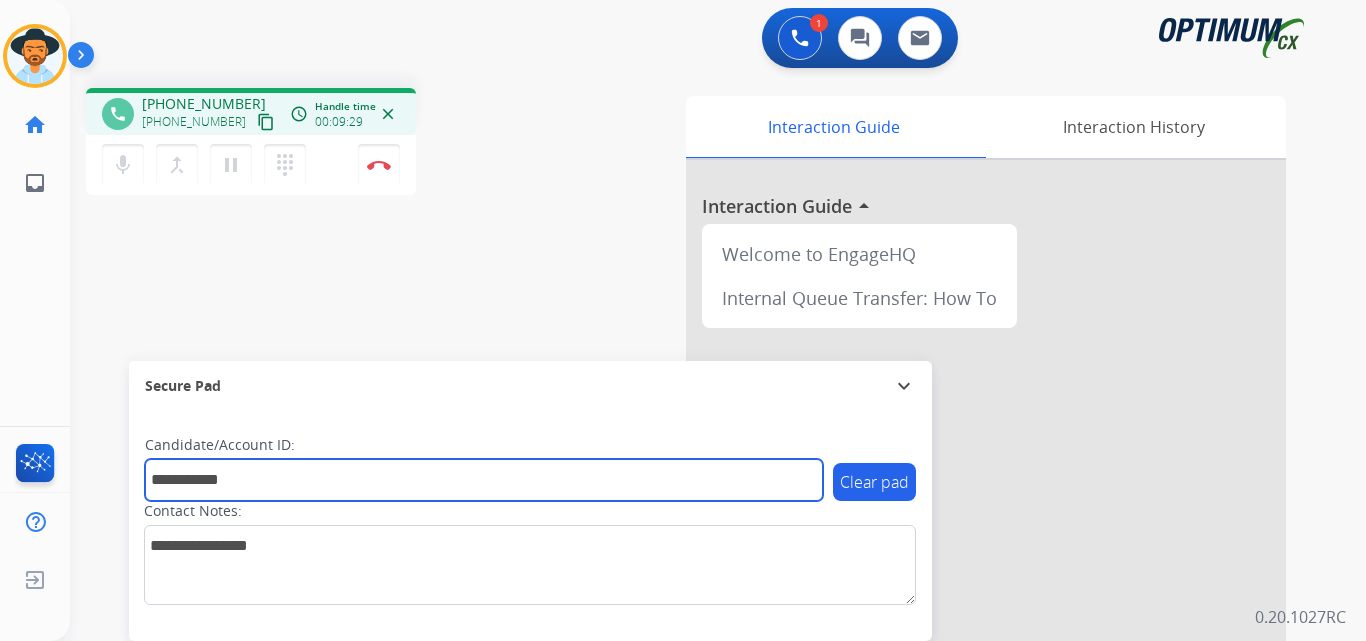 type on "**********" 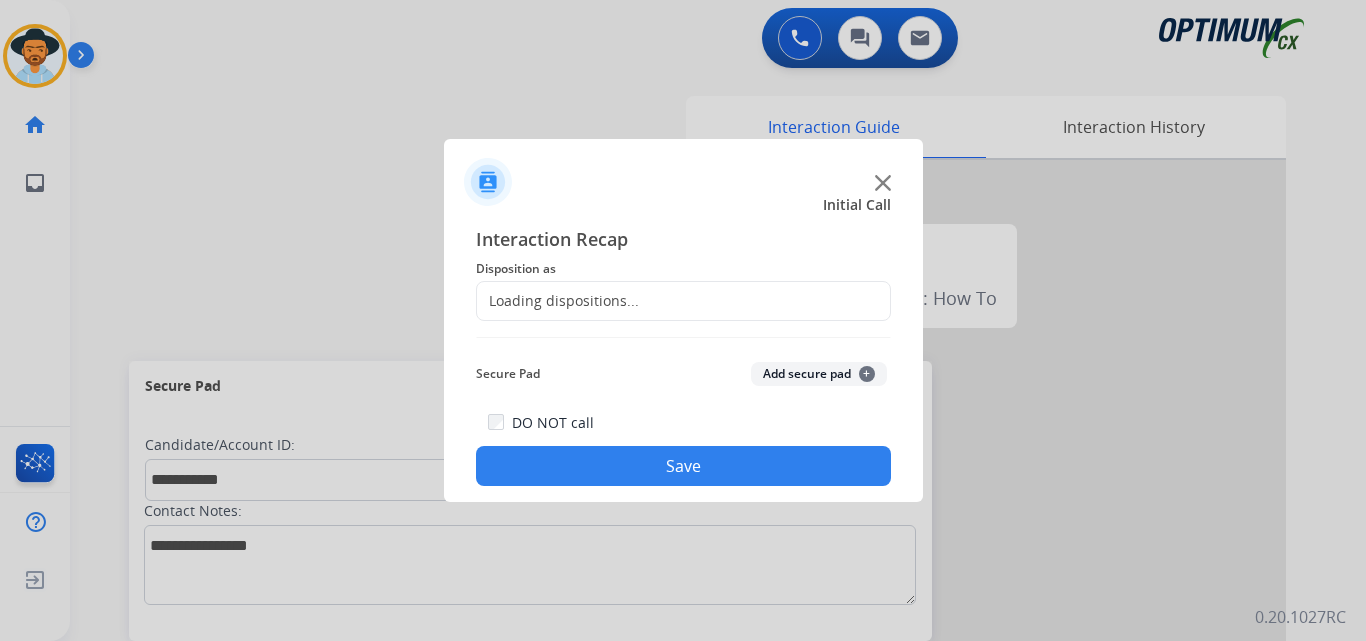 click at bounding box center (683, 320) 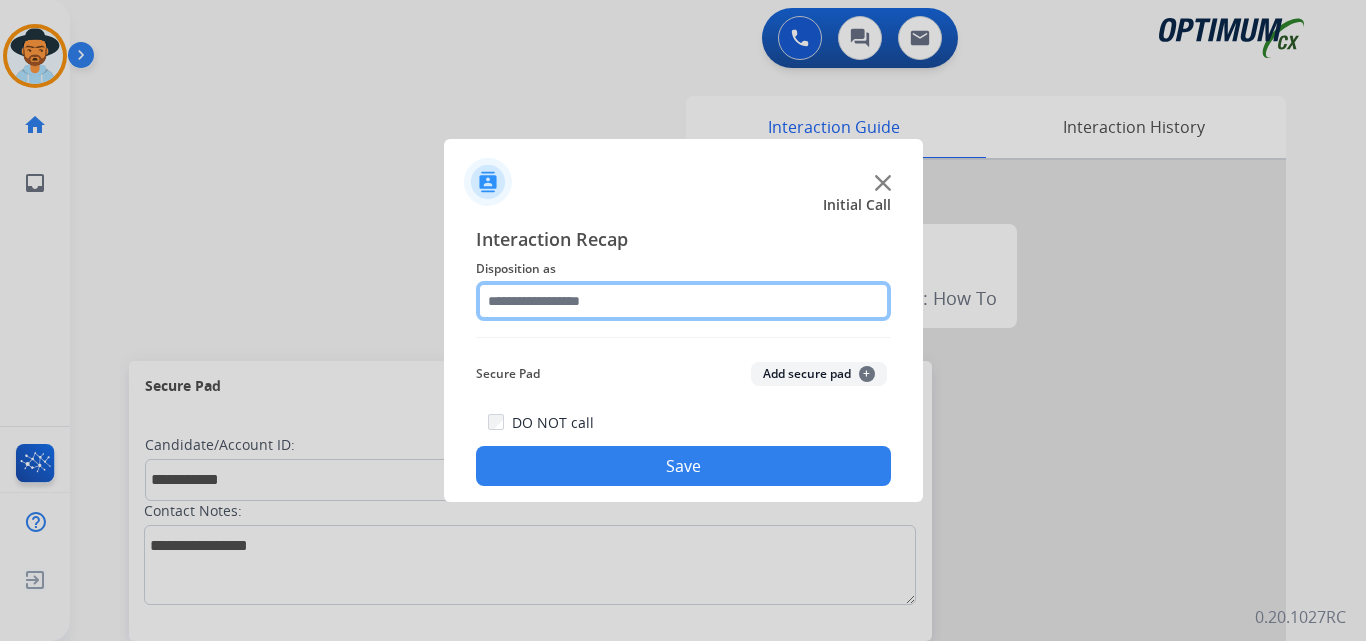 click 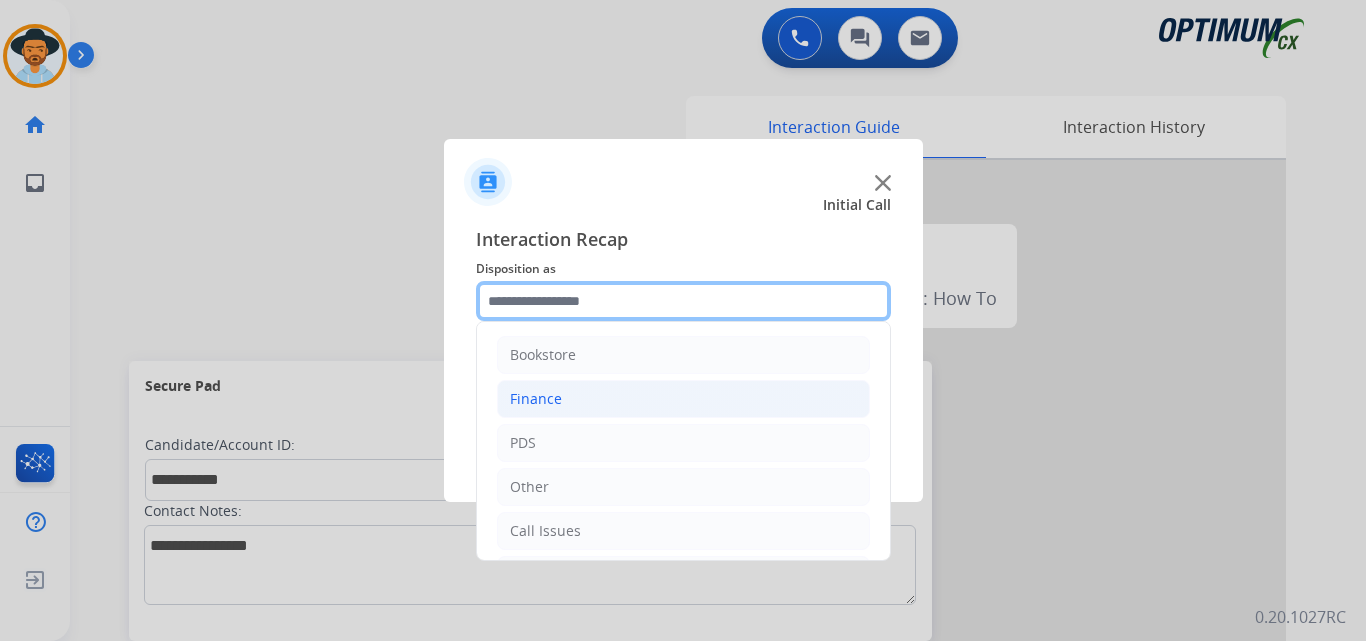 scroll, scrollTop: 136, scrollLeft: 0, axis: vertical 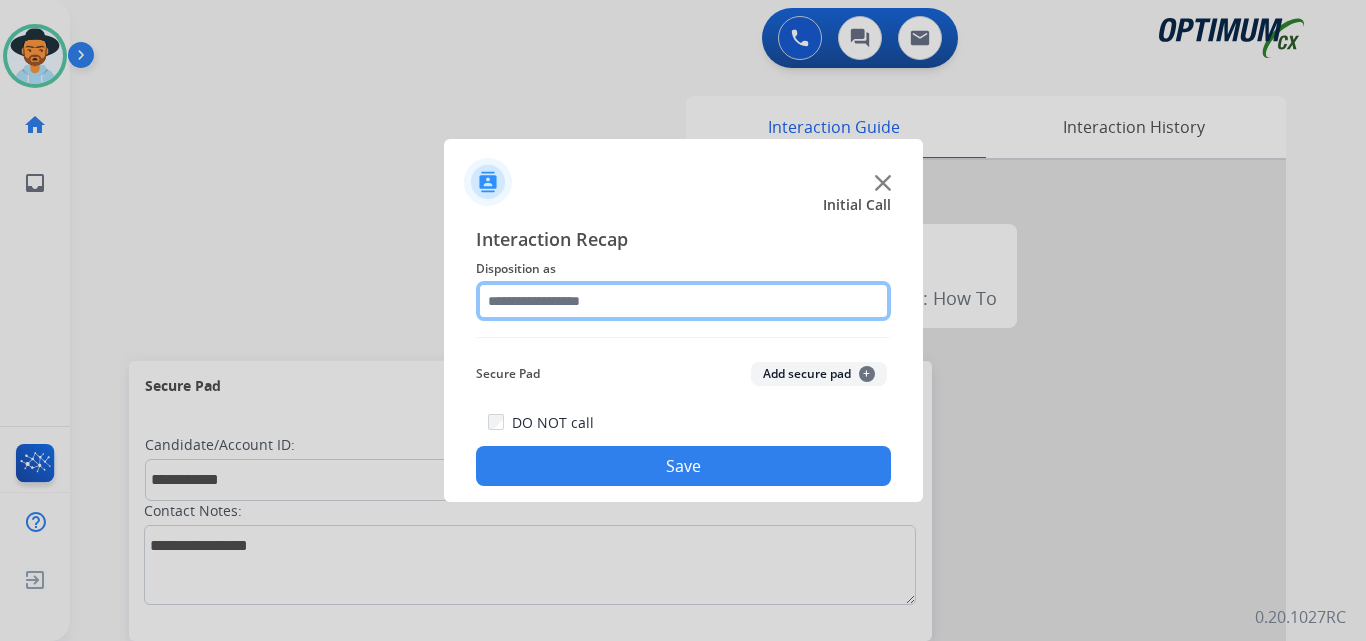 click 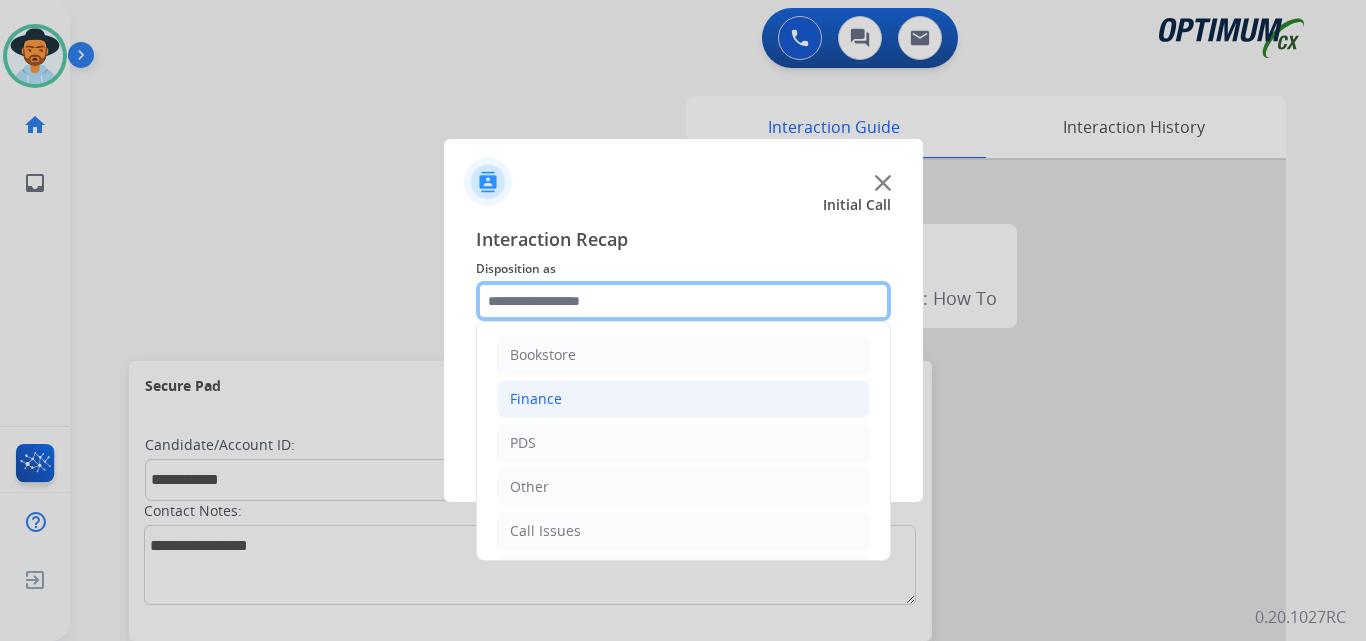 scroll, scrollTop: 136, scrollLeft: 0, axis: vertical 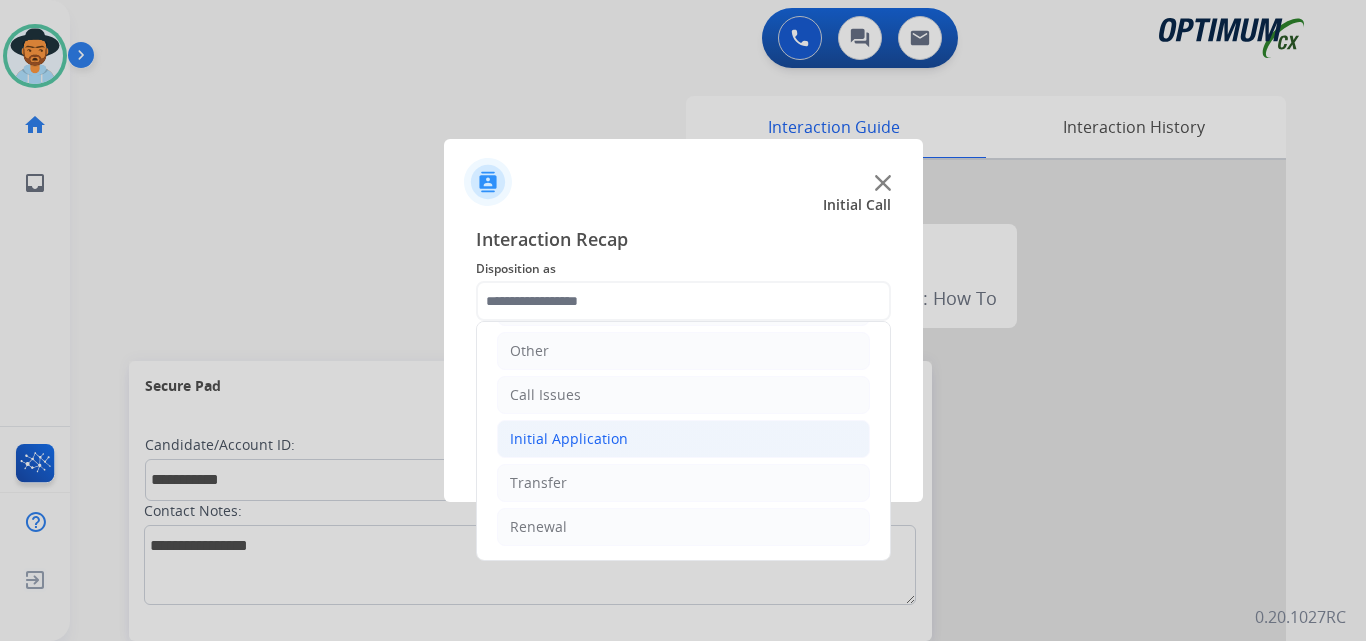 click on "Initial Application" 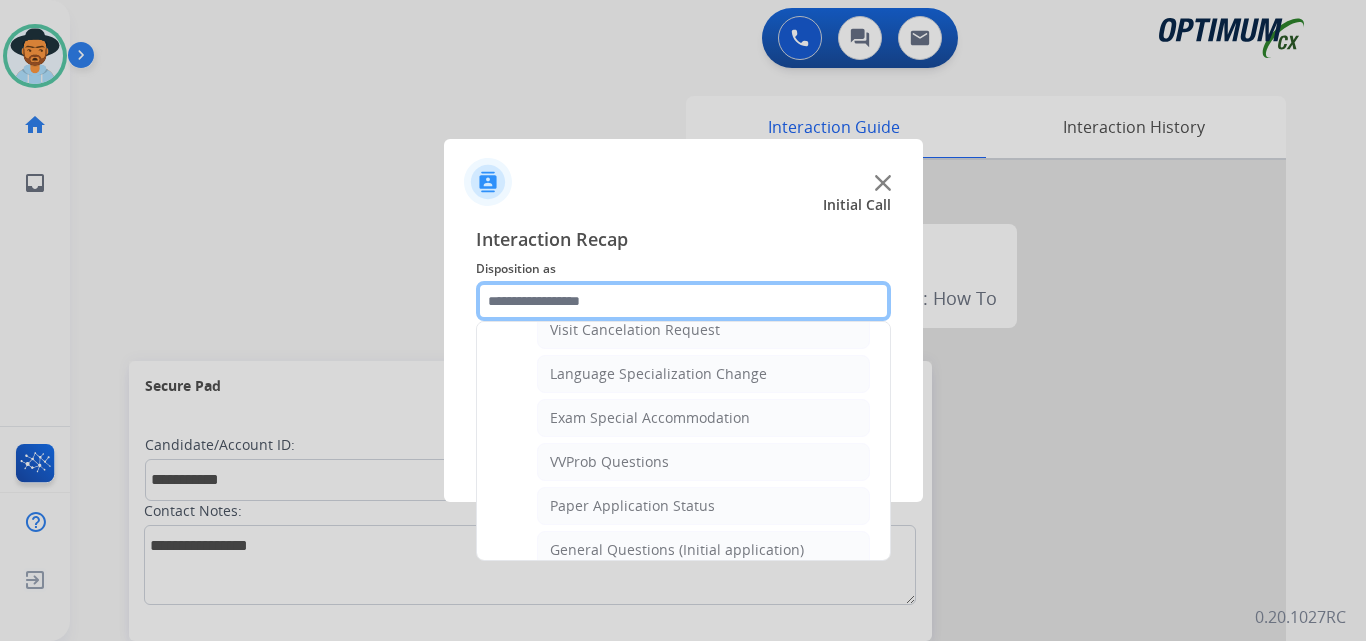 scroll, scrollTop: 1136, scrollLeft: 0, axis: vertical 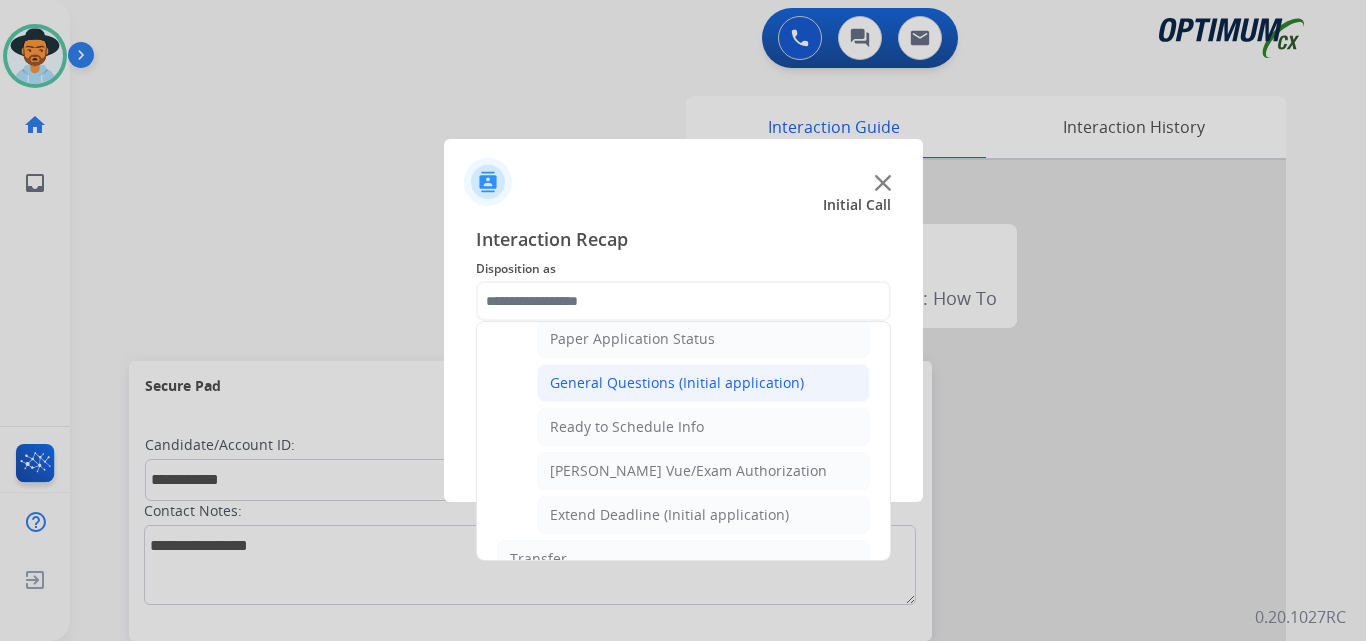 click on "General Questions (Initial application)" 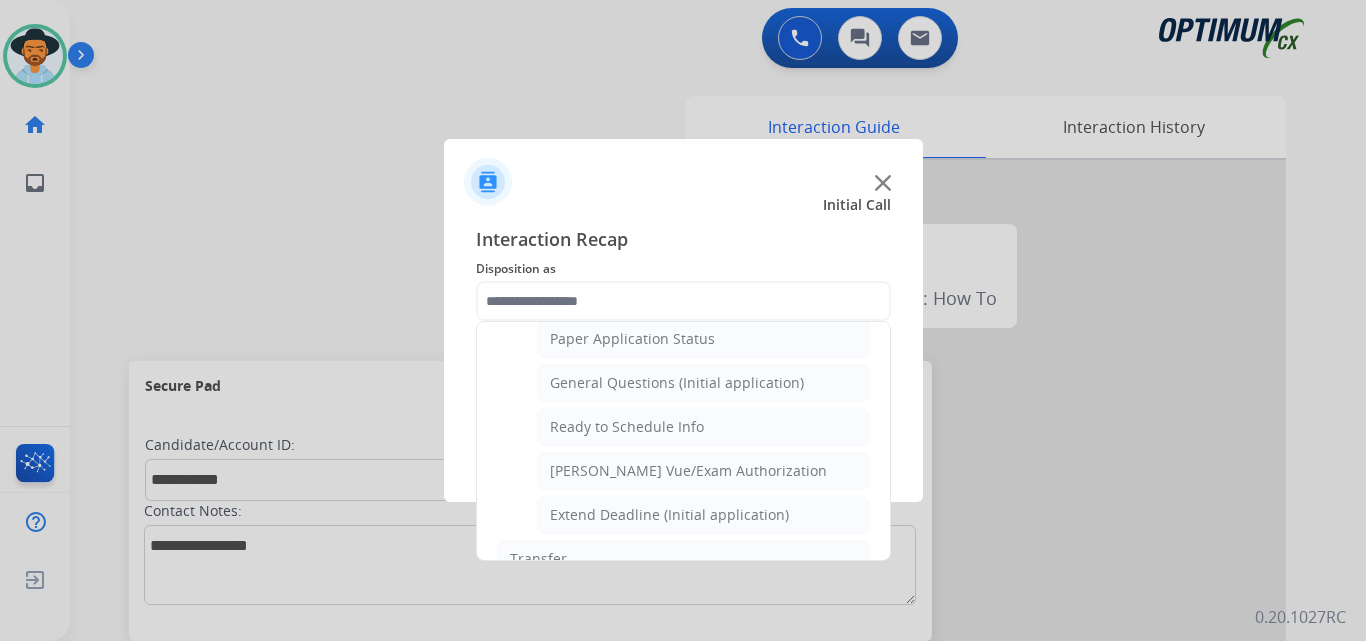 type on "**********" 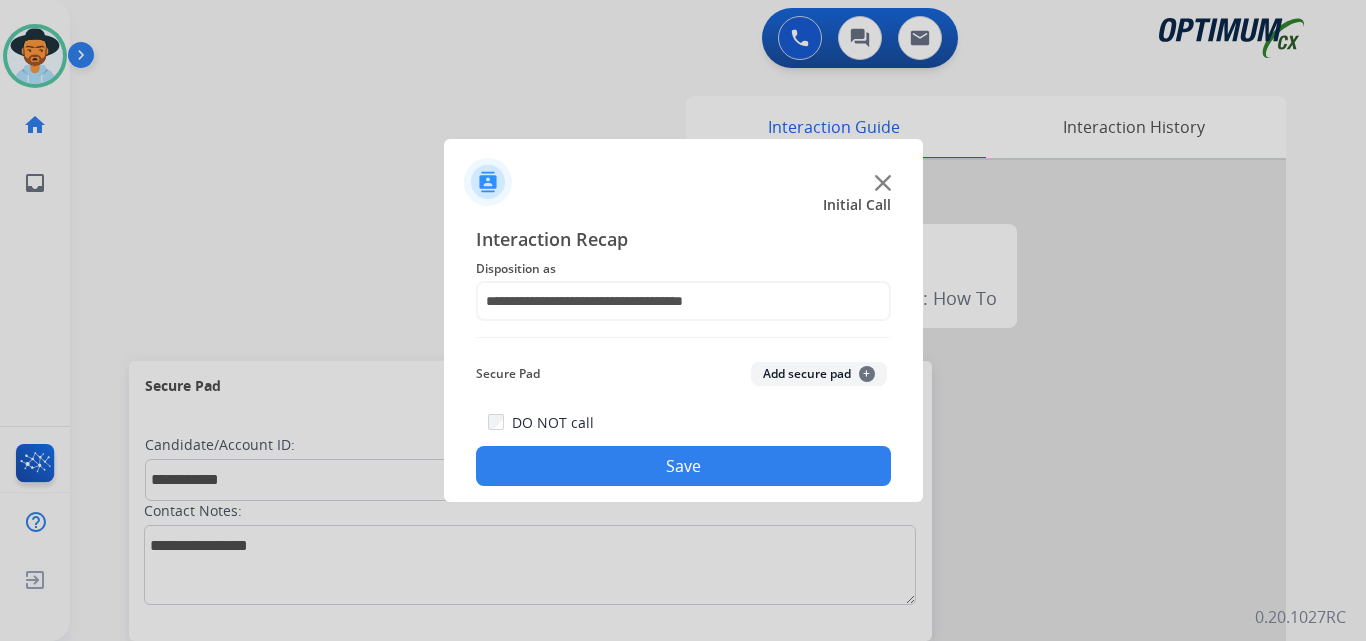 click on "Save" 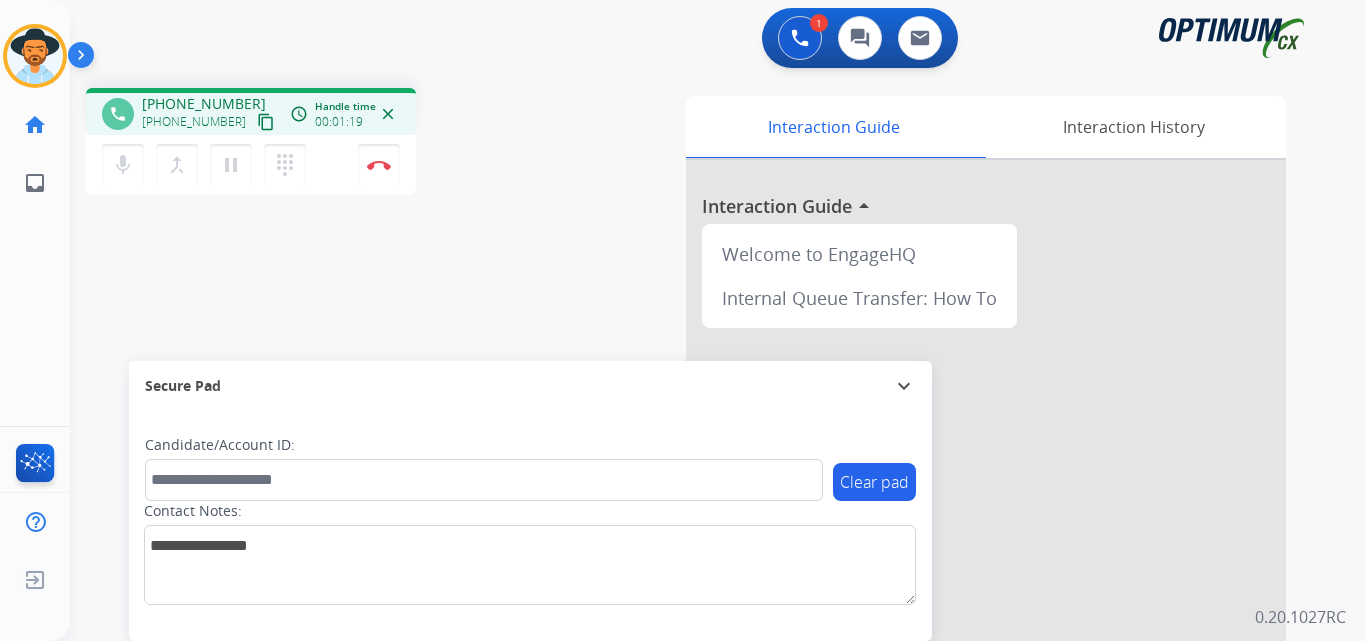 click on "[PHONE_NUMBER]" at bounding box center [204, 104] 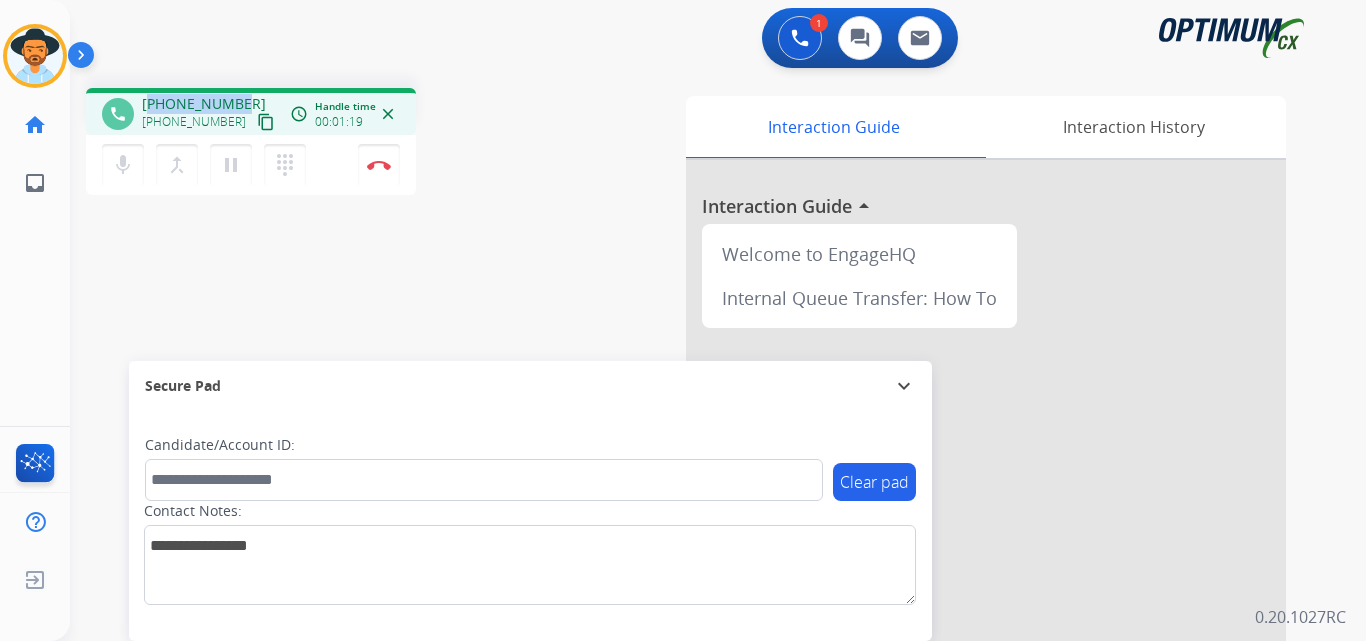 click on "[PHONE_NUMBER]" at bounding box center (204, 104) 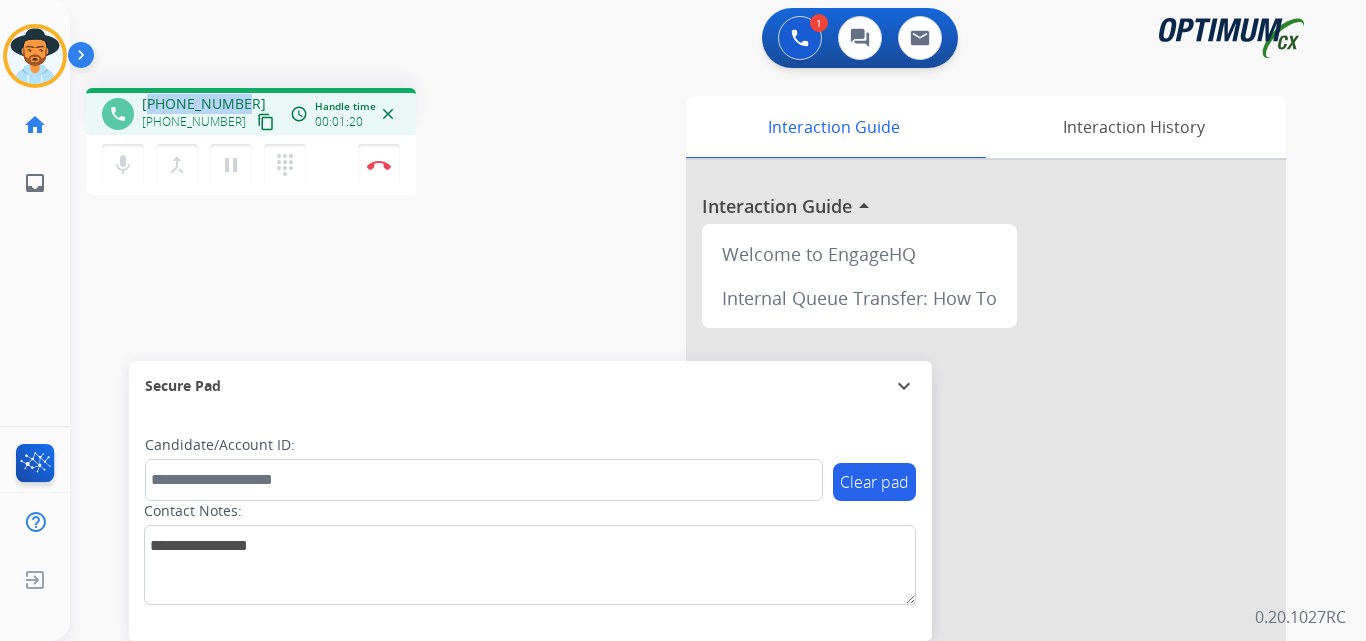 copy on "17875622387" 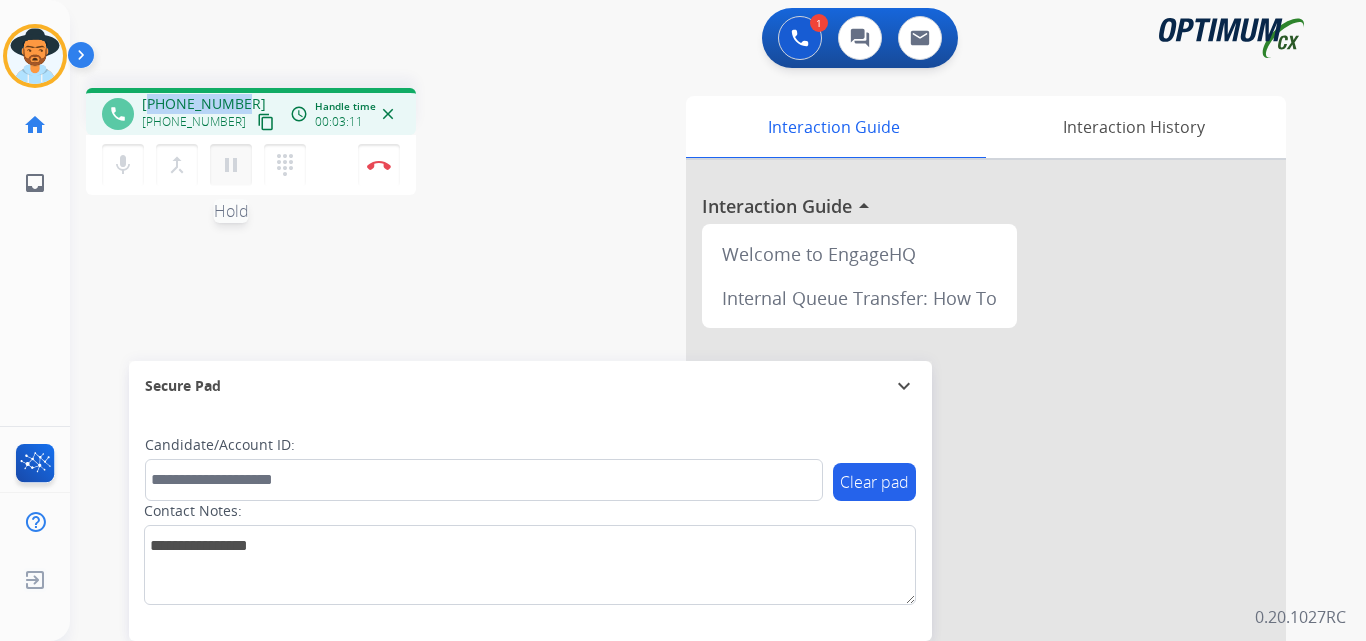 click on "pause" at bounding box center [231, 165] 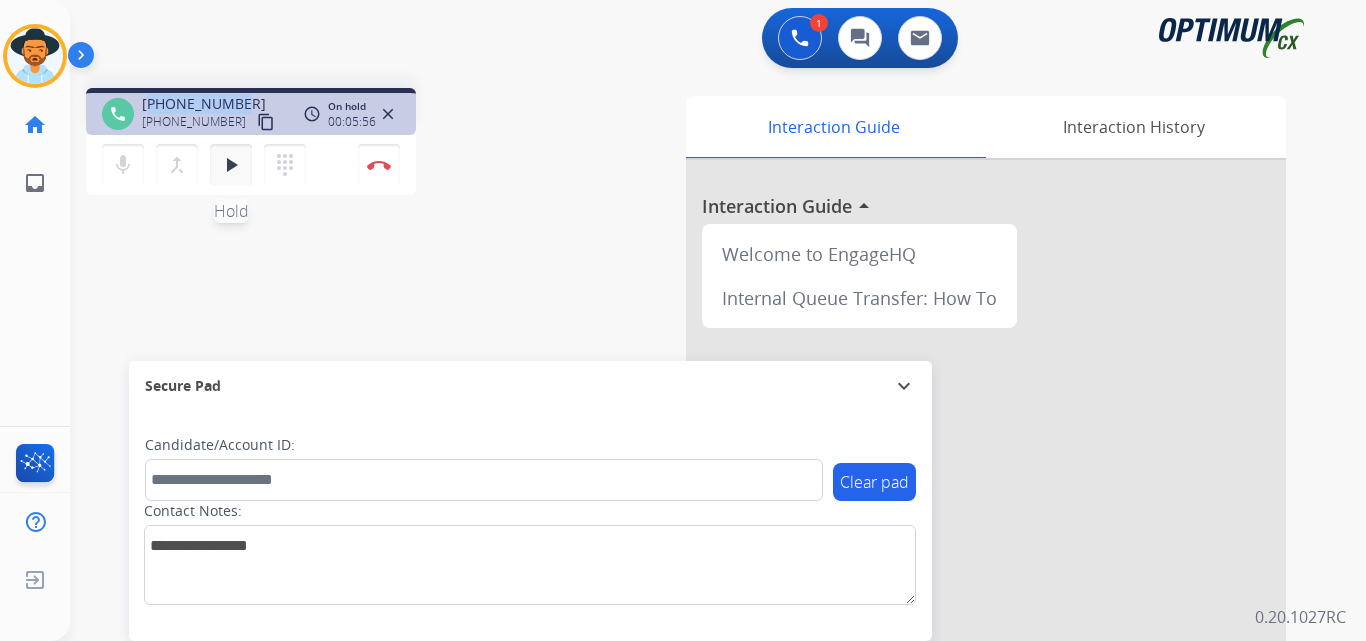 click on "play_arrow" at bounding box center [231, 165] 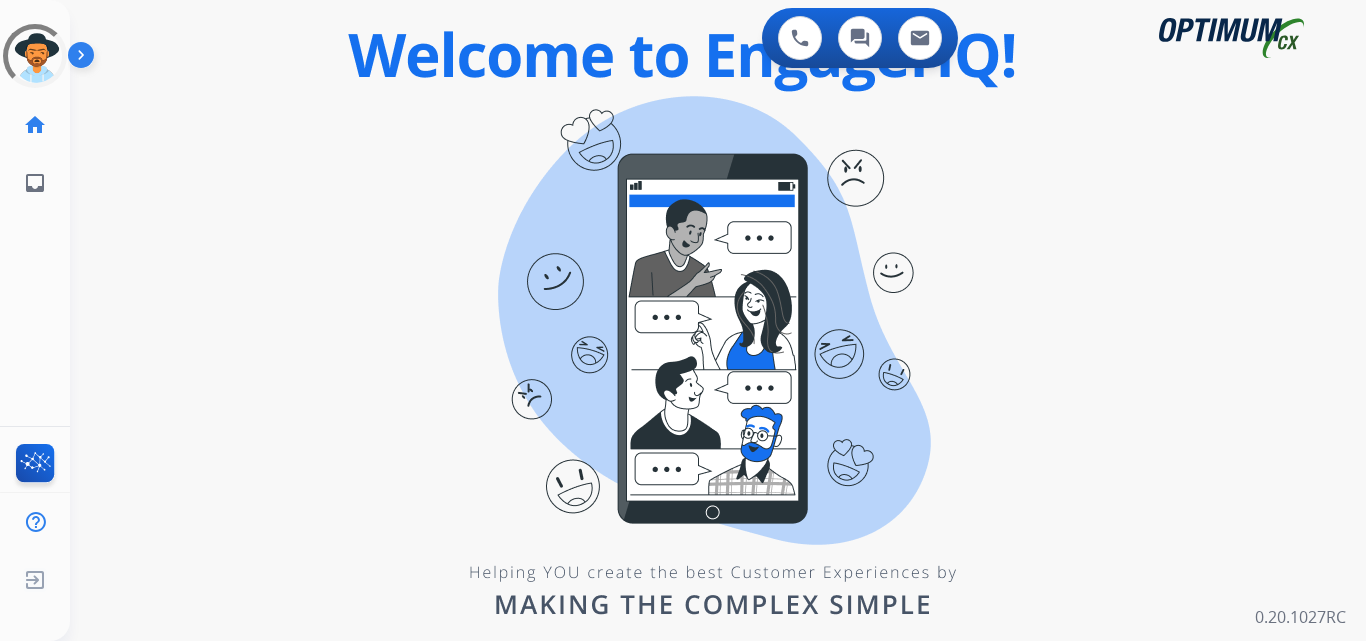 scroll, scrollTop: 0, scrollLeft: 0, axis: both 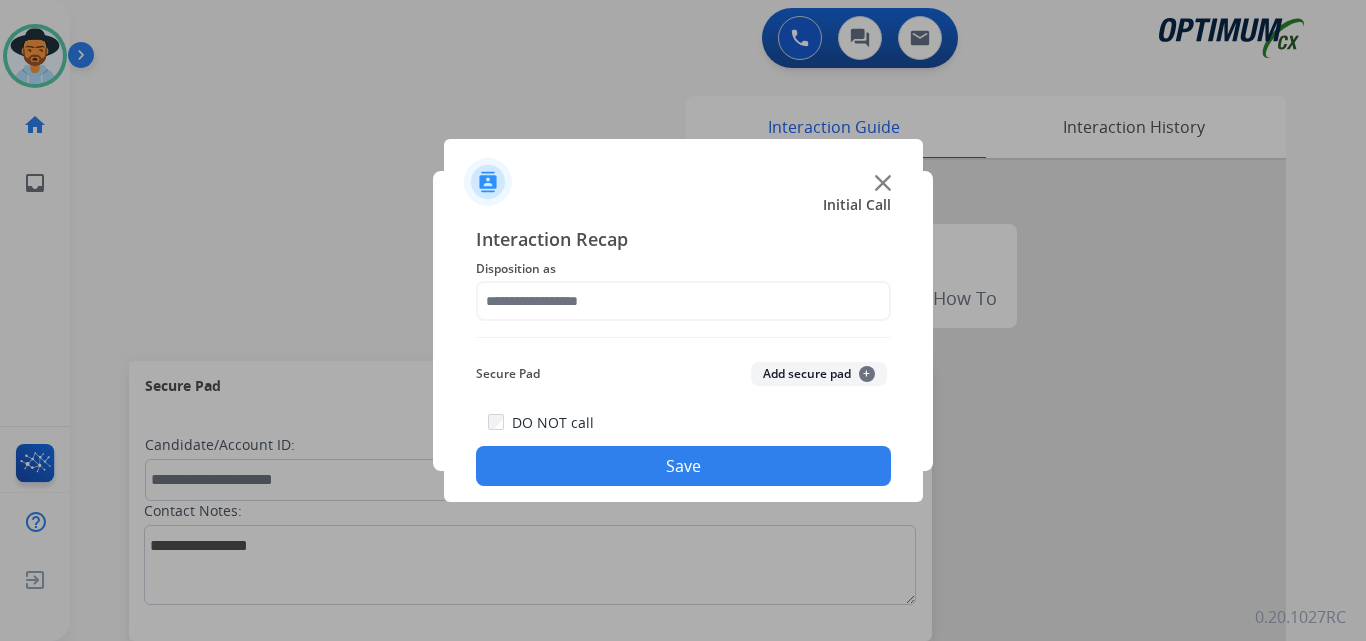 click 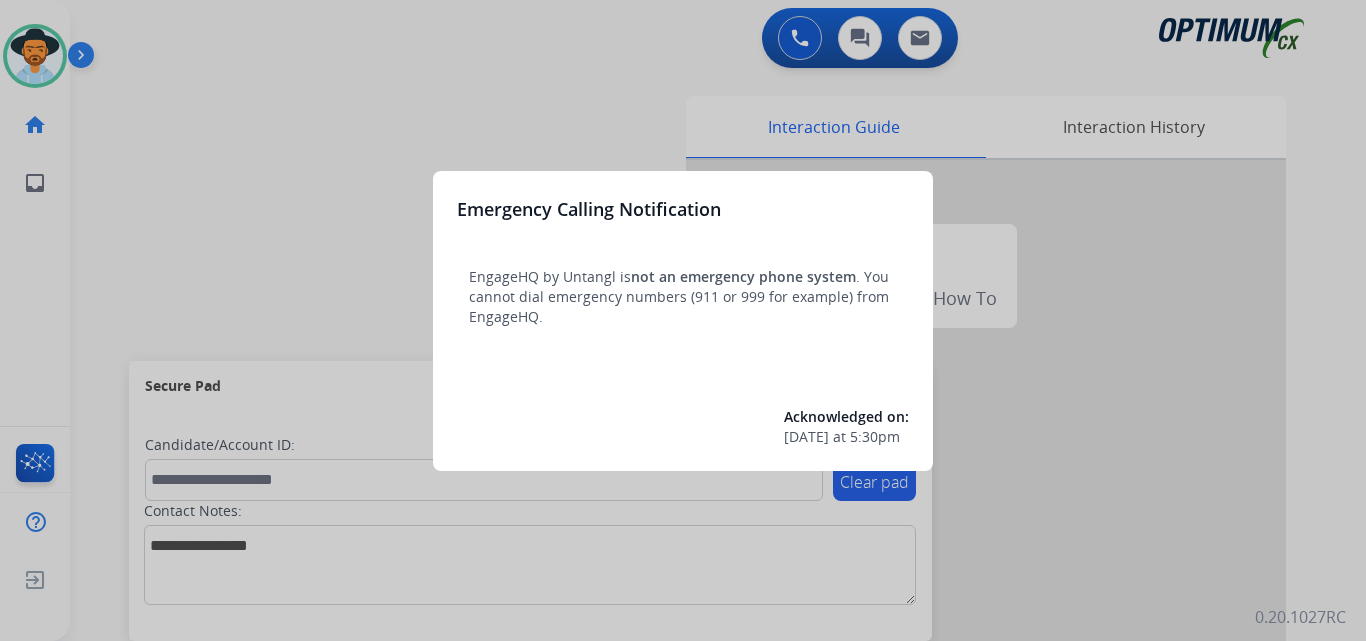 click at bounding box center [683, 320] 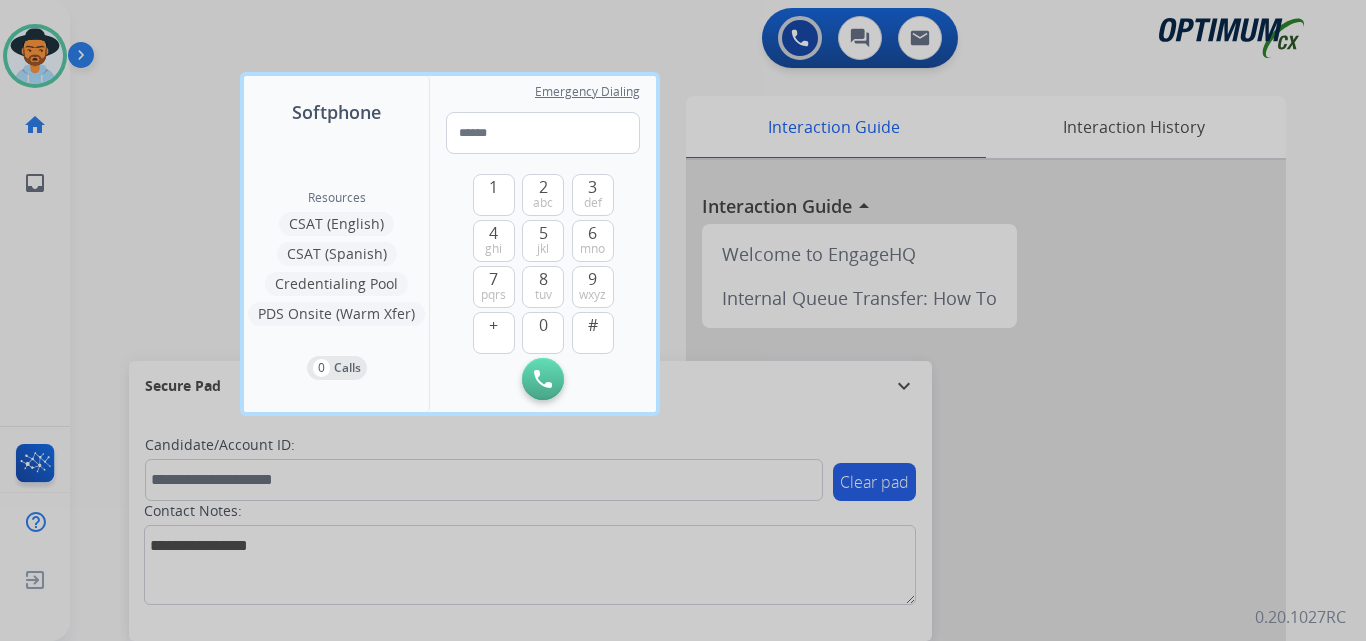 click at bounding box center (683, 320) 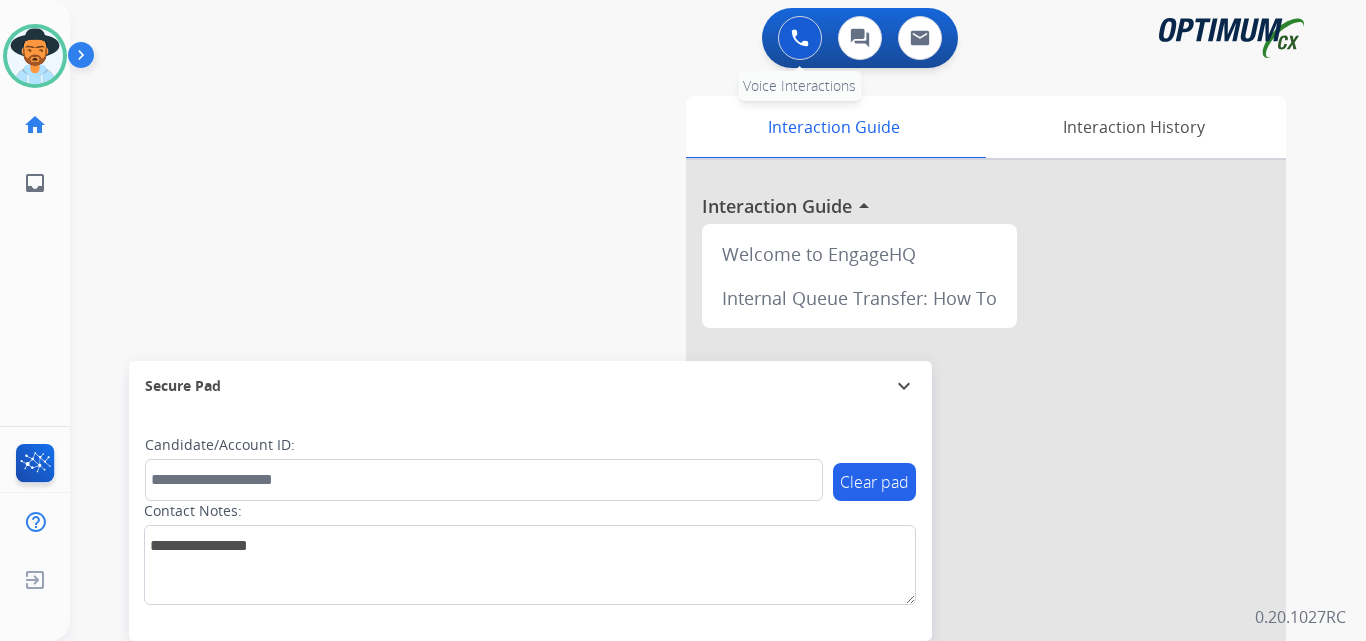 click at bounding box center (800, 38) 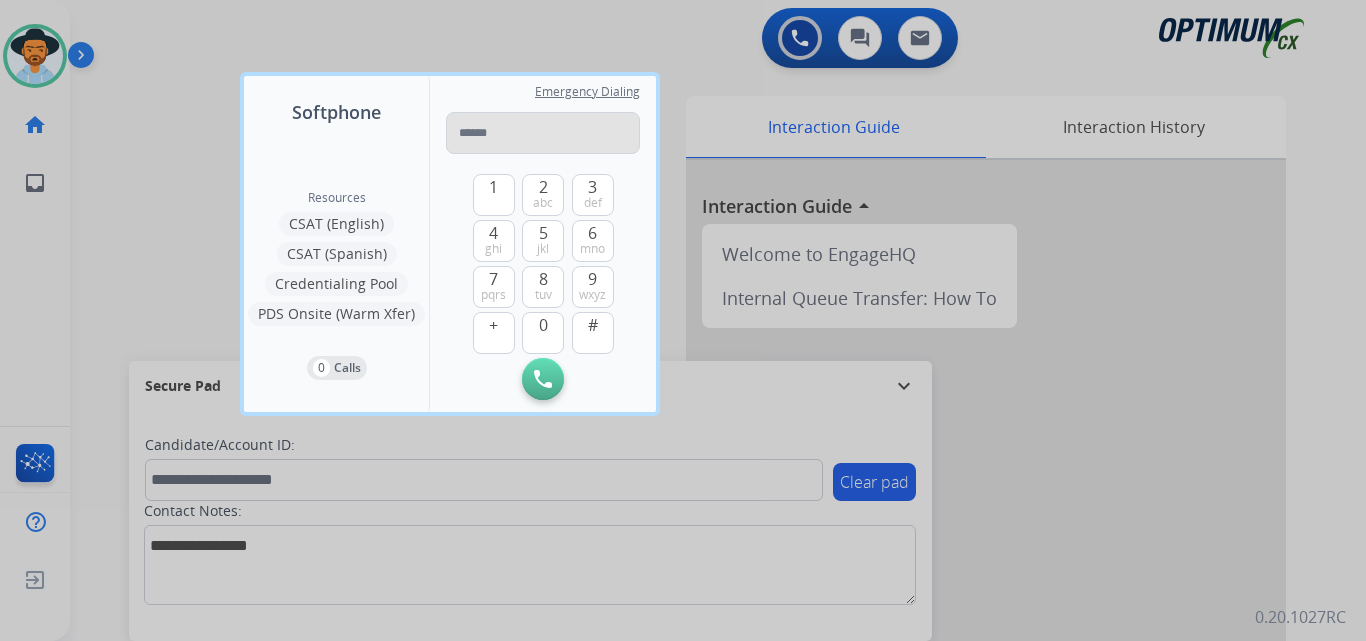 click at bounding box center (543, 133) 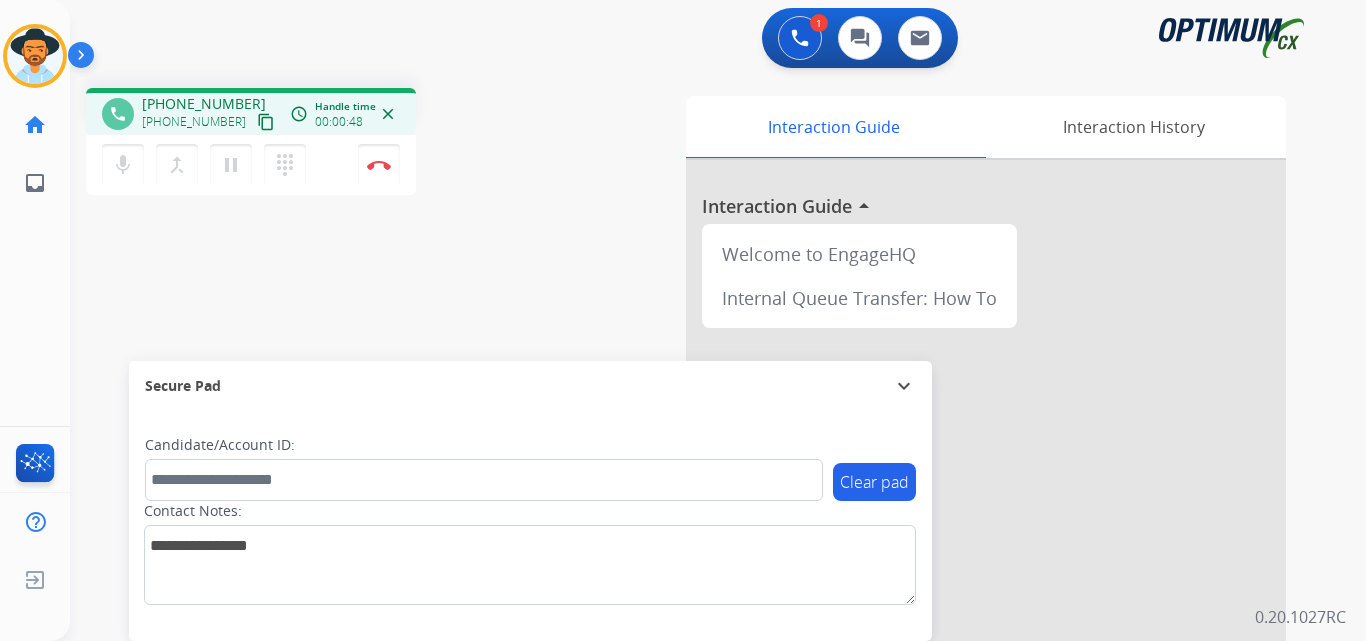 click on "[PHONE_NUMBER]" at bounding box center (204, 104) 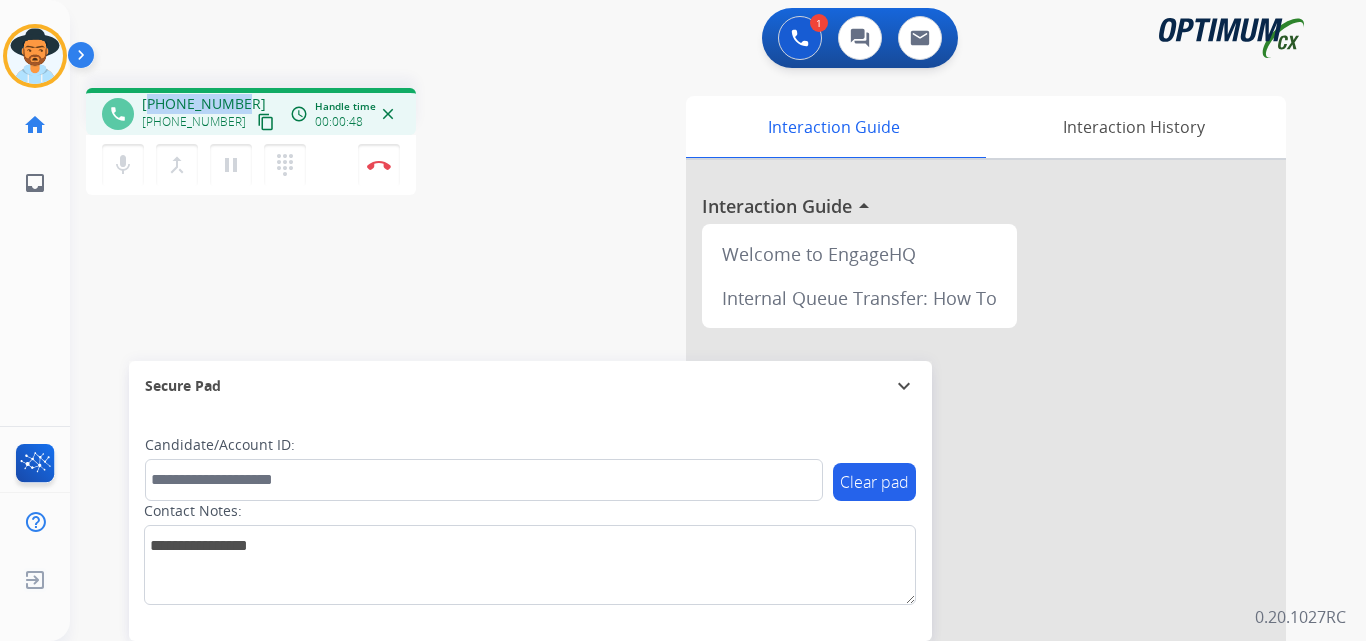 click on "[PHONE_NUMBER]" at bounding box center (204, 104) 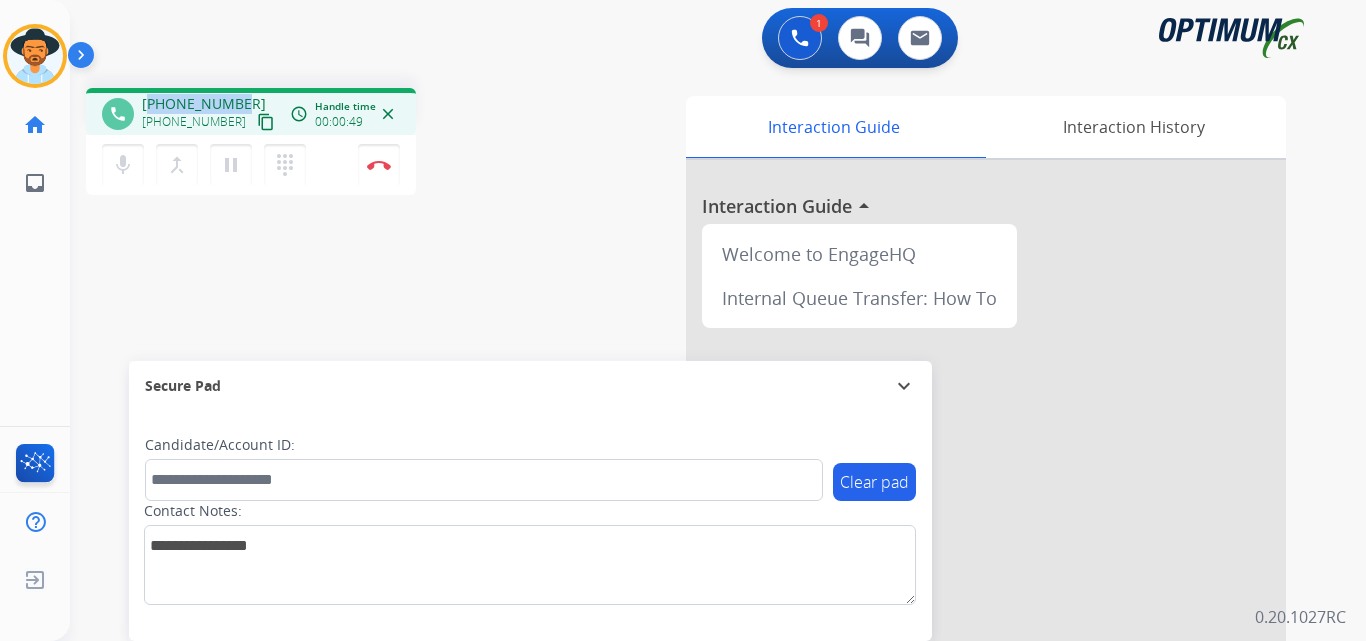 copy on "17875622387" 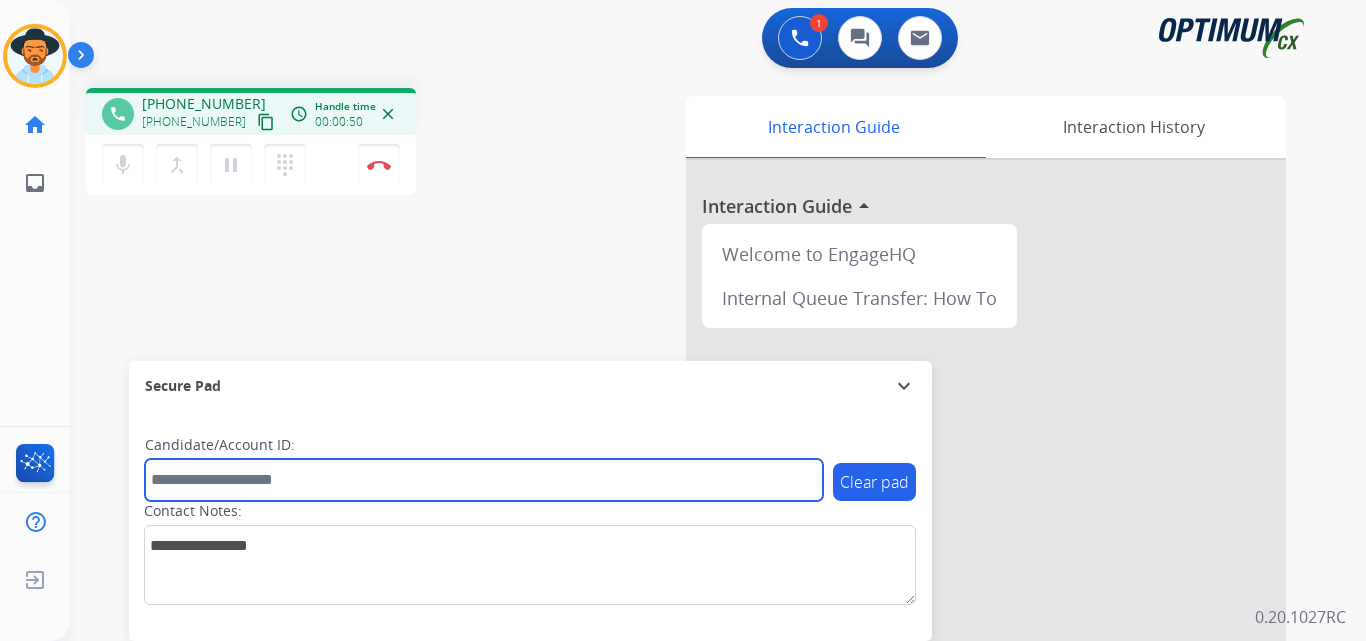 click at bounding box center (484, 480) 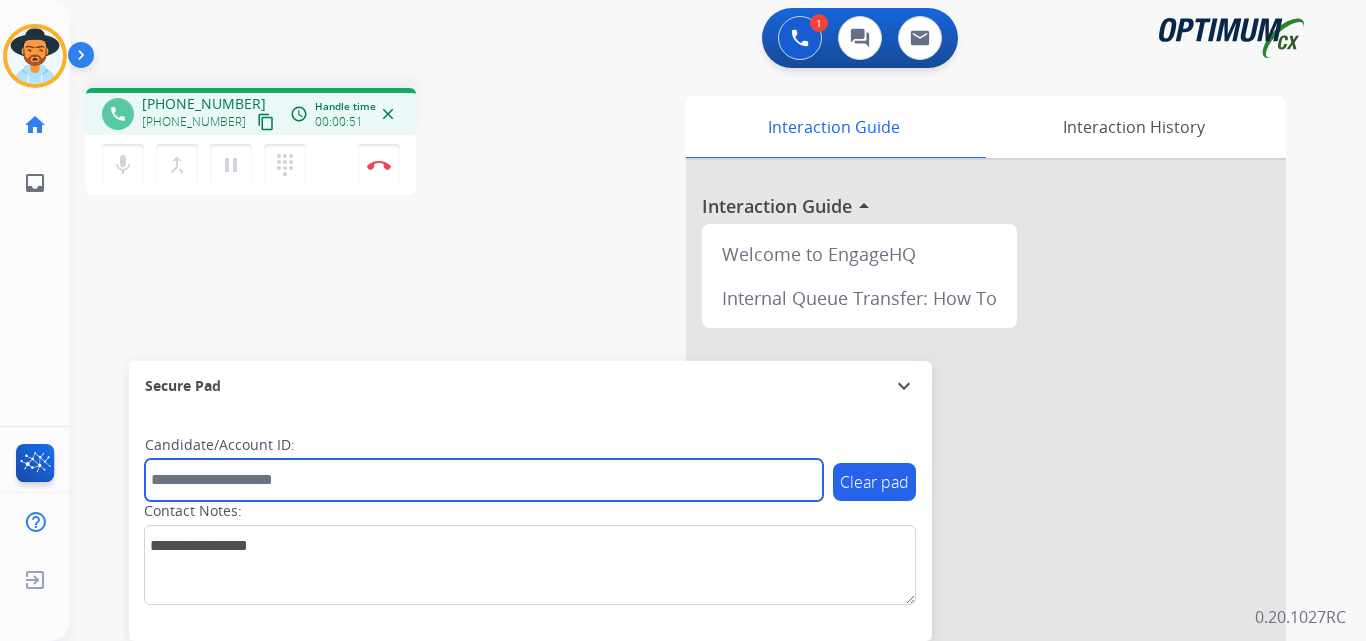 paste on "**********" 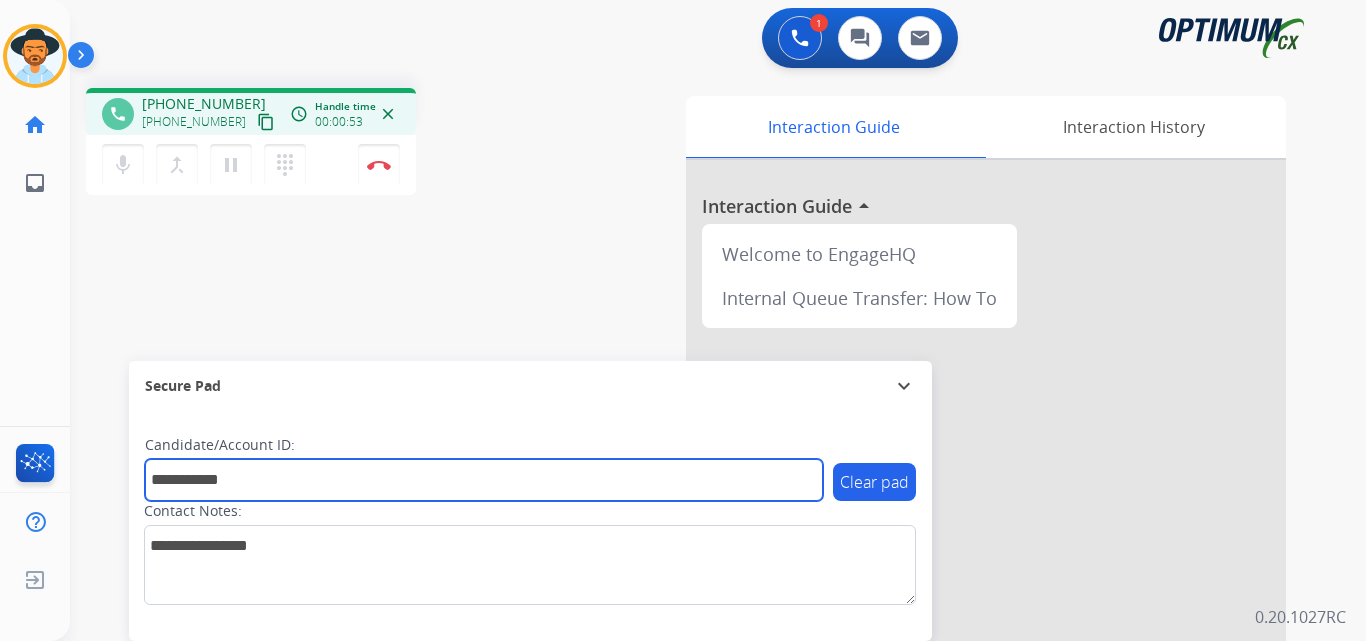 click on "**********" at bounding box center (484, 480) 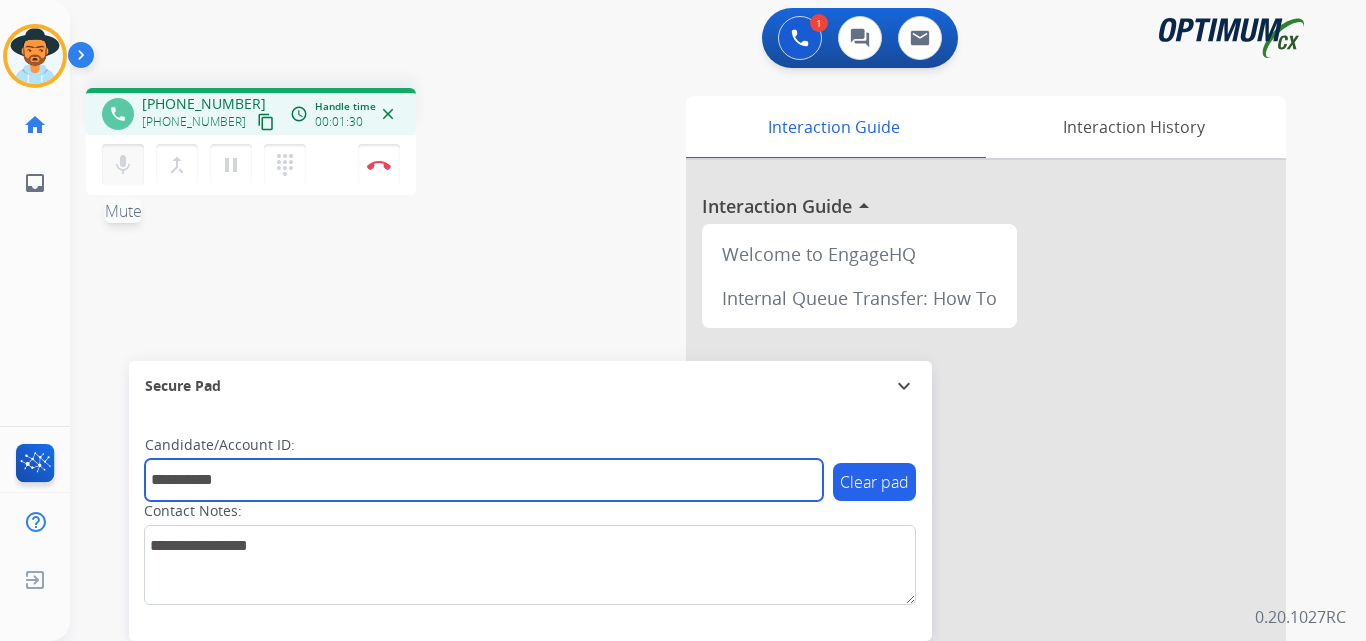 type on "**********" 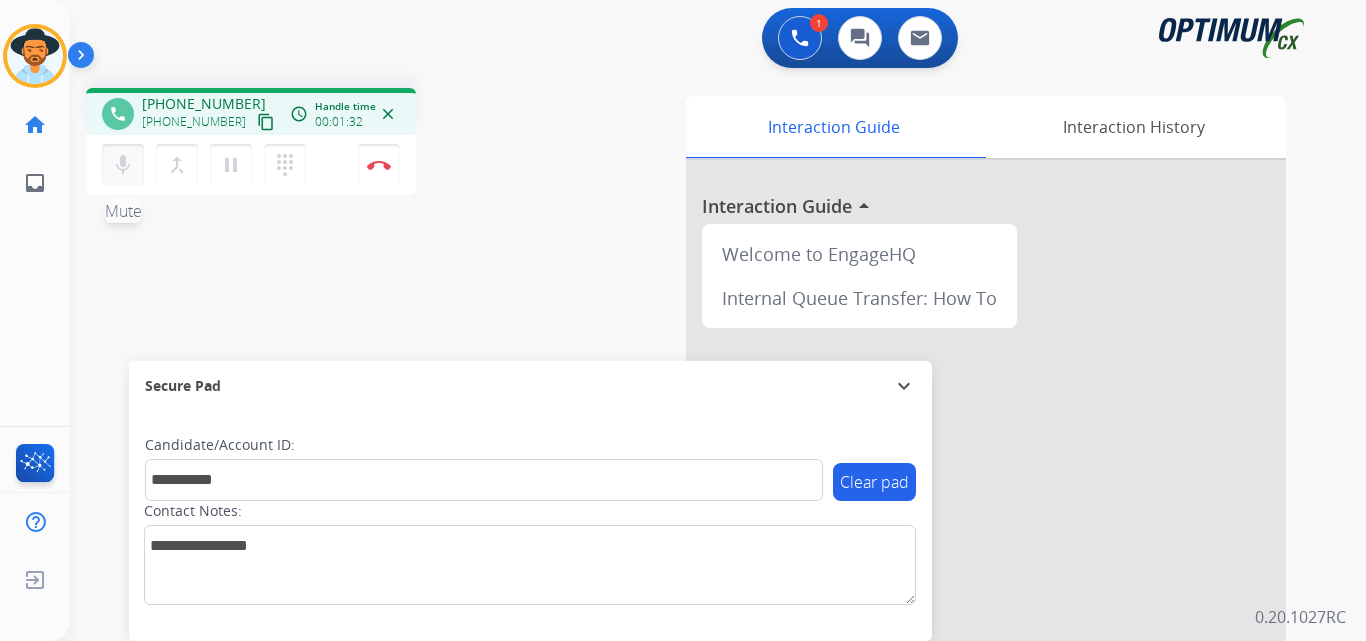 click on "mic" at bounding box center [123, 165] 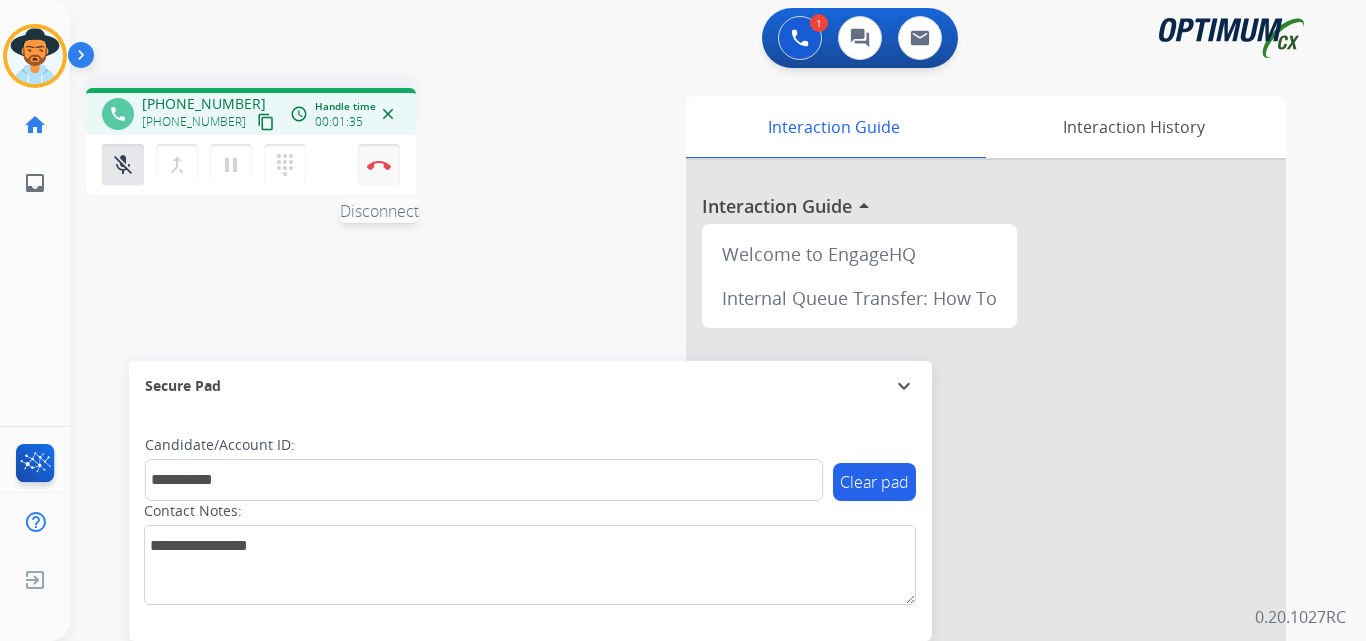 click on "Disconnect" at bounding box center [379, 165] 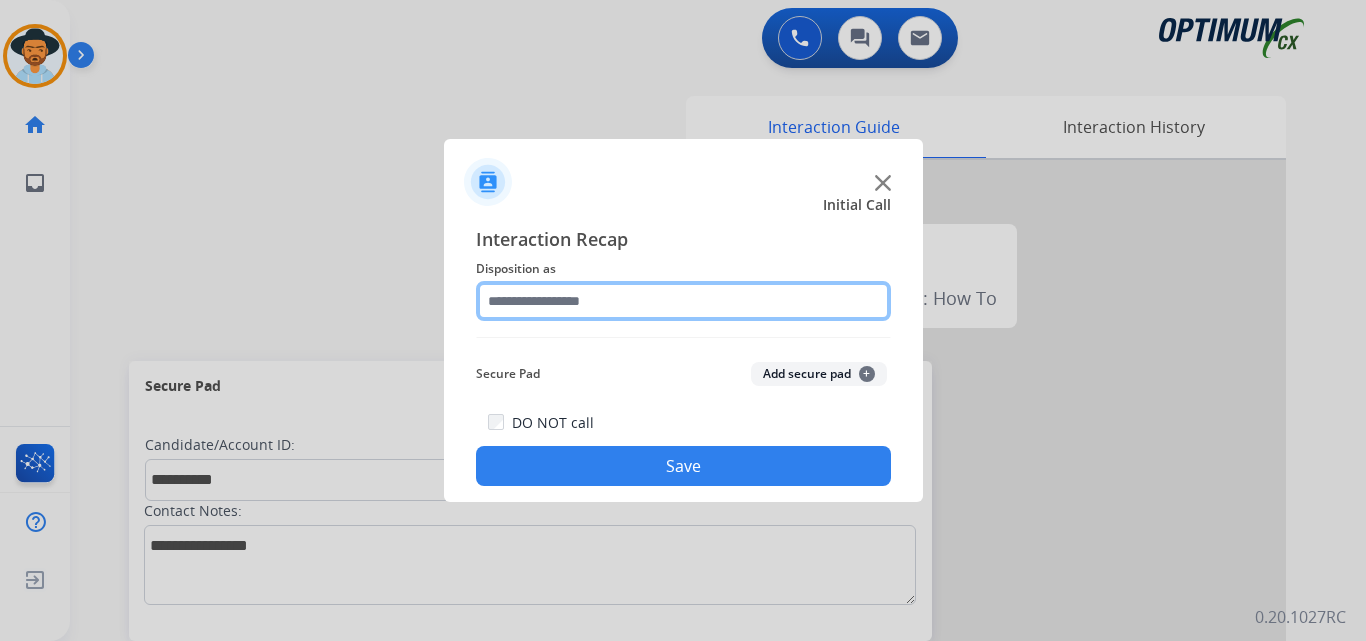 click 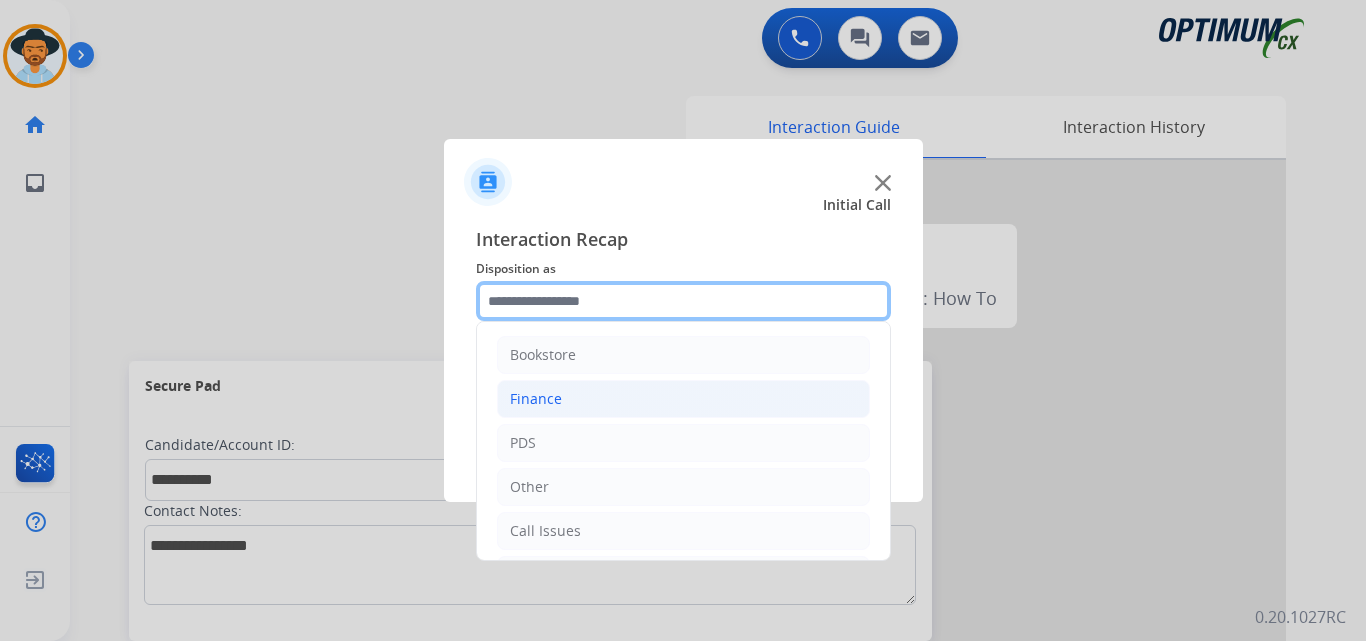 scroll, scrollTop: 136, scrollLeft: 0, axis: vertical 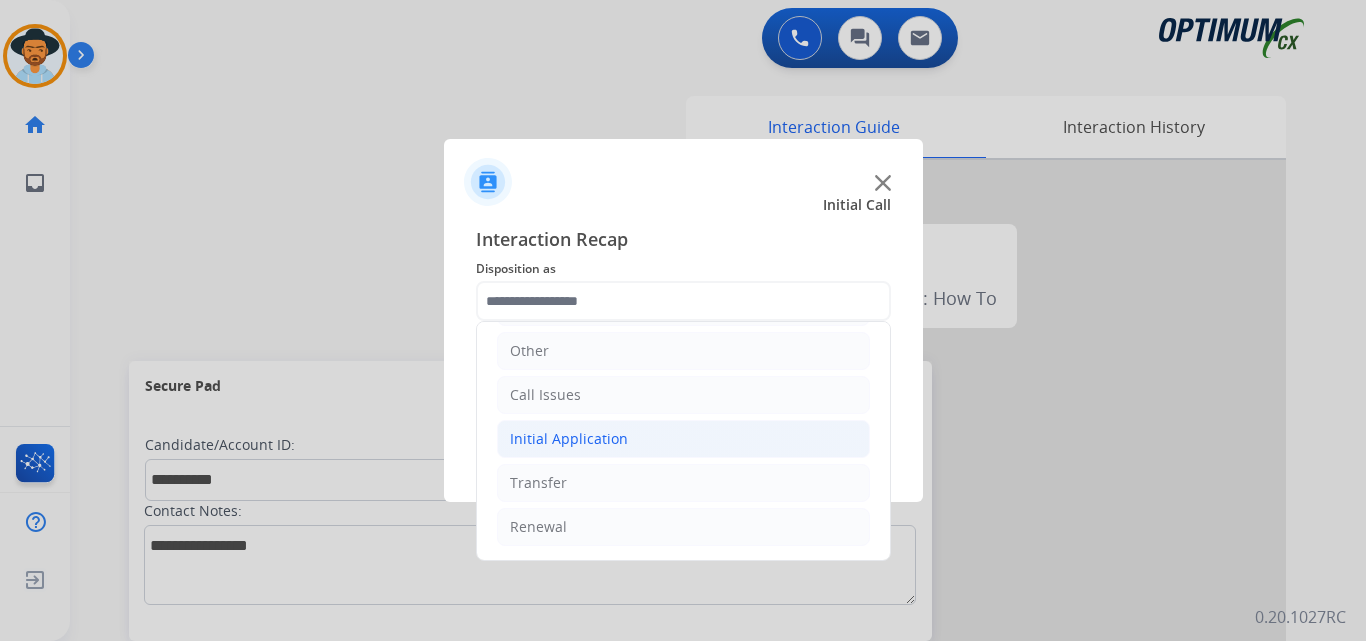 click on "Initial Application" 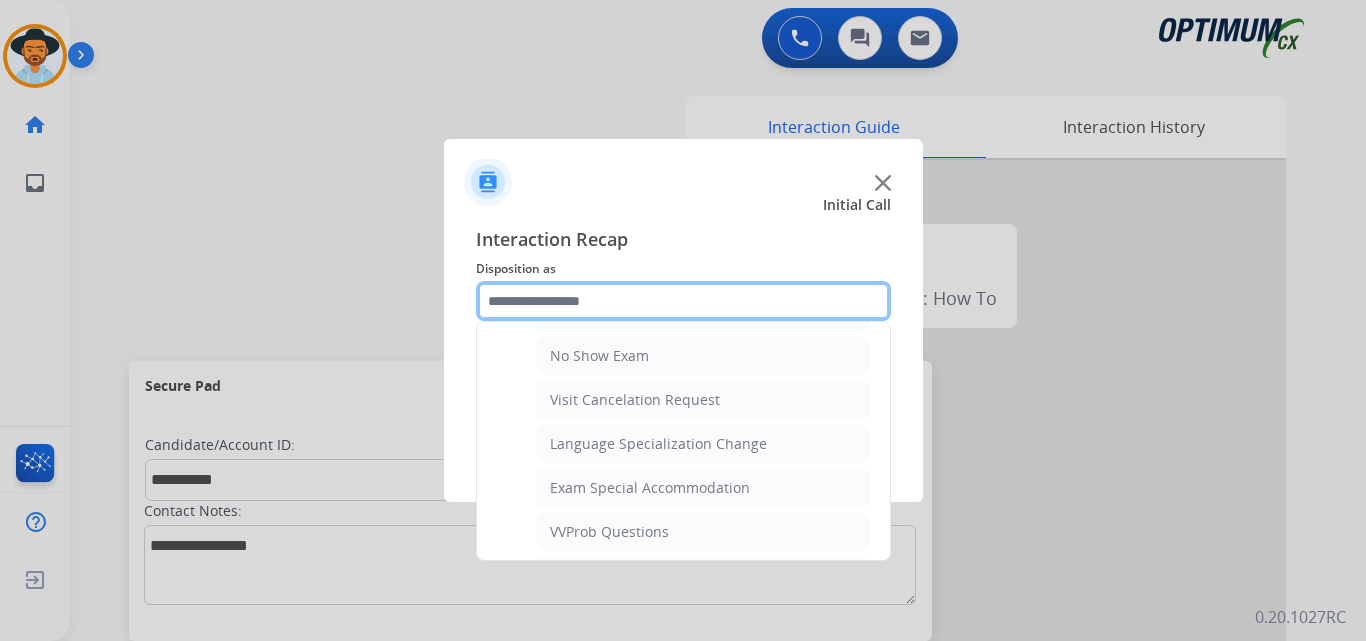 scroll, scrollTop: 1065, scrollLeft: 0, axis: vertical 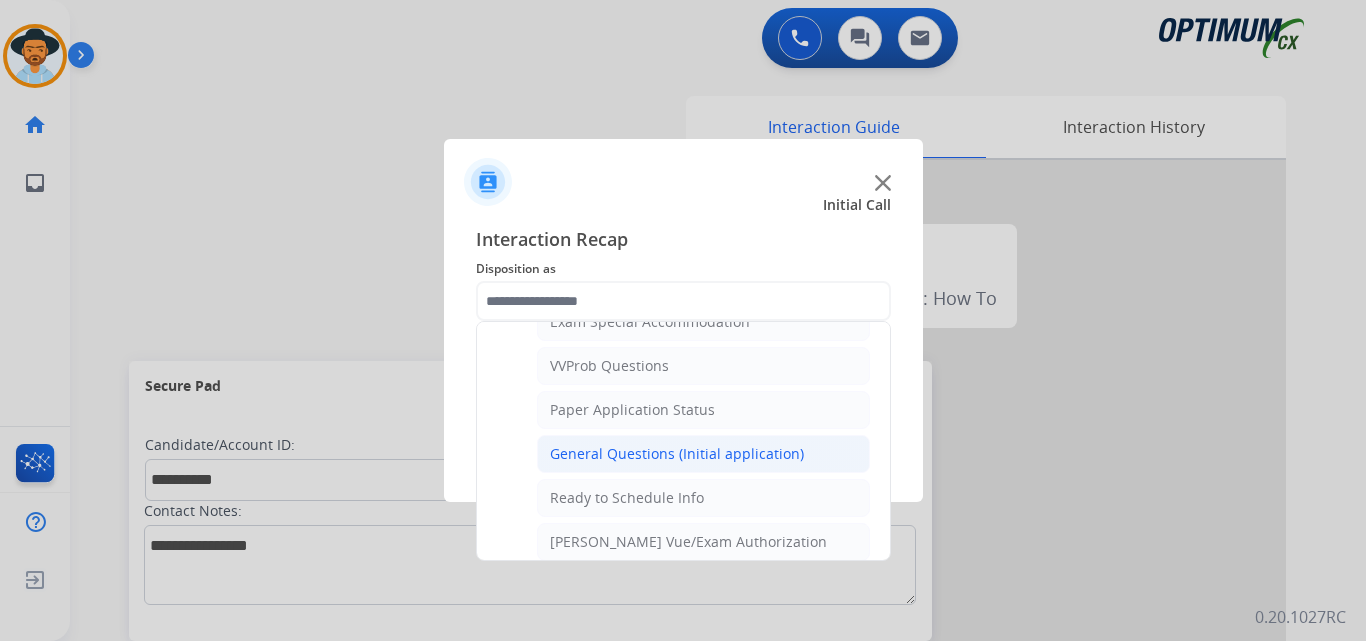 click on "General Questions (Initial application)" 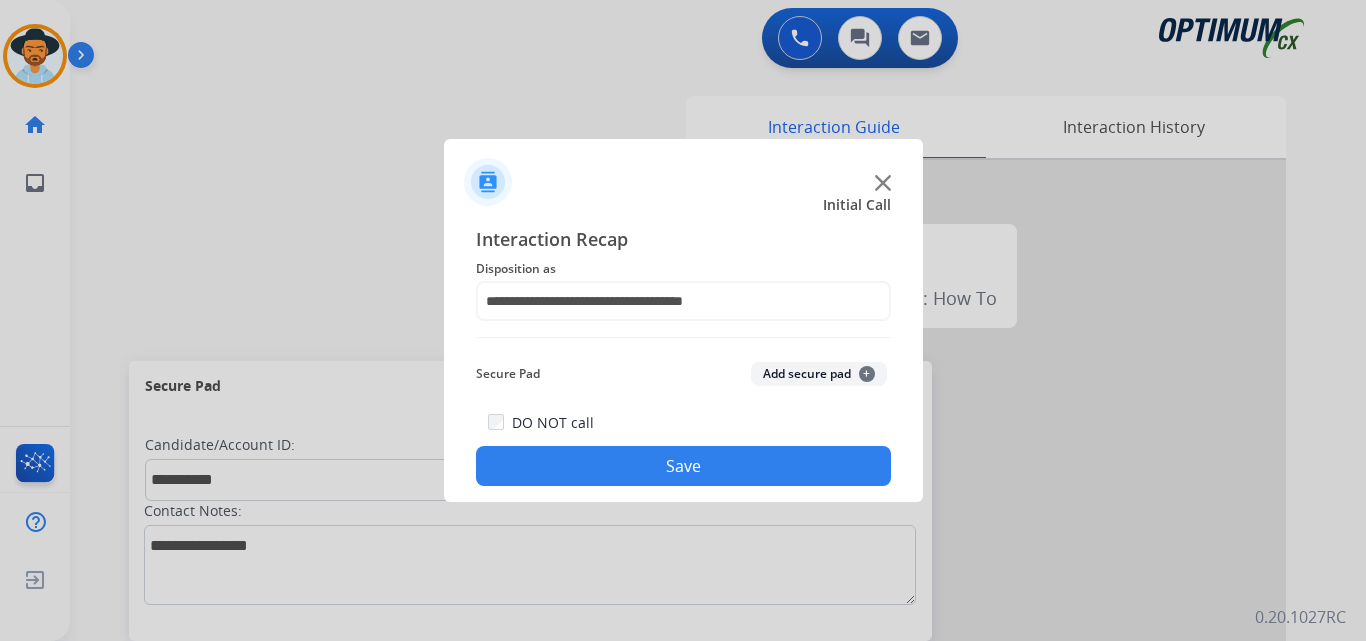 click on "Save" 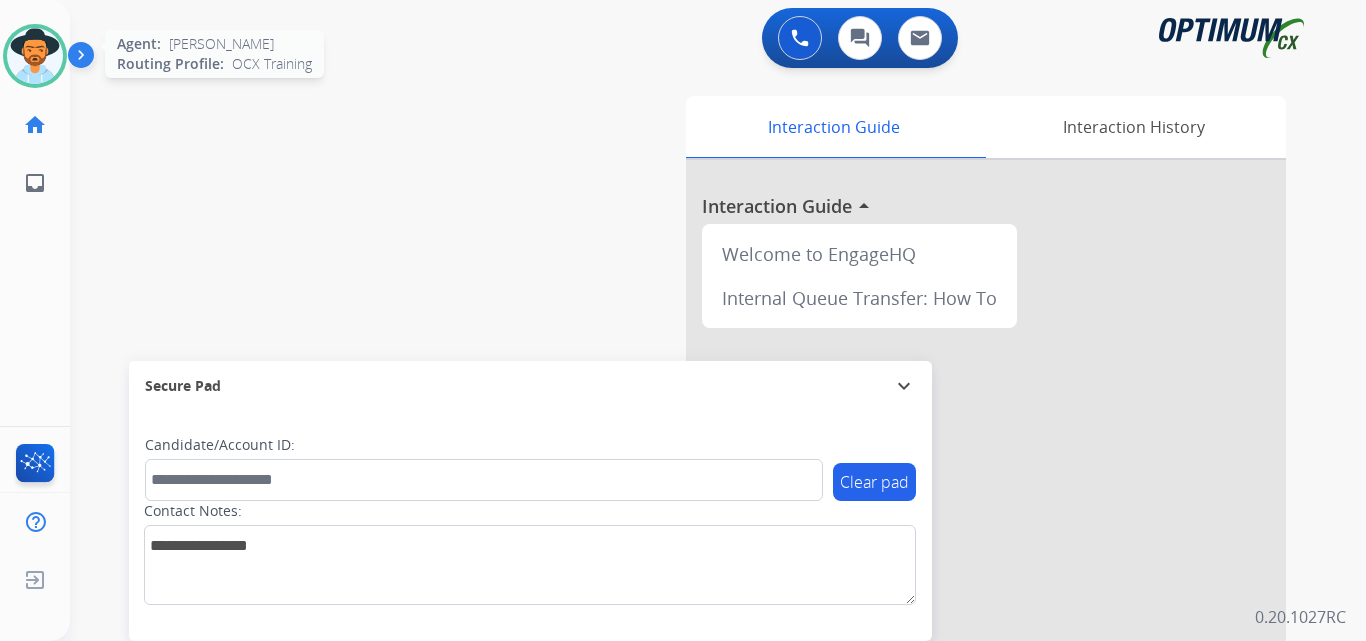 click at bounding box center [35, 56] 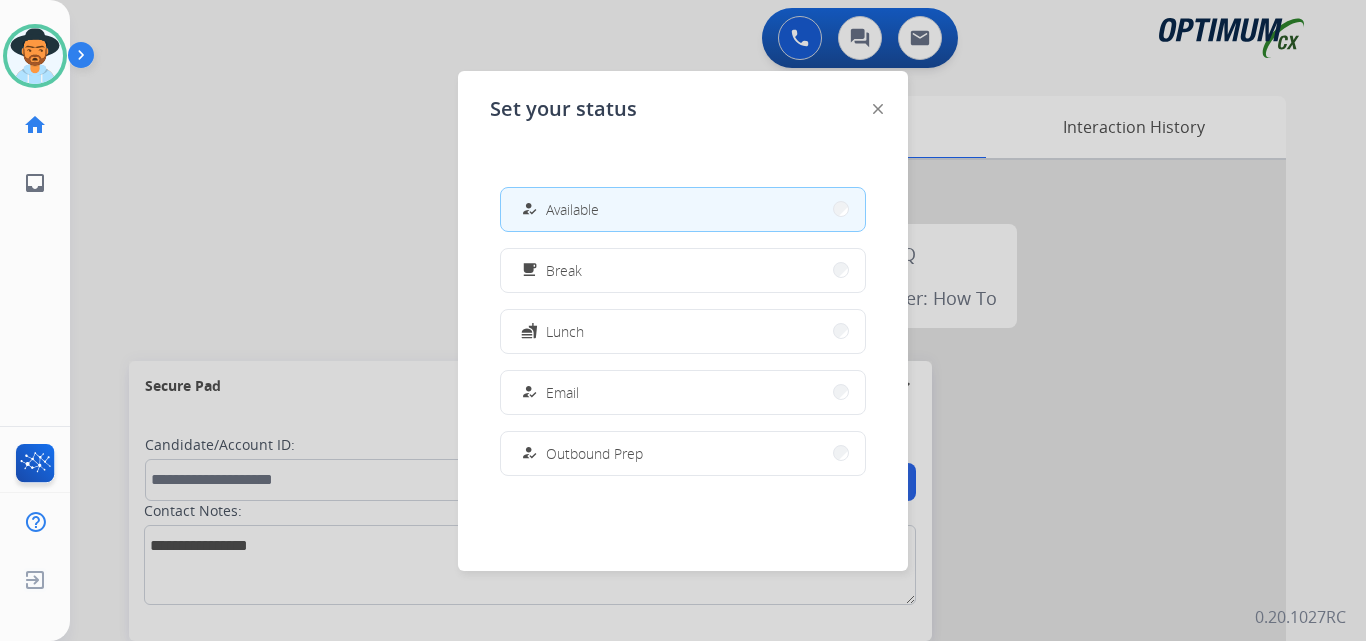 scroll, scrollTop: 499, scrollLeft: 0, axis: vertical 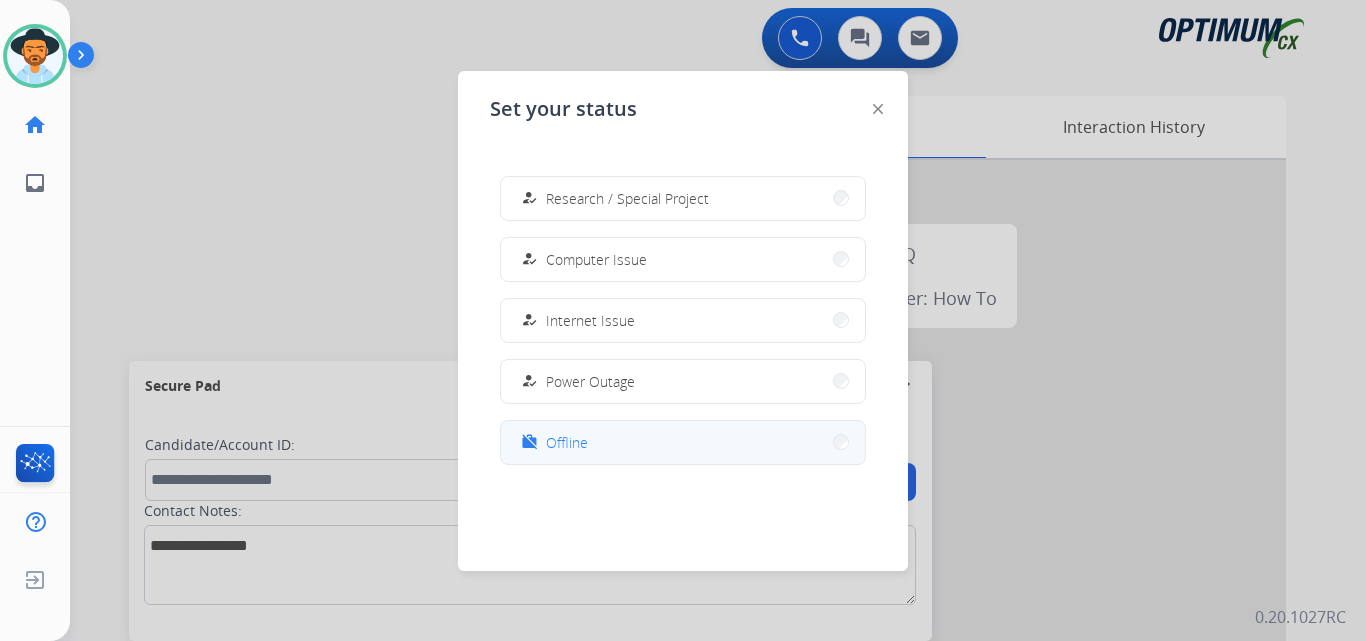 click on "work_off" at bounding box center (531, 442) 